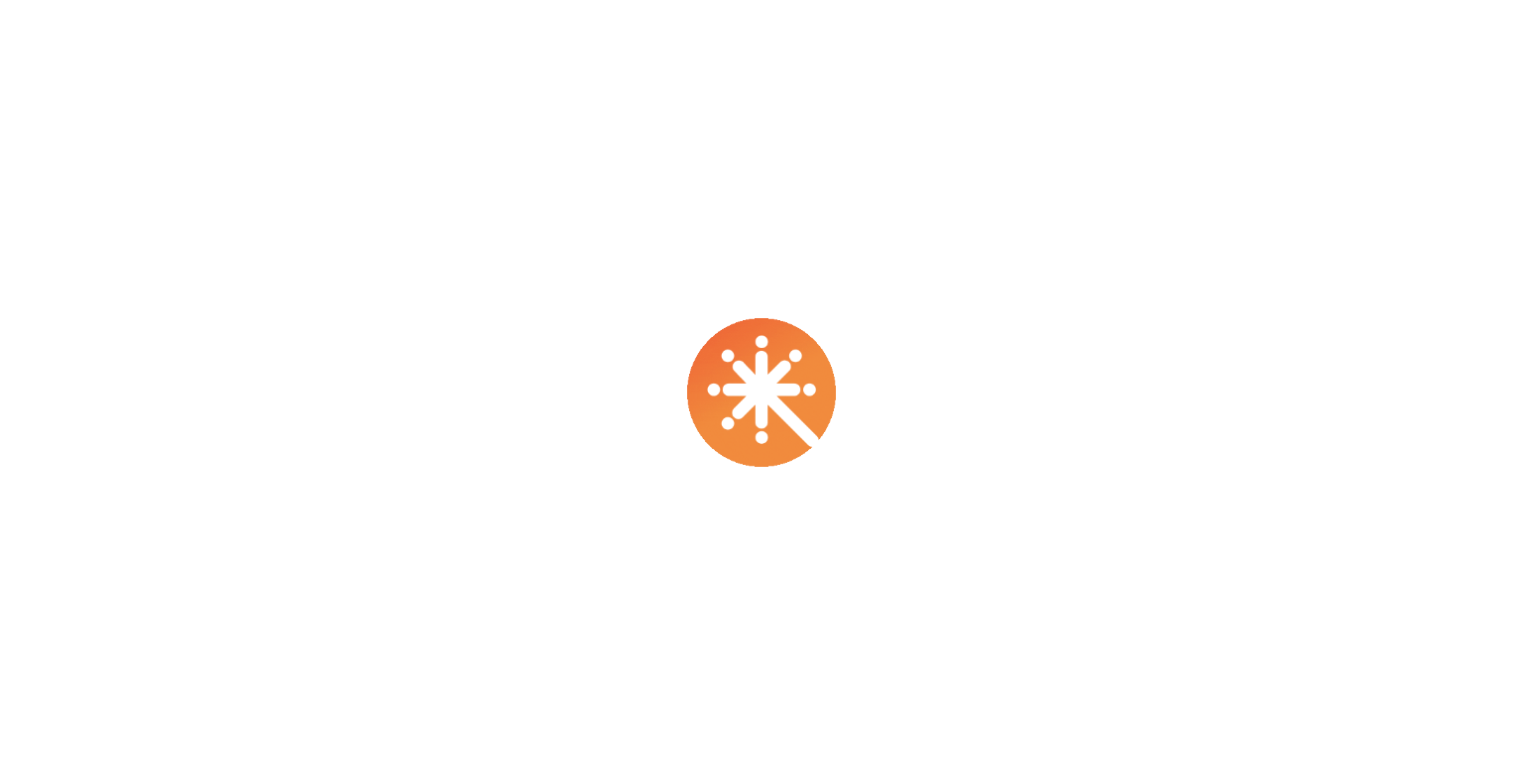 scroll, scrollTop: 0, scrollLeft: 0, axis: both 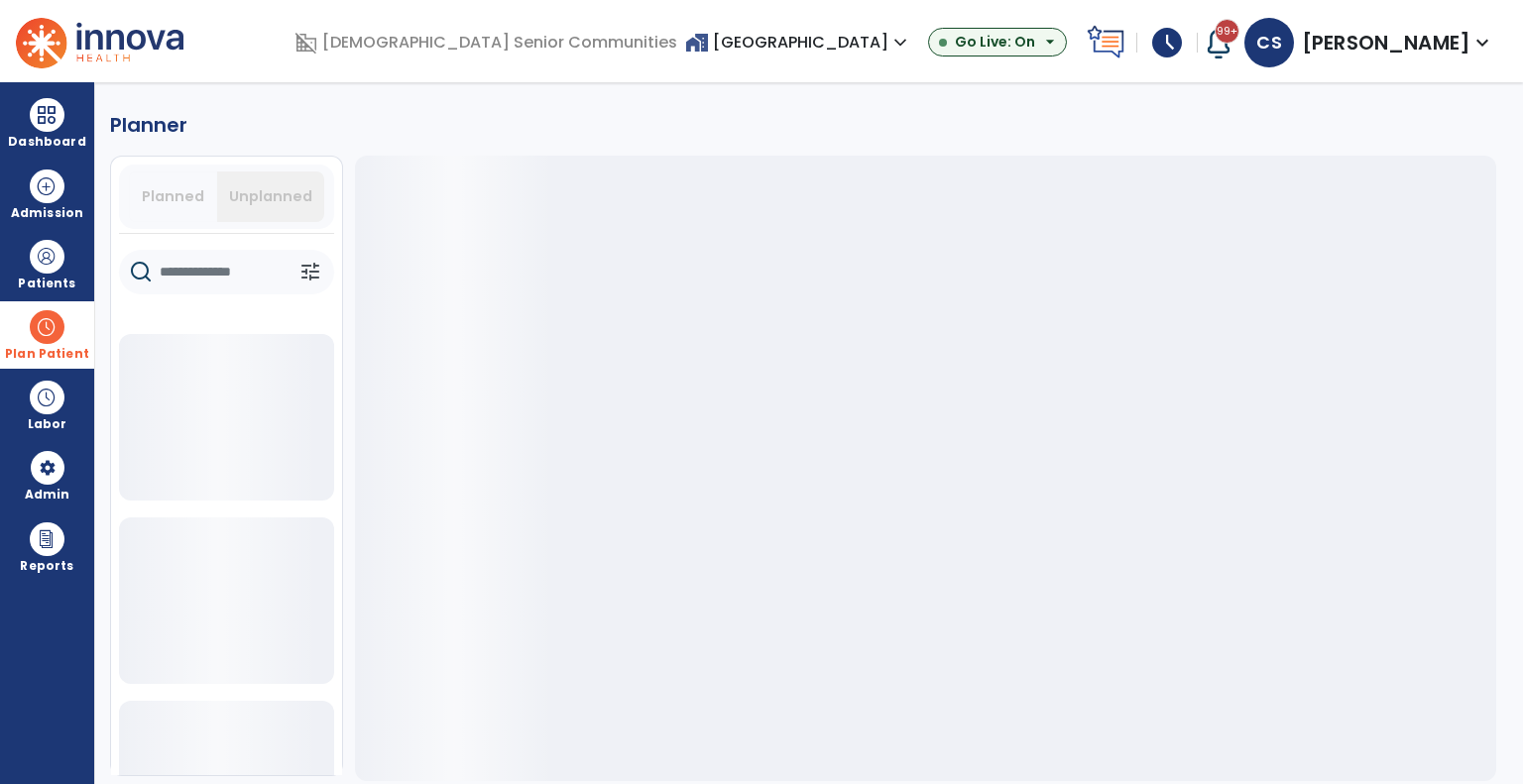 click at bounding box center (47, 327) 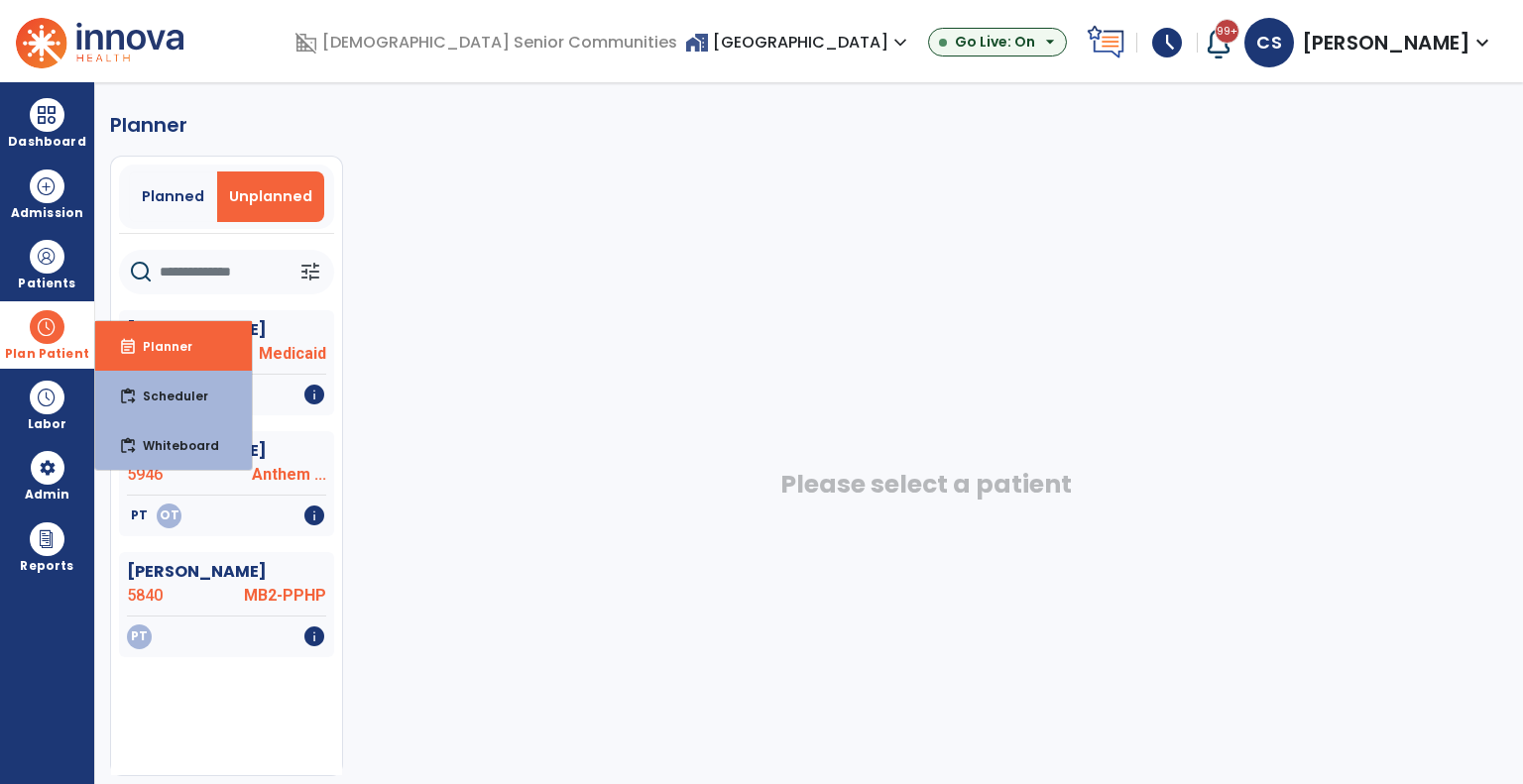 click at bounding box center (47, 327) 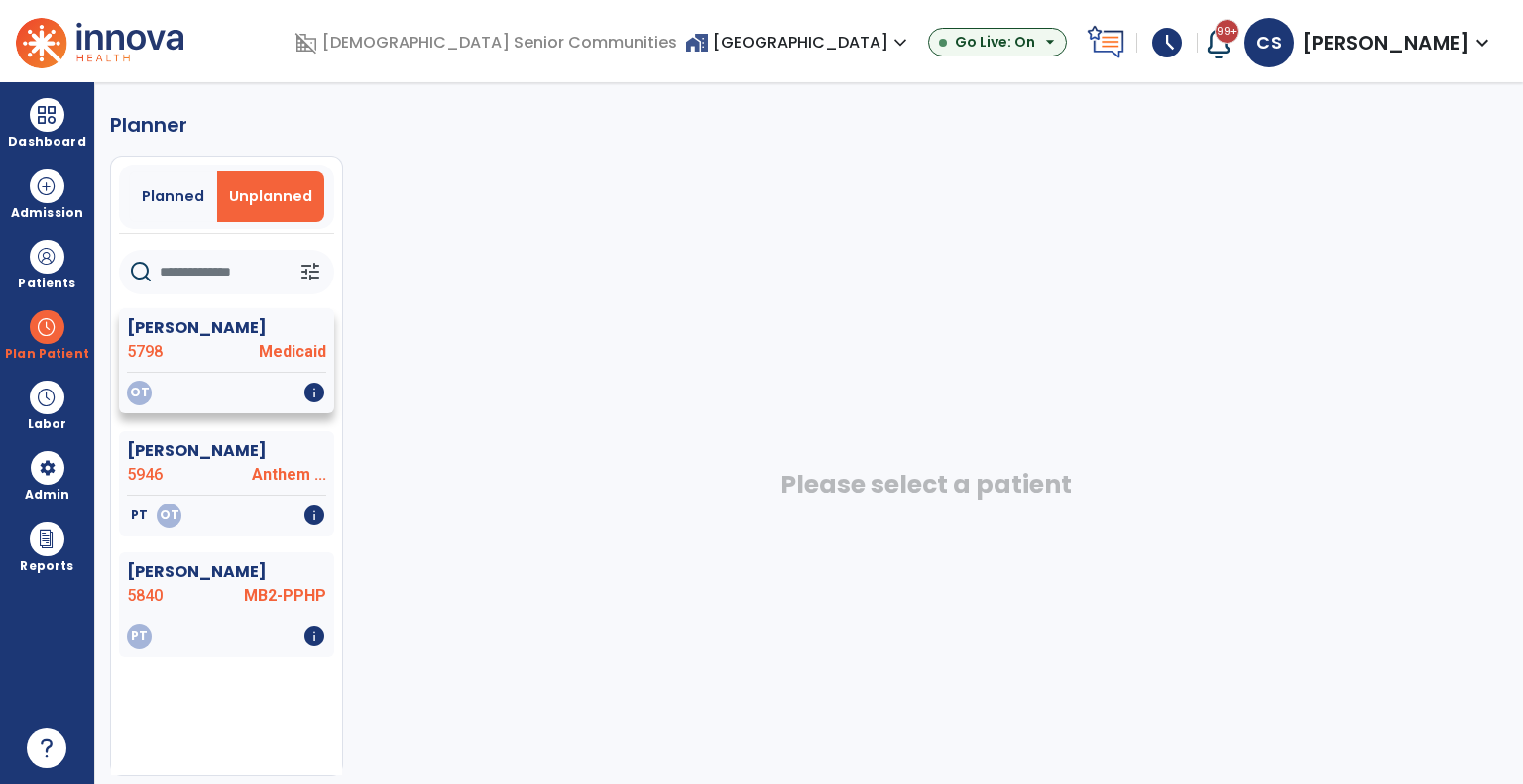 click on "Medicaid" 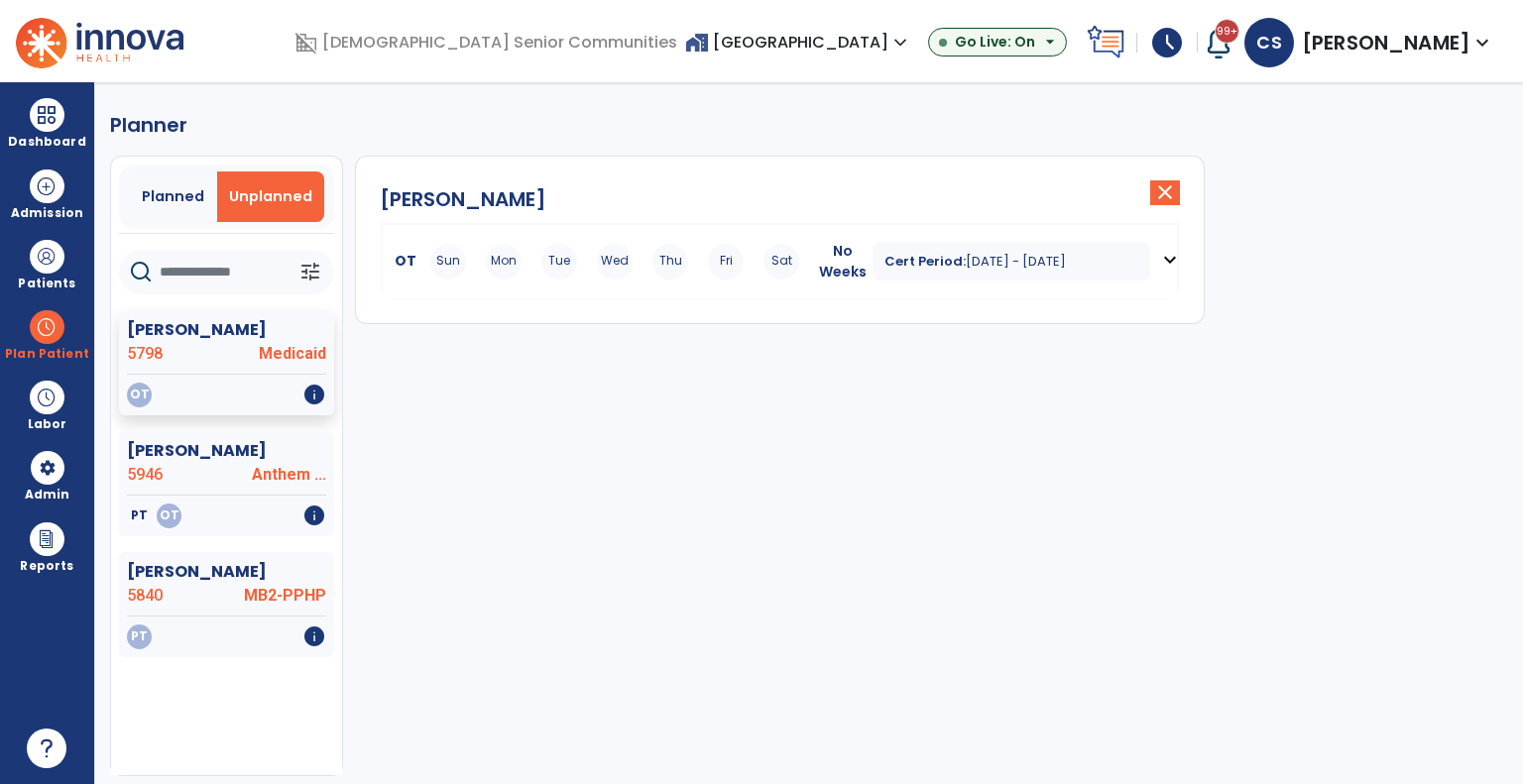 click on "expand_more" at bounding box center [1170, 260] 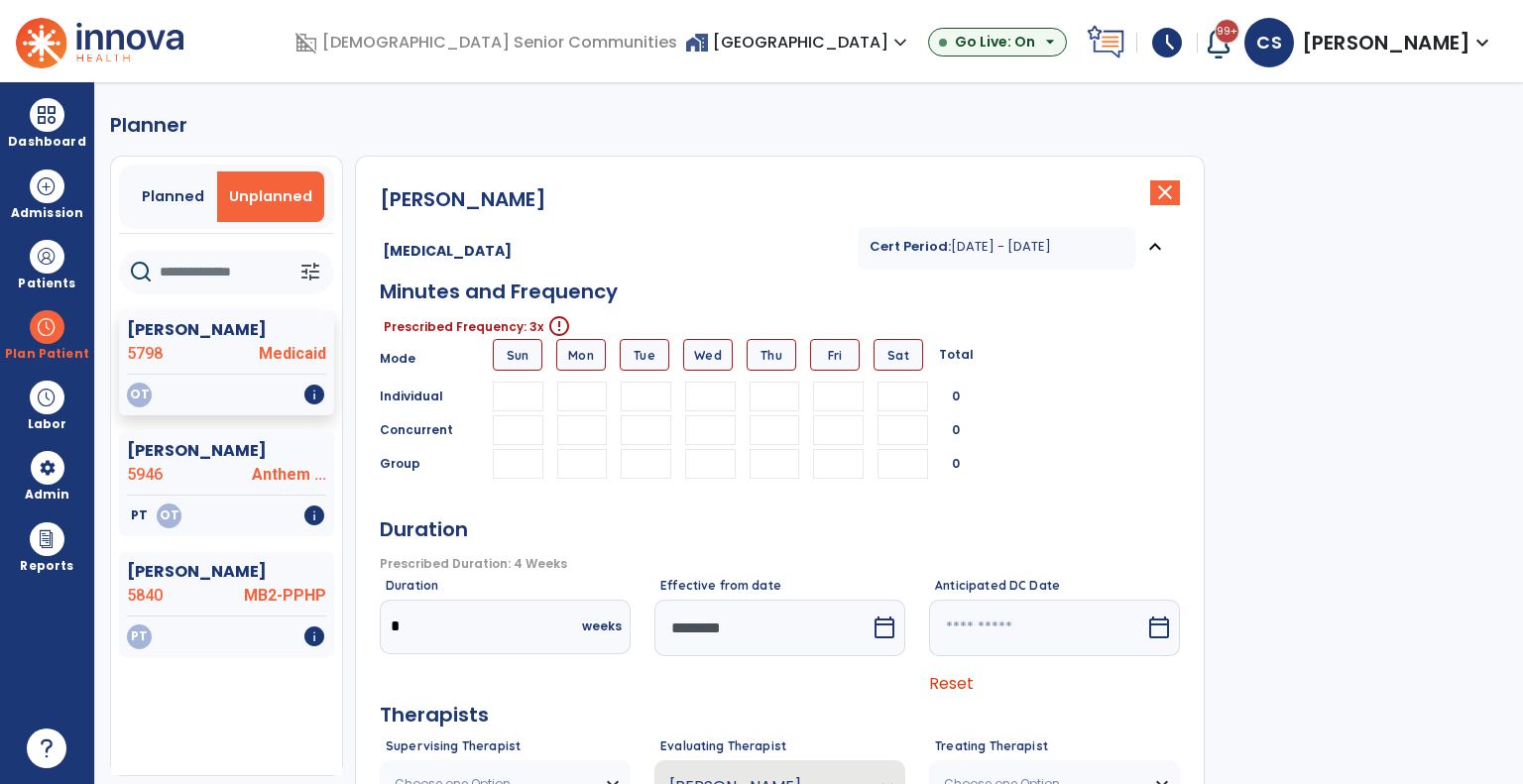 click at bounding box center [582, 396] 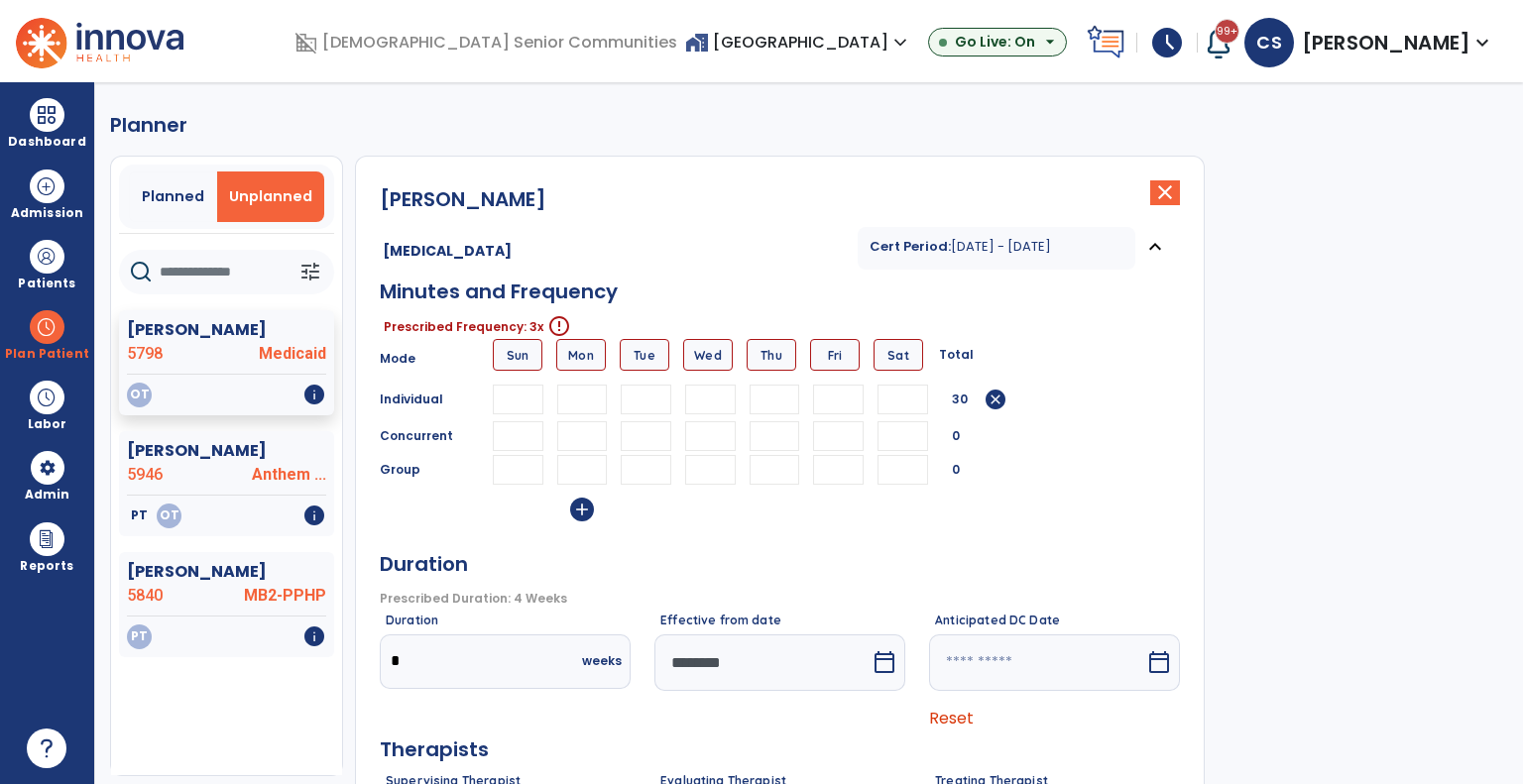 type on "**" 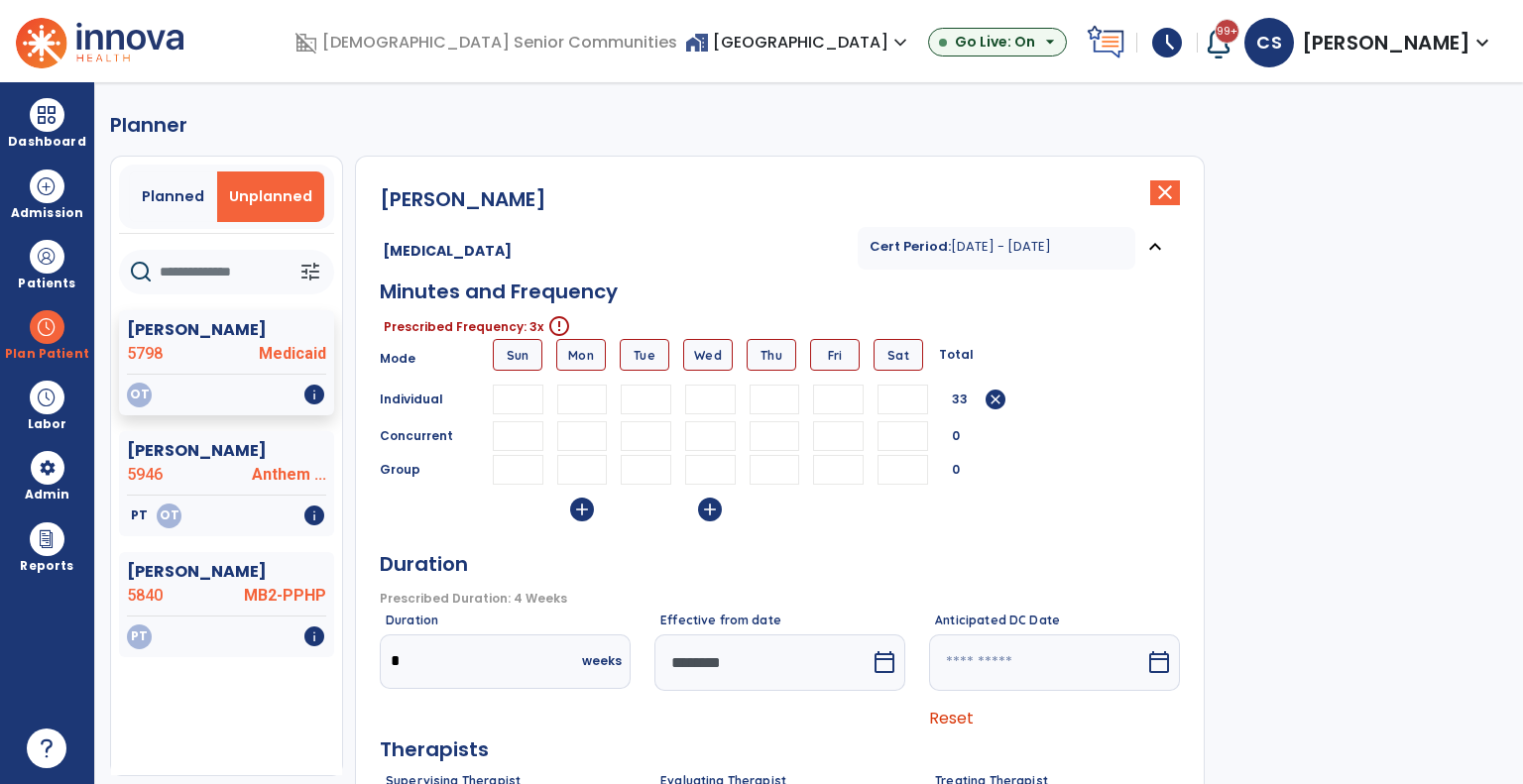 type on "**" 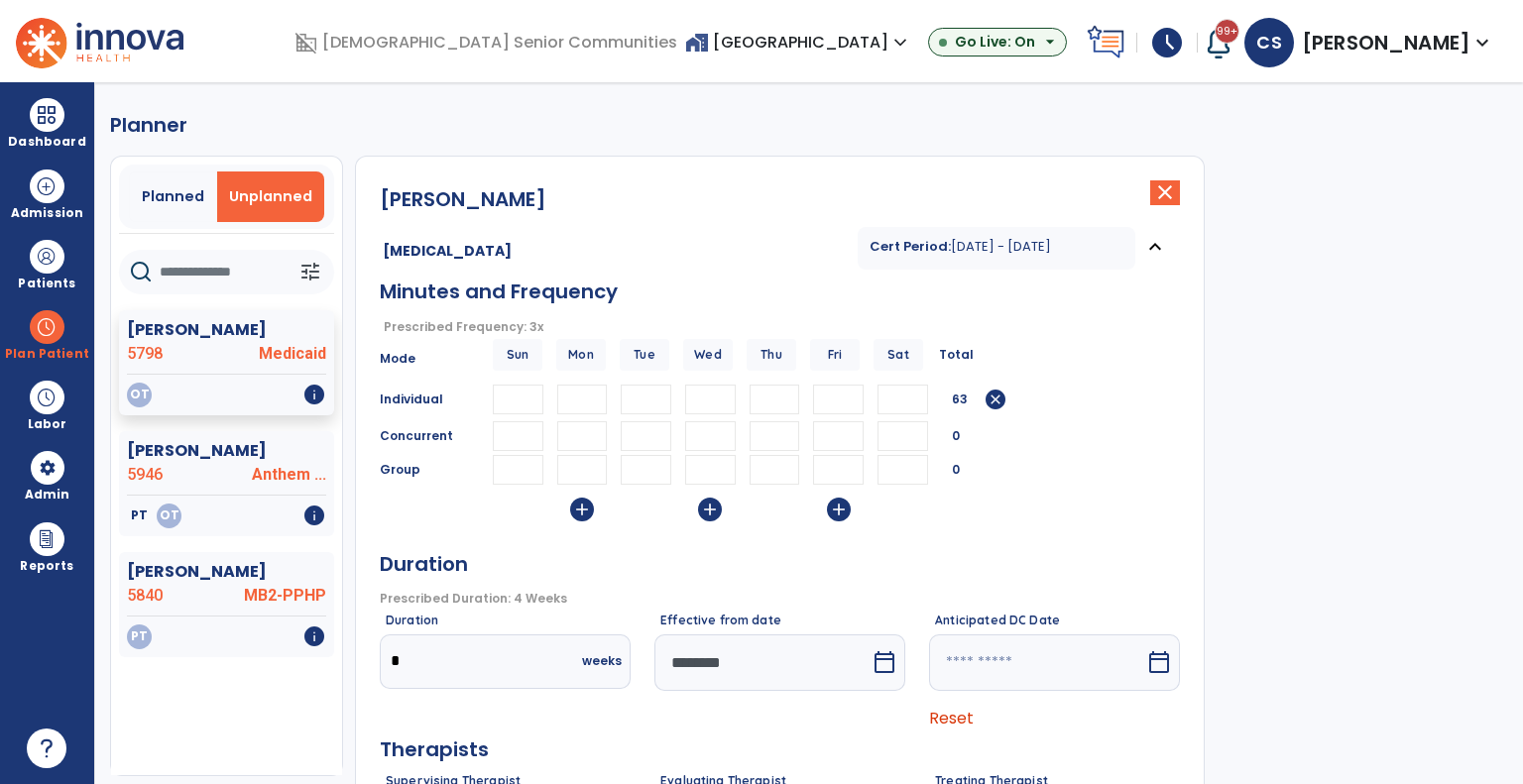 type on "**" 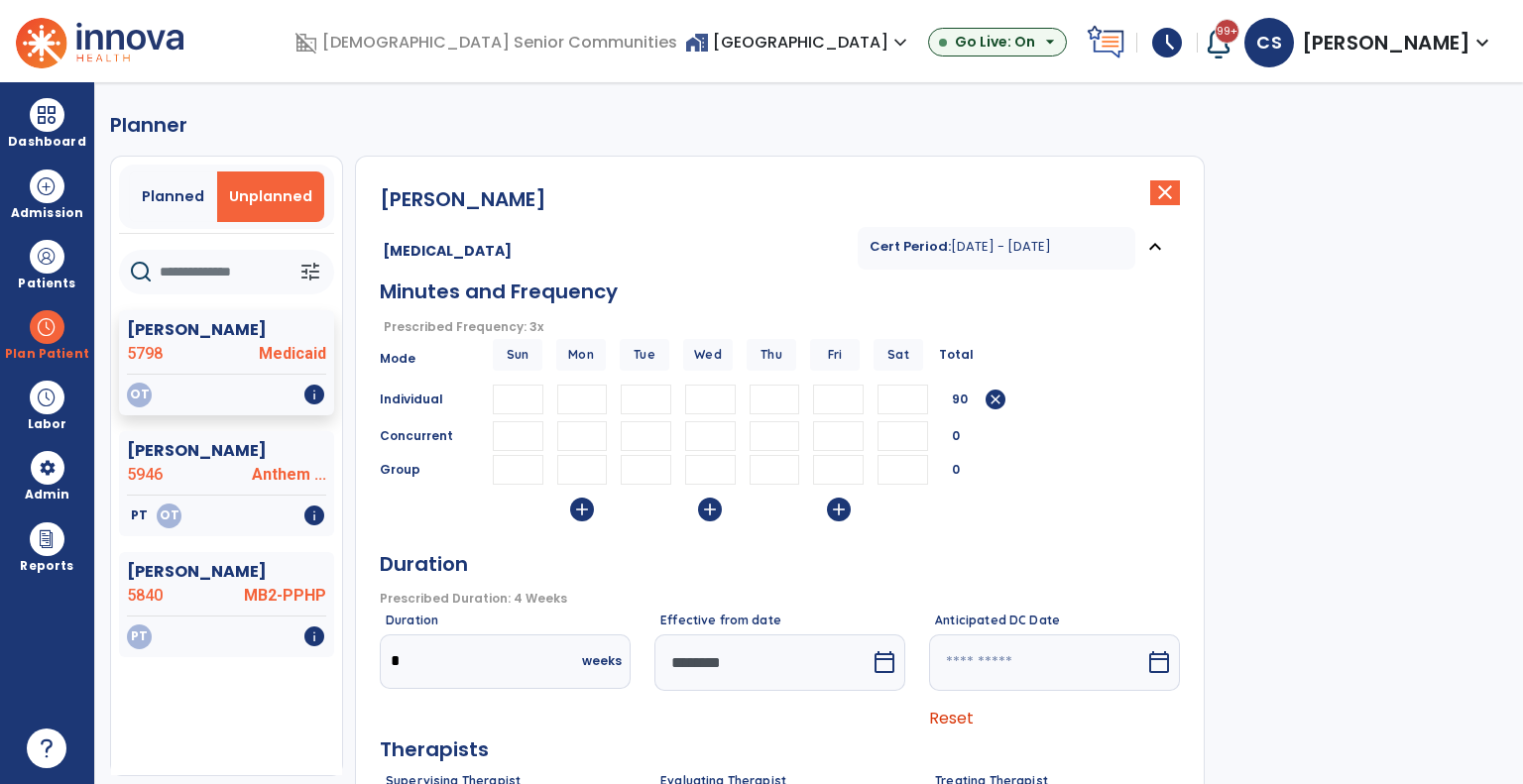 scroll, scrollTop: 131, scrollLeft: 0, axis: vertical 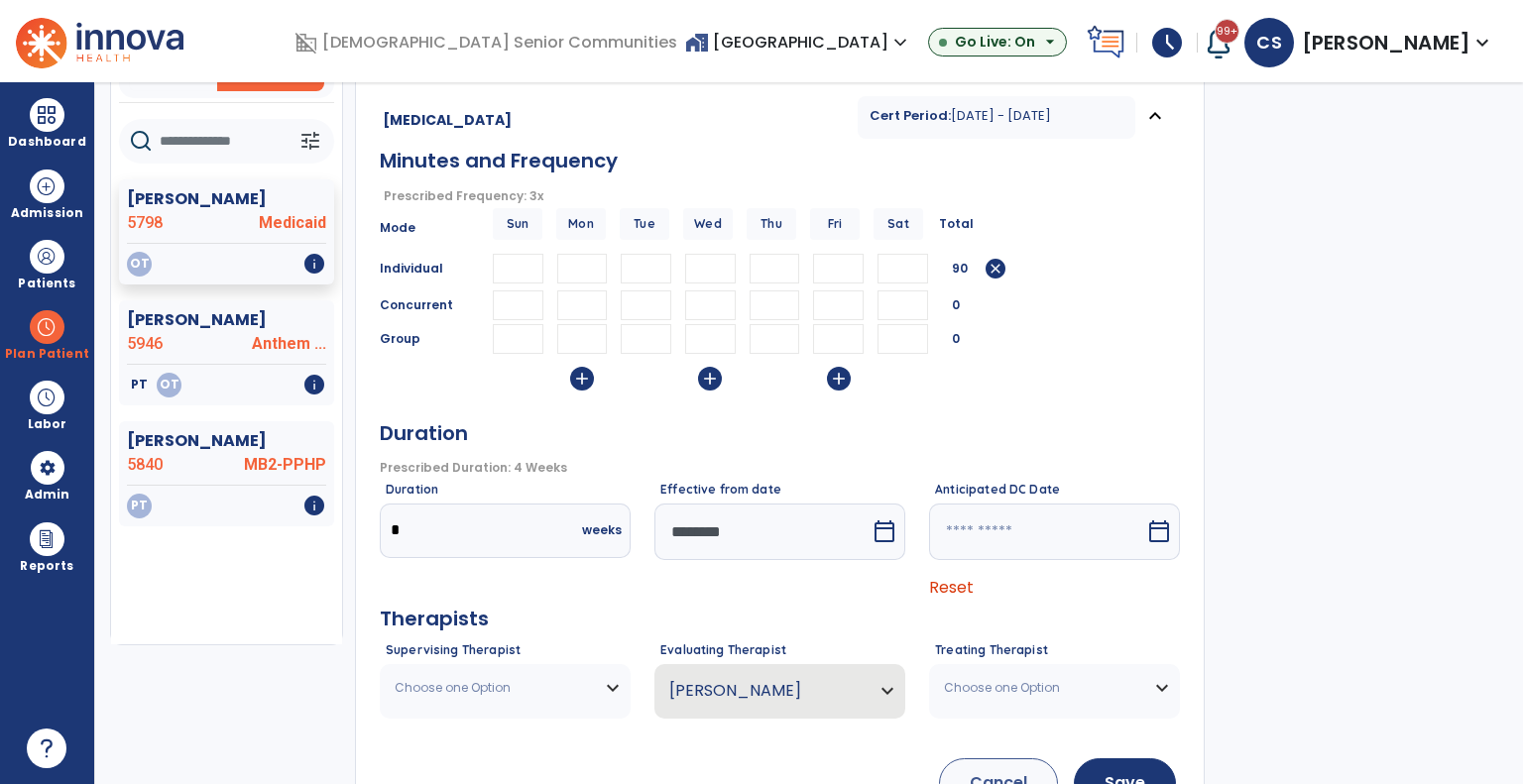 click on "calendar_today" at bounding box center (886, 531) 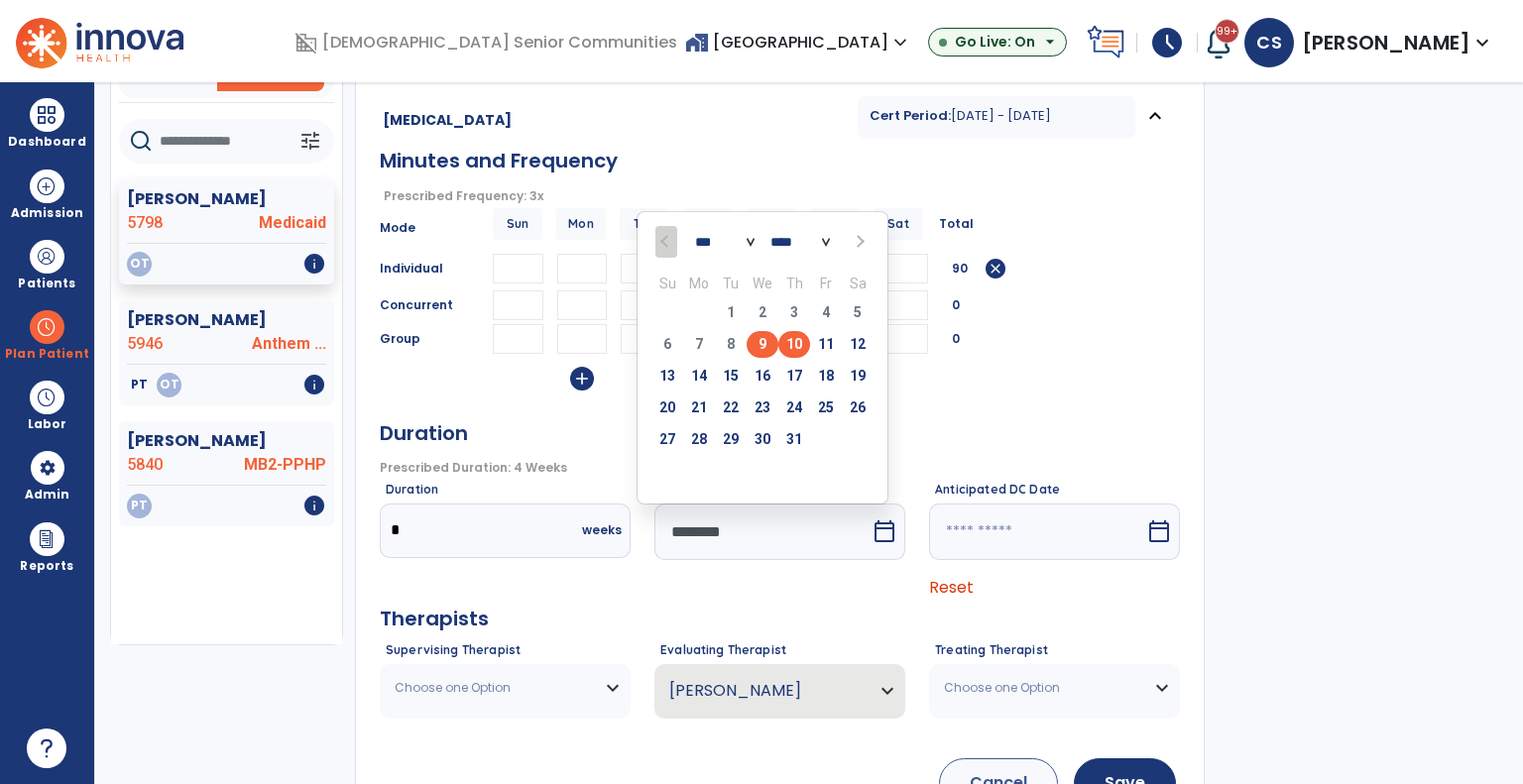 click on "10" at bounding box center [794, 344] 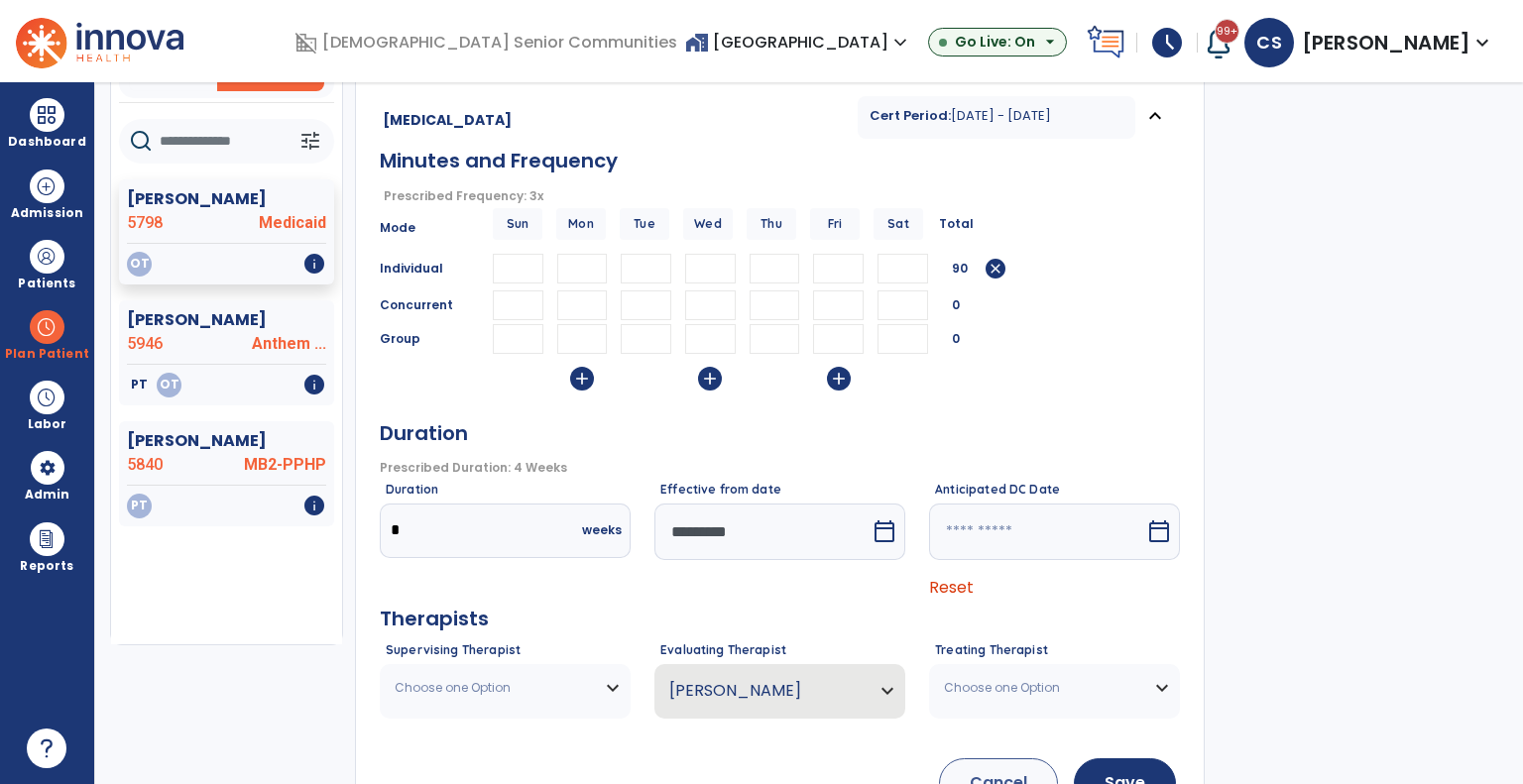 click on "Choose one Option" at bounding box center [493, 688] 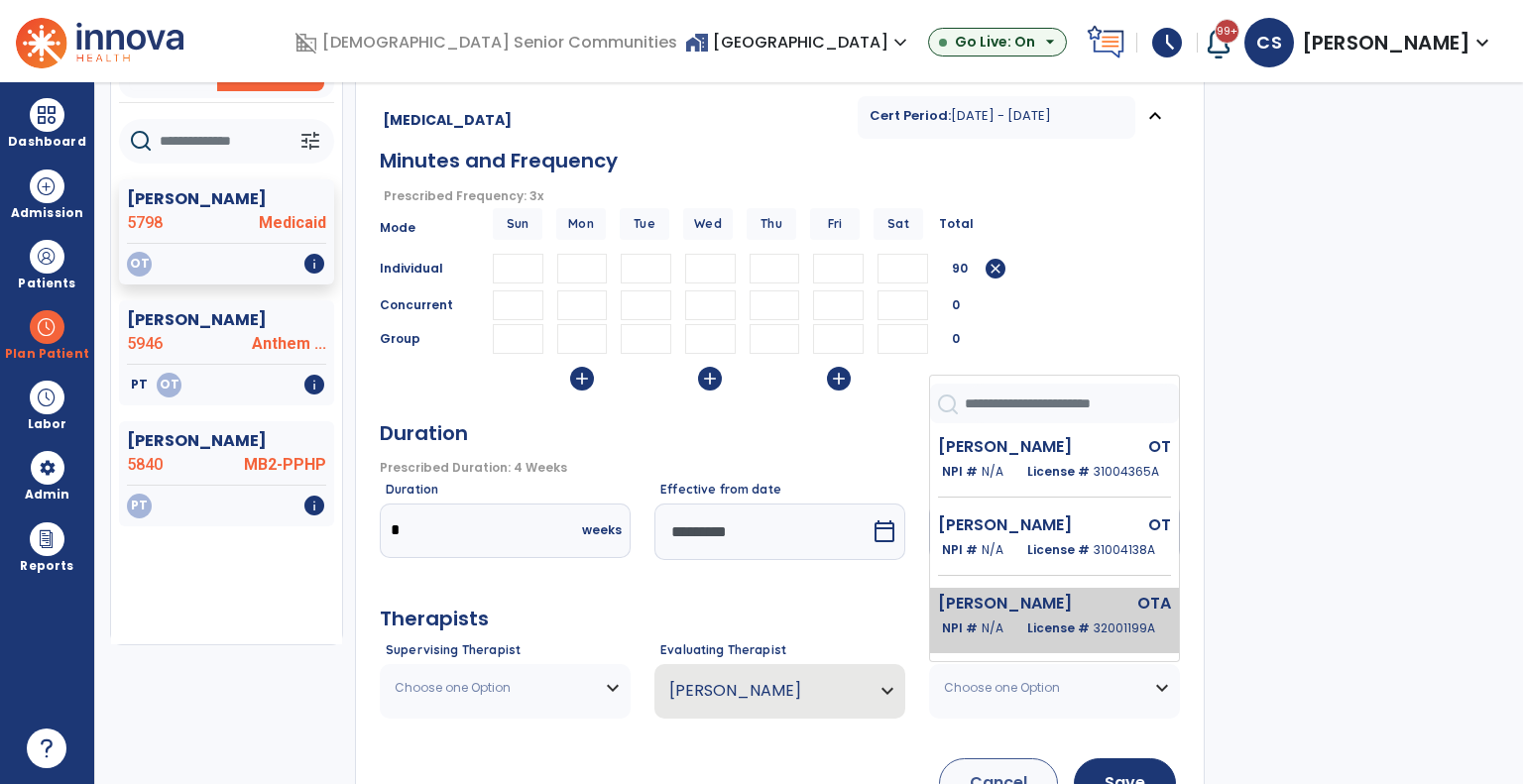 click on "License #  32001199A" at bounding box center [1091, 628] 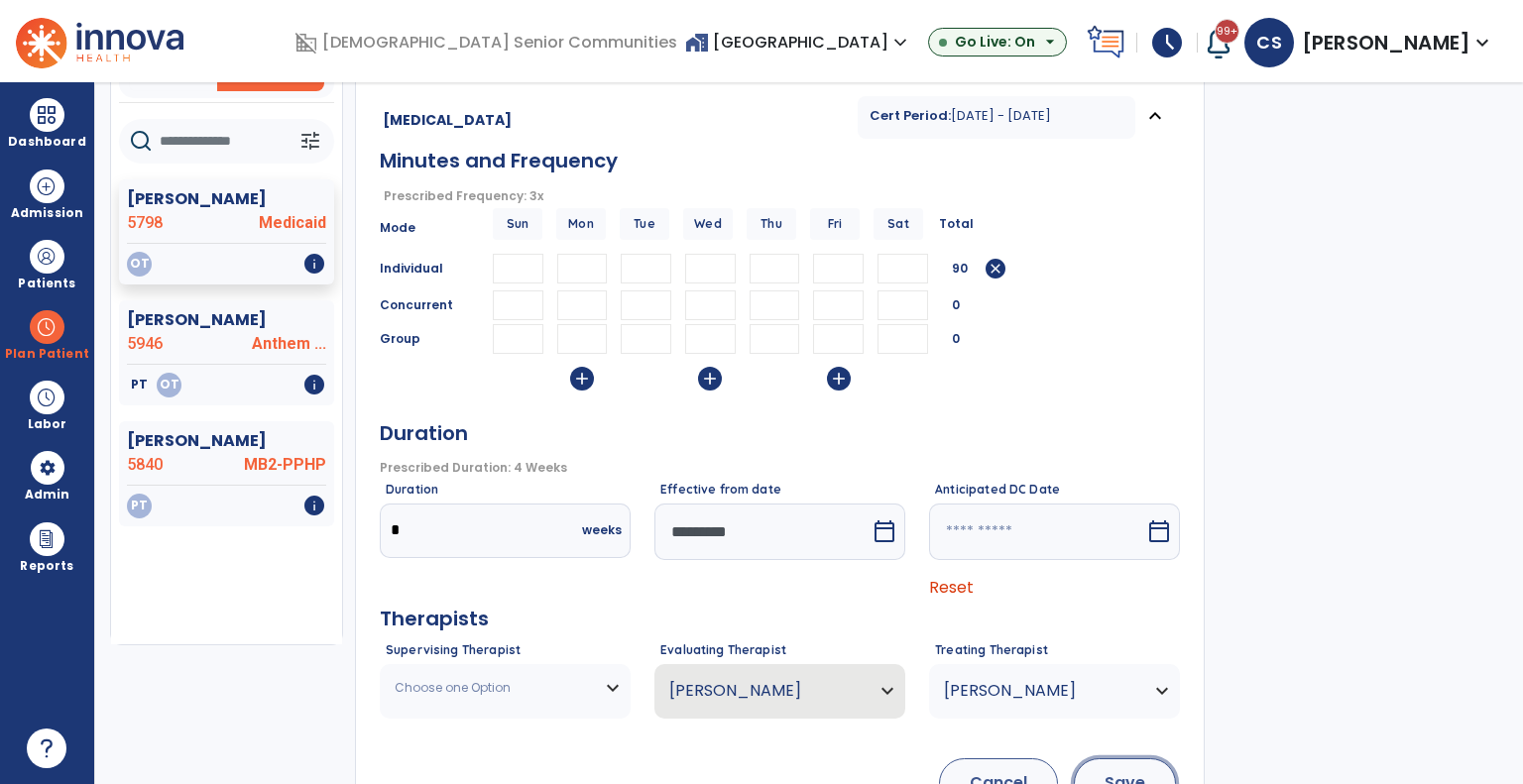 click on "Save" at bounding box center (1124, 783) 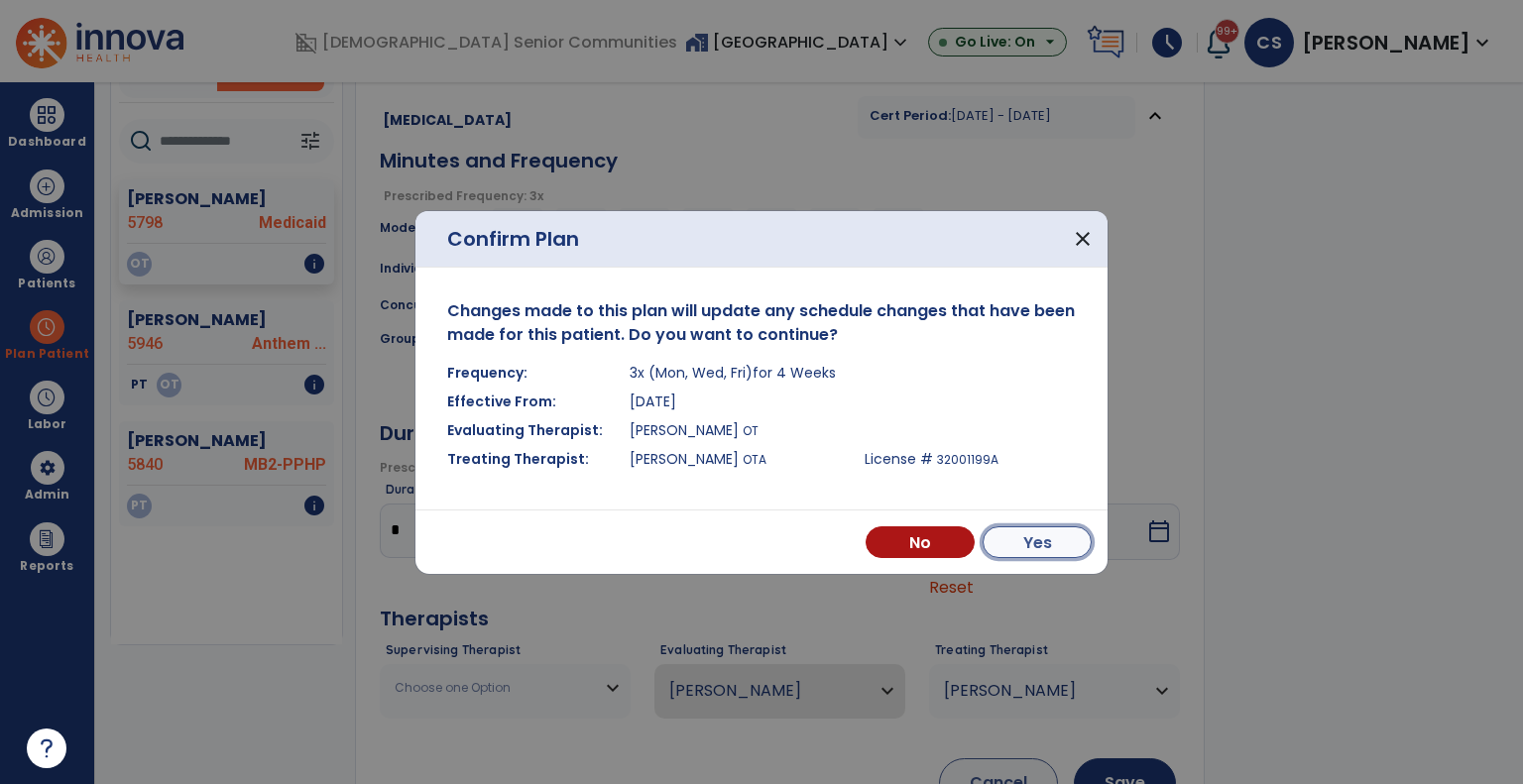 click on "Yes" at bounding box center [1037, 542] 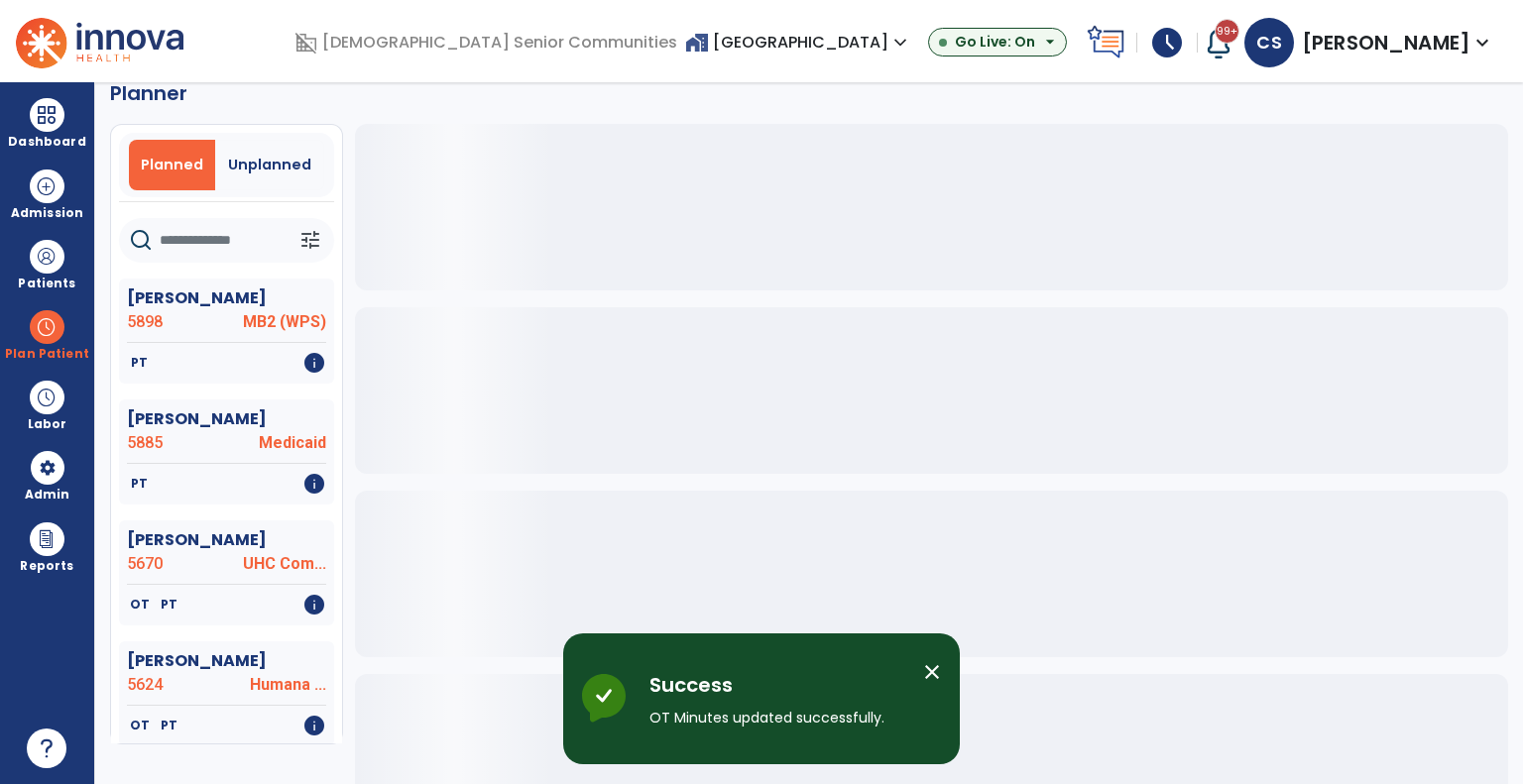 scroll, scrollTop: 30, scrollLeft: 0, axis: vertical 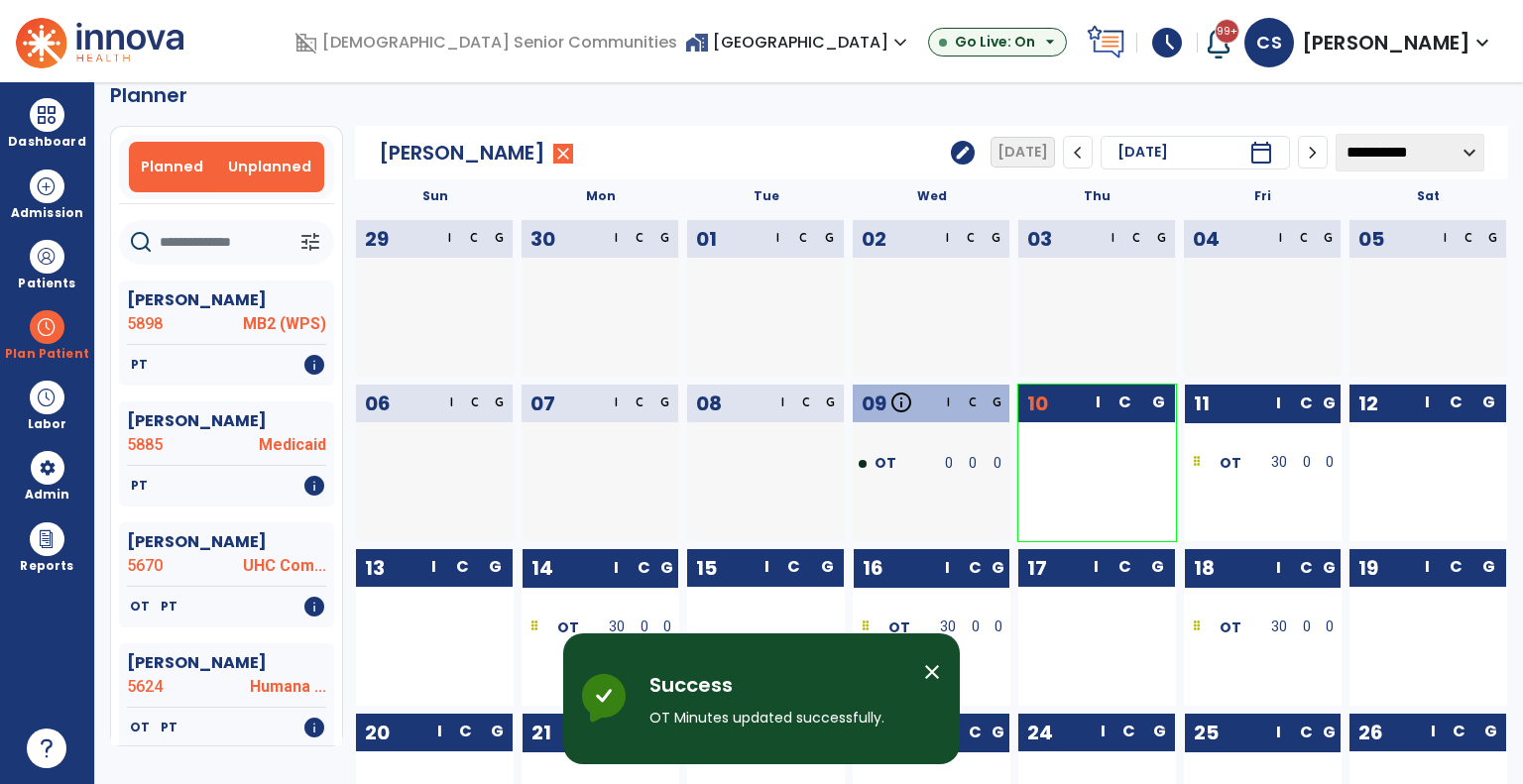 click on "Unplanned" at bounding box center (270, 167) 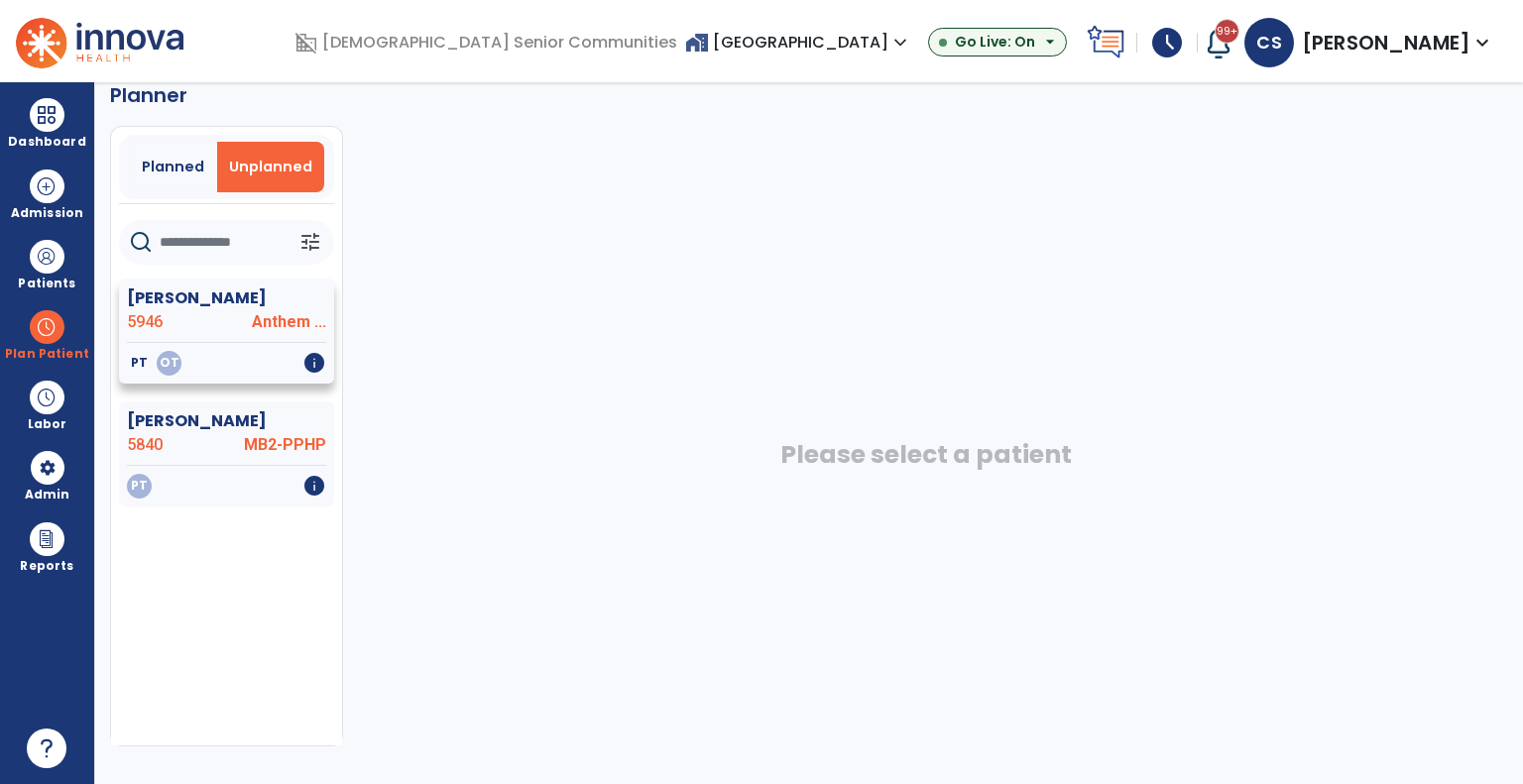 click on "PT   OT   info" 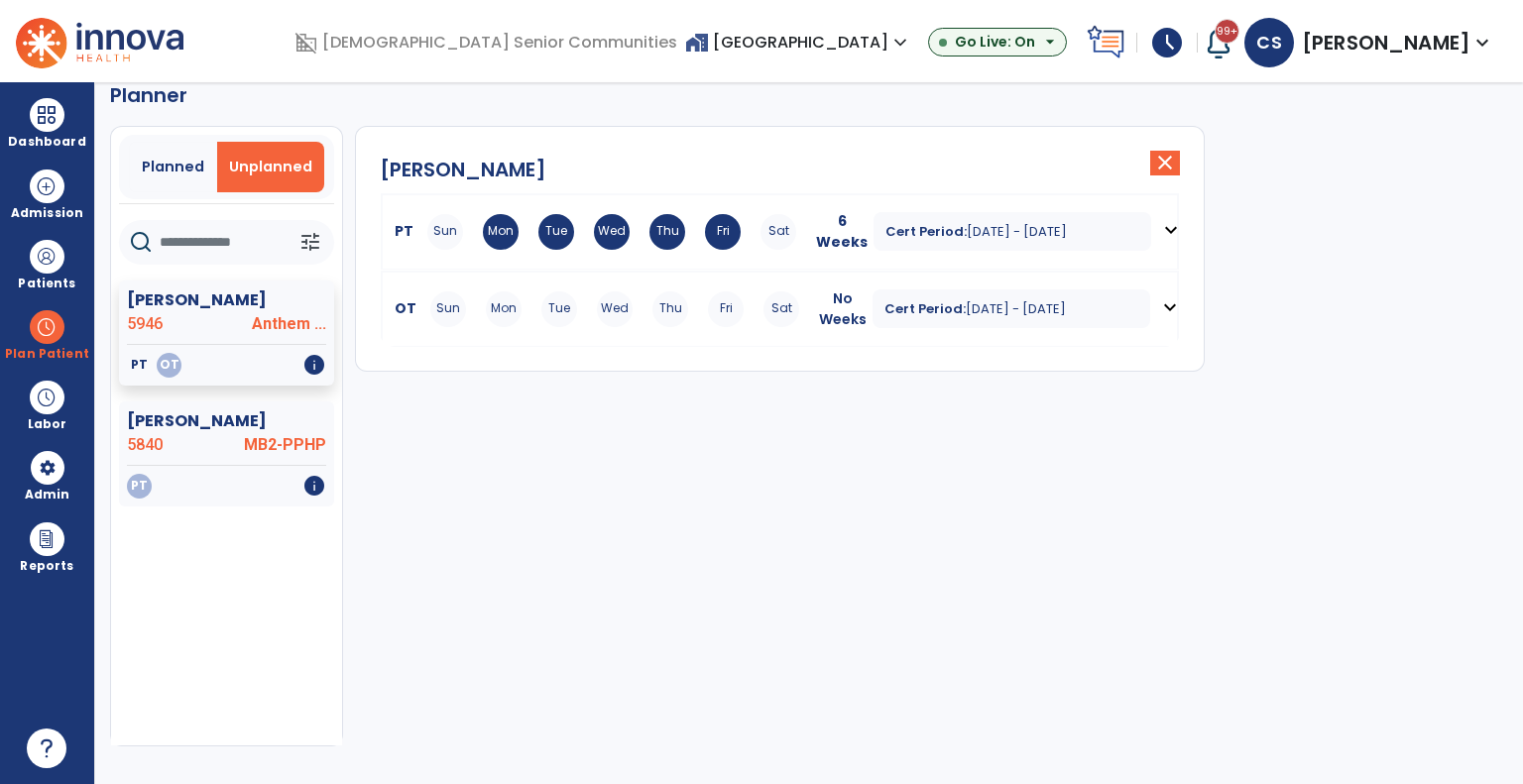 click on "expand_more" at bounding box center [1170, 307] 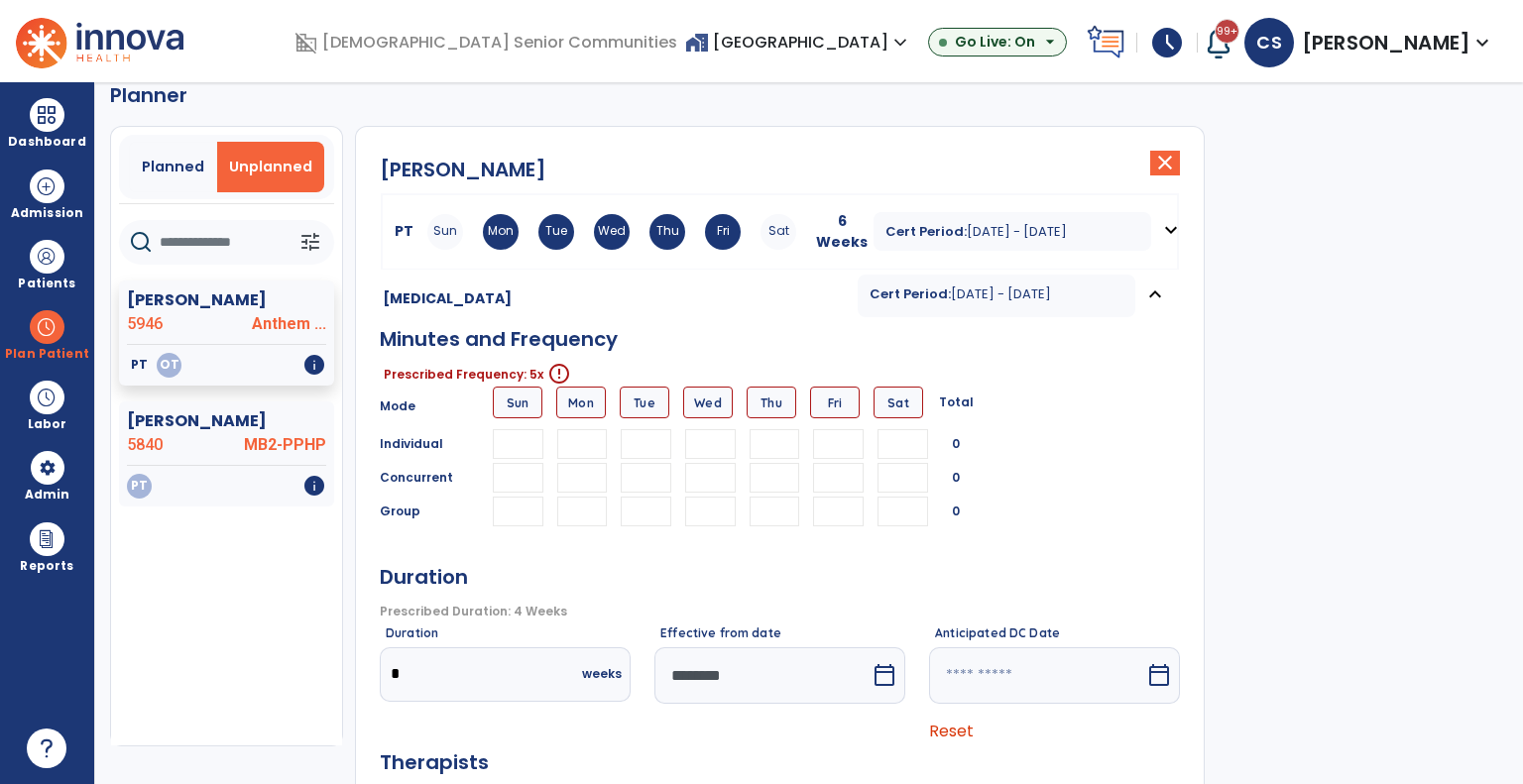 click on "expand_more" at bounding box center [1171, 230] 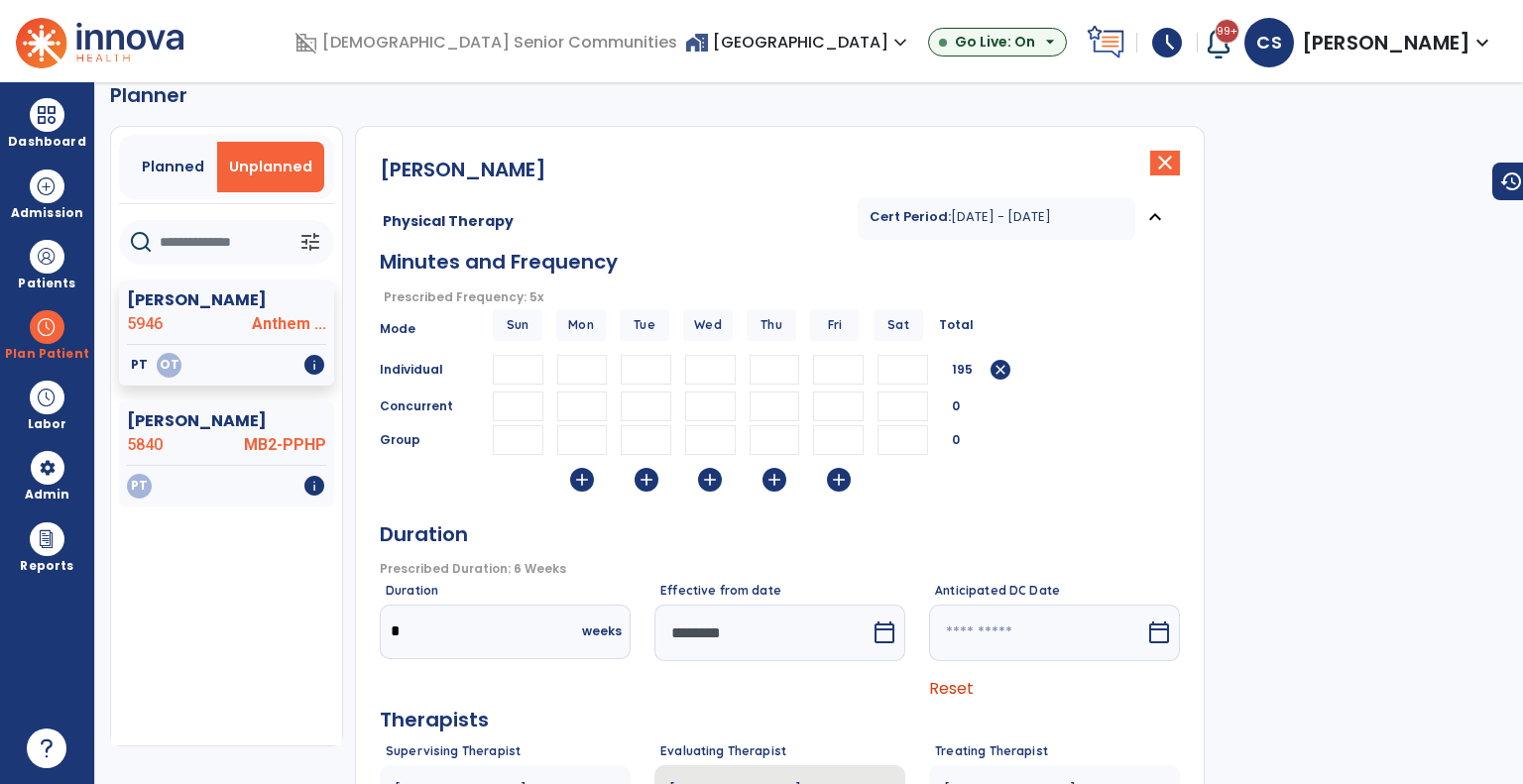 click on "expand_less" at bounding box center [1155, 217] 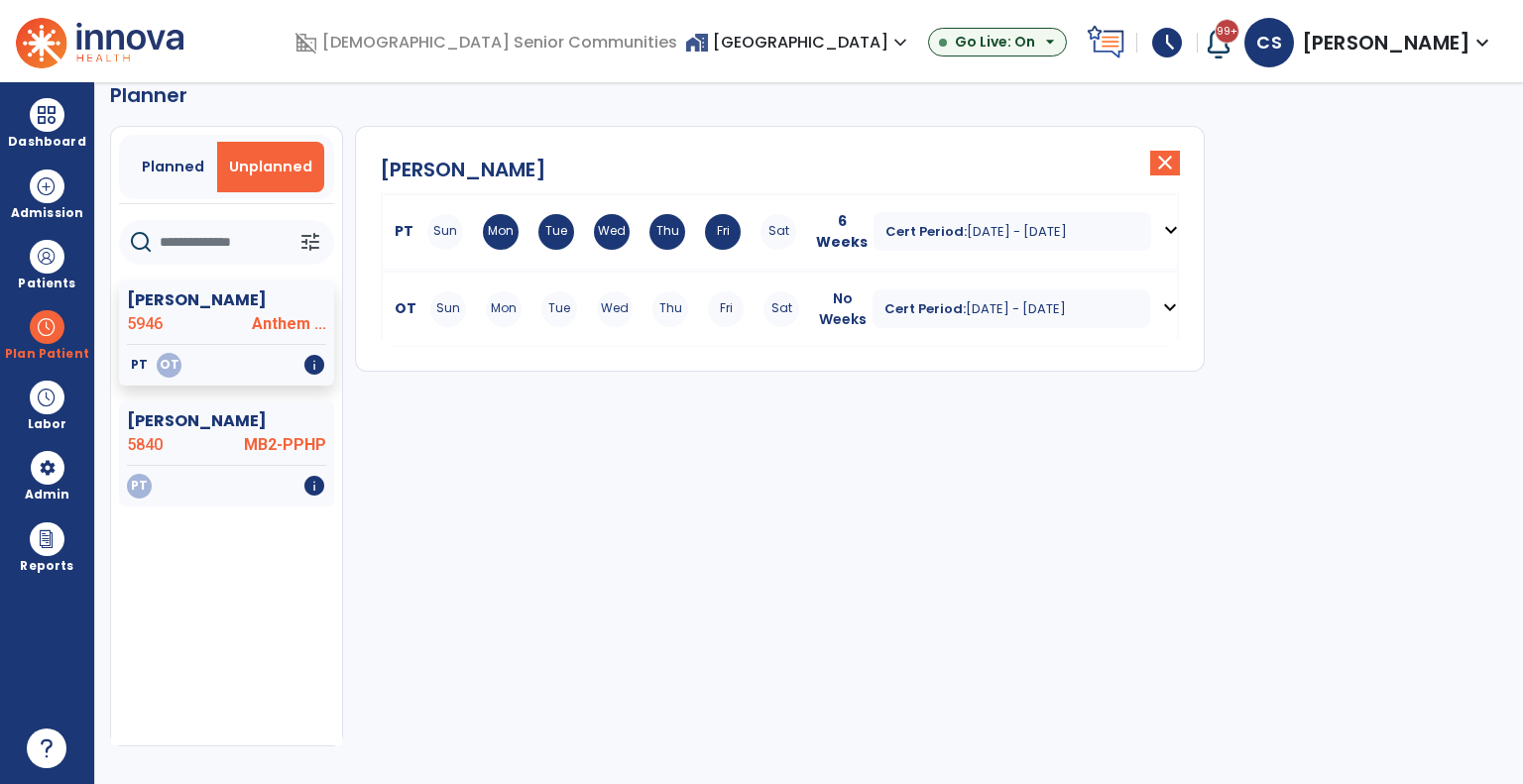 click on "Wed" at bounding box center (615, 309) 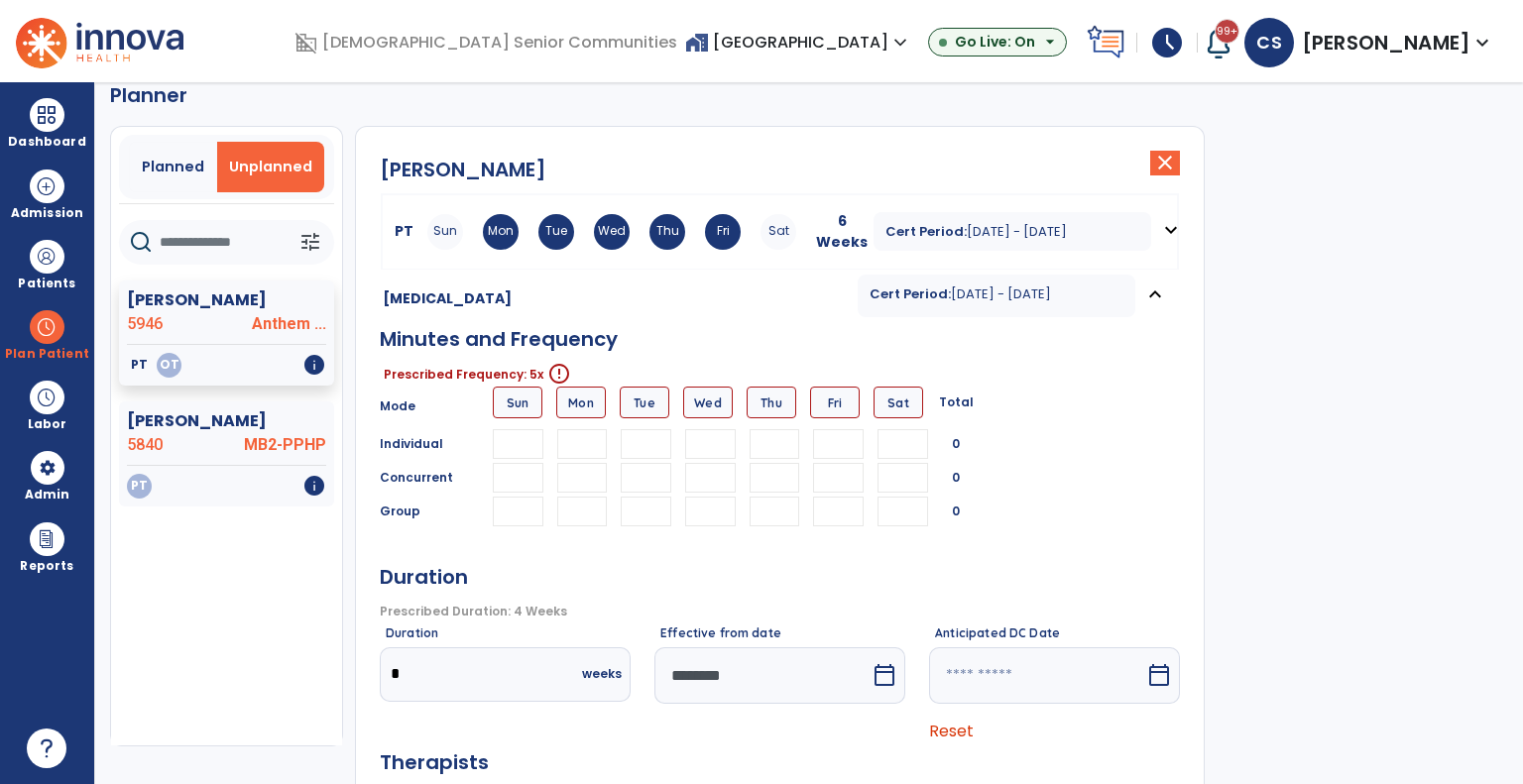 click at bounding box center [582, 444] 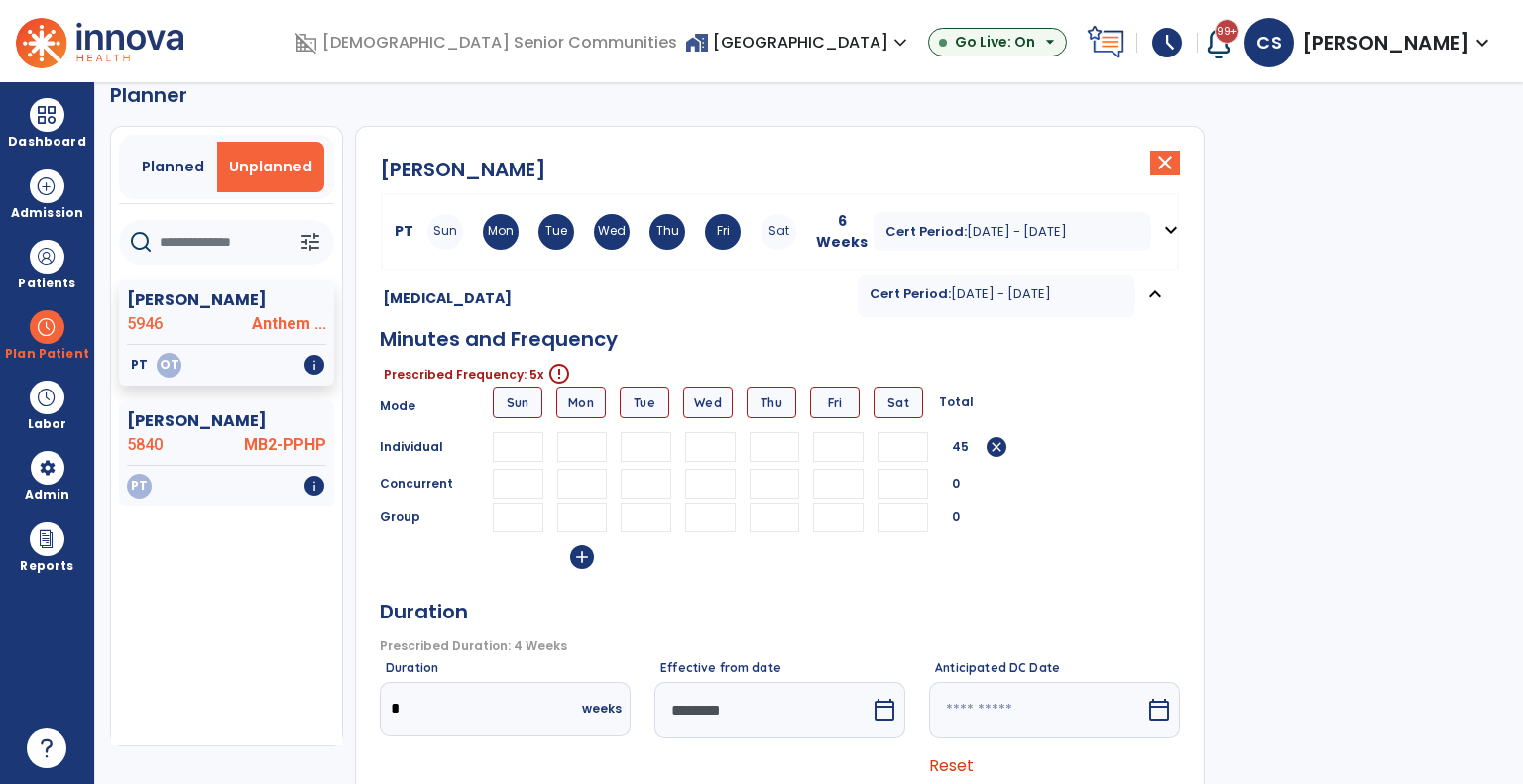 type on "**" 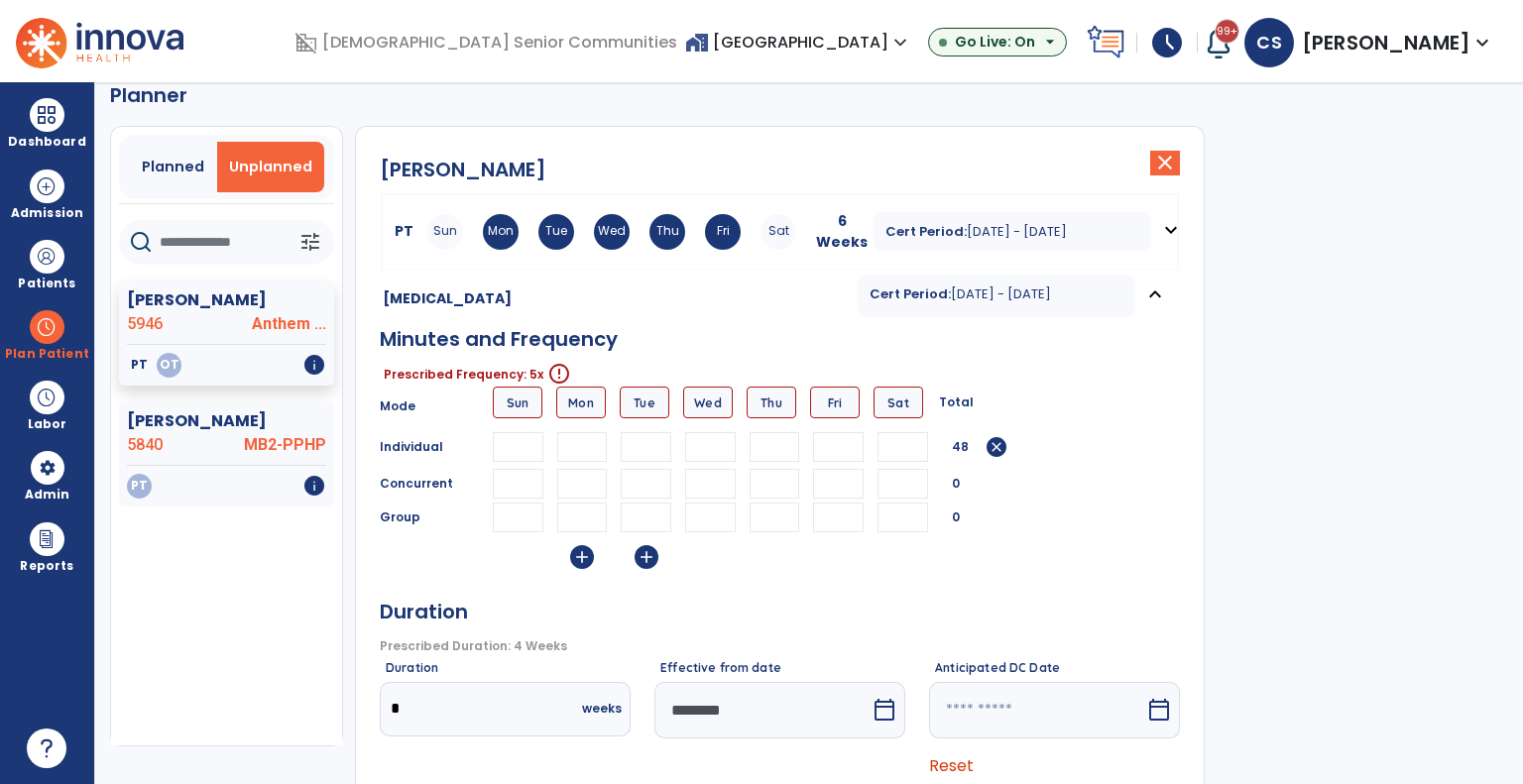 type on "**" 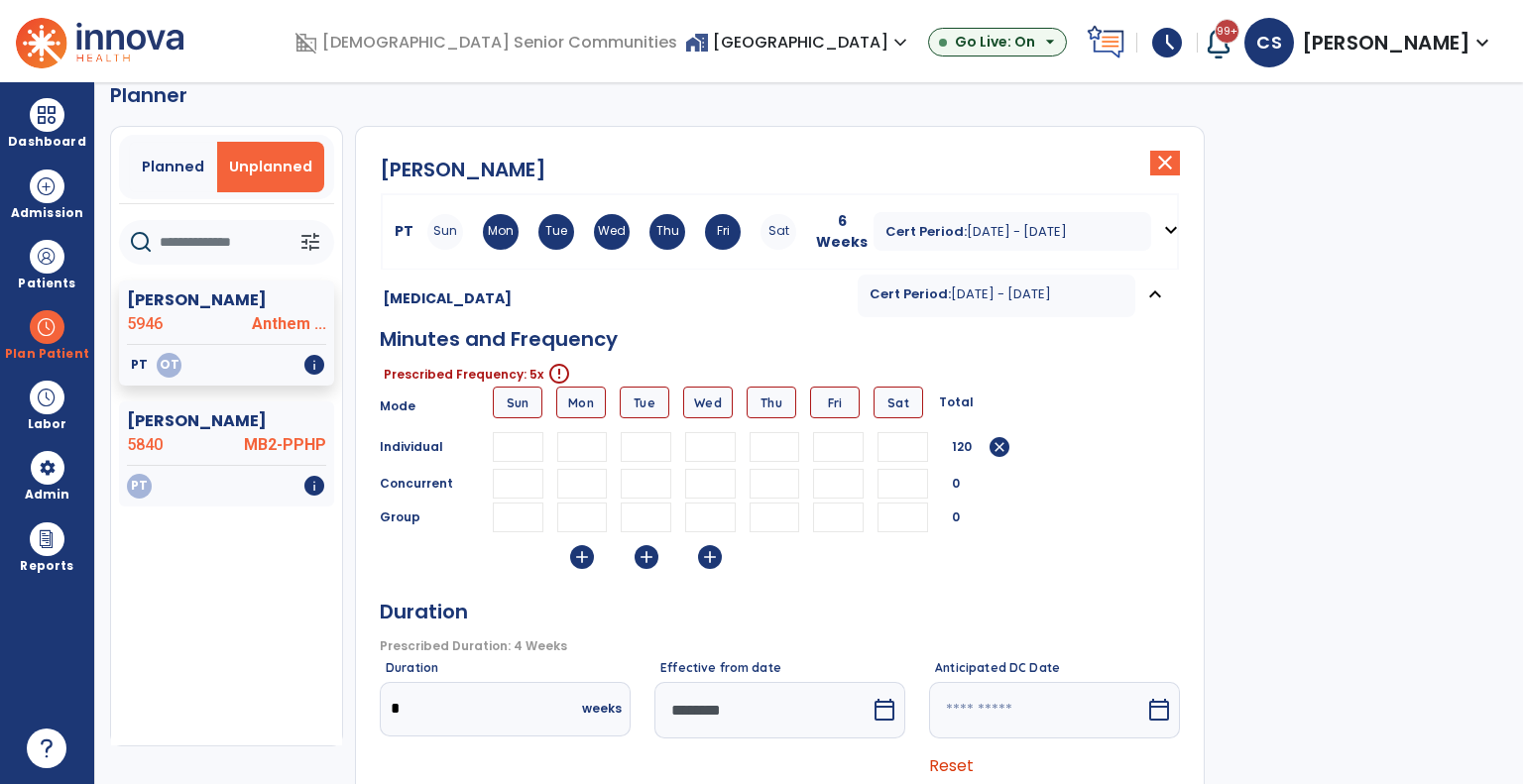 type on "**" 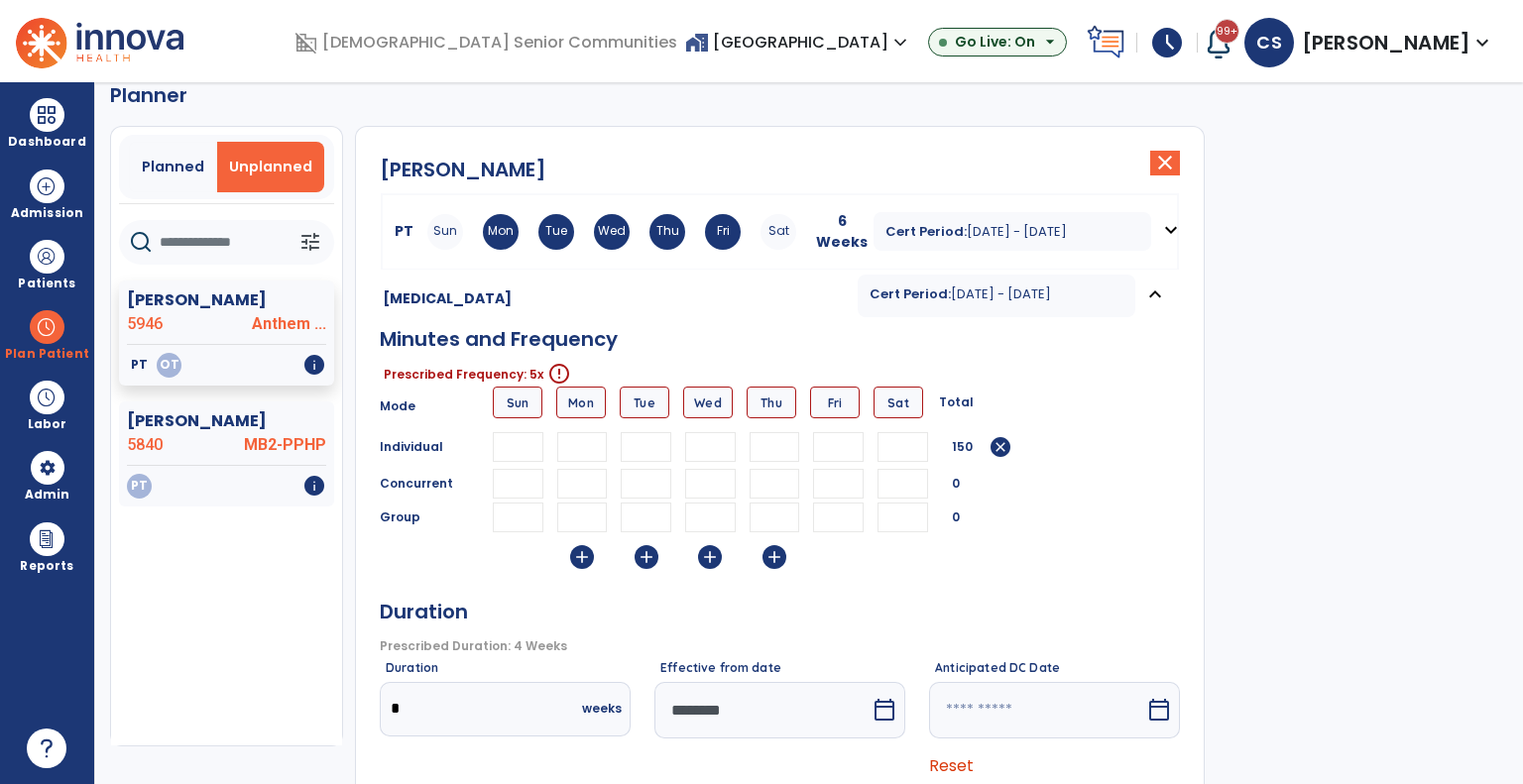 type on "**" 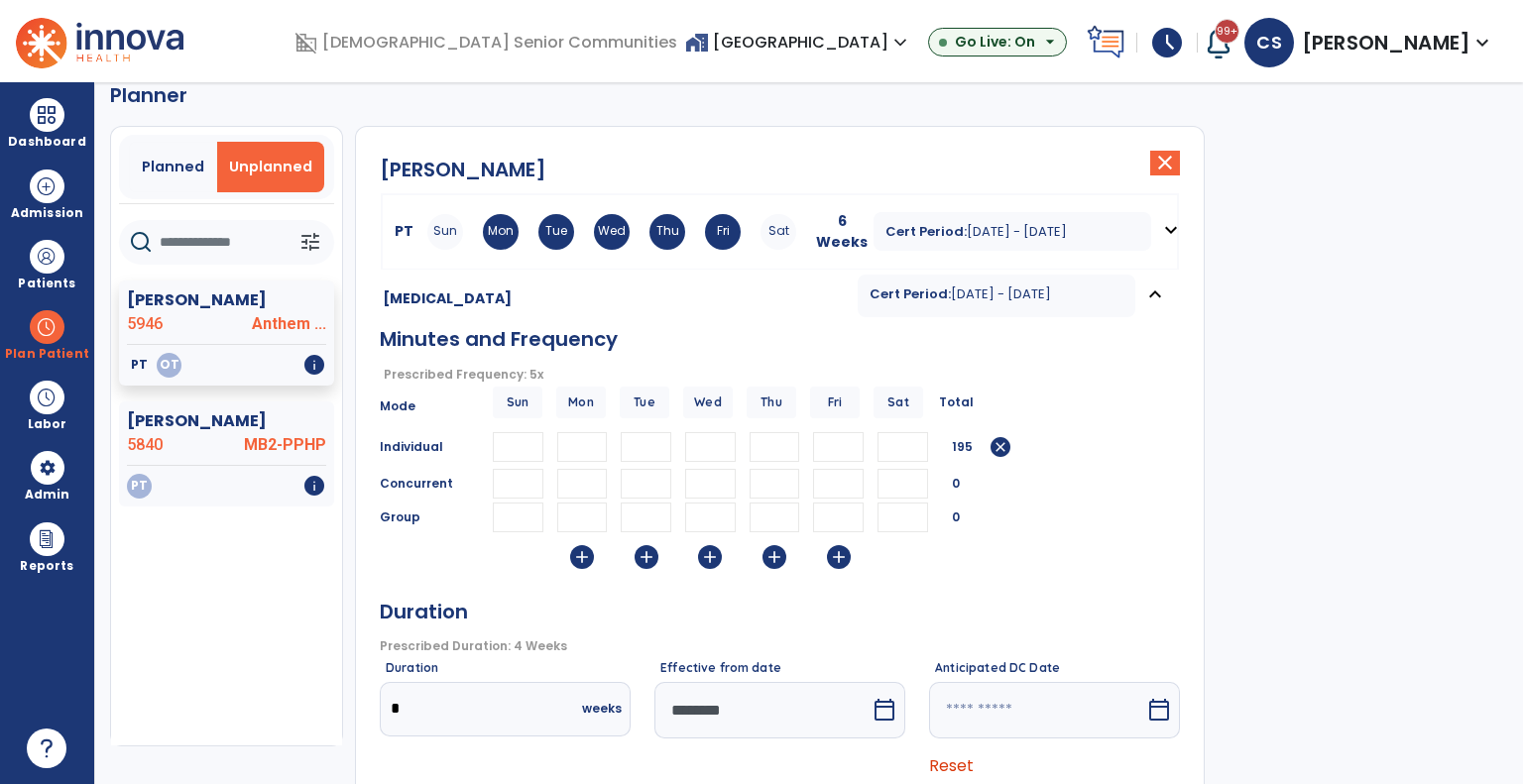 type on "**" 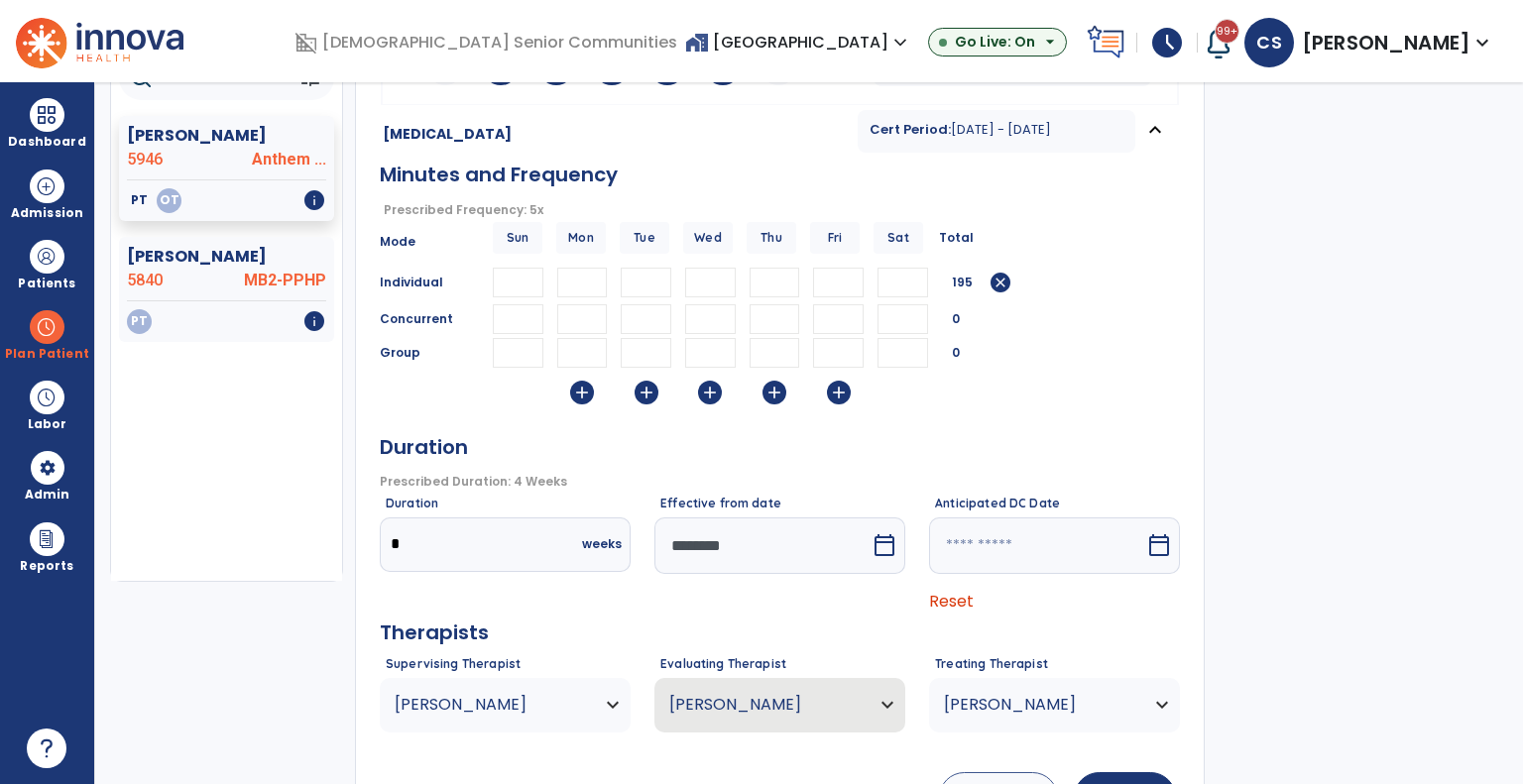 scroll, scrollTop: 194, scrollLeft: 0, axis: vertical 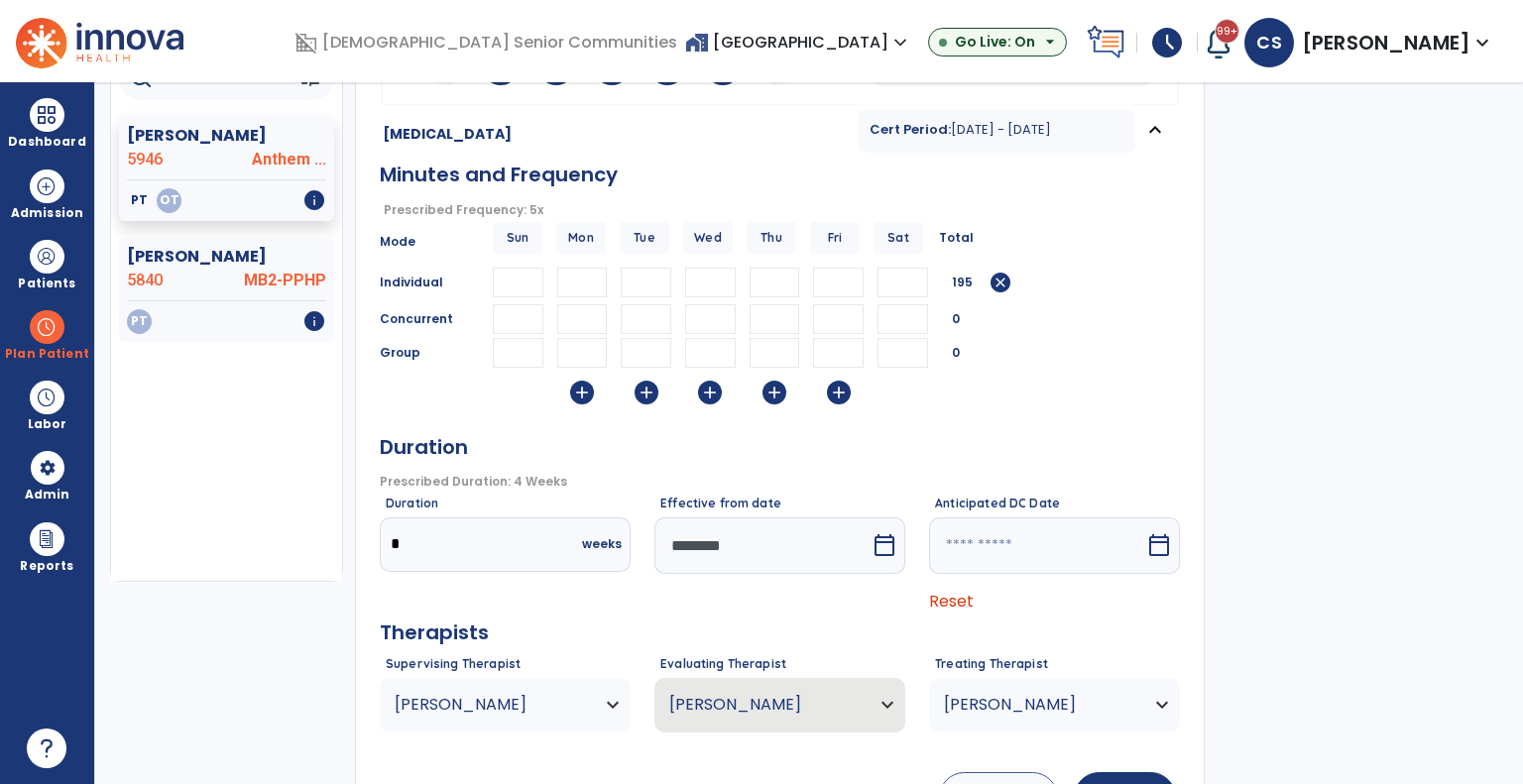 click on "********" at bounding box center [762, 545] 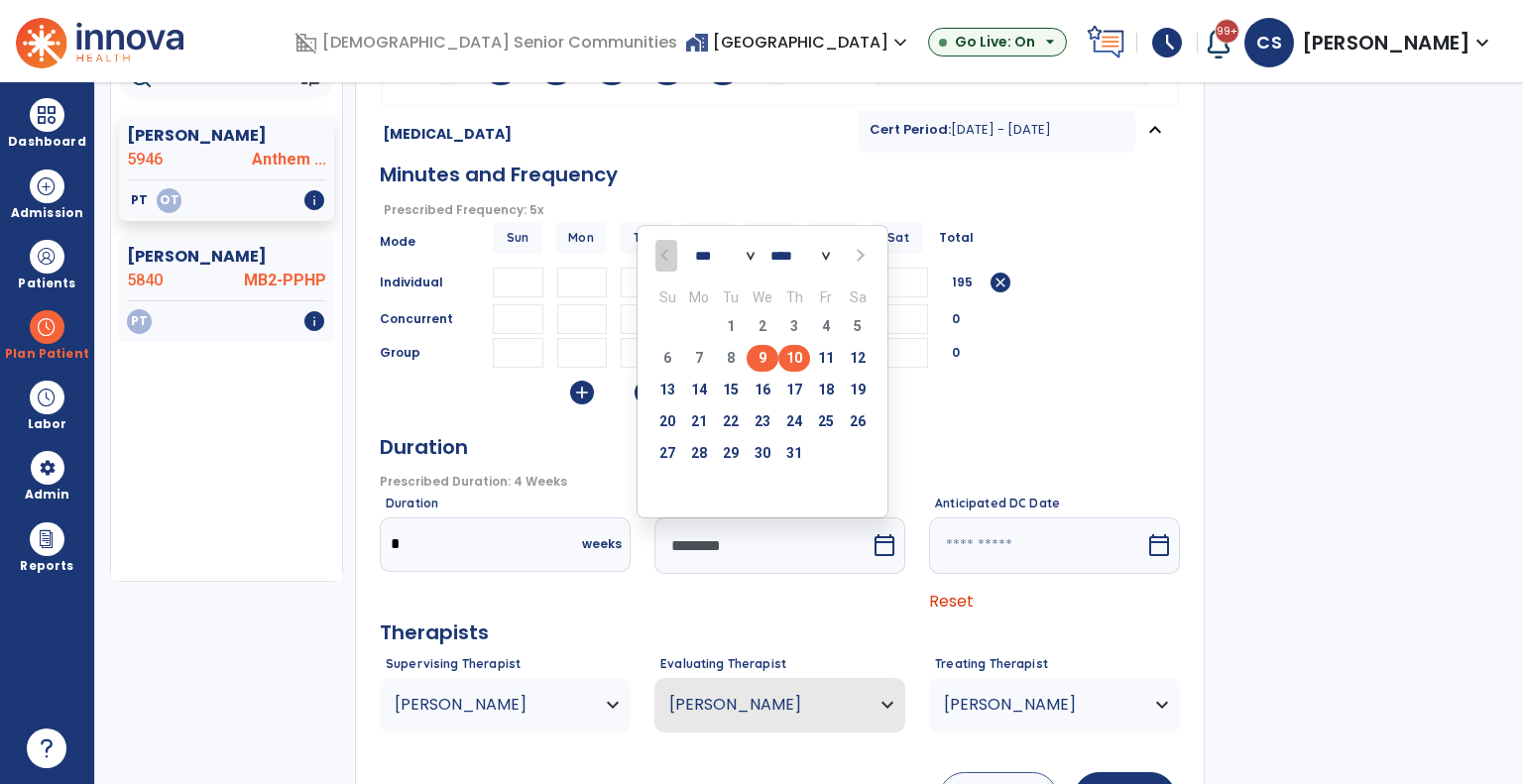 click on "10" at bounding box center (794, 358) 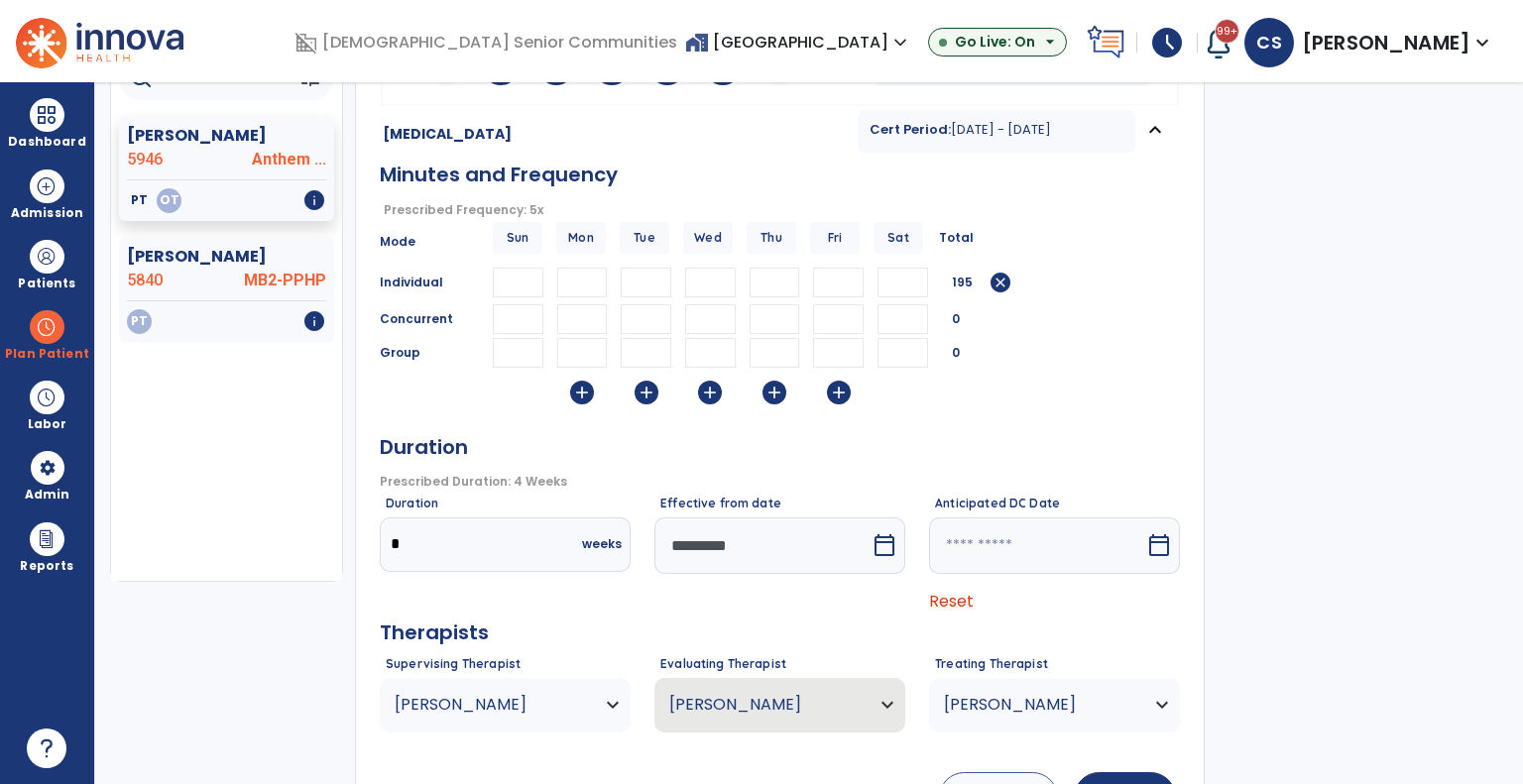 click on "Therapists" at bounding box center [779, 630] 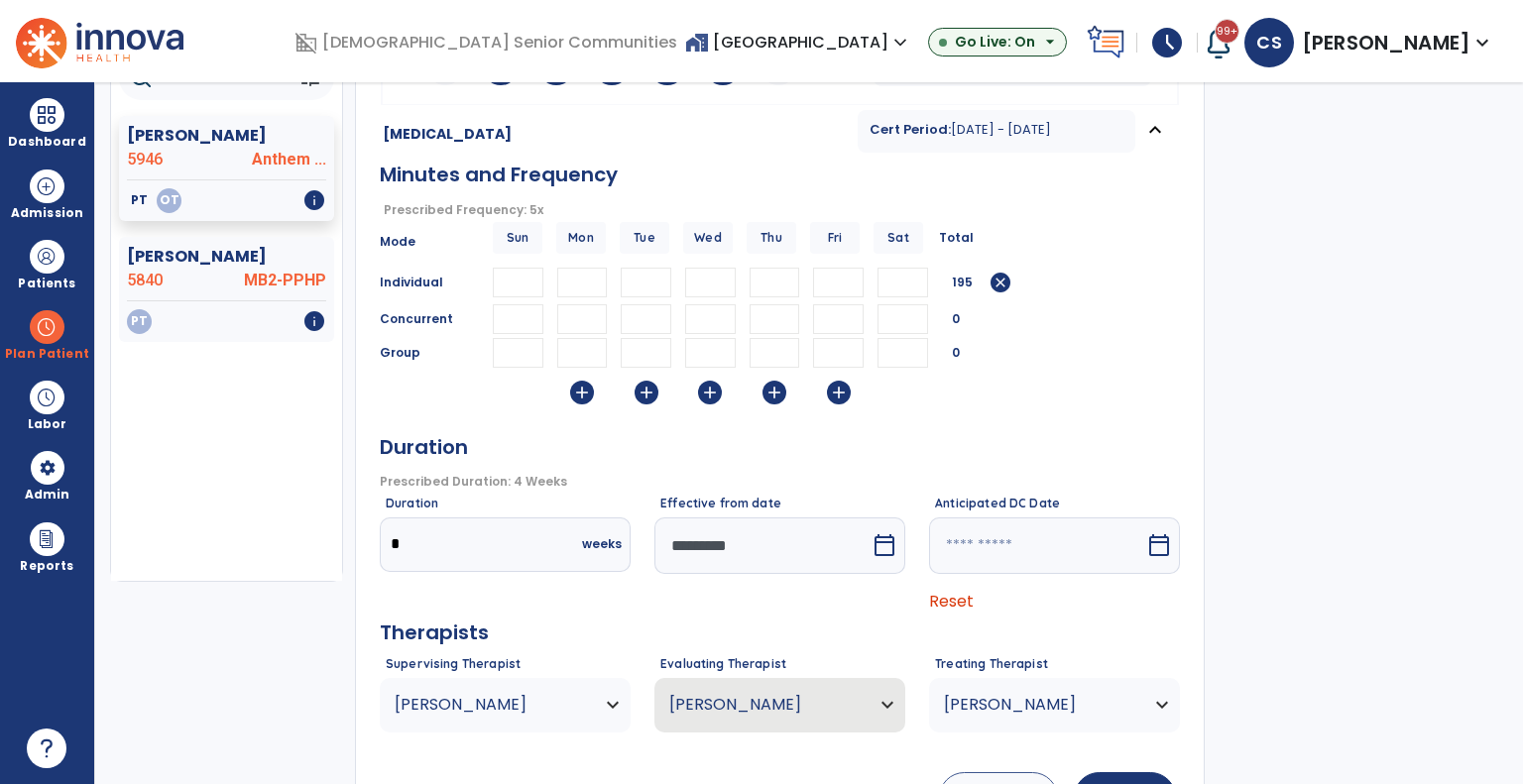 scroll, scrollTop: 278, scrollLeft: 0, axis: vertical 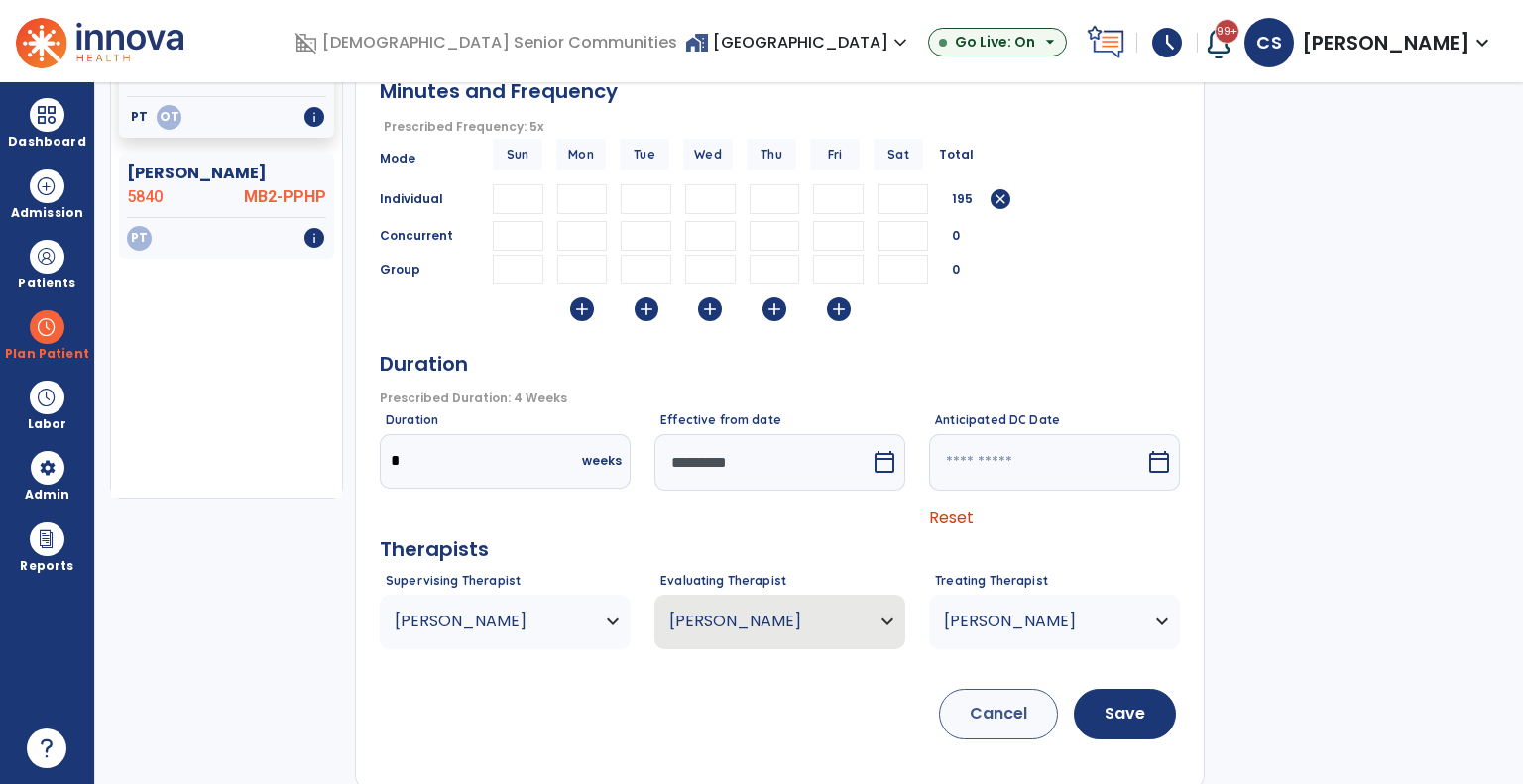 click on "[PERSON_NAME]" at bounding box center [505, 621] 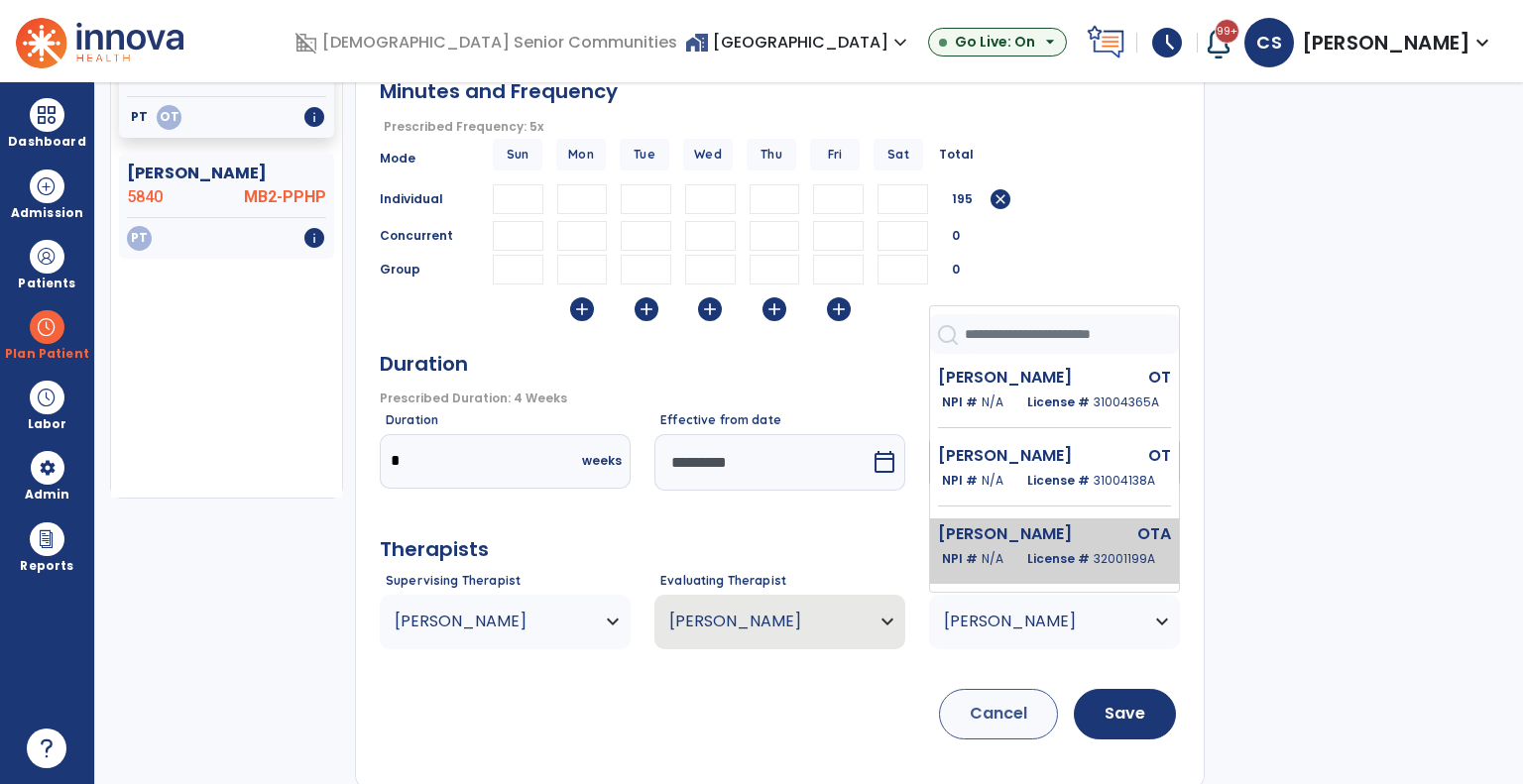 click on "[PERSON_NAME]   NPI #  N/A   License #  32001199A" at bounding box center [1054, 557] 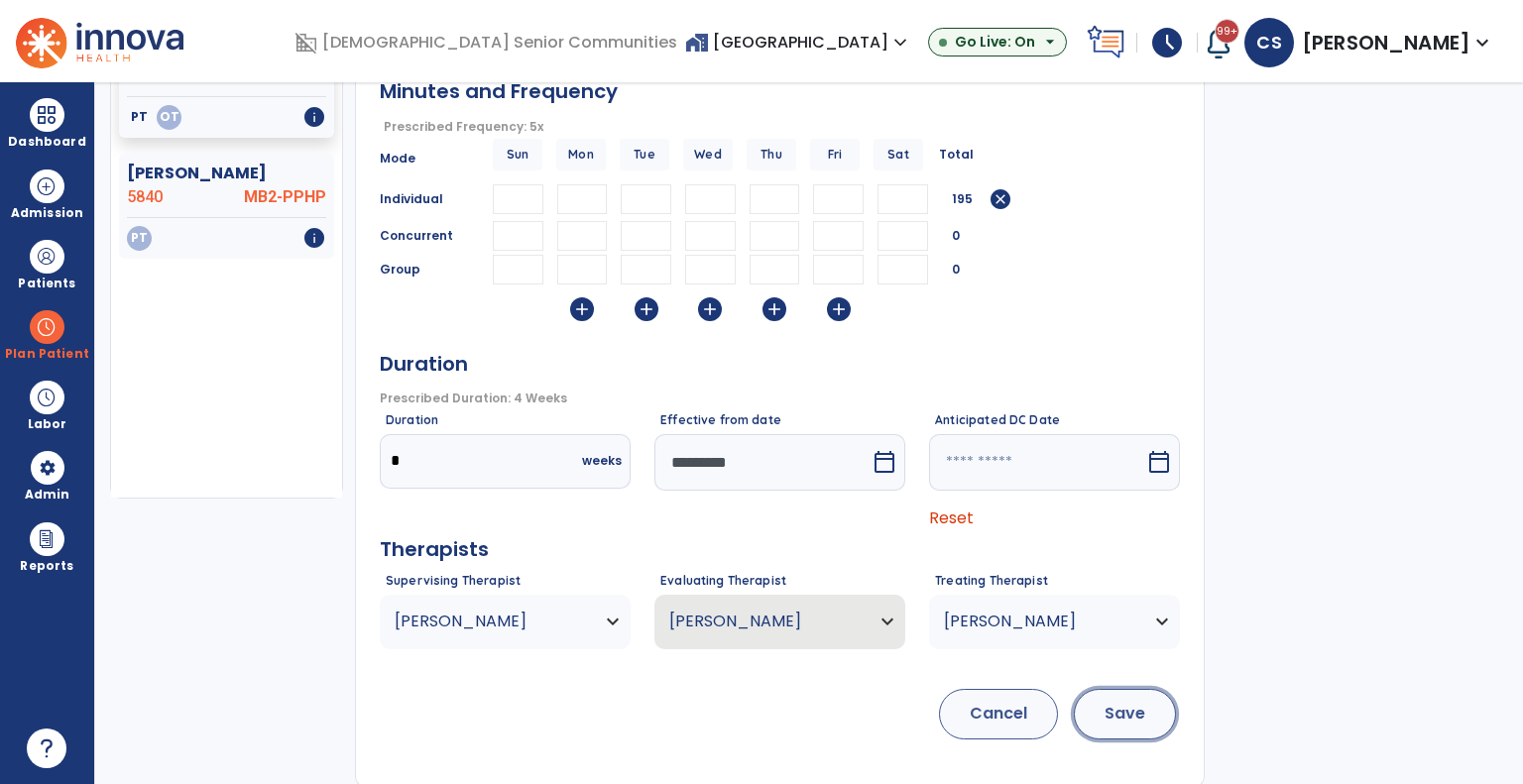 click on "Save" at bounding box center [1124, 714] 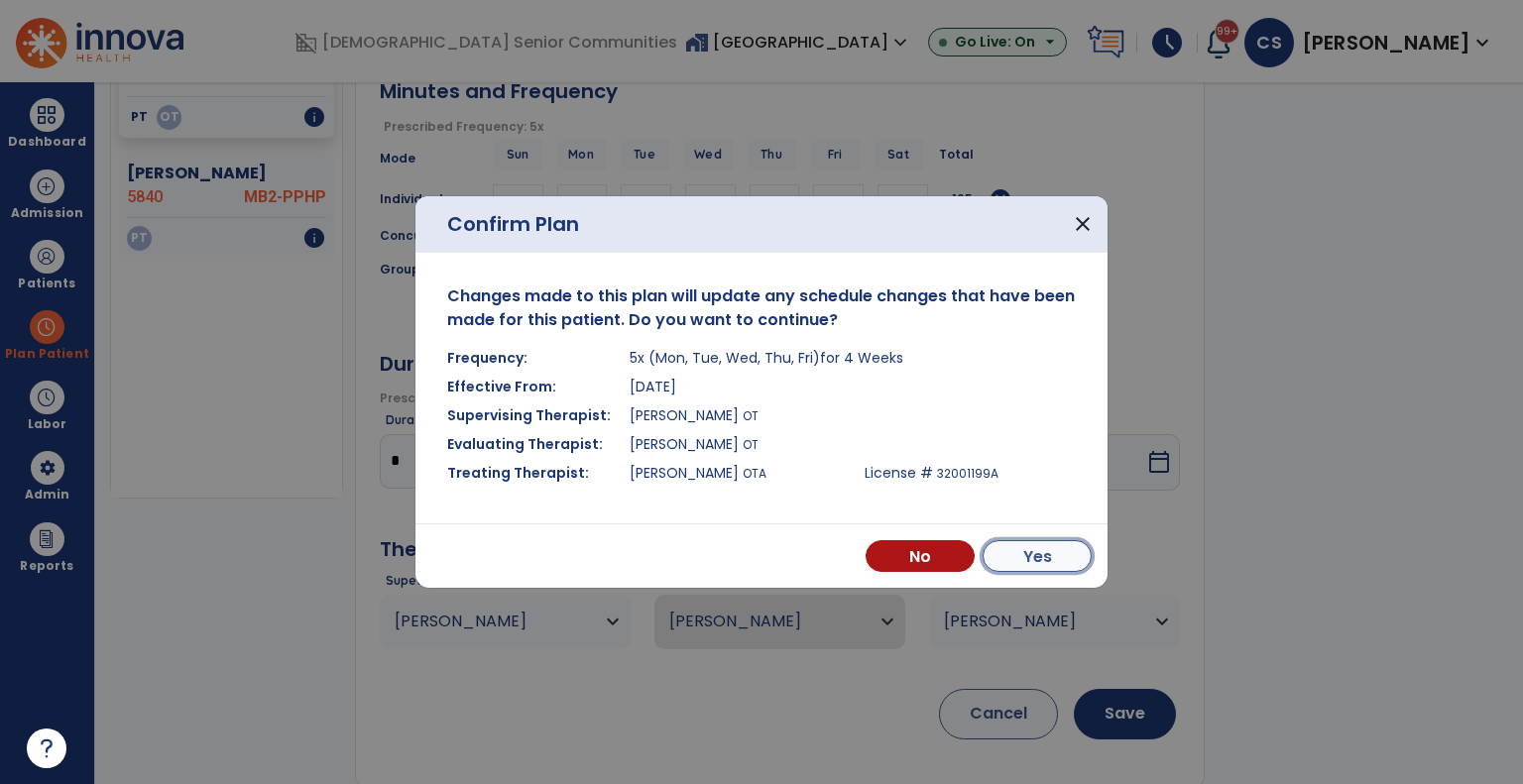 click on "Yes" at bounding box center [1037, 556] 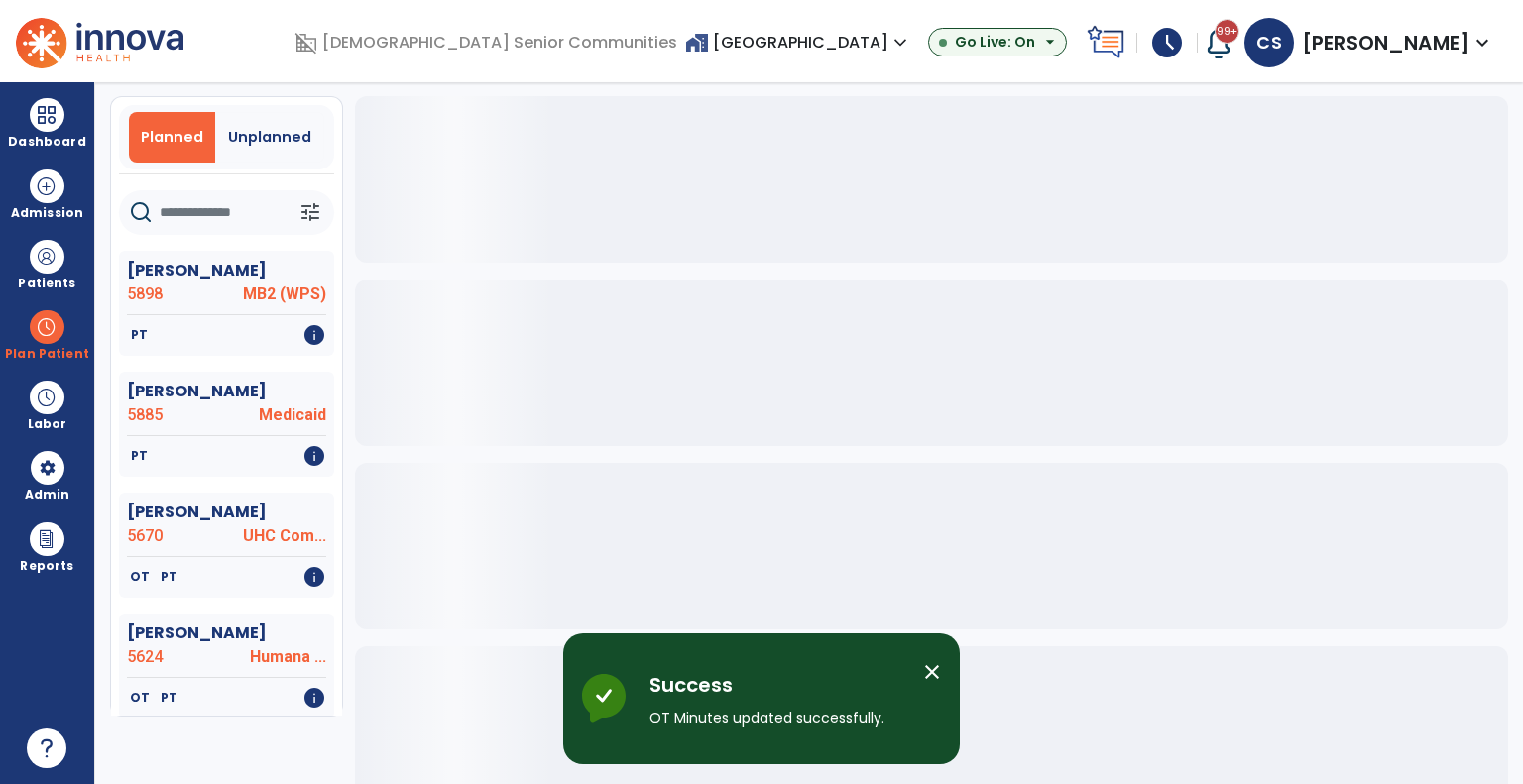 scroll, scrollTop: 59, scrollLeft: 0, axis: vertical 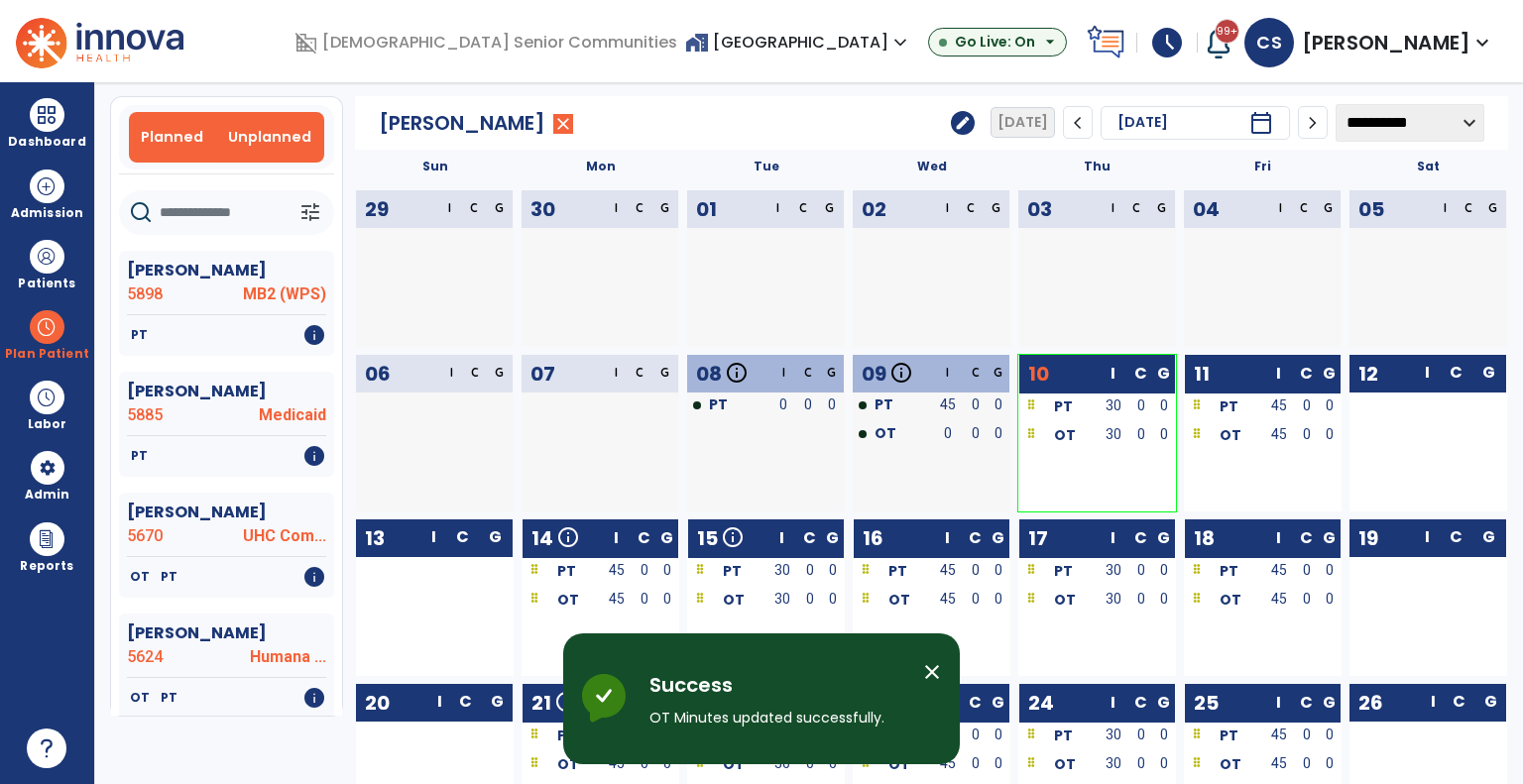 click on "Unplanned" at bounding box center (270, 137) 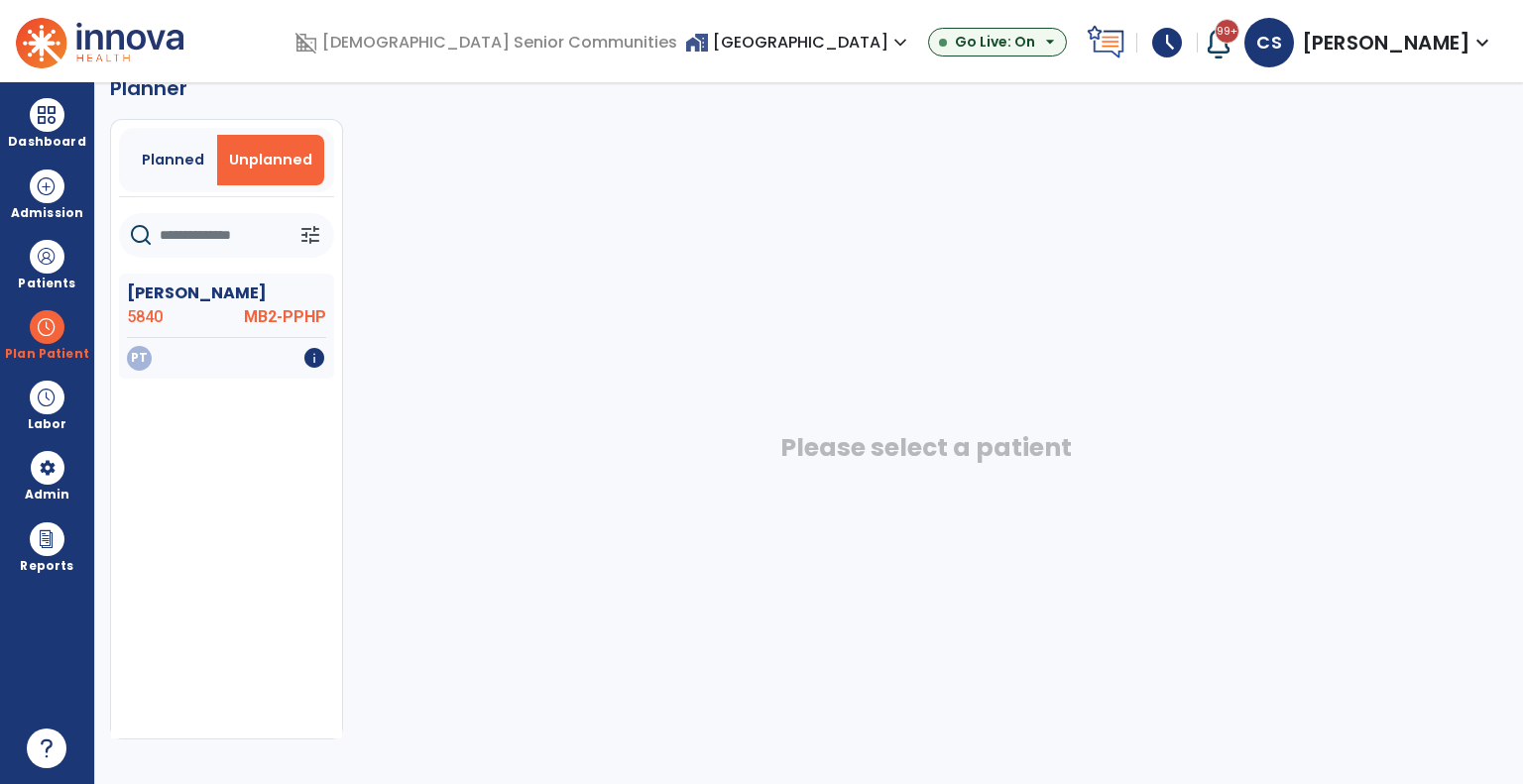 scroll, scrollTop: 36, scrollLeft: 0, axis: vertical 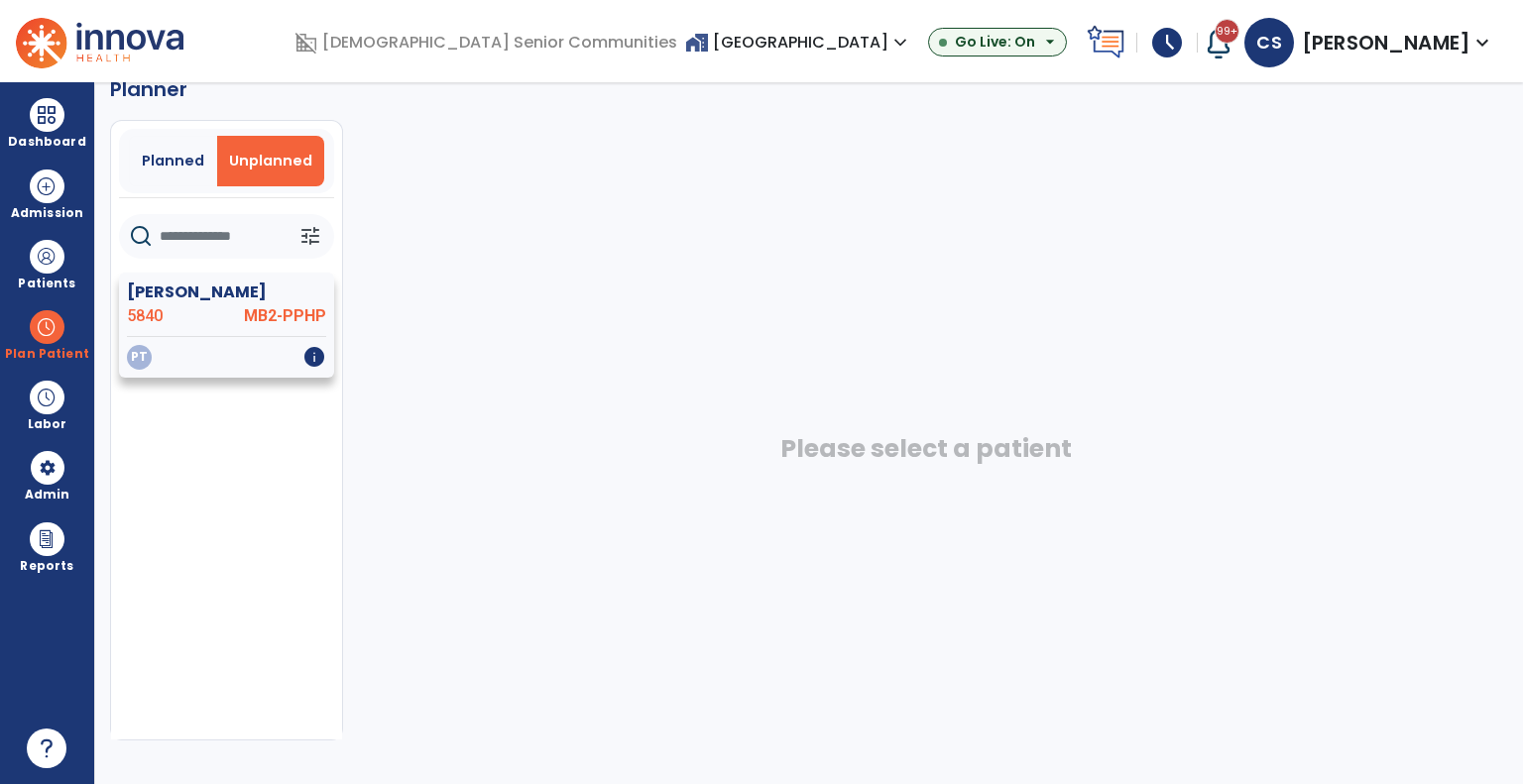 click on "MB2-PPHP" 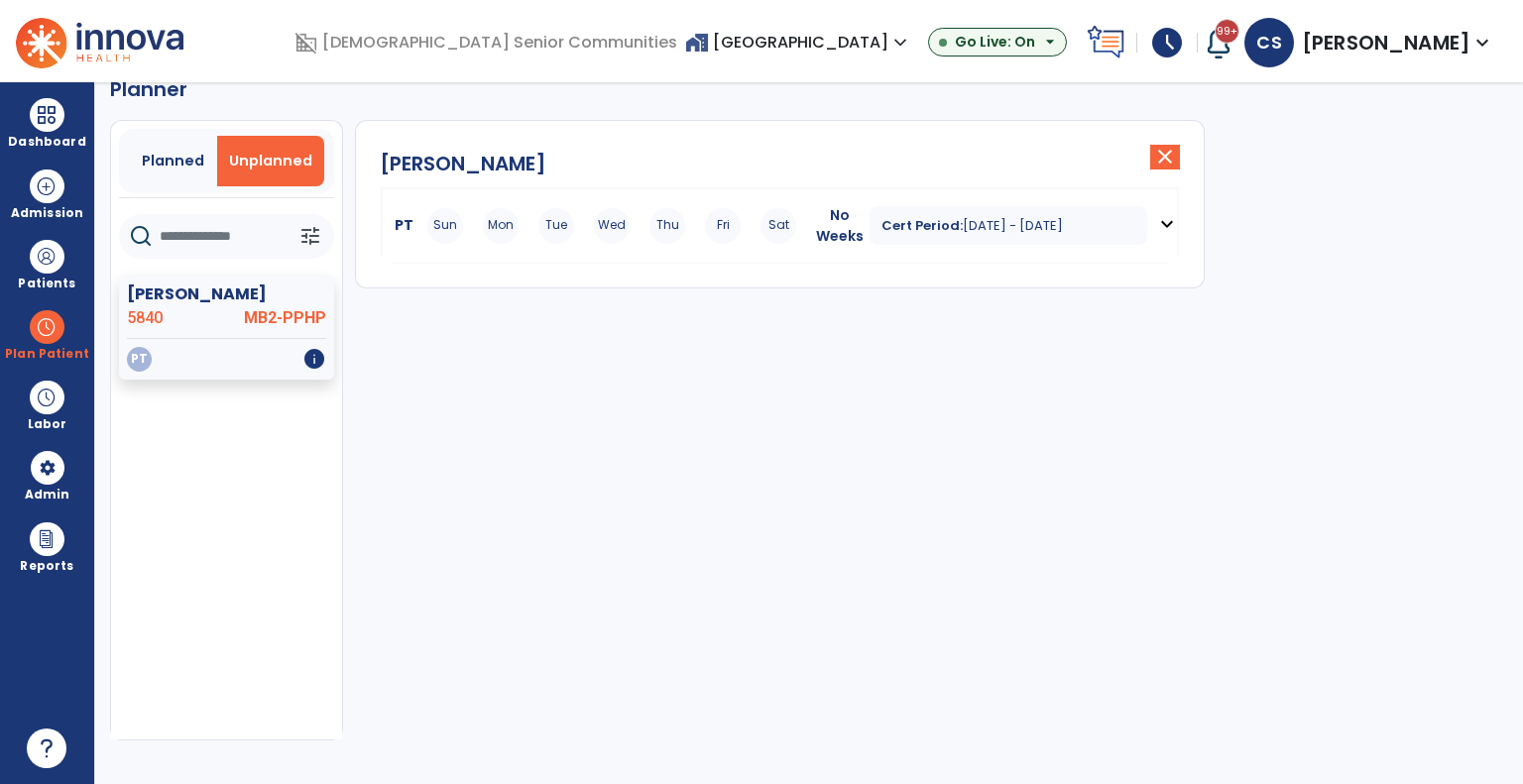 click on "expand_more" at bounding box center [1167, 224] 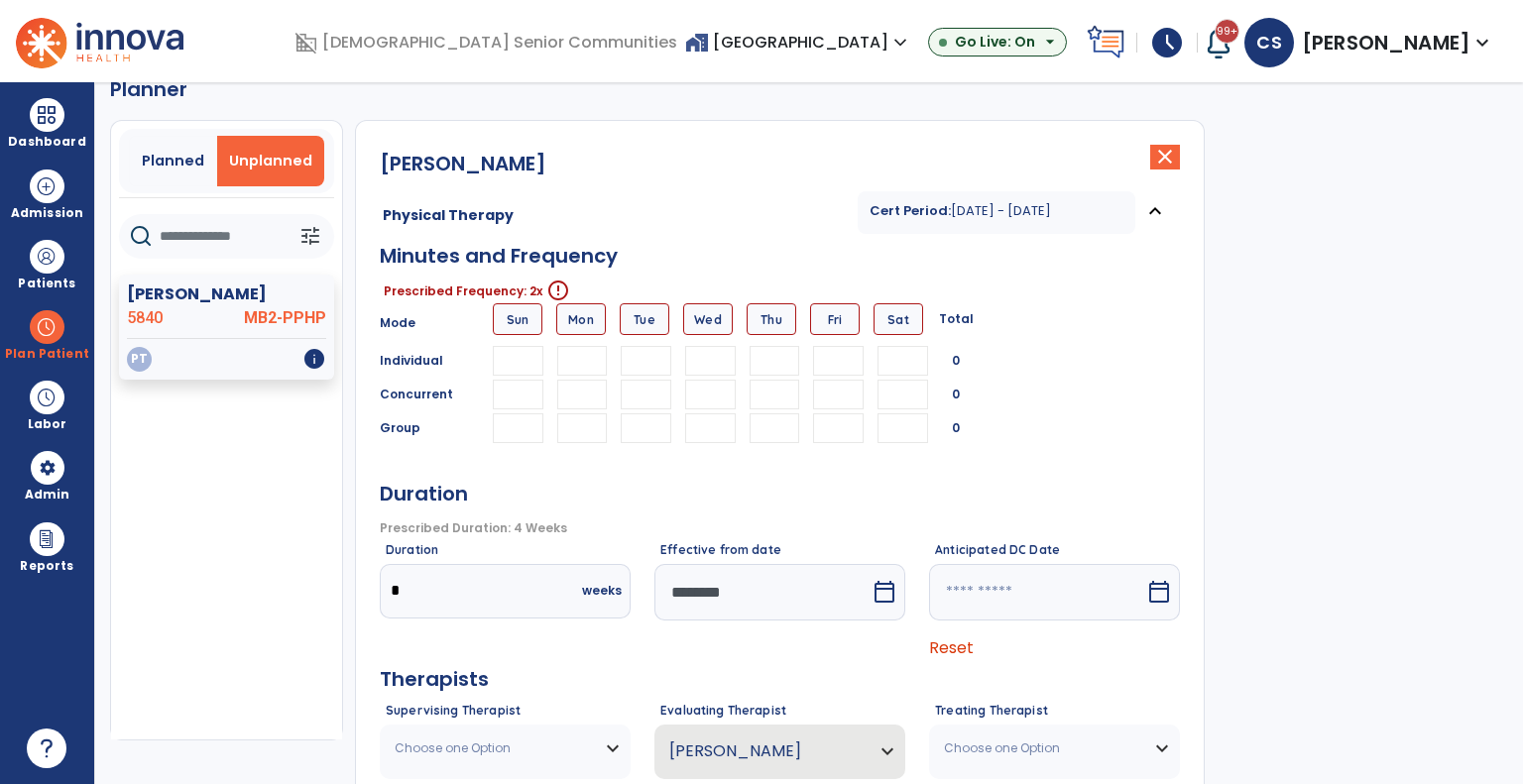 click at bounding box center (645, 361) 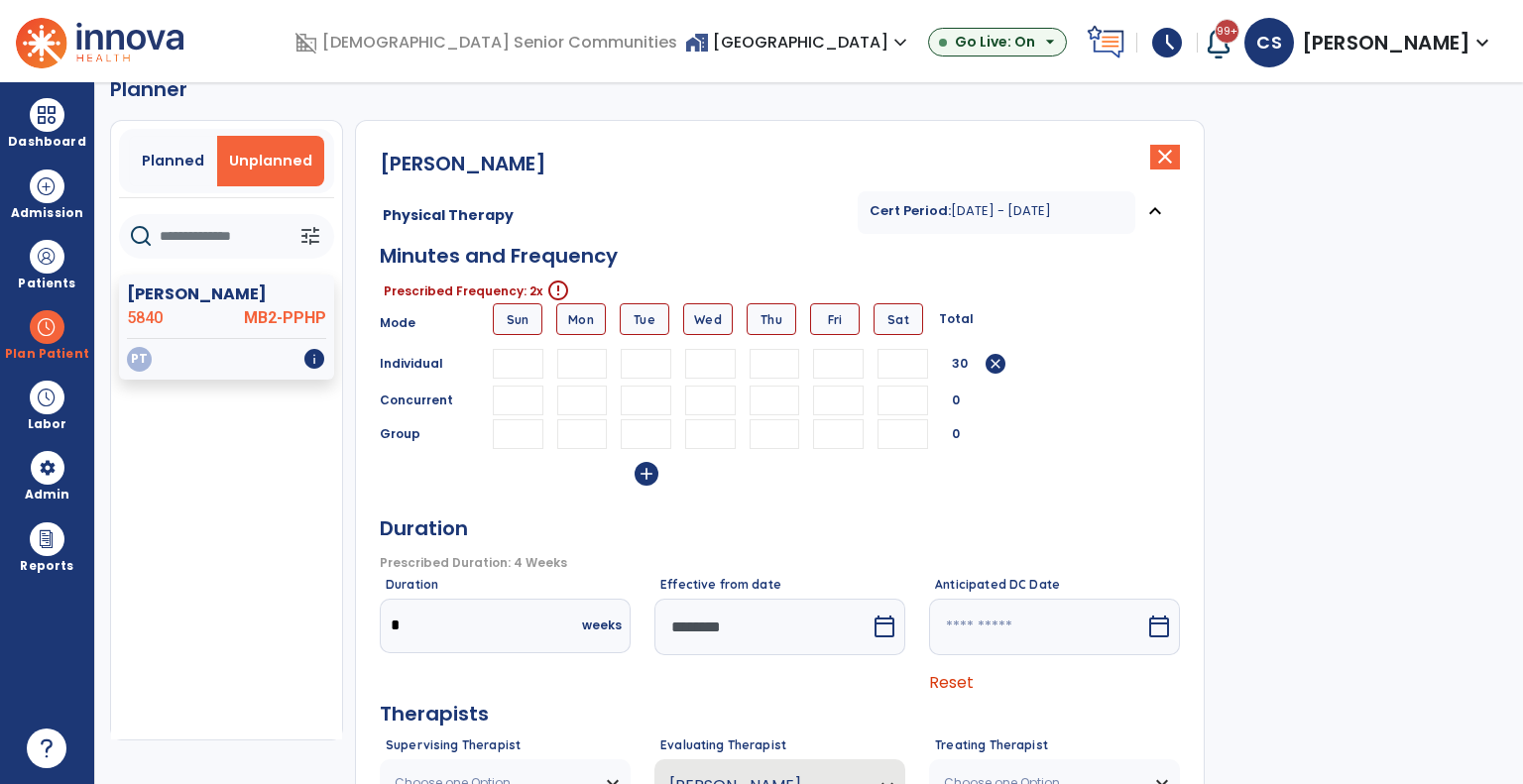 type on "**" 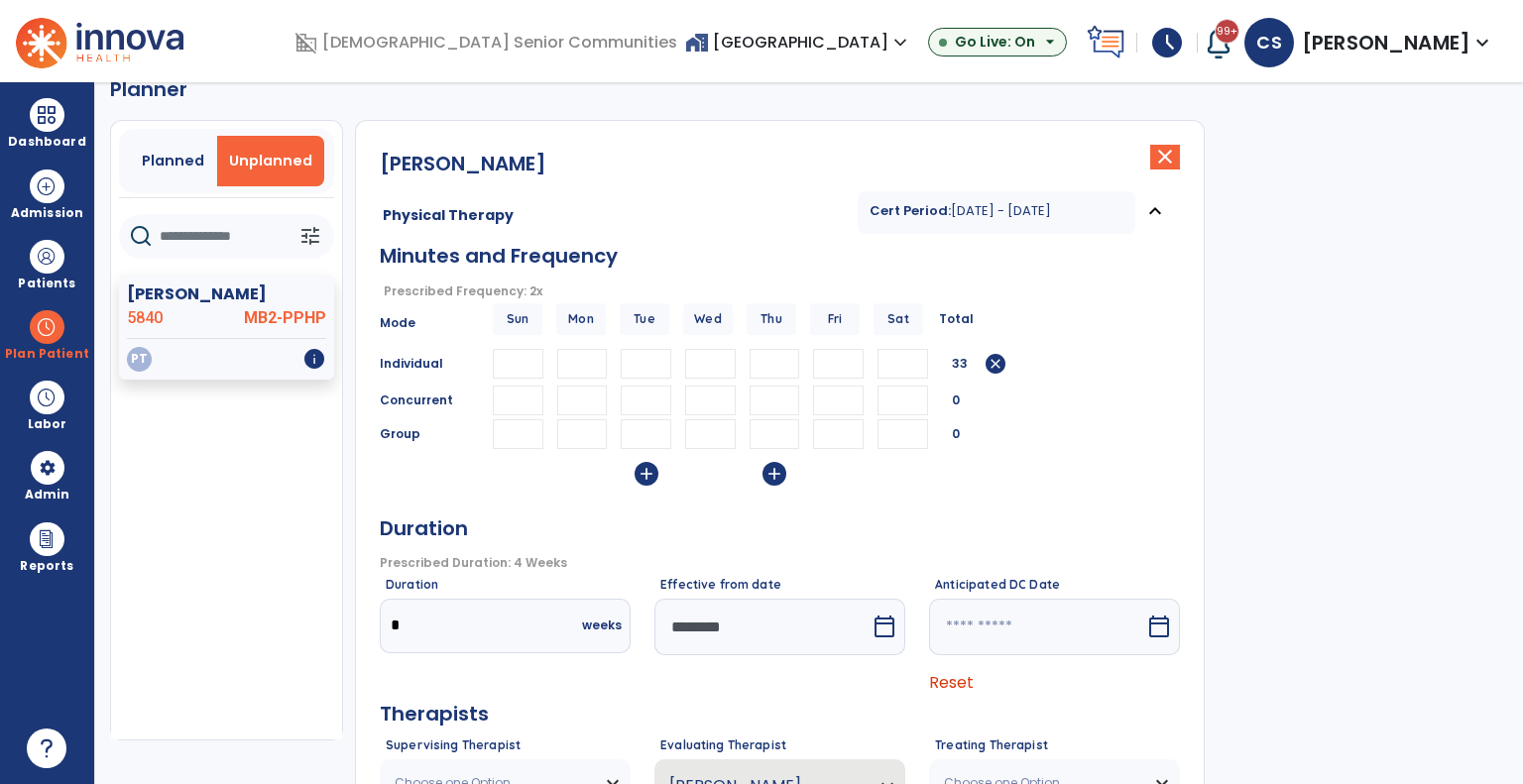 type on "**" 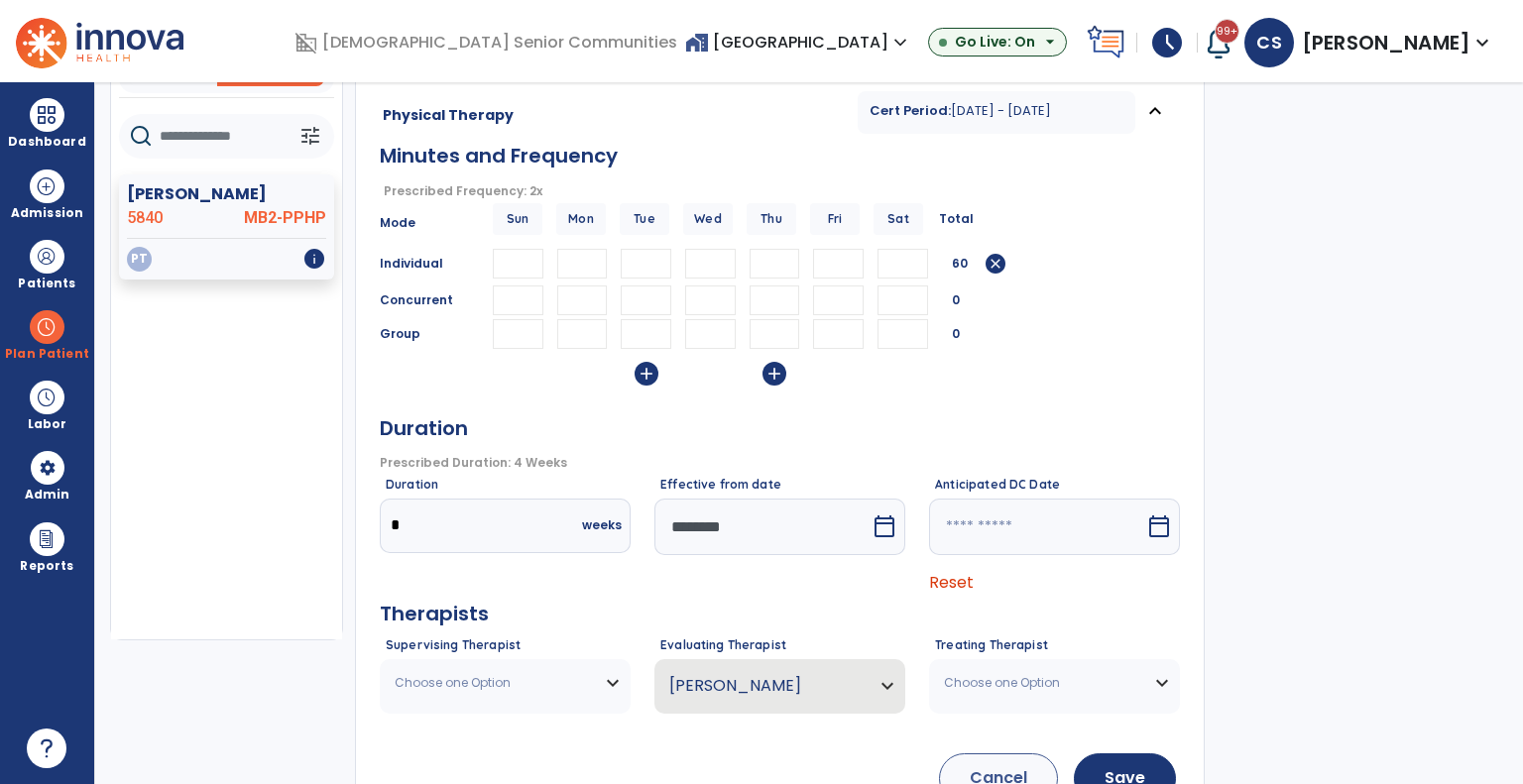 scroll, scrollTop: 202, scrollLeft: 0, axis: vertical 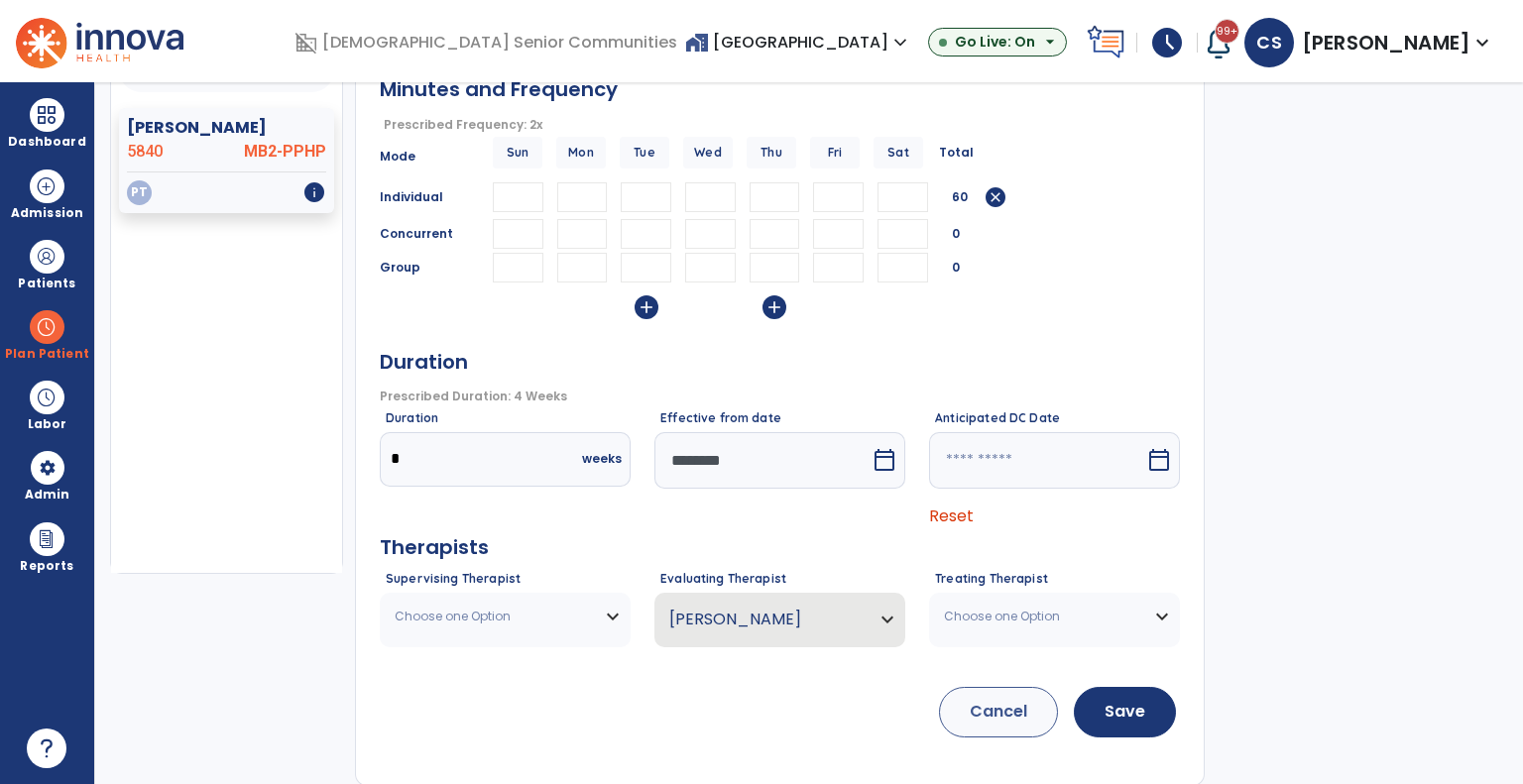 click on "********" at bounding box center [762, 460] 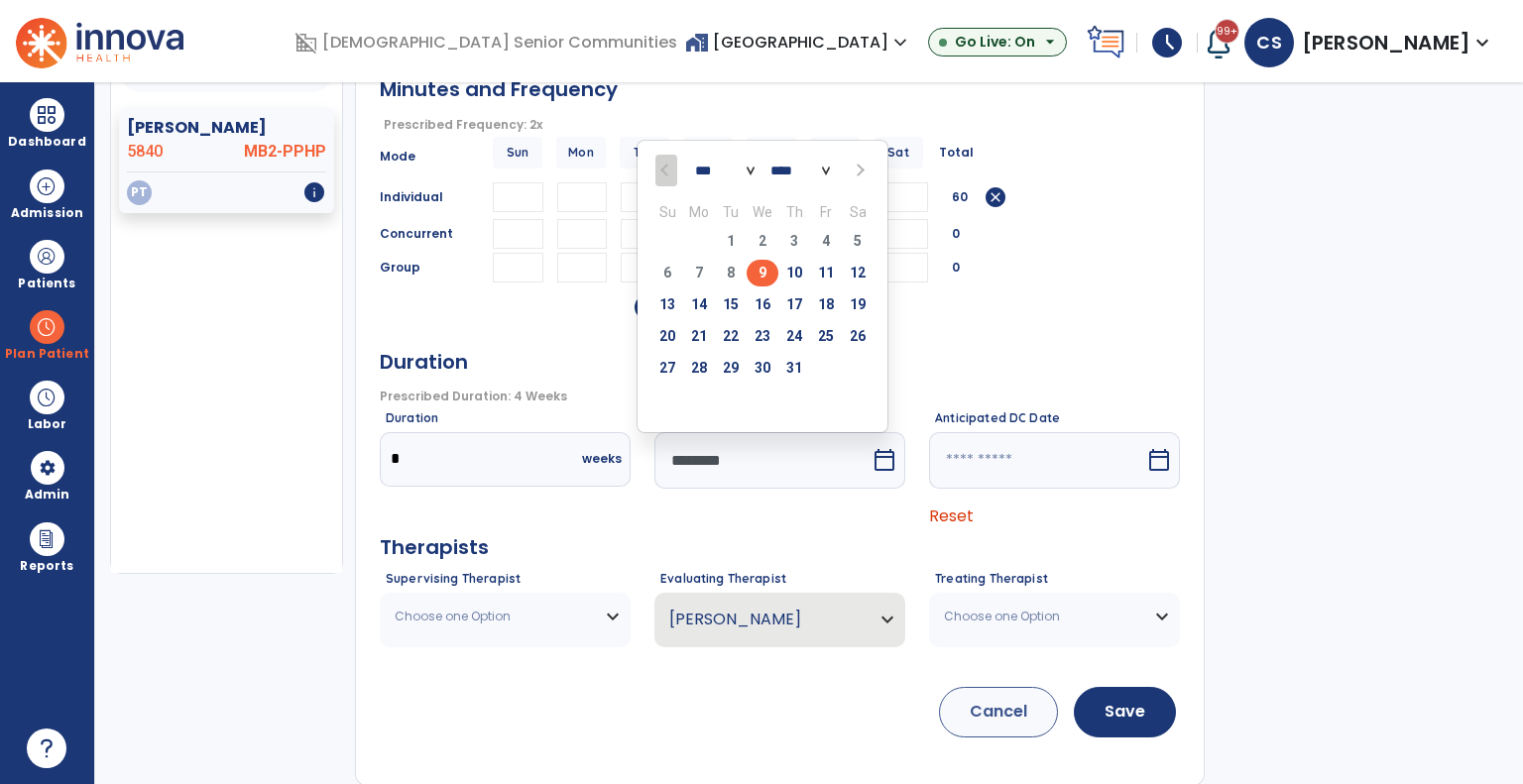 click on "10" at bounding box center [794, 276] 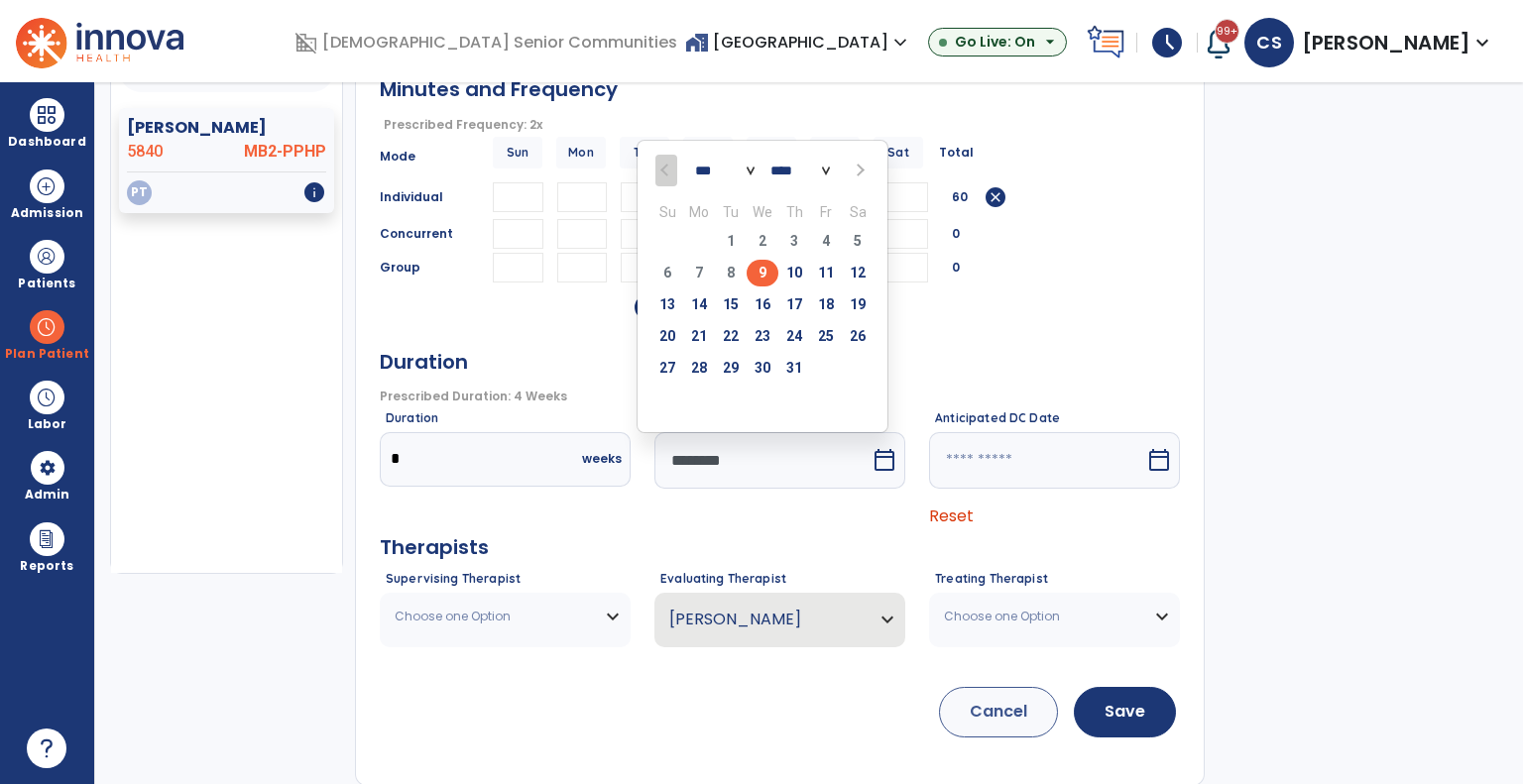type on "*********" 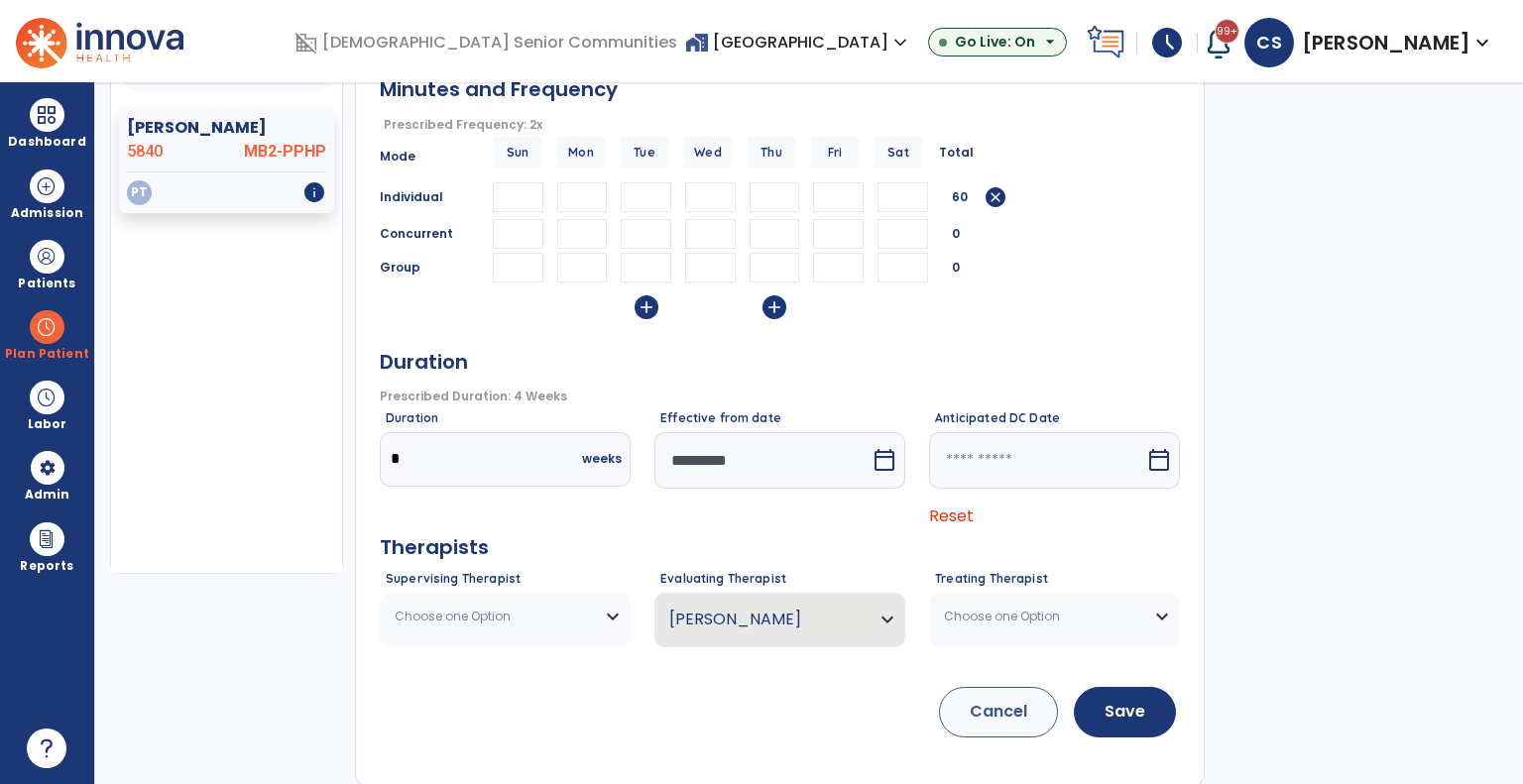 click on "Choose one Option" at bounding box center (493, 616) 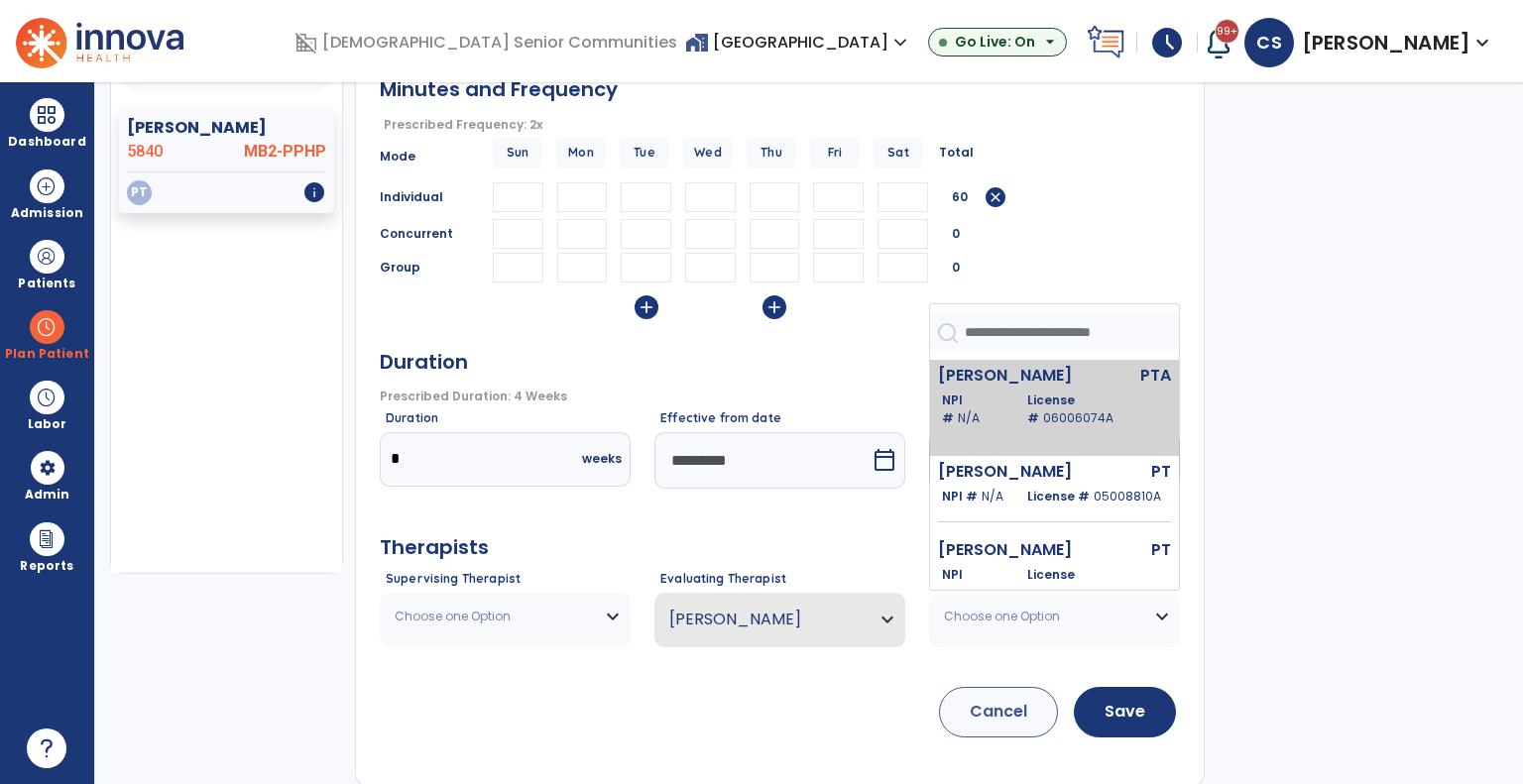 click on "[PERSON_NAME]" at bounding box center (1011, 376) 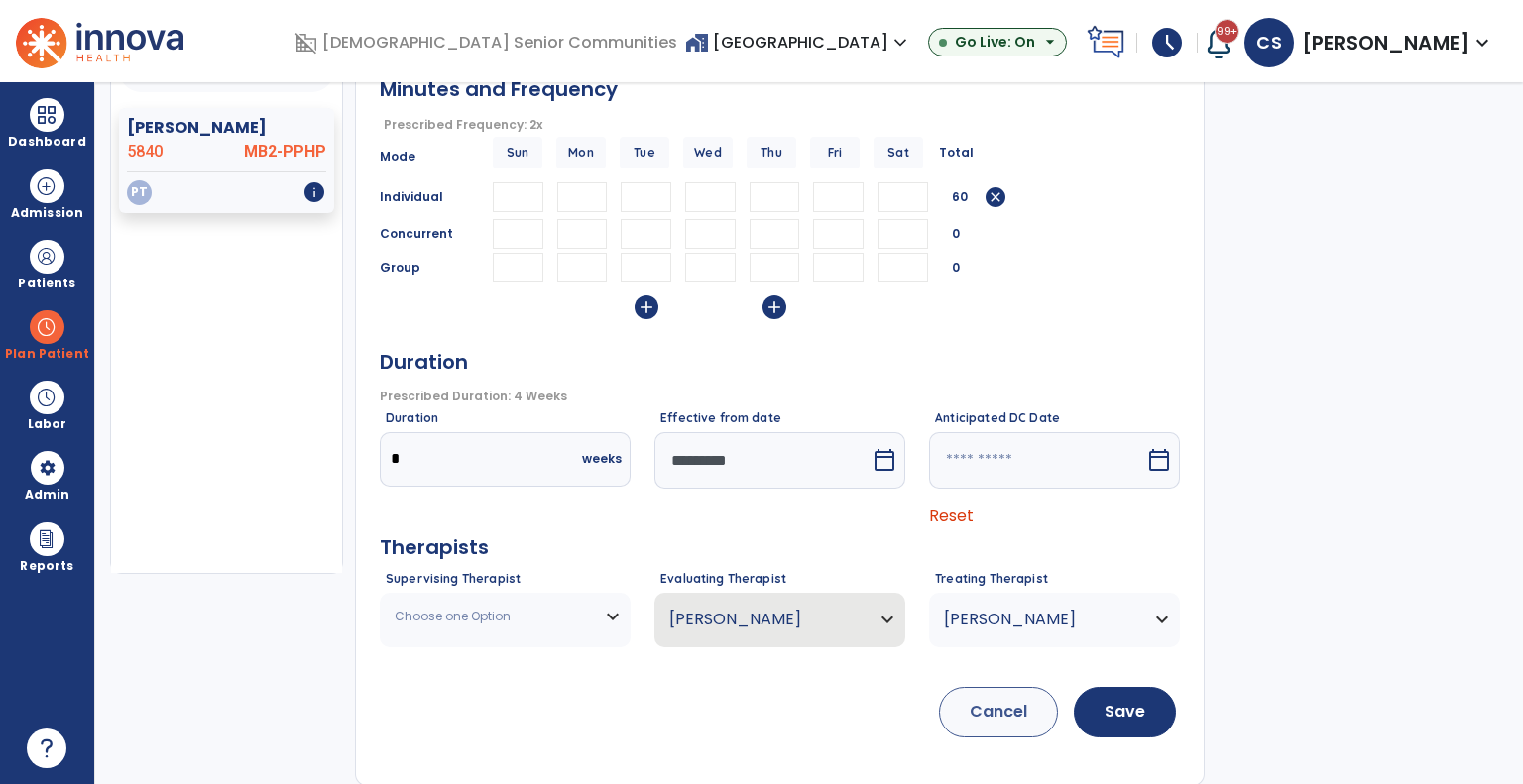 click on "Choose one Option" at bounding box center (493, 616) 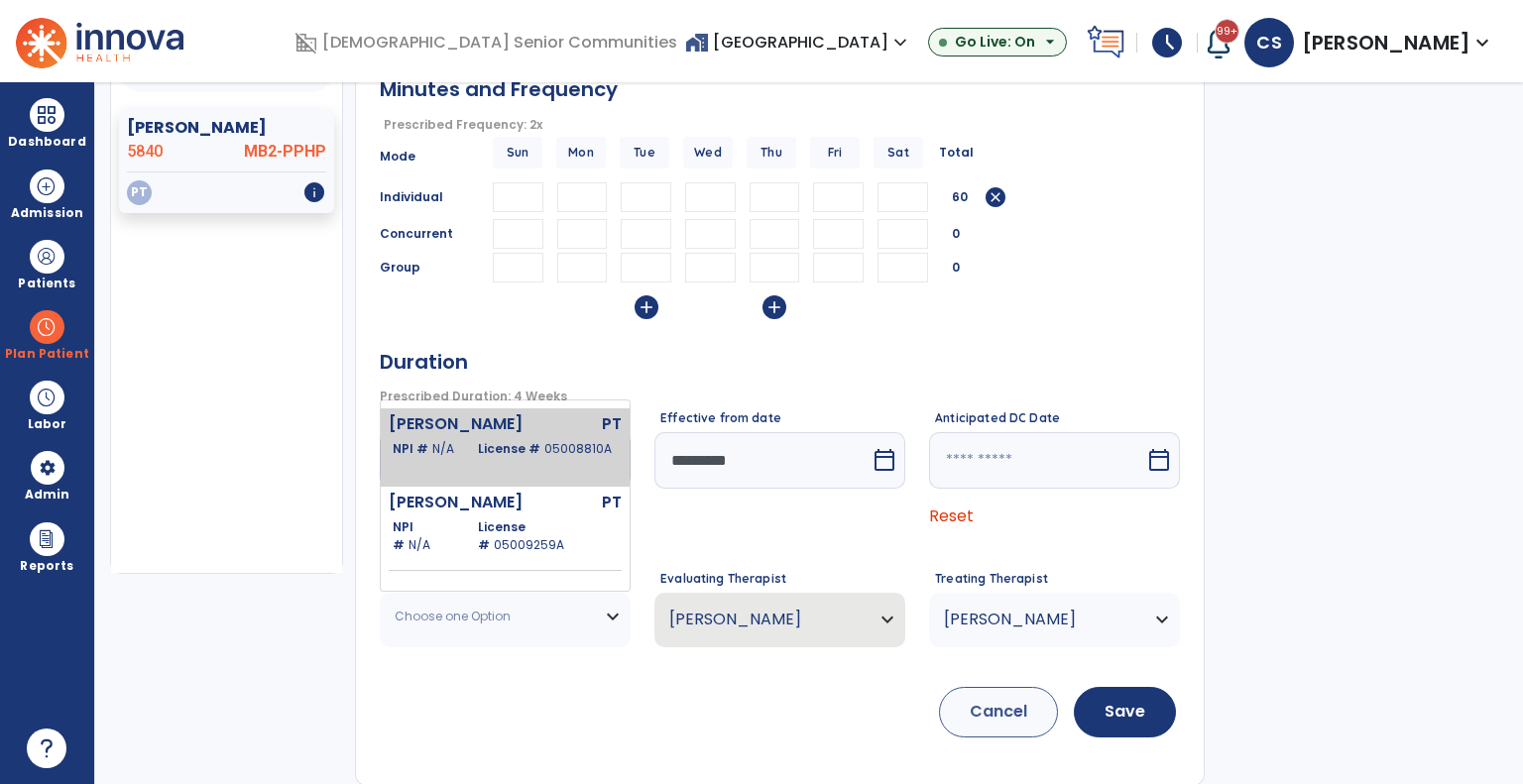 click on "License #  05008810A" at bounding box center (544, 449) 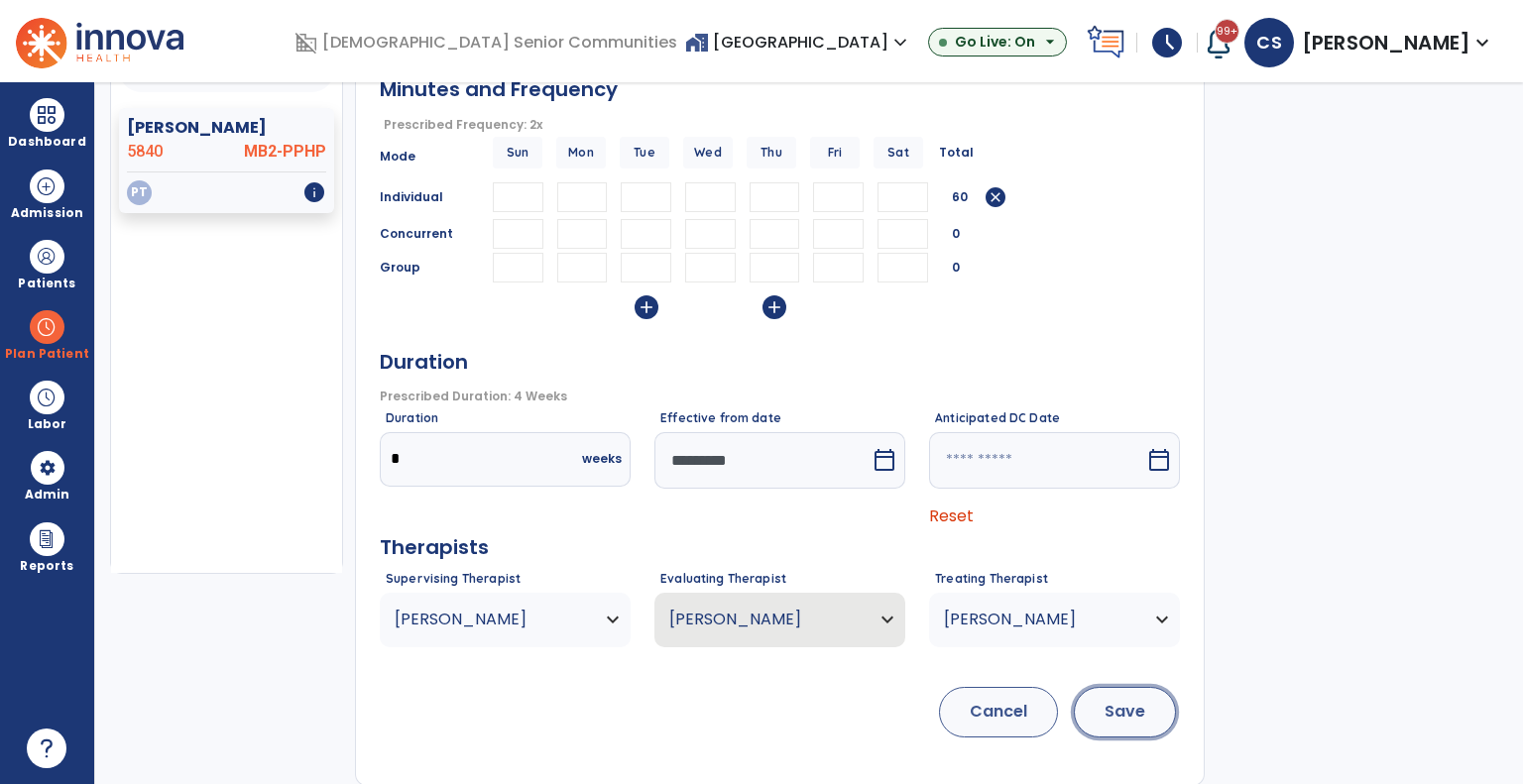 click on "Save" at bounding box center [1124, 712] 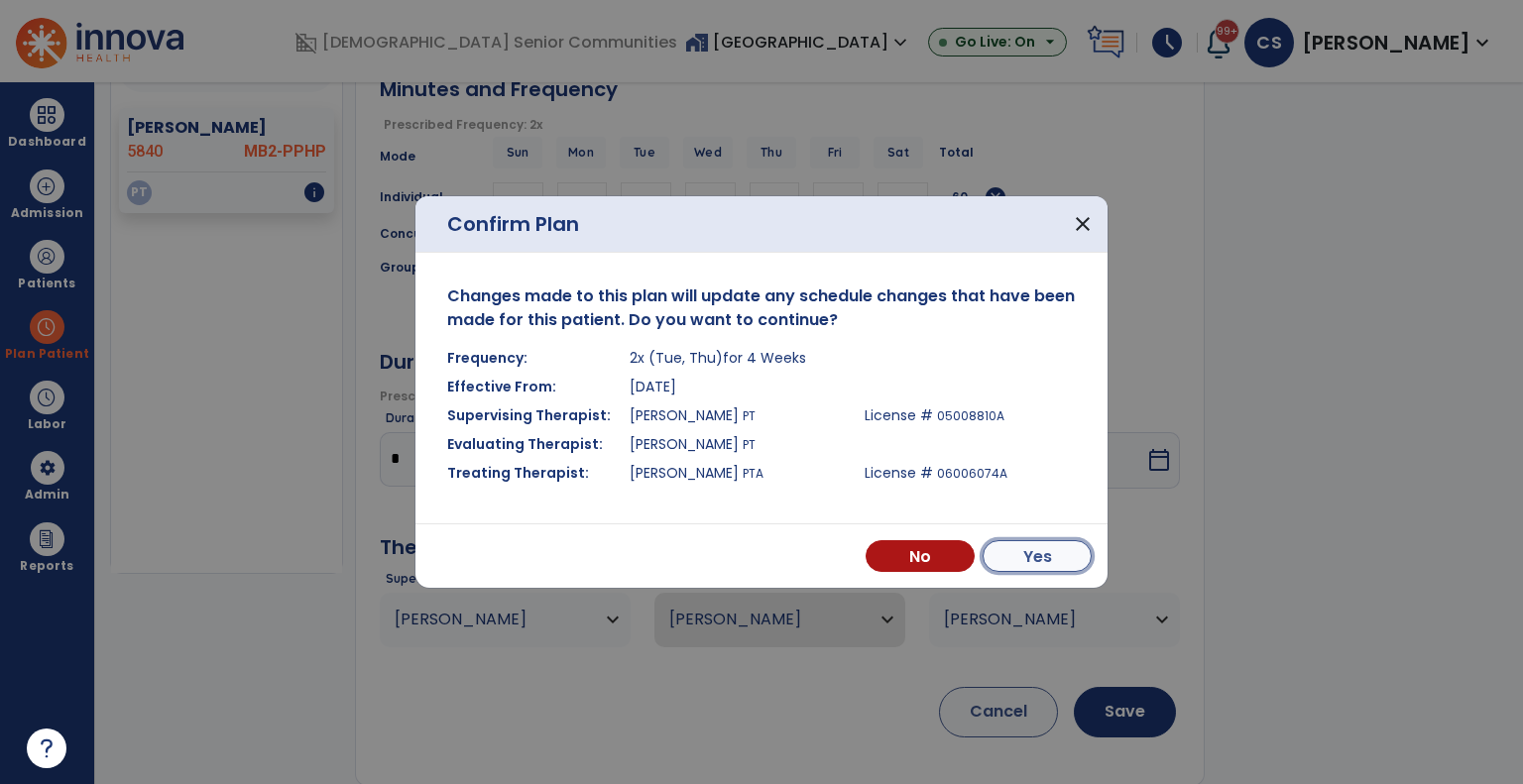 click on "Yes" at bounding box center [1037, 556] 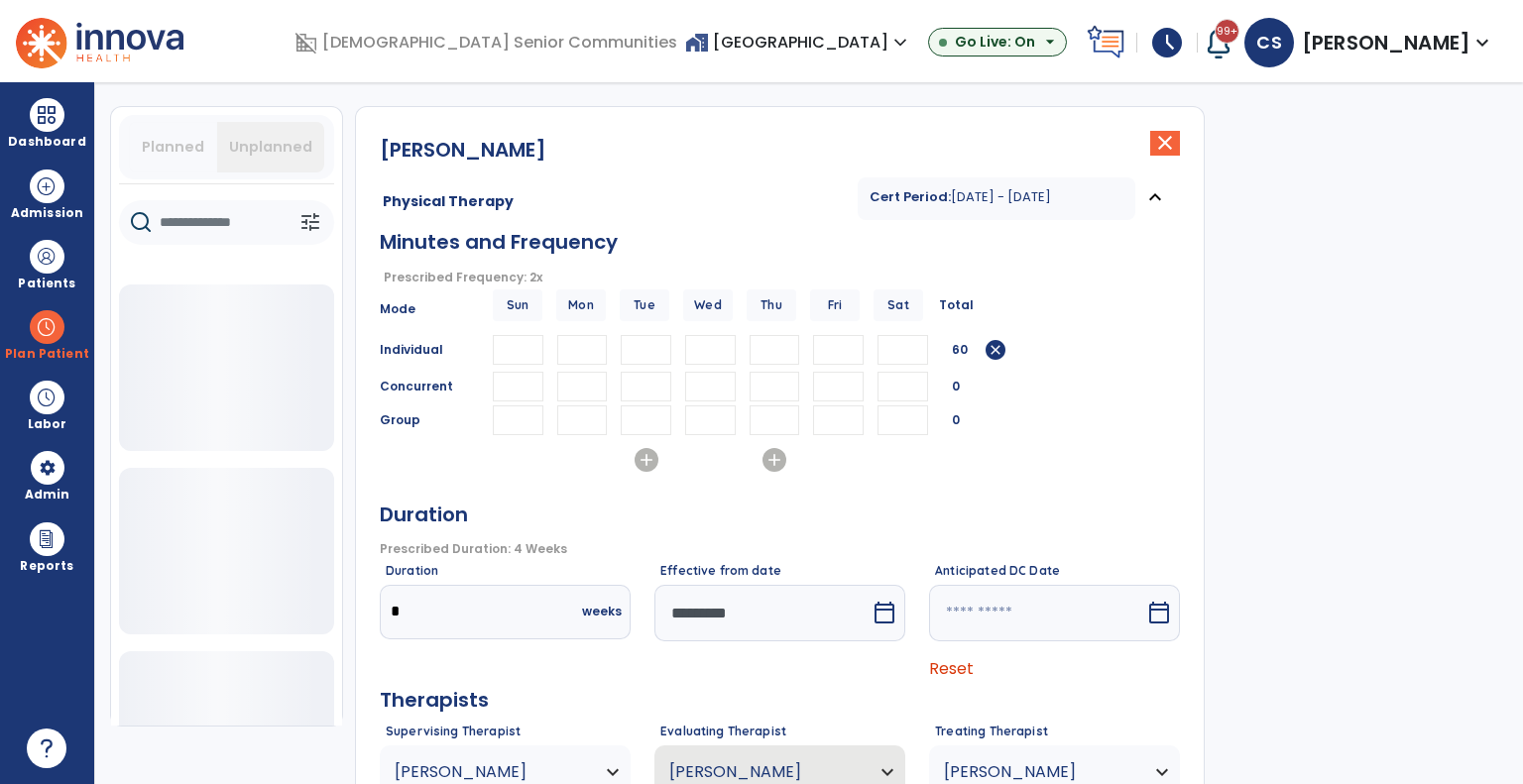 scroll, scrollTop: 28, scrollLeft: 0, axis: vertical 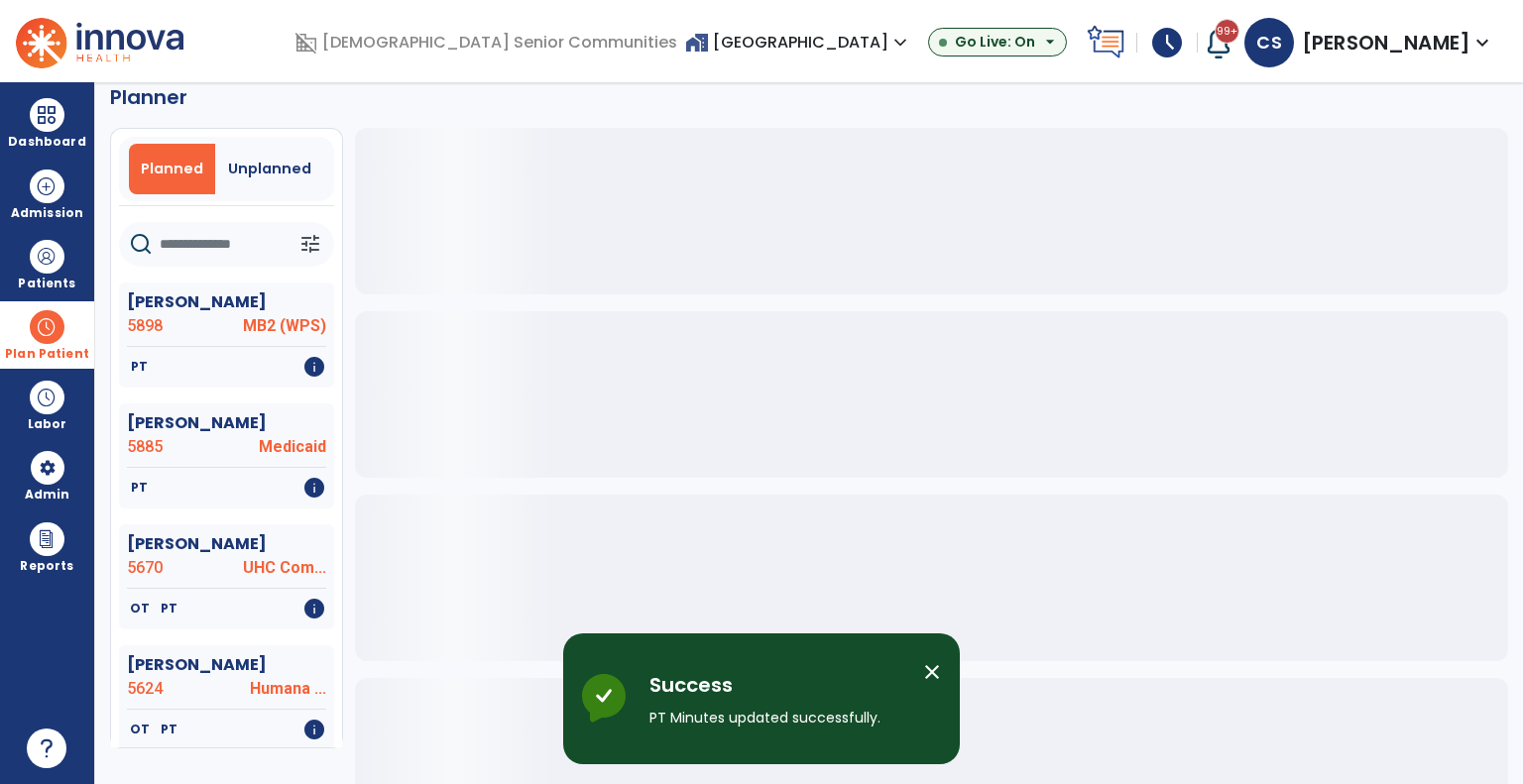 click at bounding box center [47, 327] 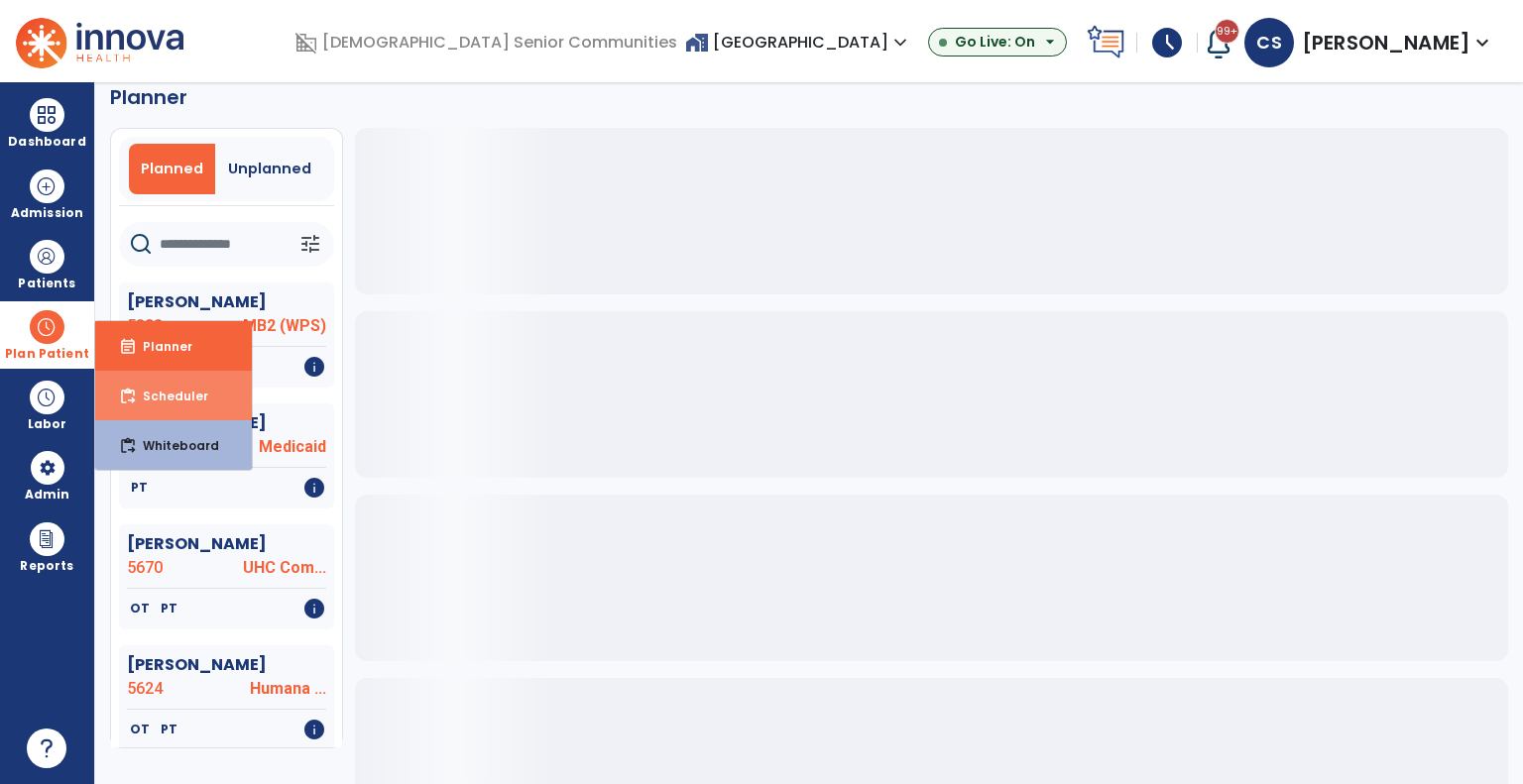 click on "Scheduler" at bounding box center [168, 395] 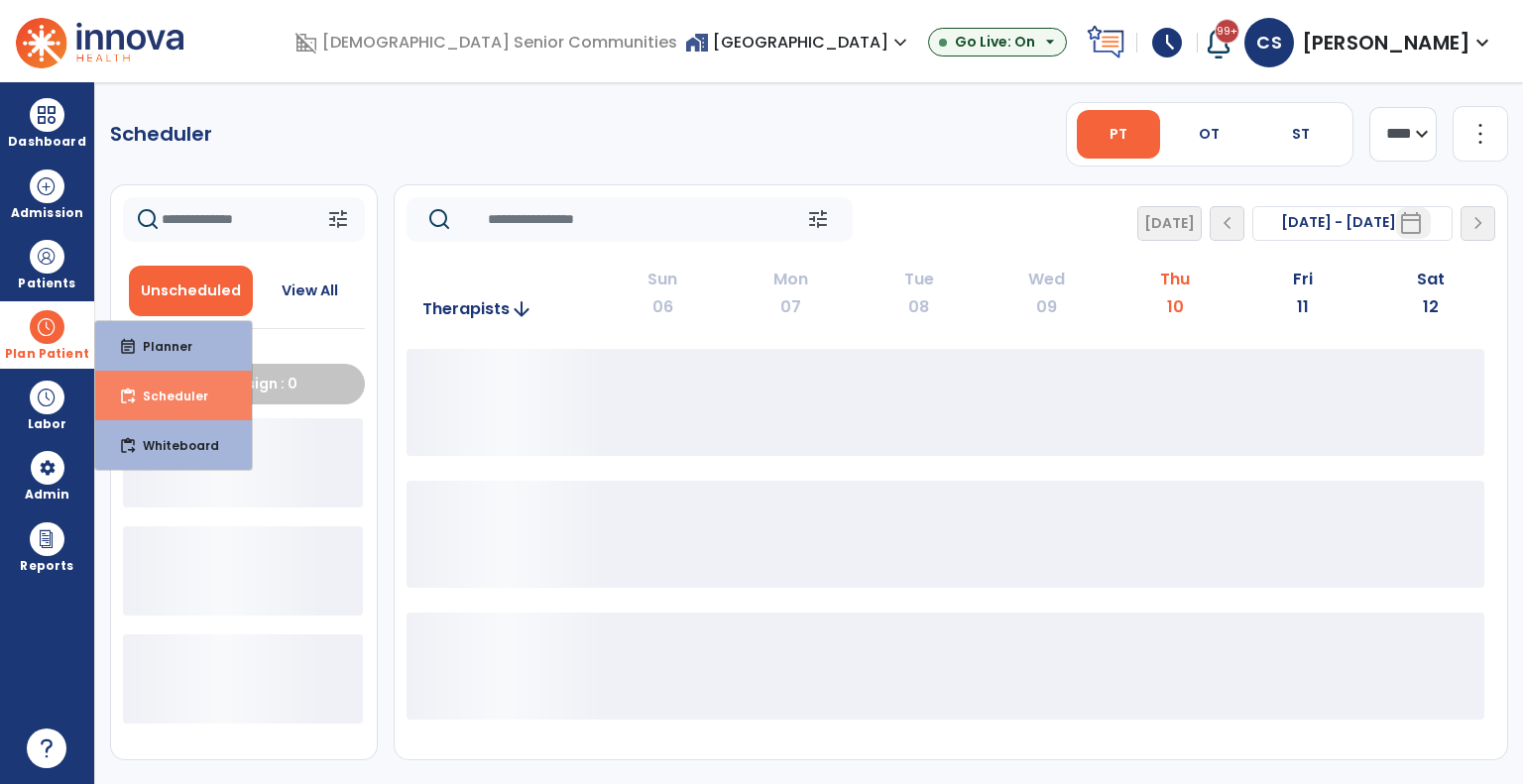 scroll, scrollTop: 0, scrollLeft: 0, axis: both 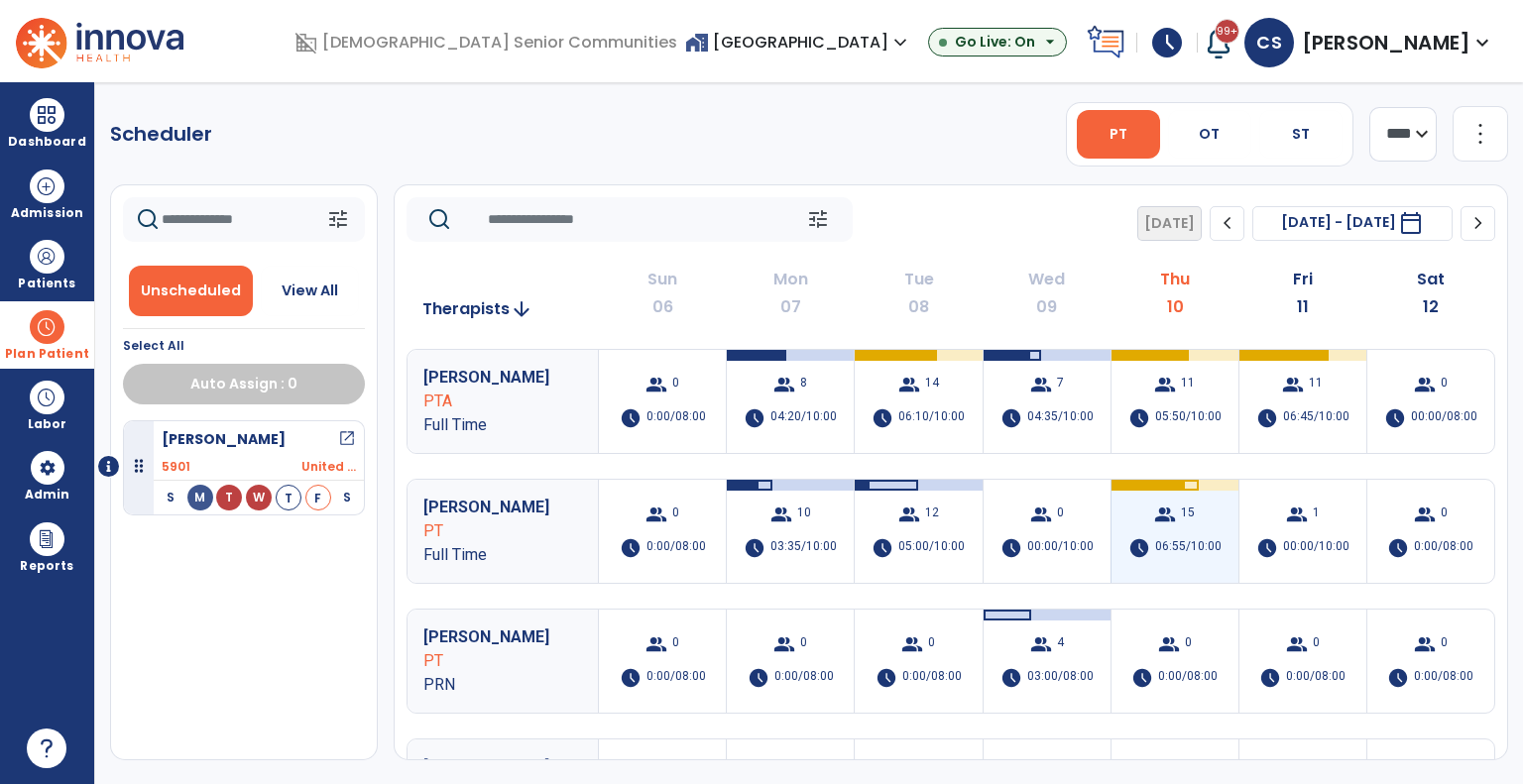 click on "group  15  schedule  06:55/10:00" at bounding box center (1175, 531) 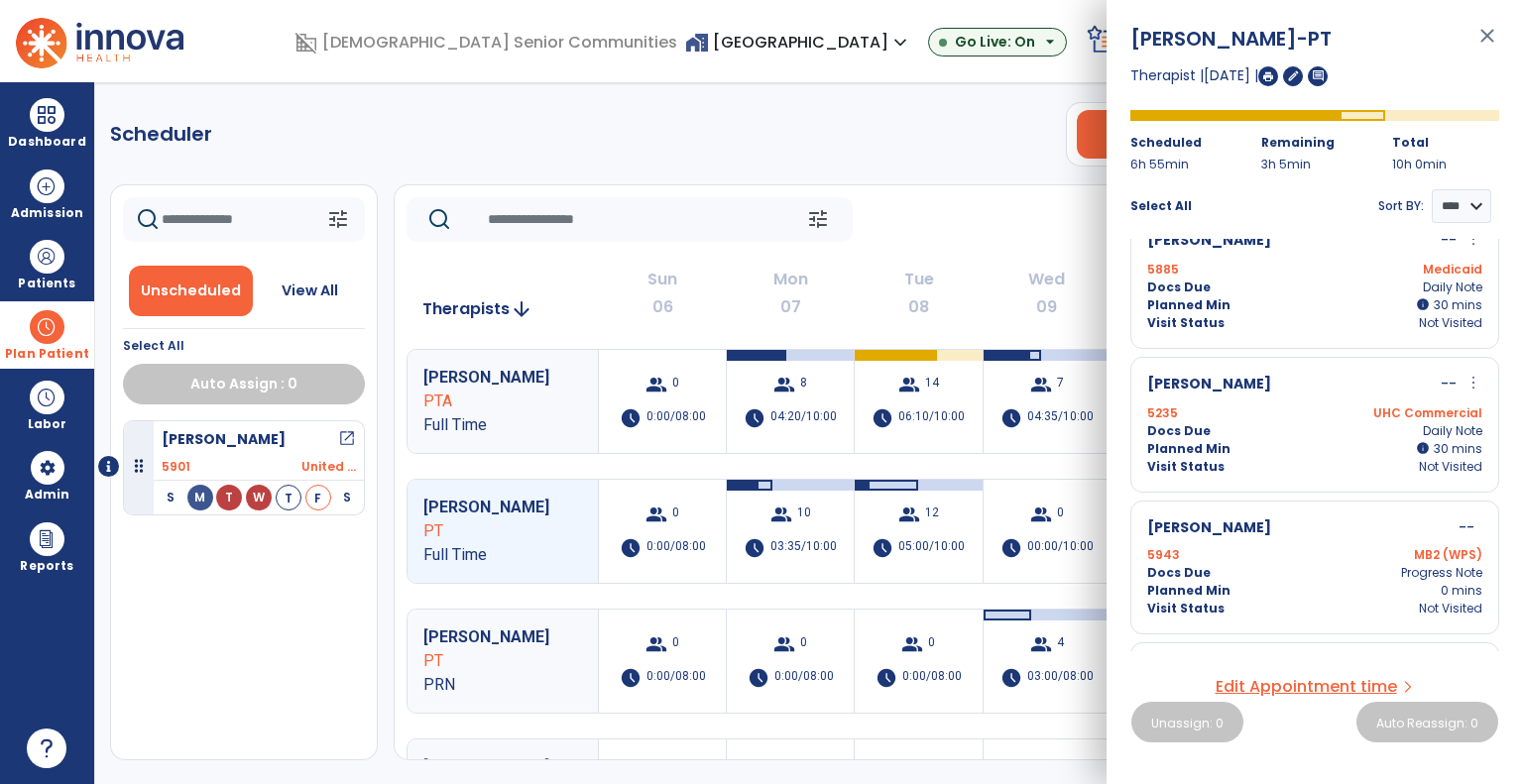 scroll, scrollTop: 1250, scrollLeft: 0, axis: vertical 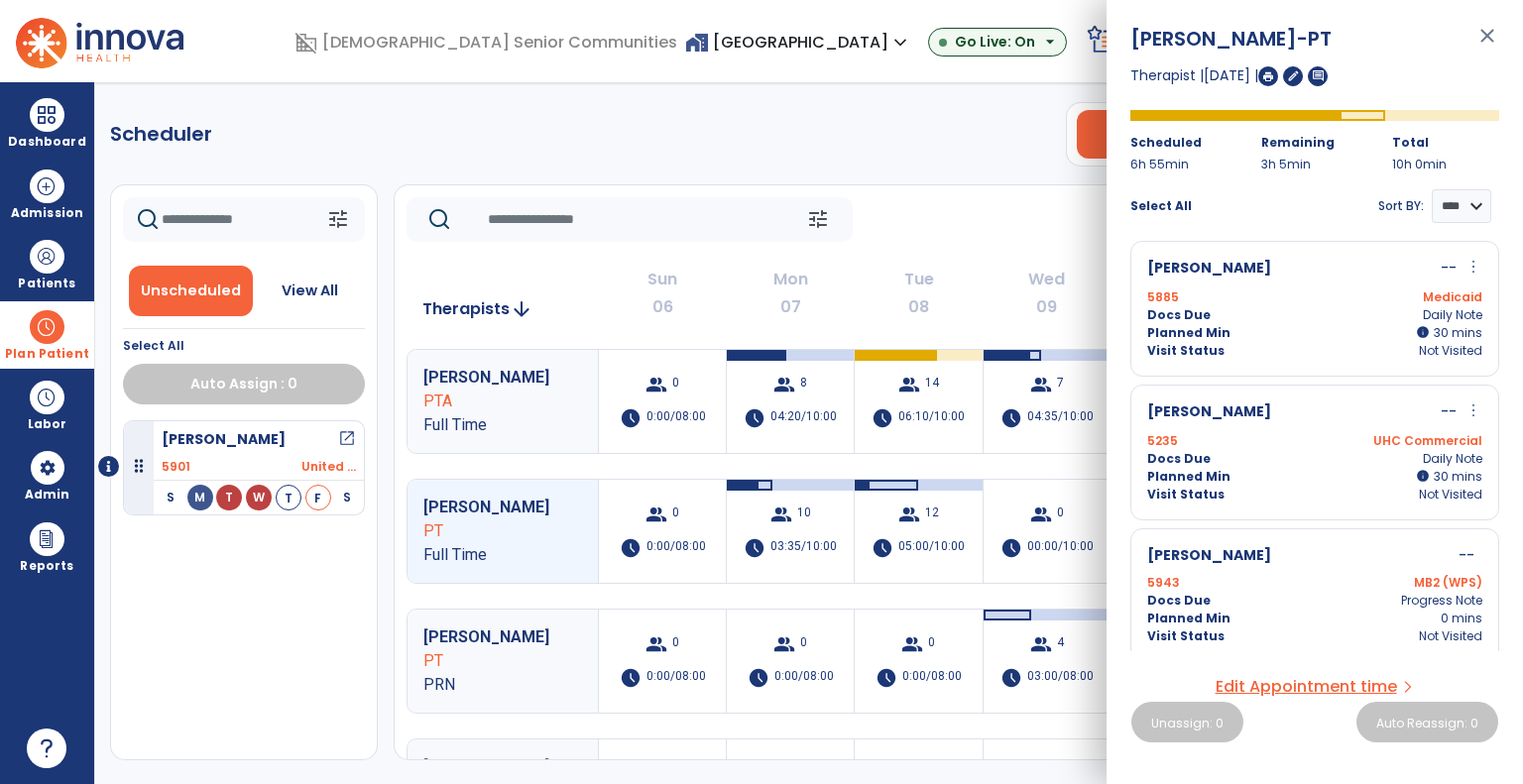 click on "5235 UHC Commercial" at bounding box center [1315, 441] 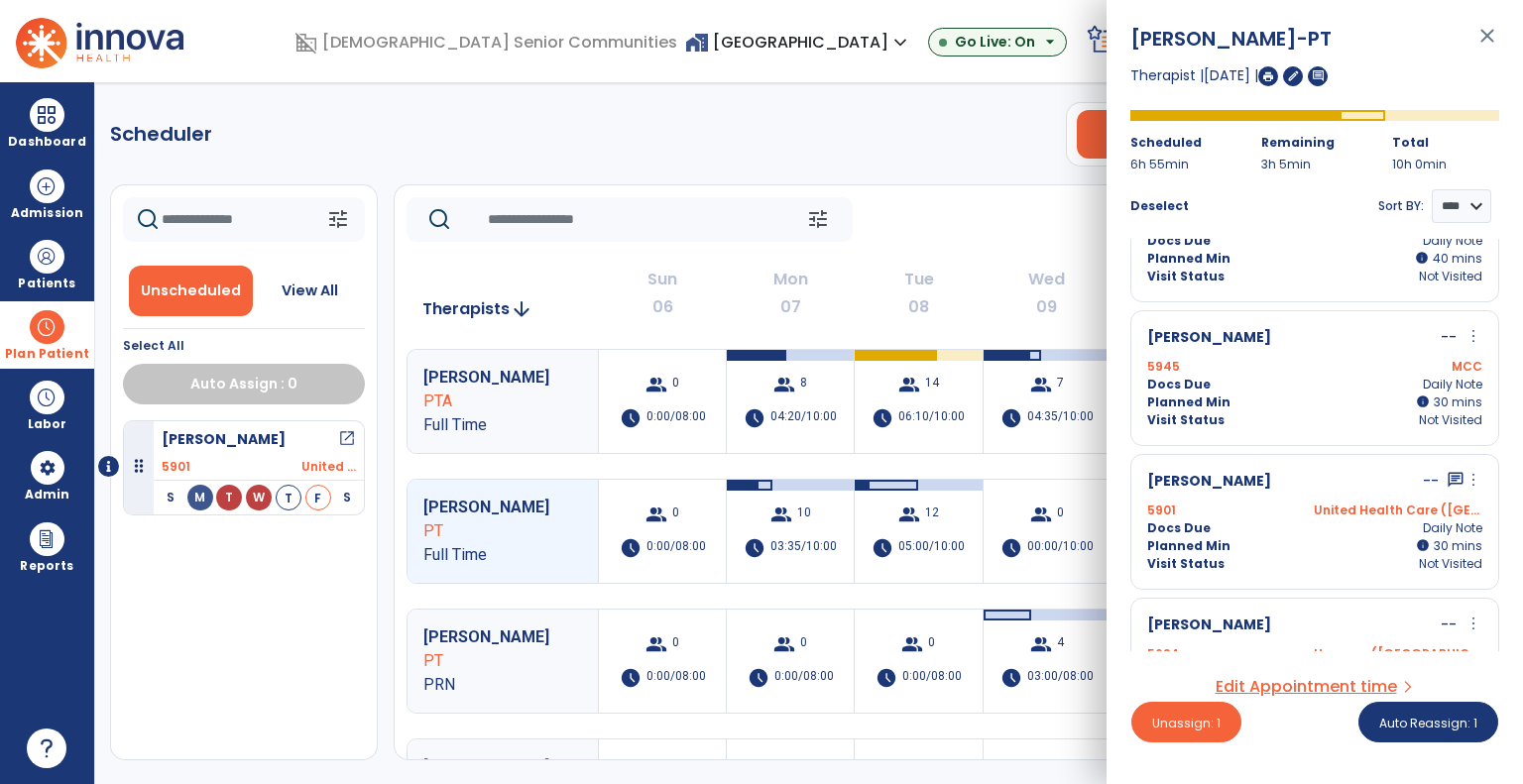 scroll, scrollTop: 595, scrollLeft: 0, axis: vertical 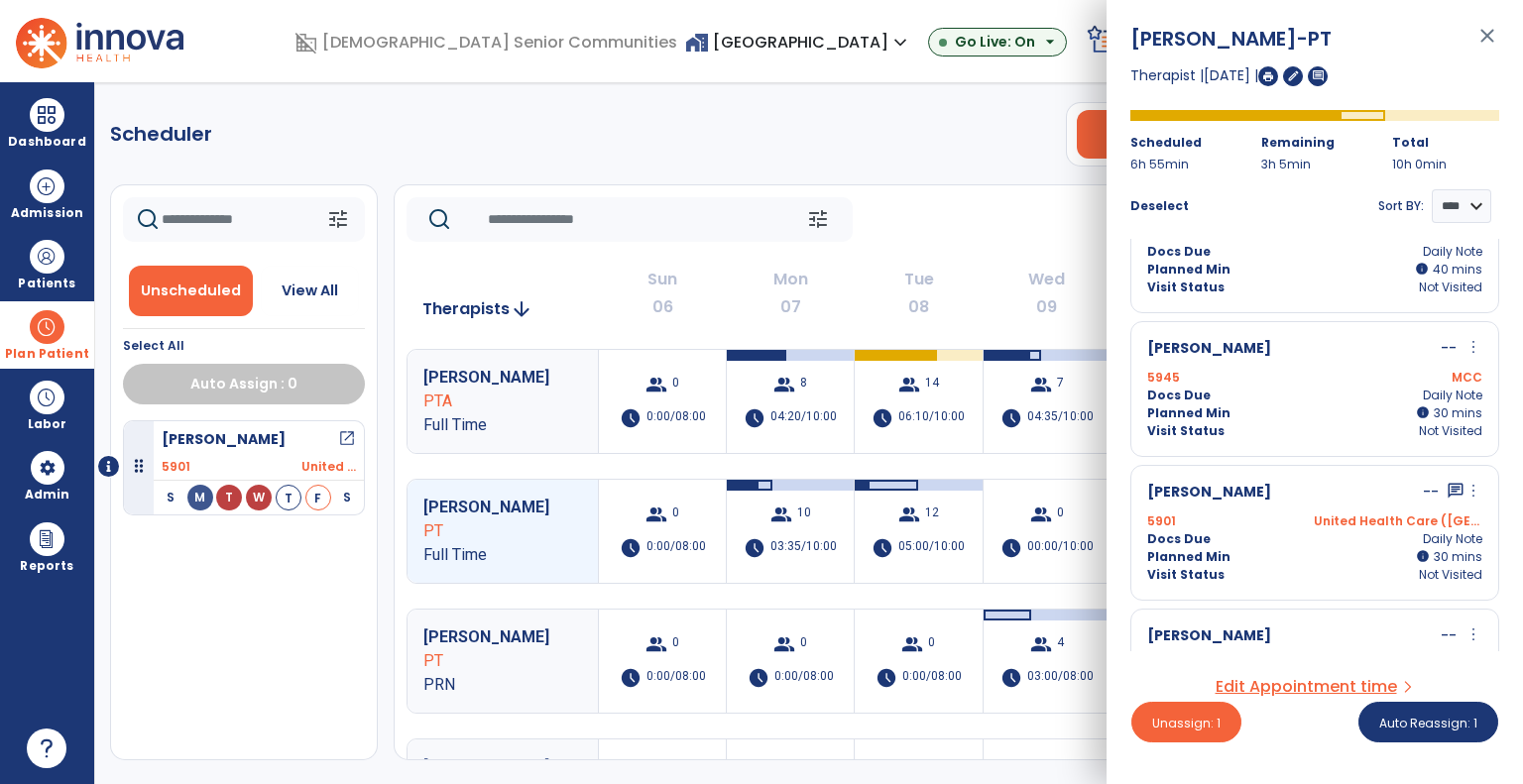 click on "more_vert" at bounding box center [1473, 491] 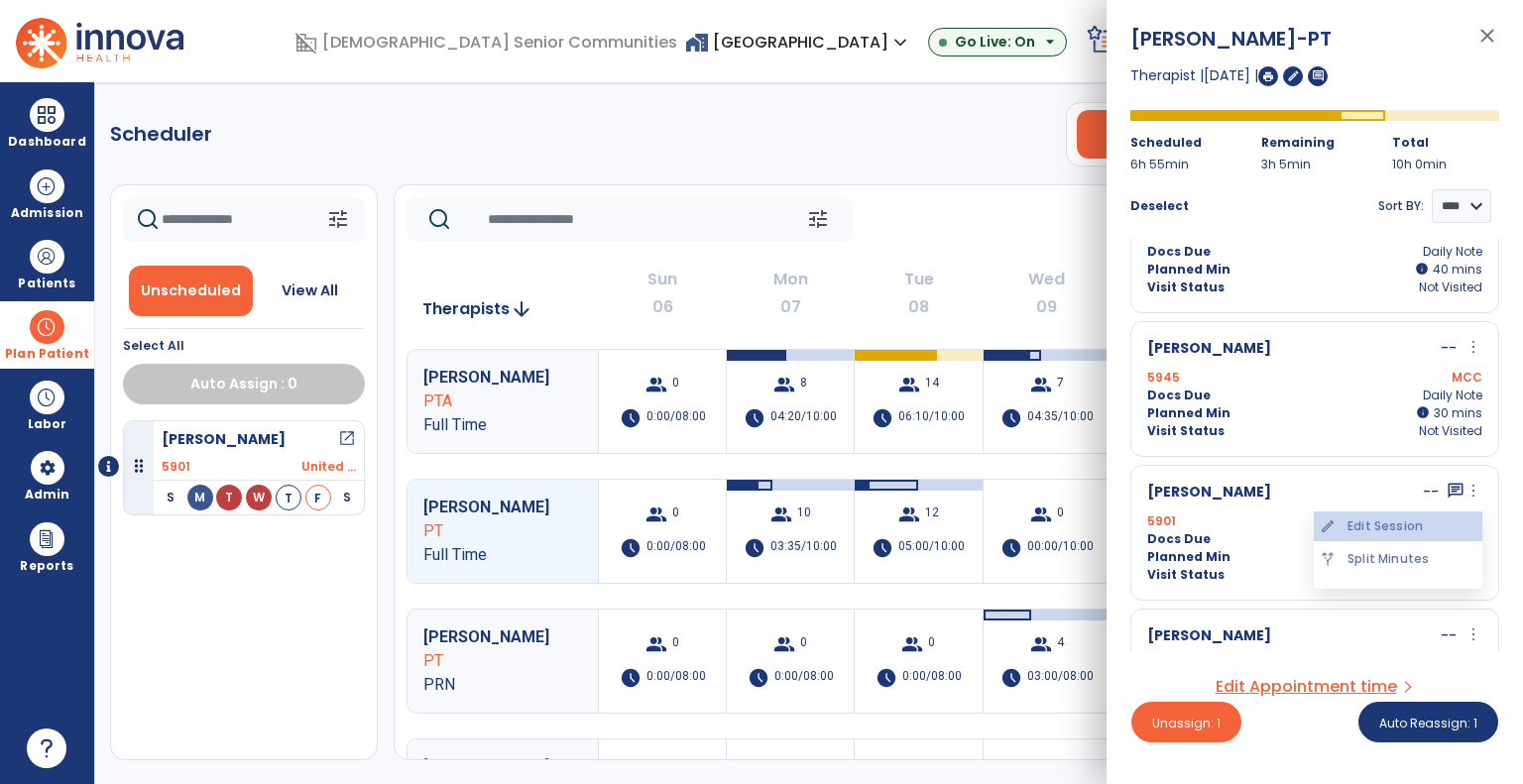 click on "edit   Edit Session" at bounding box center [1398, 526] 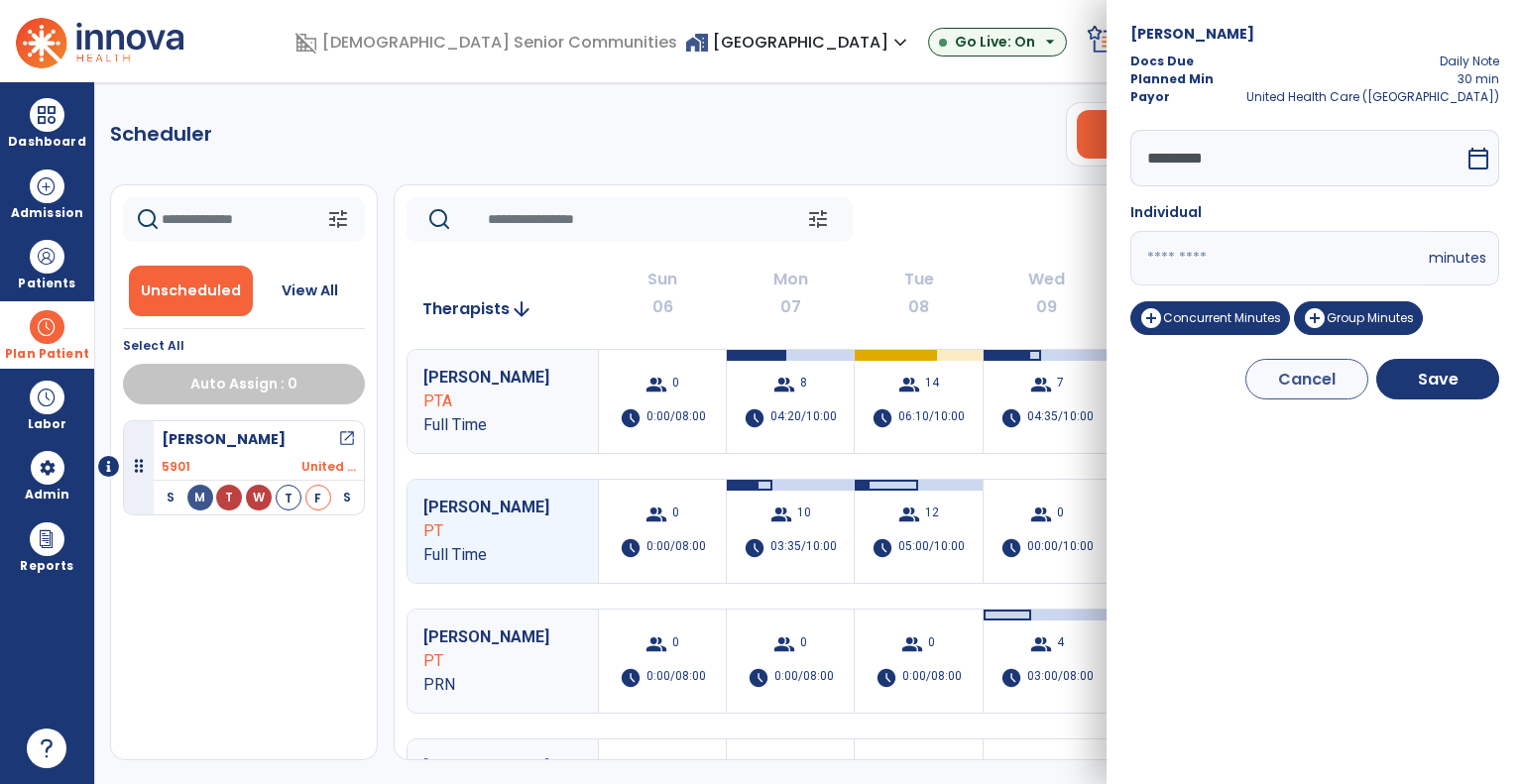 click on "**" at bounding box center [1277, 258] 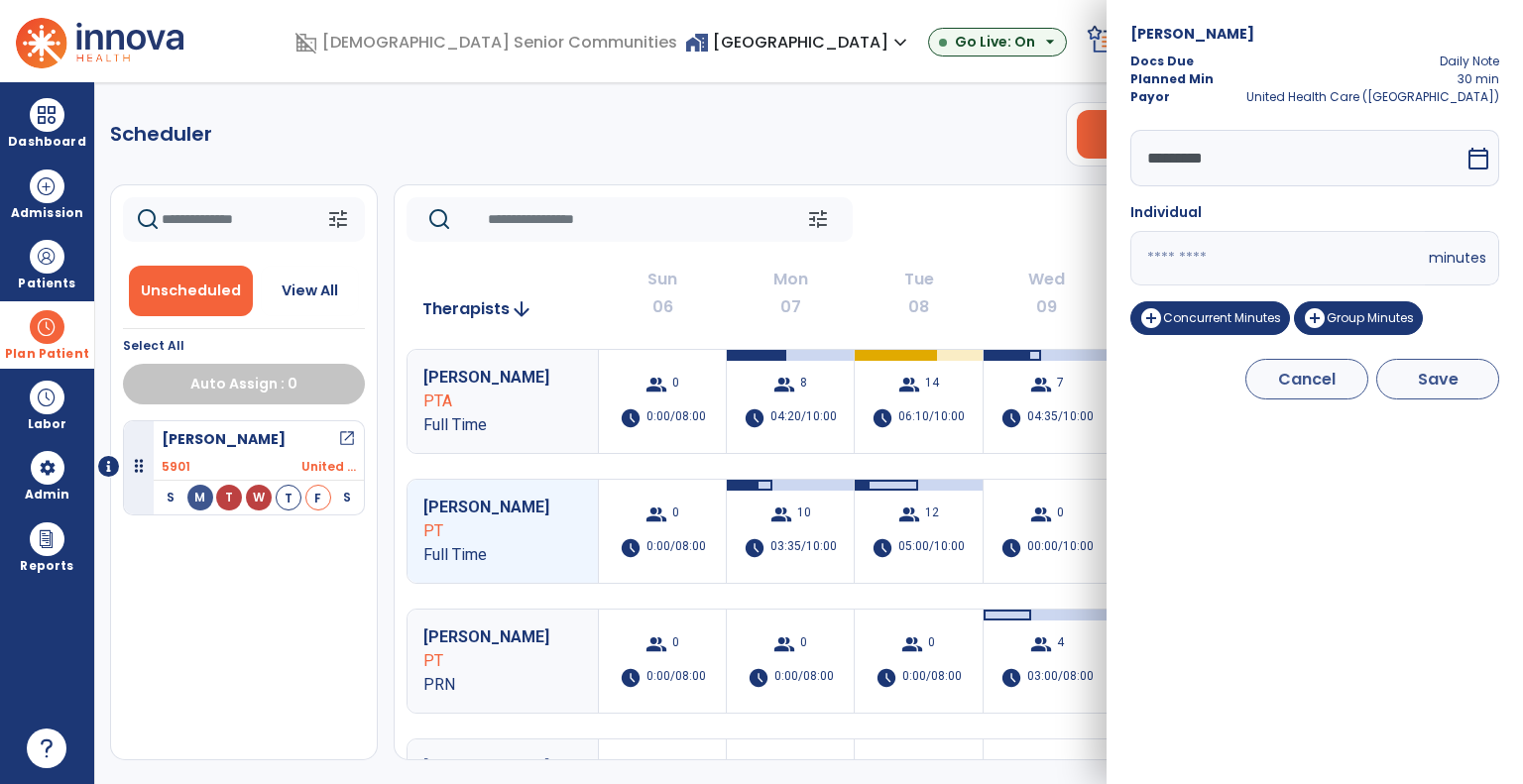 type on "*" 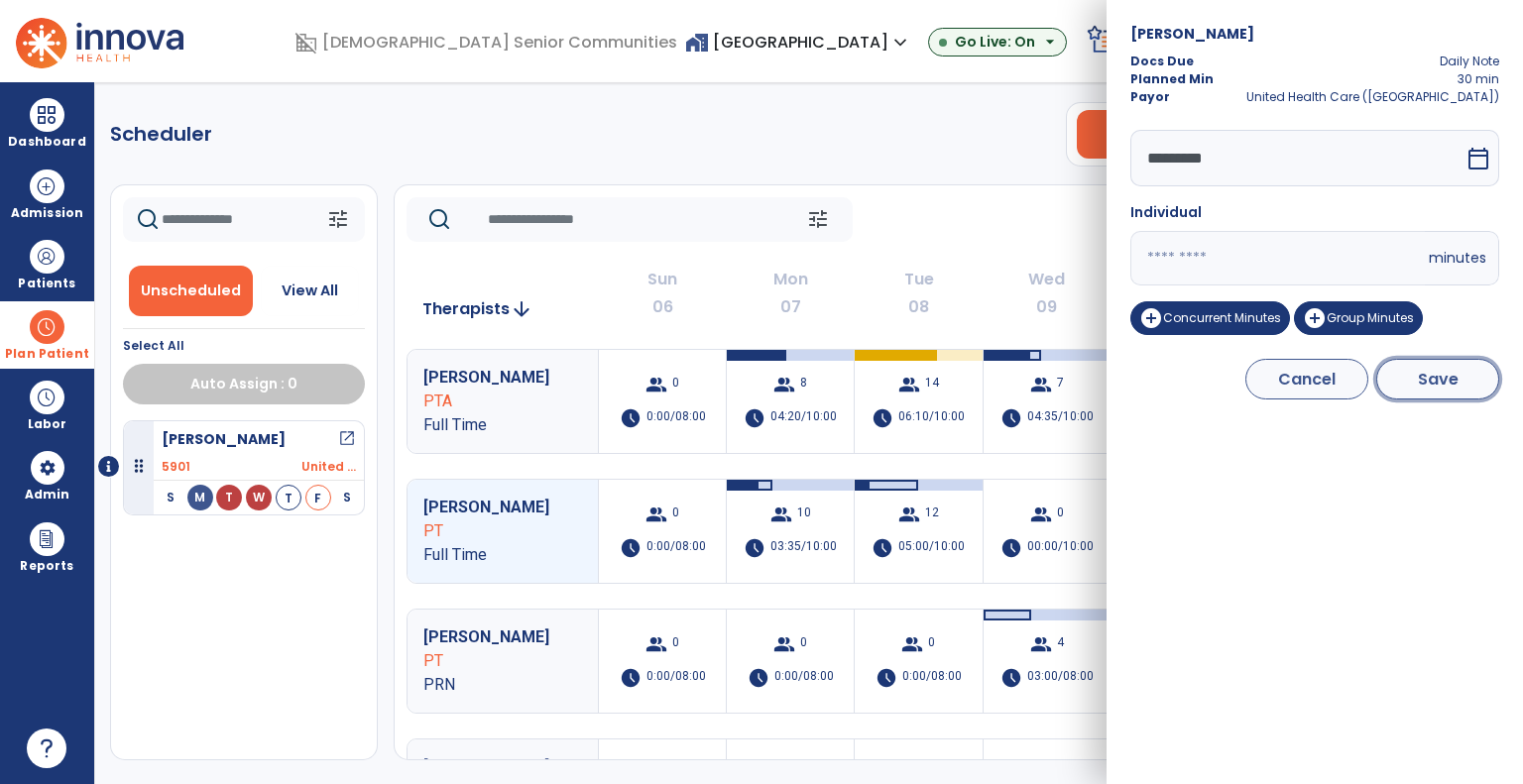 click on "Save" at bounding box center [1438, 379] 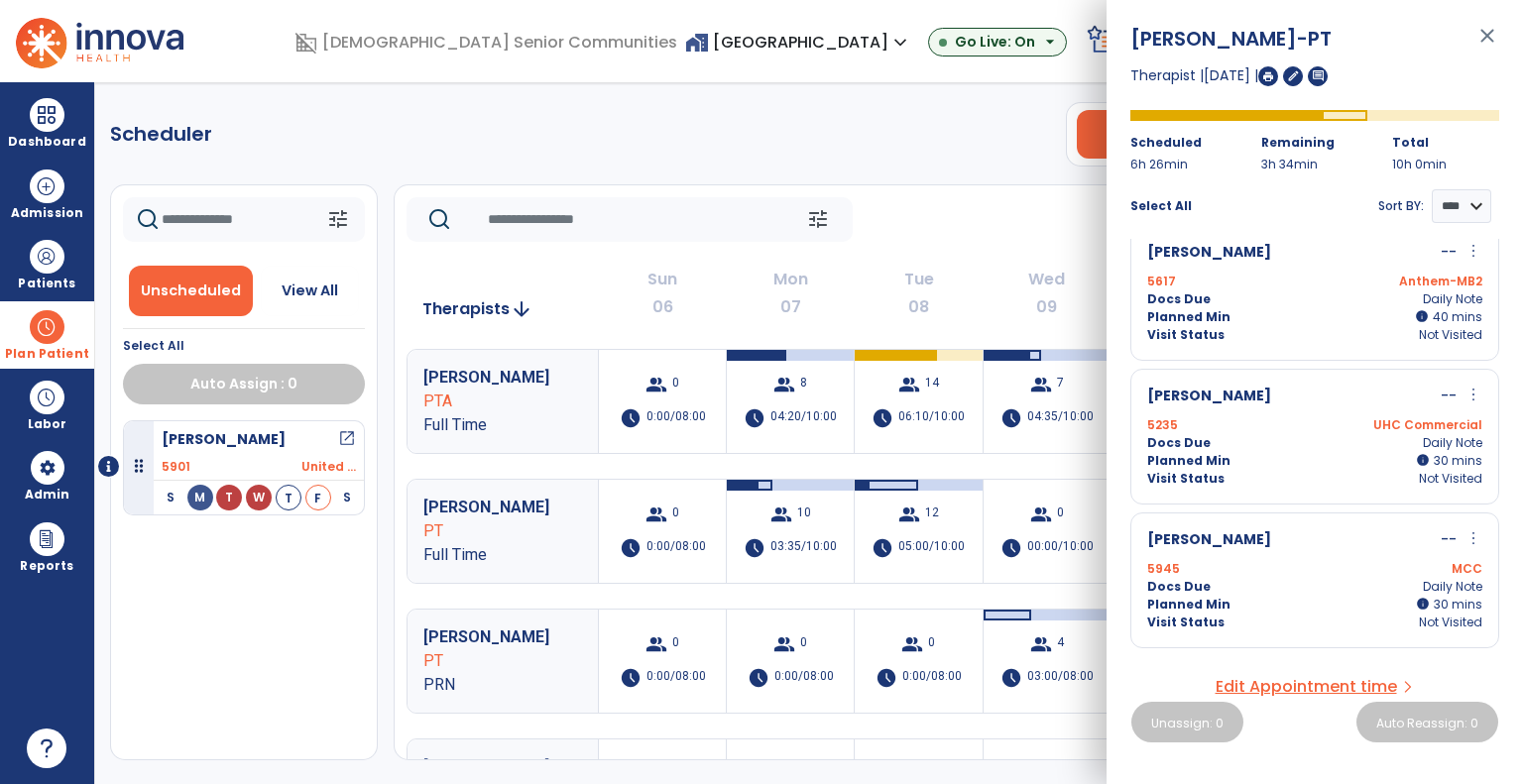 scroll, scrollTop: 547, scrollLeft: 0, axis: vertical 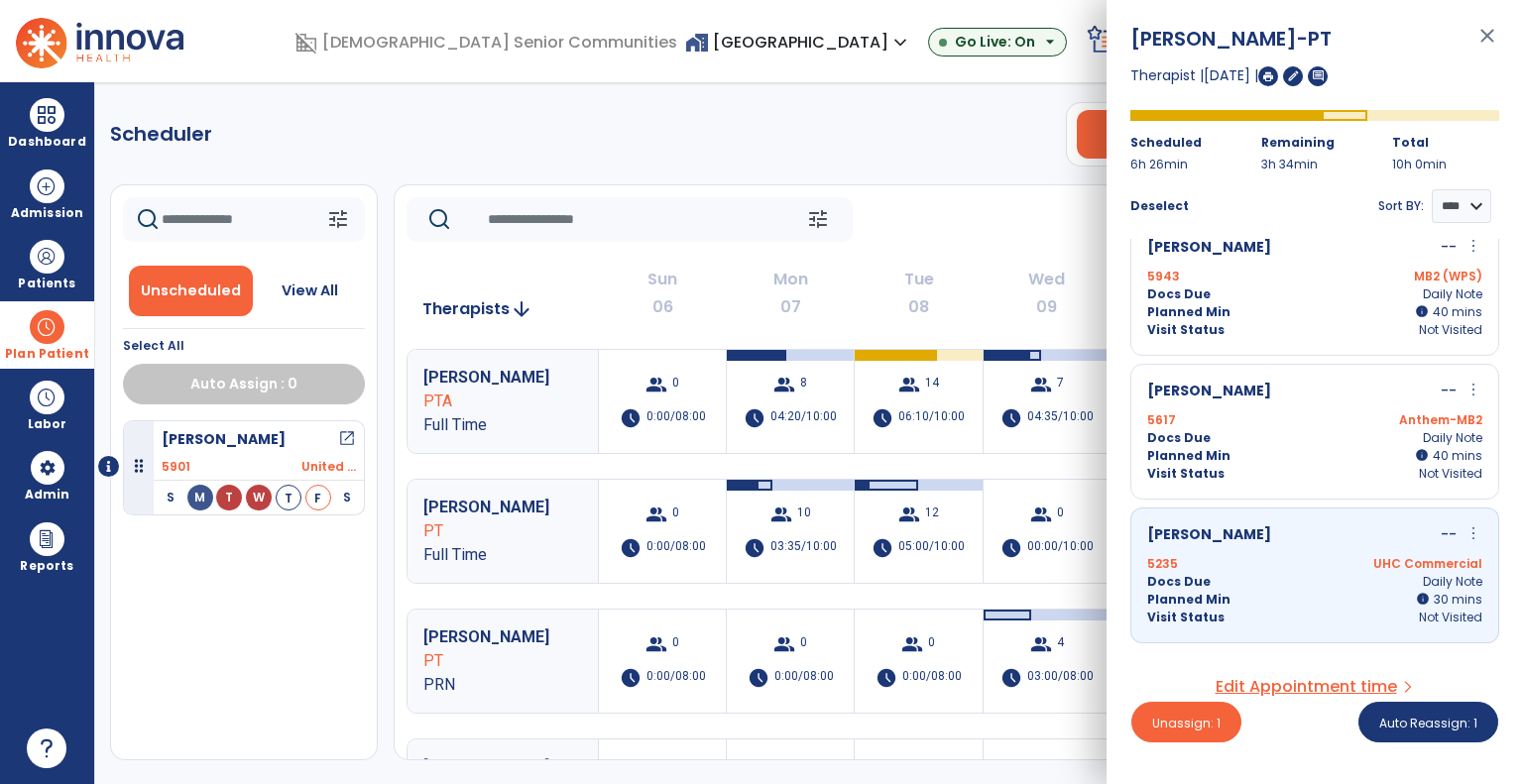 click on "Docs Due Daily Note" at bounding box center (1315, 438) 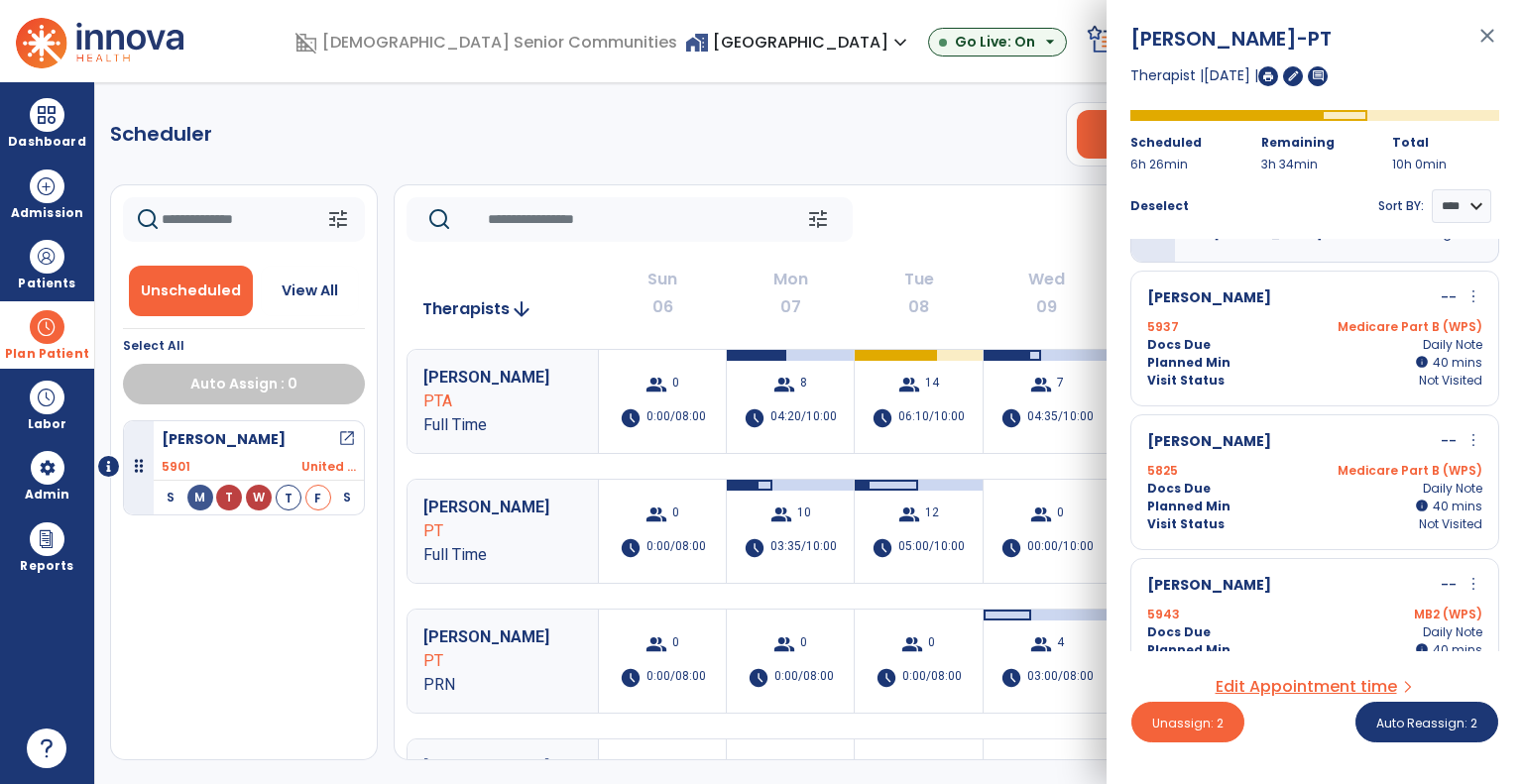 scroll, scrollTop: 121, scrollLeft: 0, axis: vertical 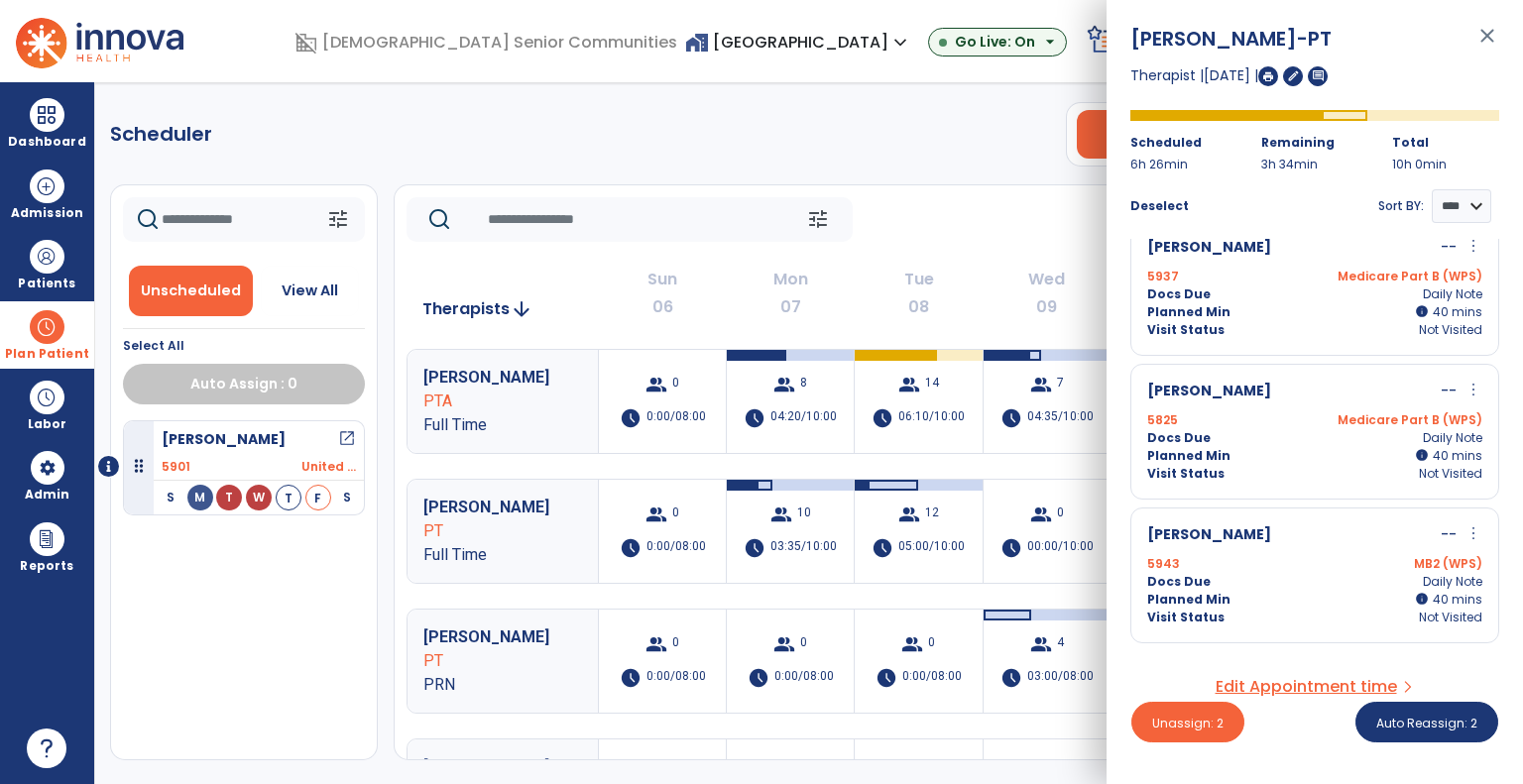 click on "5825 Medicare Part B (WPS)" at bounding box center [1315, 420] 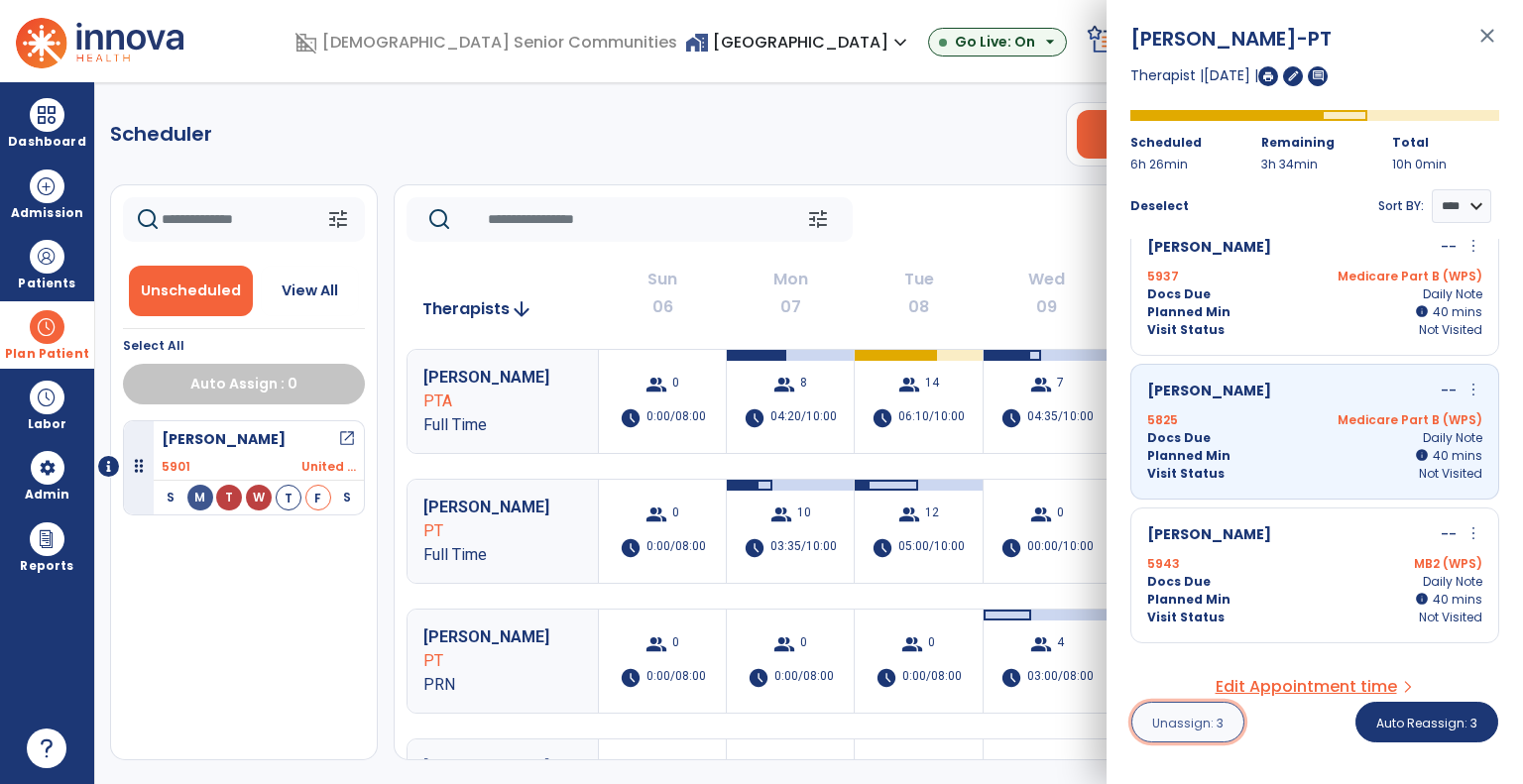 click on "Unassign: 3" at bounding box center (1188, 723) 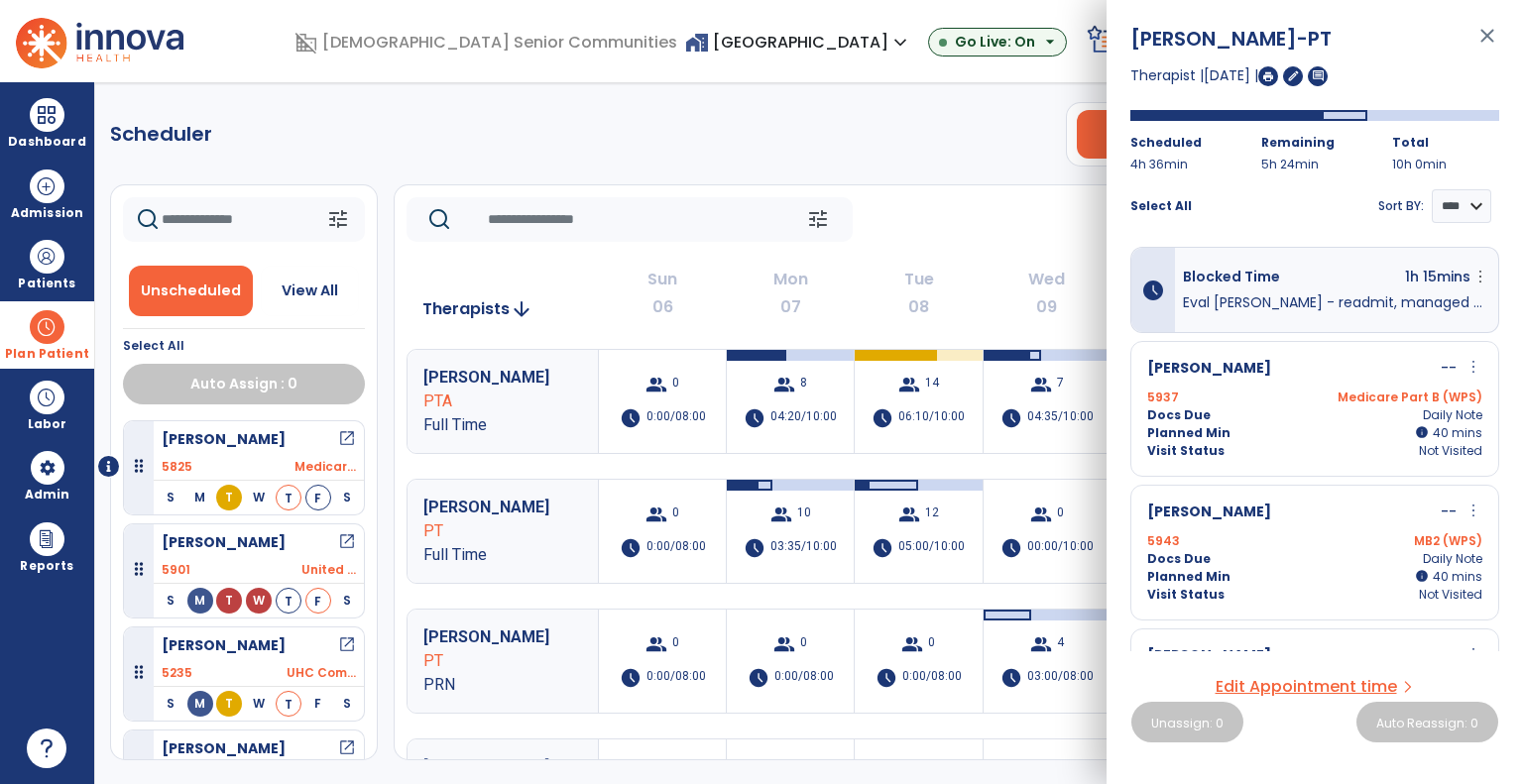click on "tune   [DATE]  chevron_left [DATE] - [DATE]  *********  calendar_today  chevron_right" 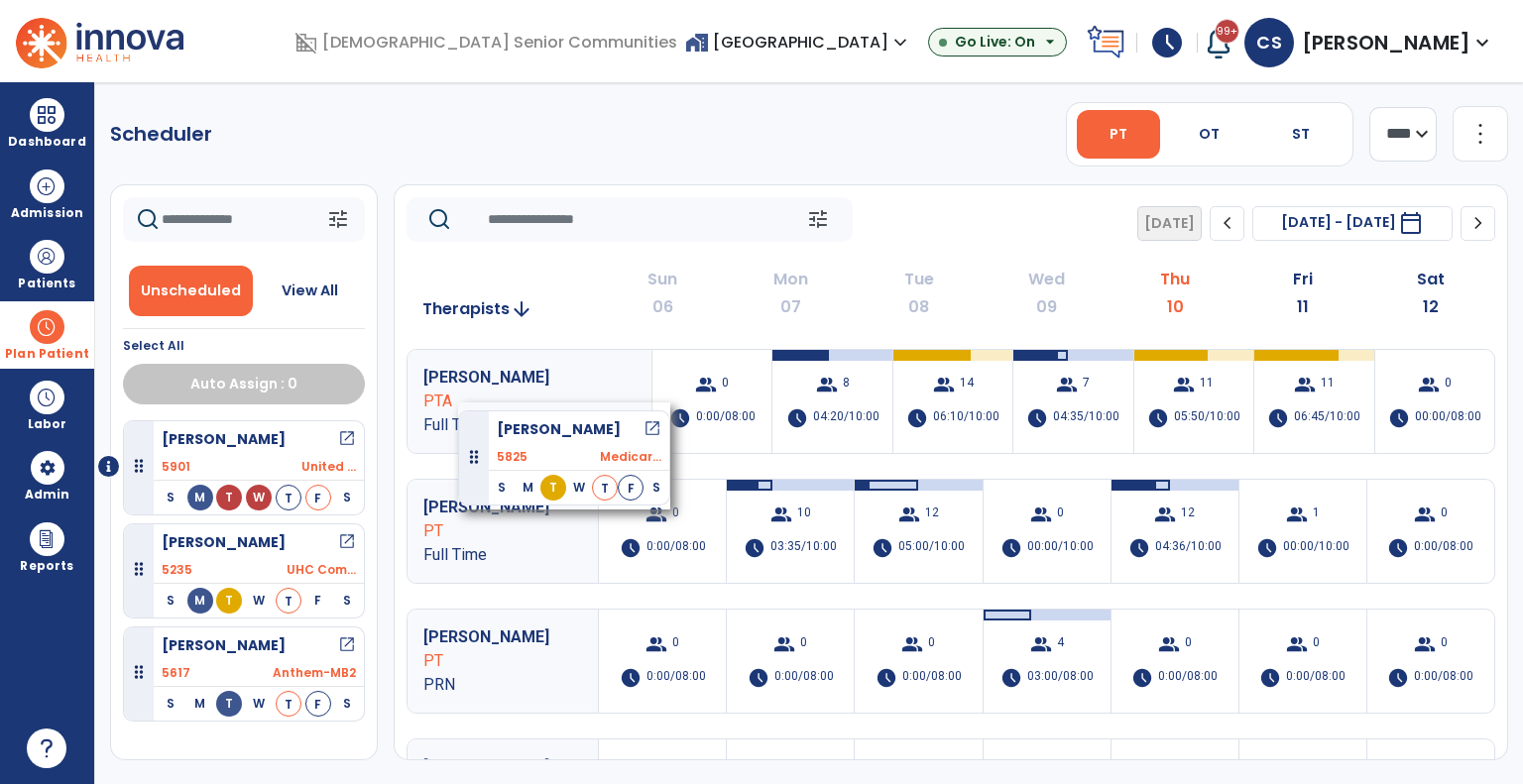 drag, startPoint x: 136, startPoint y: 475, endPoint x: 484, endPoint y: 394, distance: 357.3024 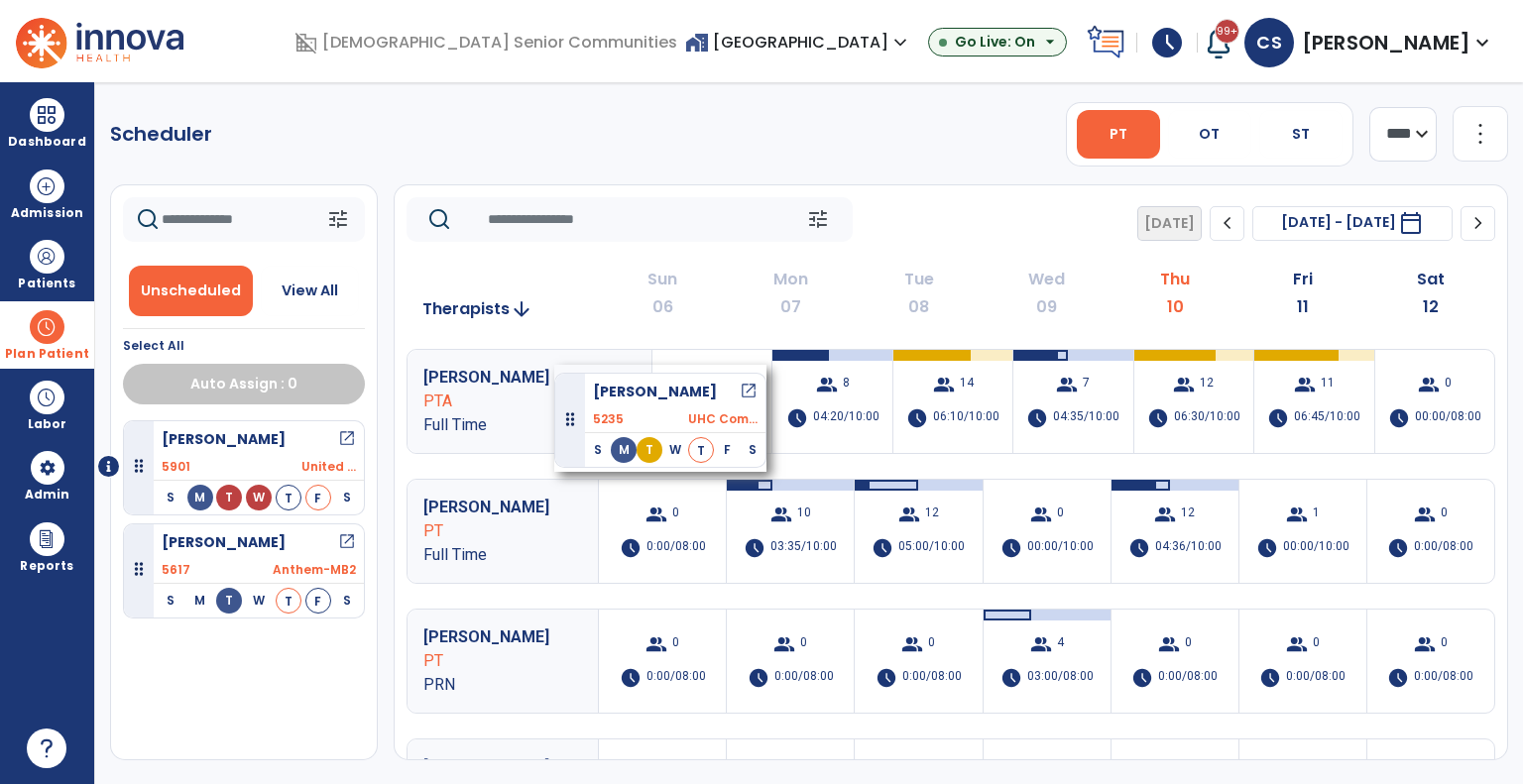drag, startPoint x: 135, startPoint y: 572, endPoint x: 554, endPoint y: 365, distance: 467.34356 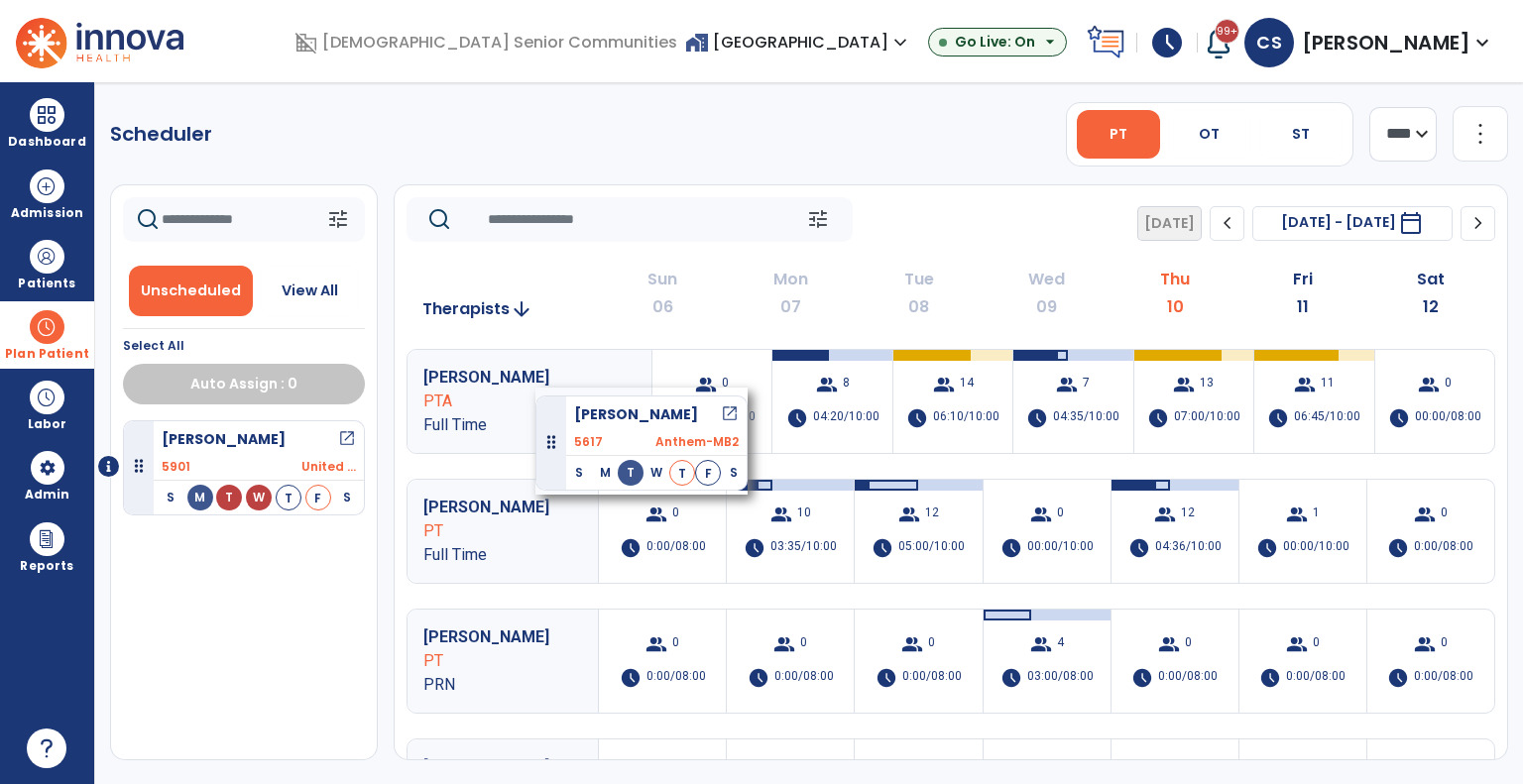 drag, startPoint x: 138, startPoint y: 567, endPoint x: 535, endPoint y: 388, distance: 435.48823 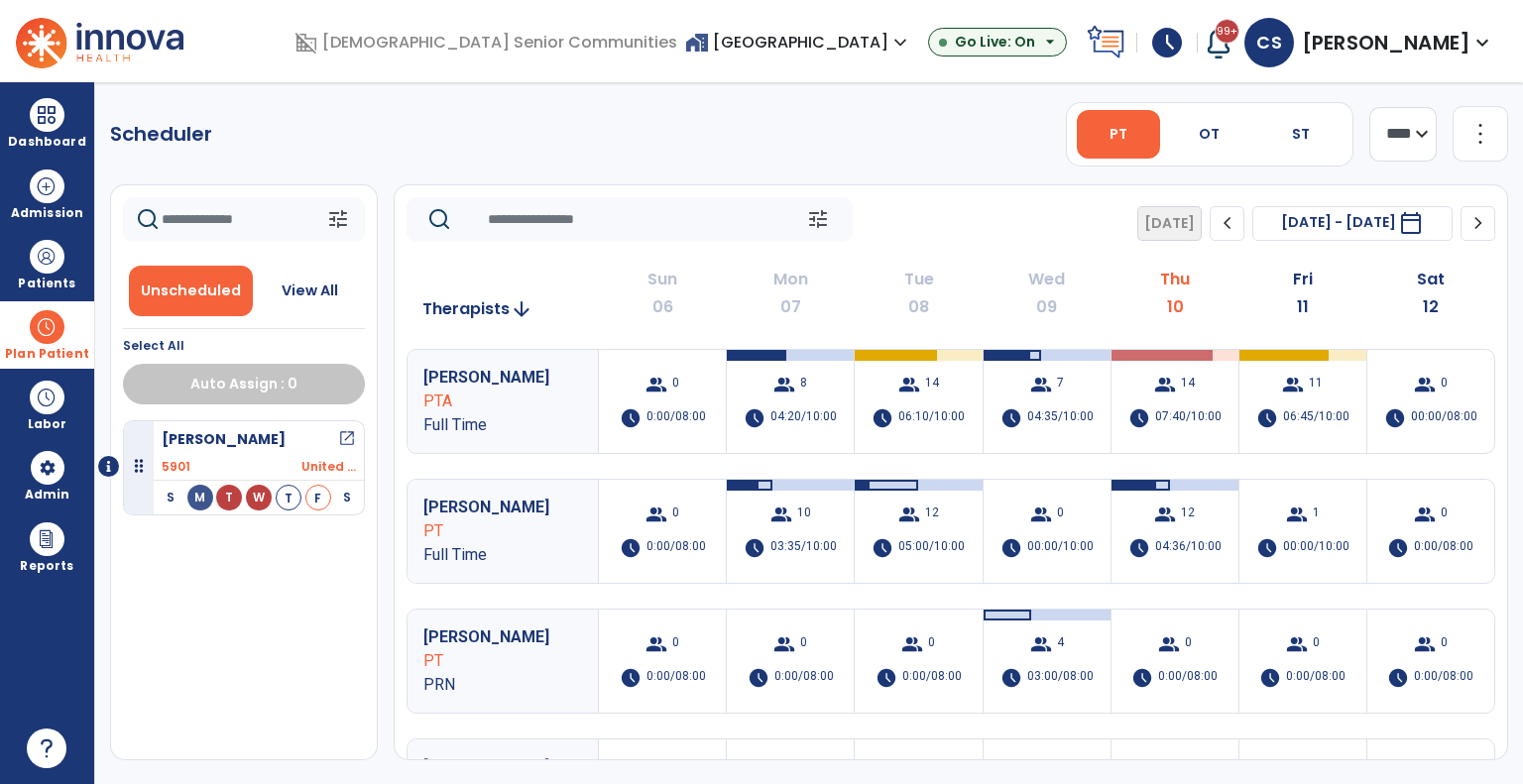 click on "group" at bounding box center (1165, 514) 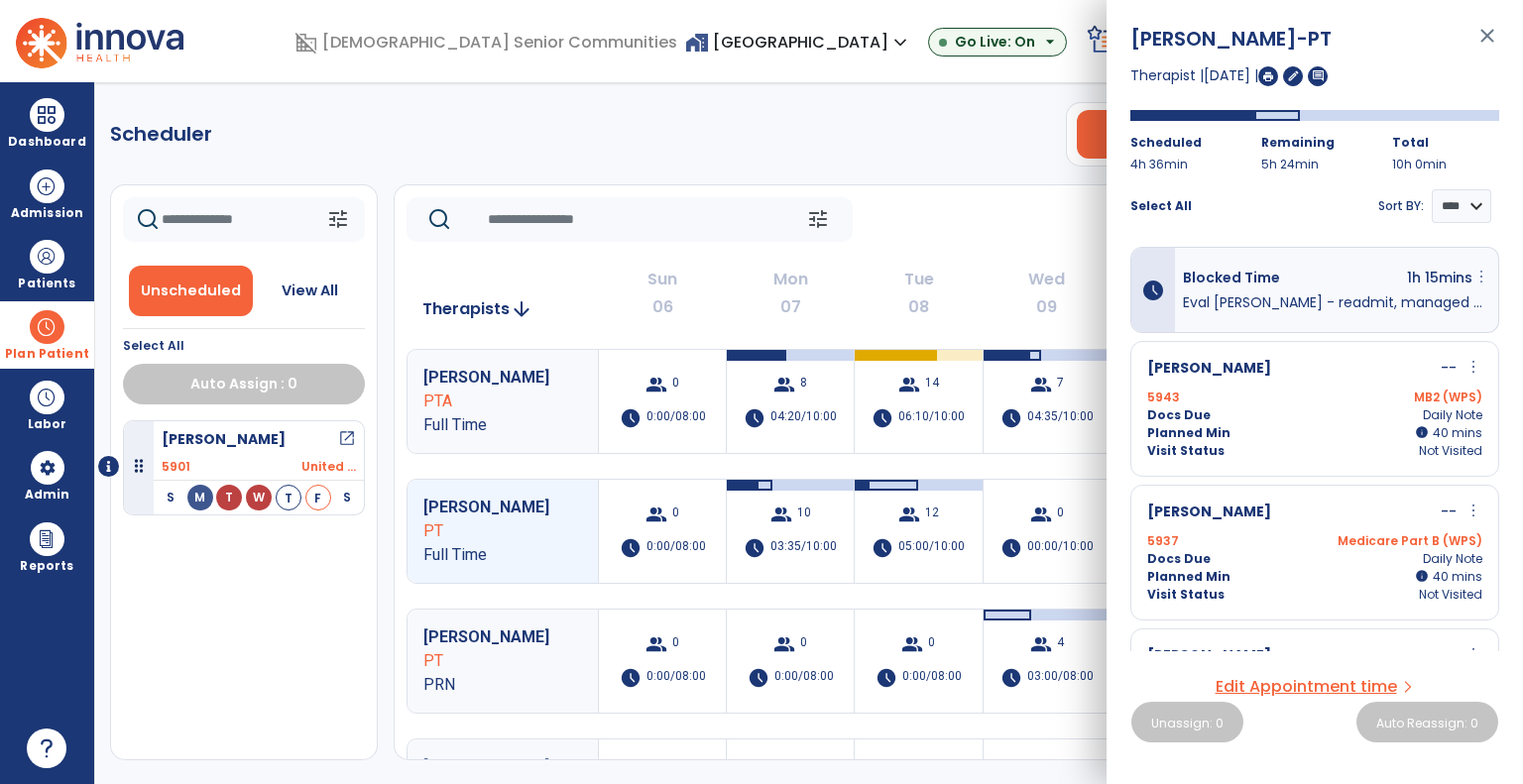 click on "more_vert" at bounding box center (1481, 277) 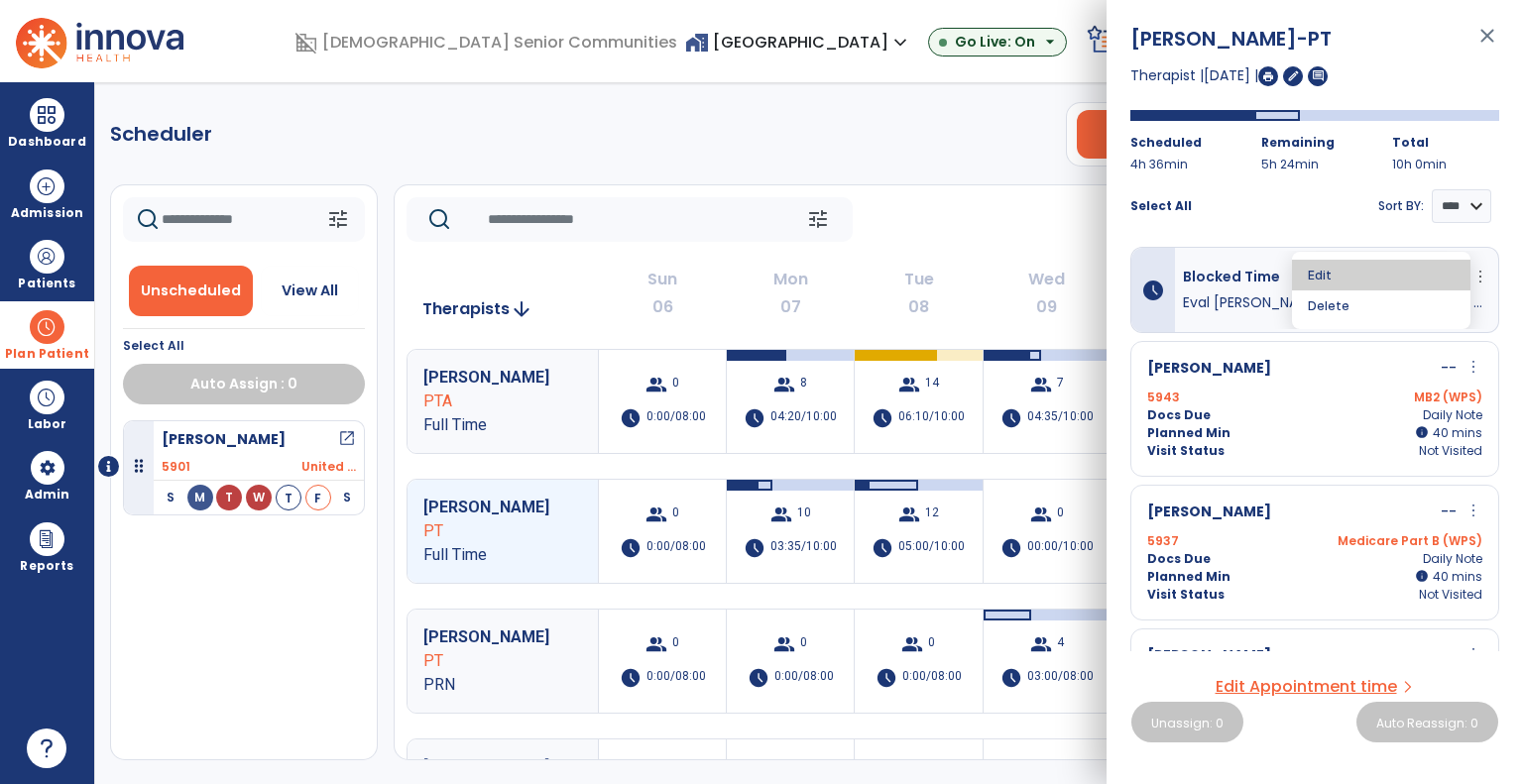 click on "Edit" at bounding box center (1381, 275) 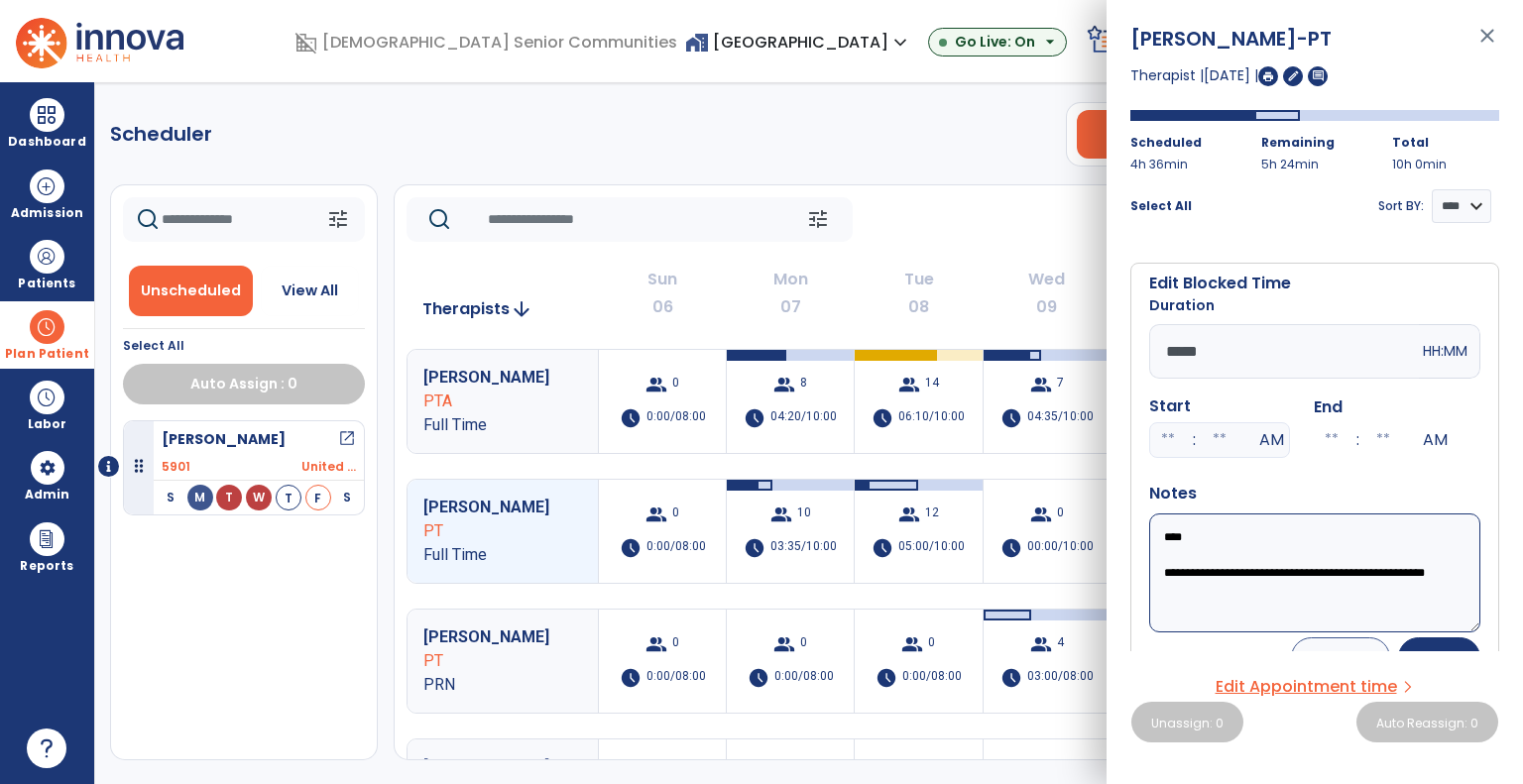 click on "**********" at bounding box center (1315, 573) 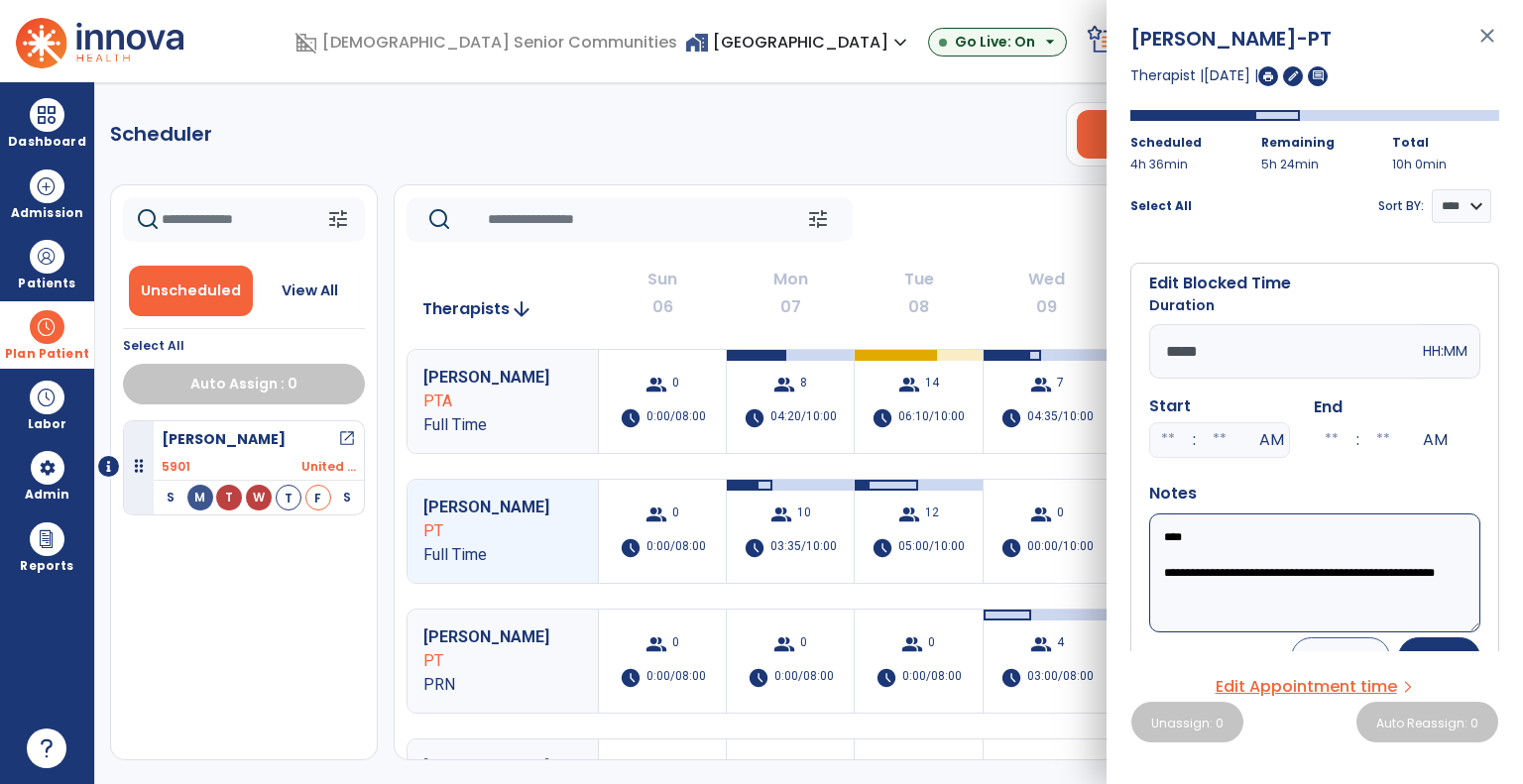 scroll, scrollTop: 3, scrollLeft: 0, axis: vertical 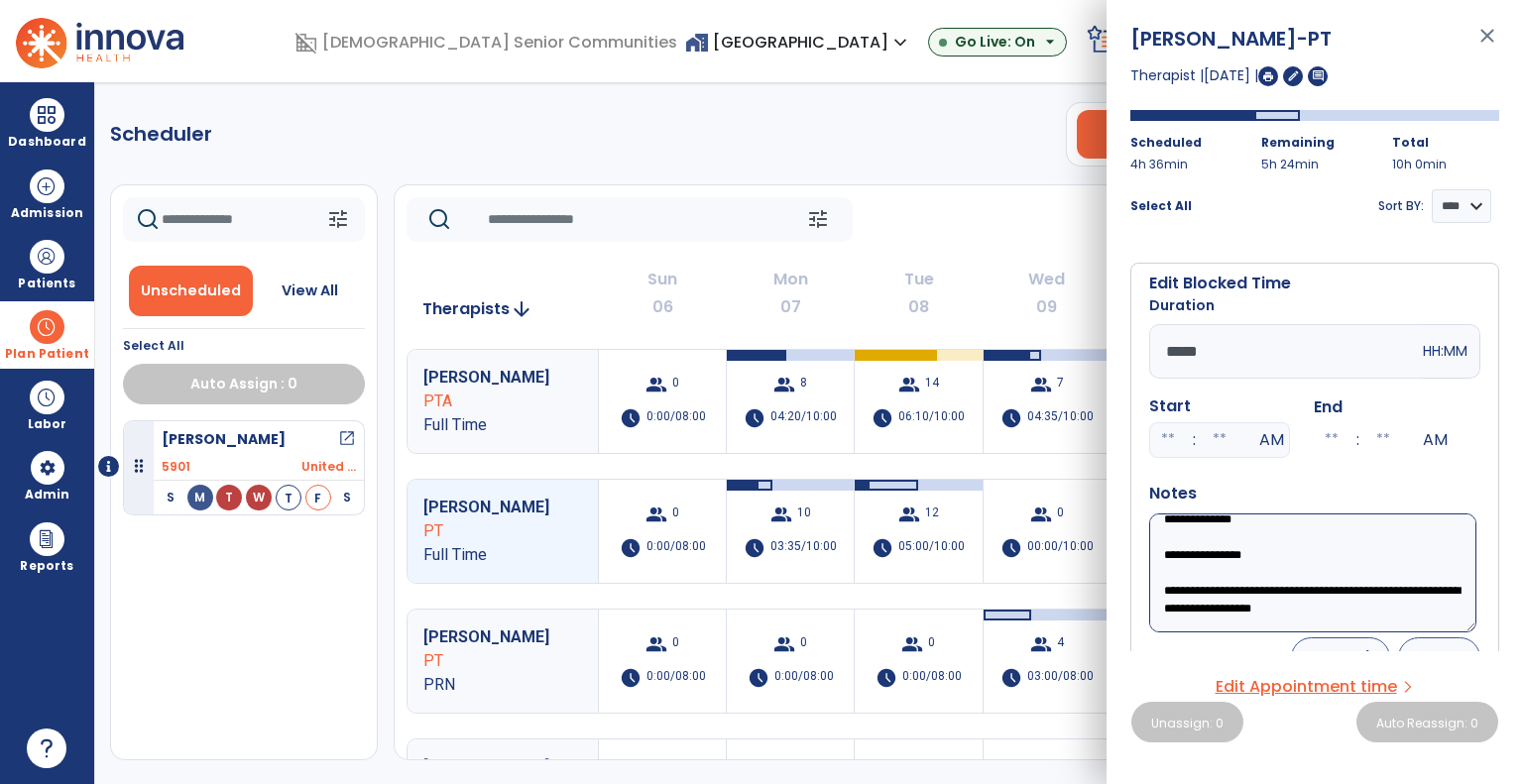 type on "**********" 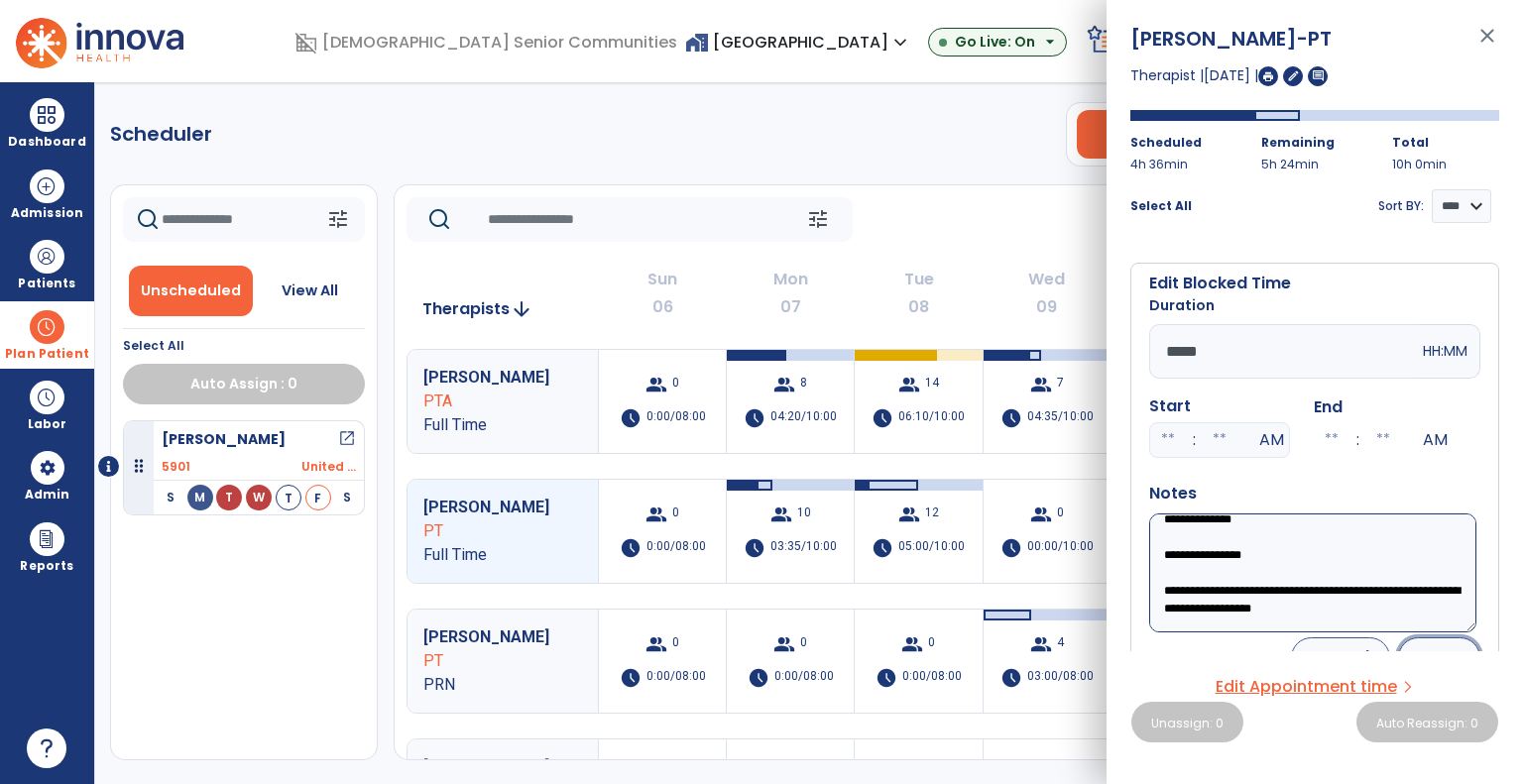 click on "Save" at bounding box center (1439, 657) 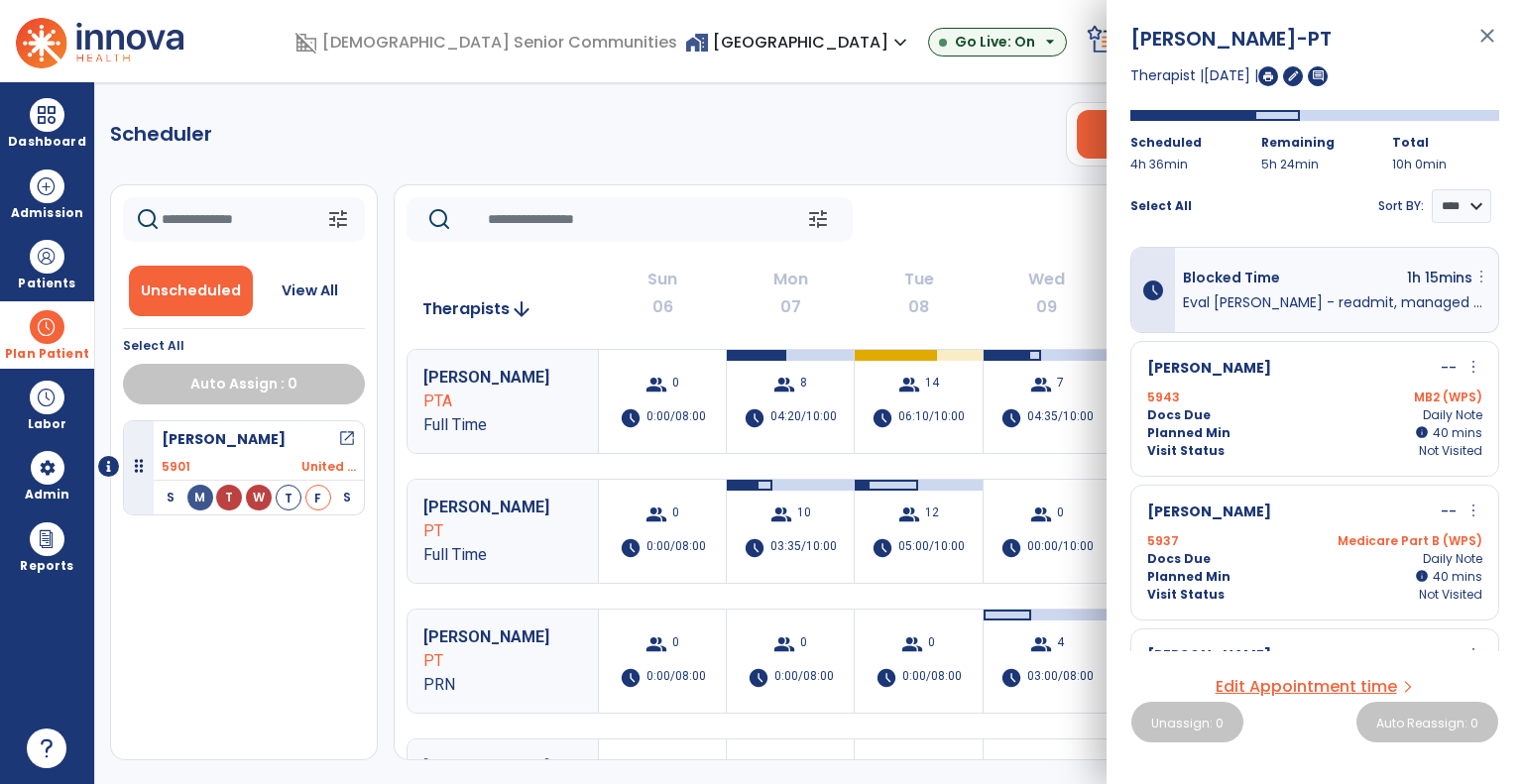 click on "more_vert" at bounding box center [1481, 277] 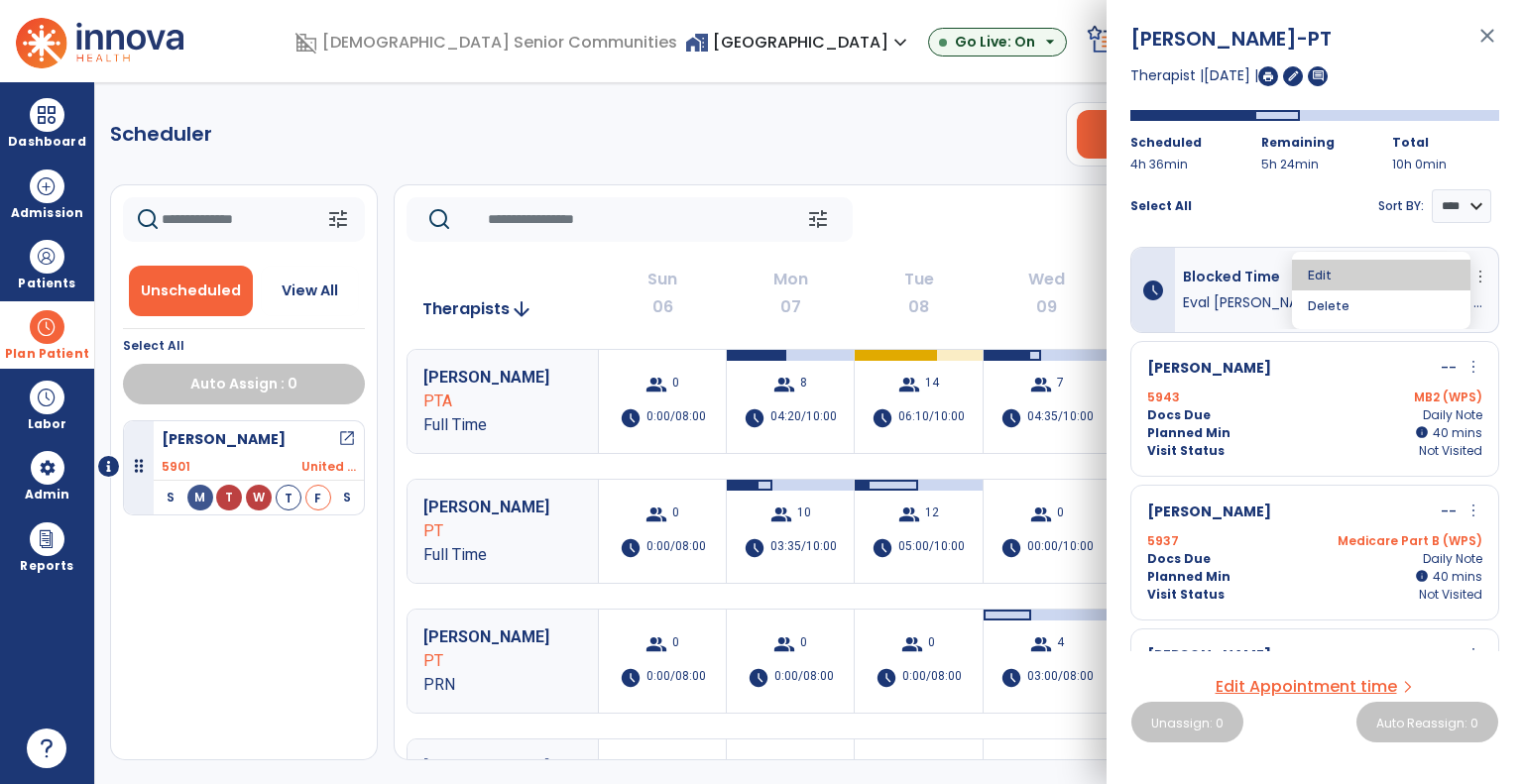 click on "Edit" at bounding box center (1381, 275) 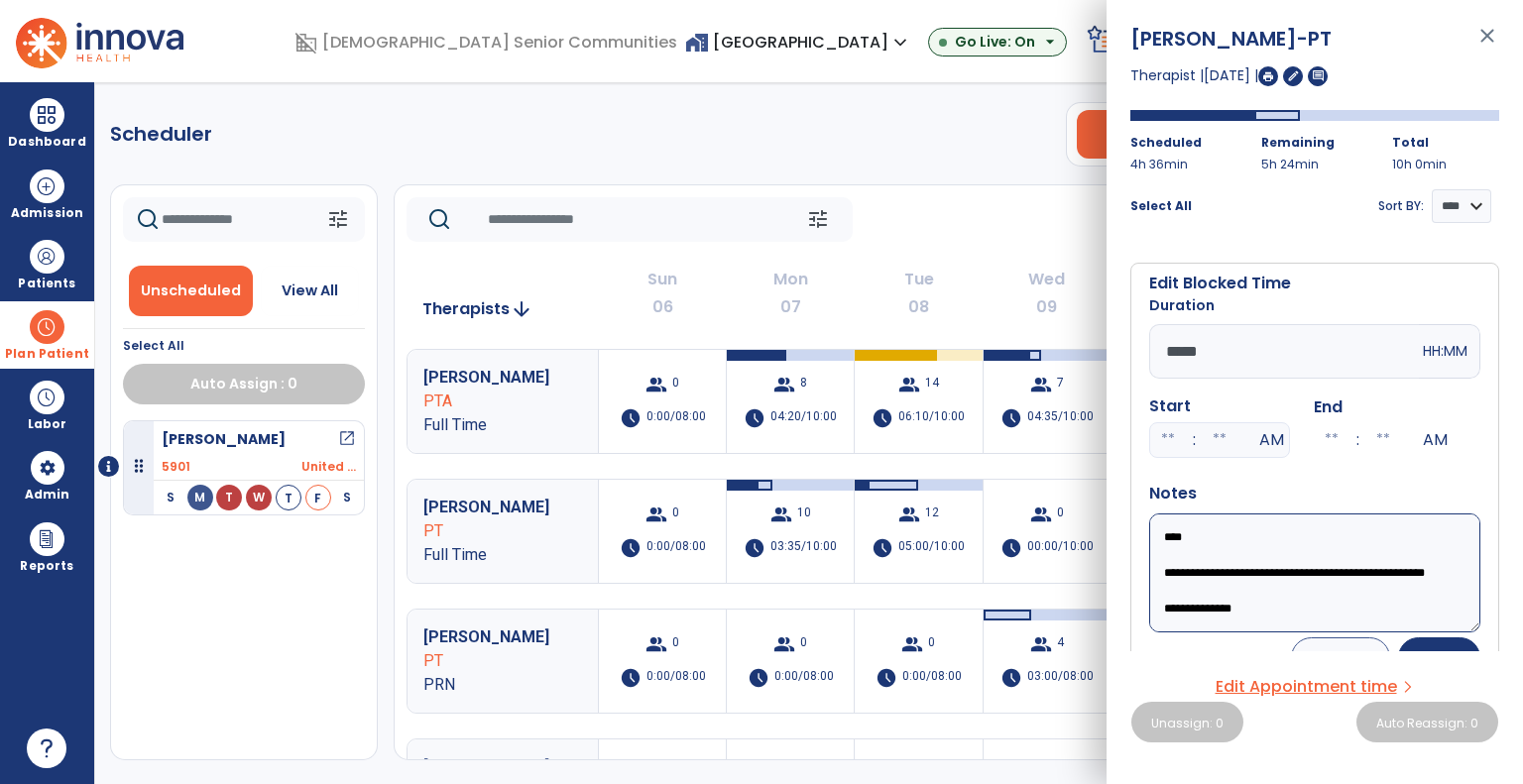 click on "*****" at bounding box center (1284, 351) 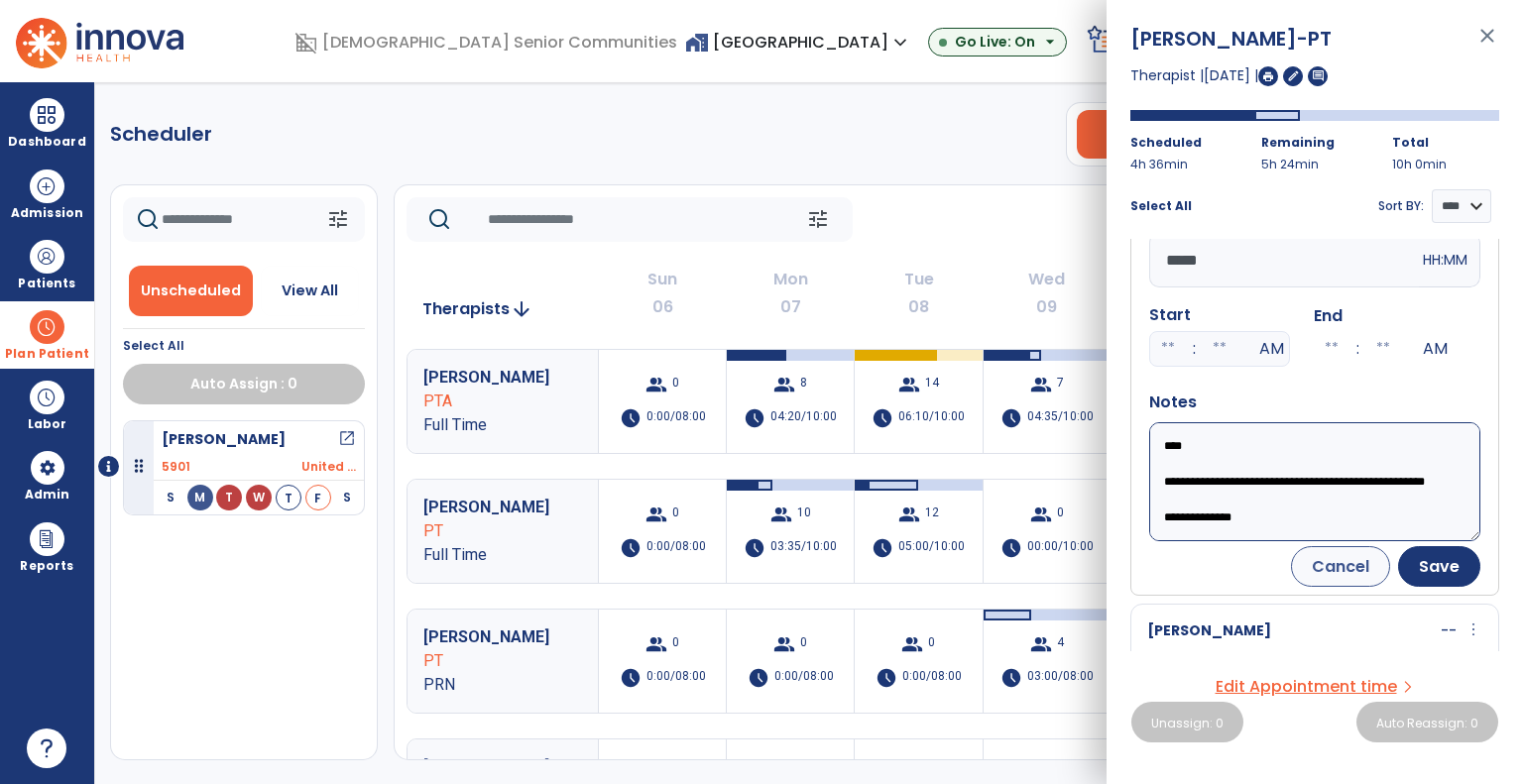 scroll, scrollTop: 95, scrollLeft: 0, axis: vertical 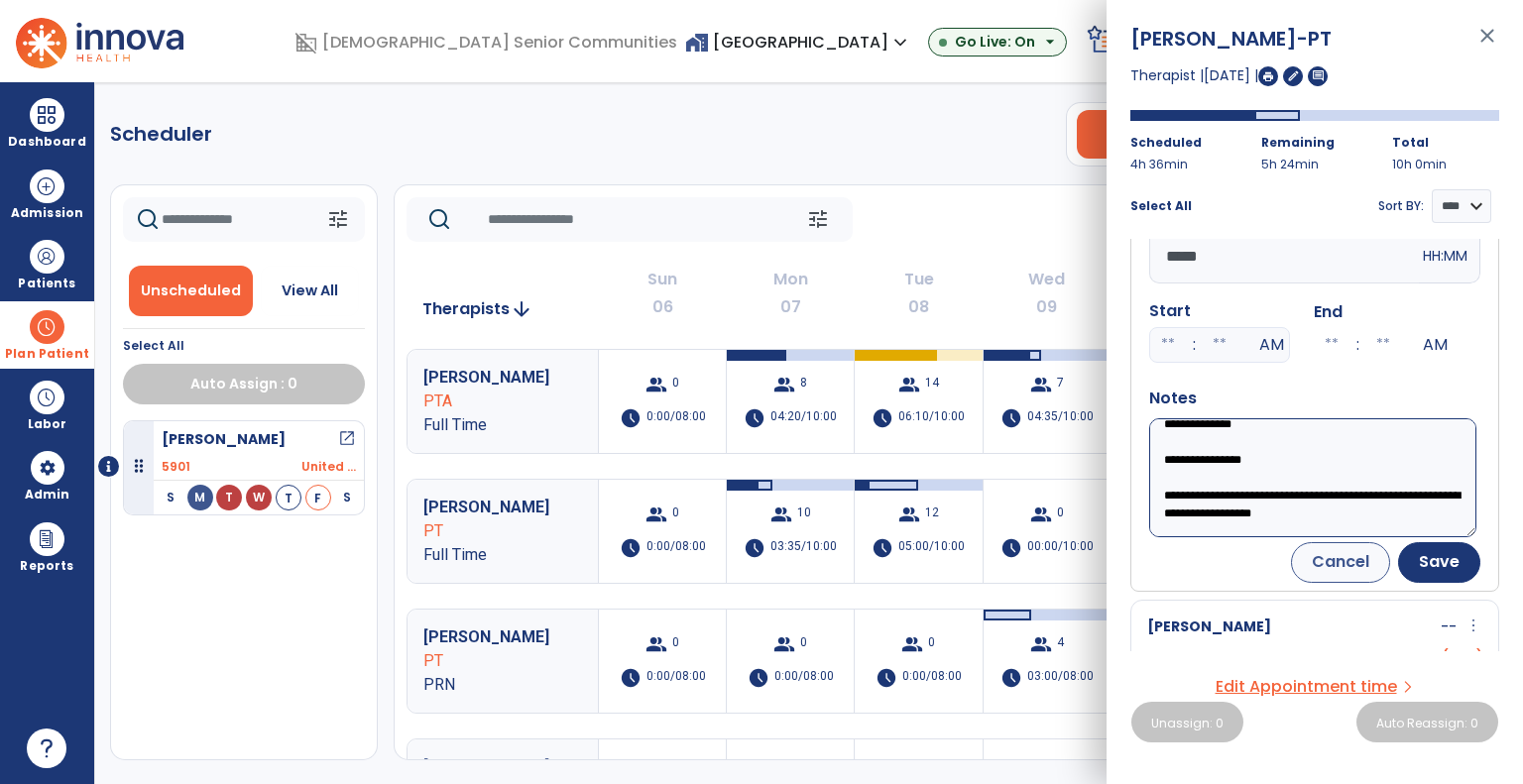 type on "*****" 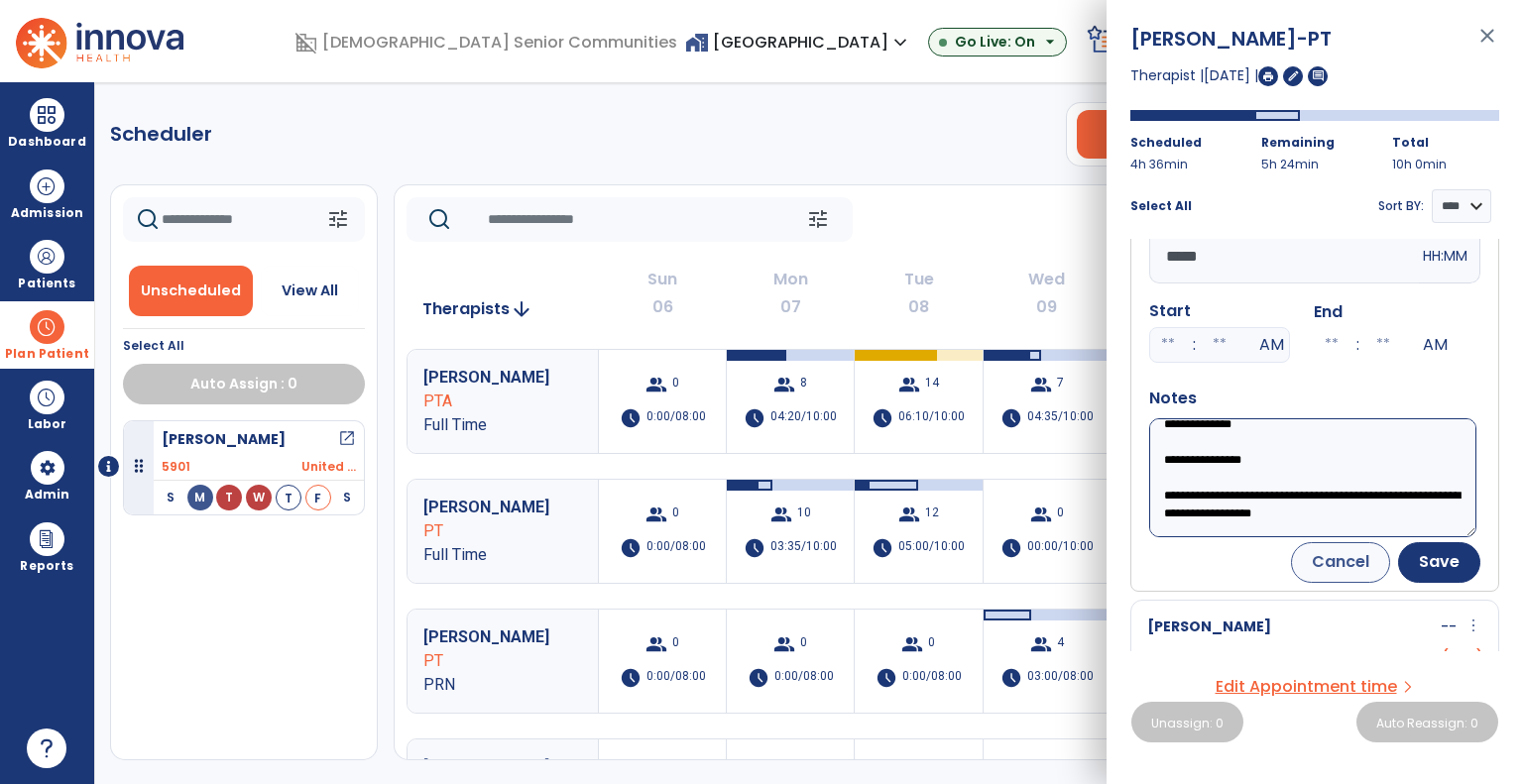 click on "**********" at bounding box center [1313, 478] 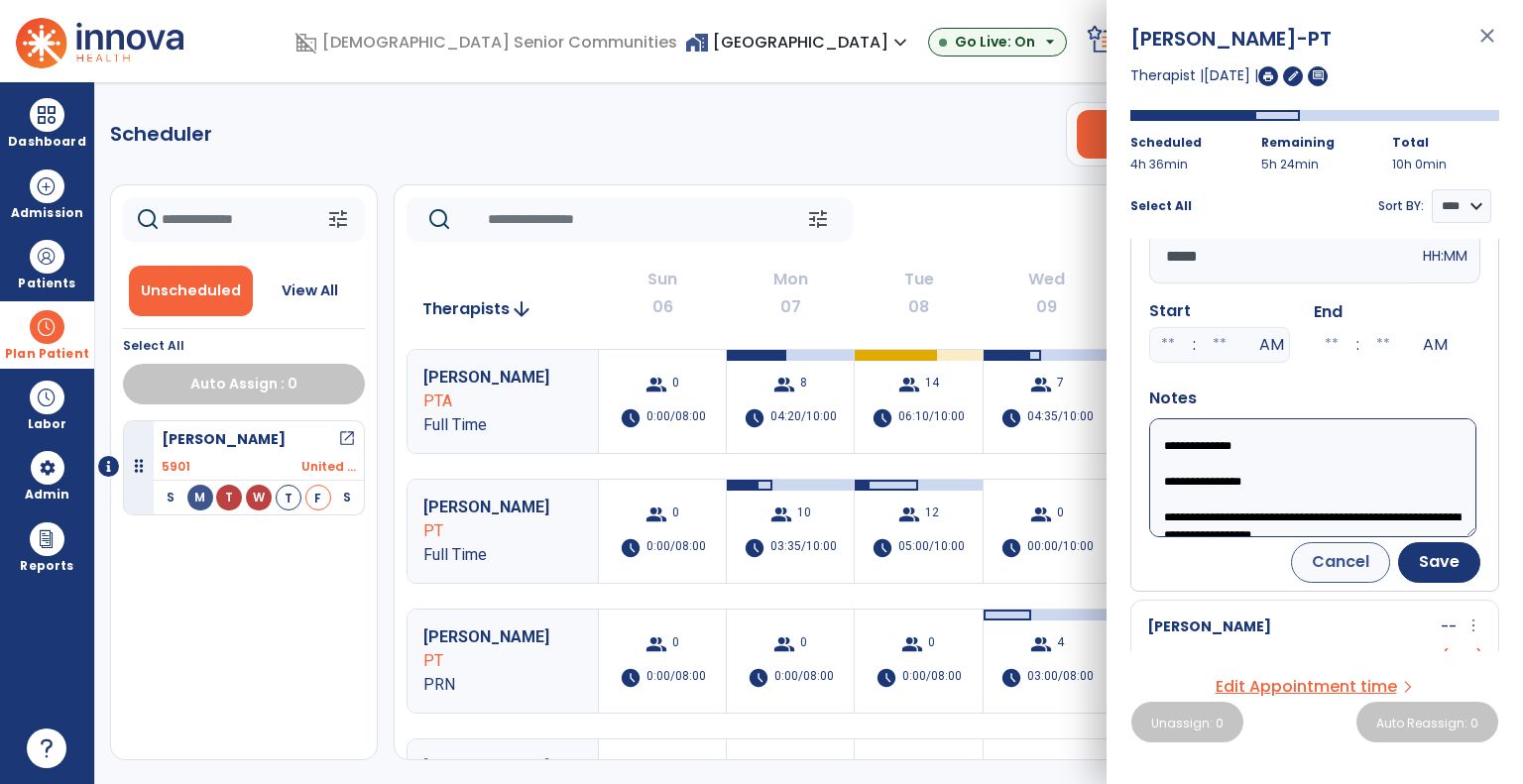 scroll, scrollTop: 66, scrollLeft: 0, axis: vertical 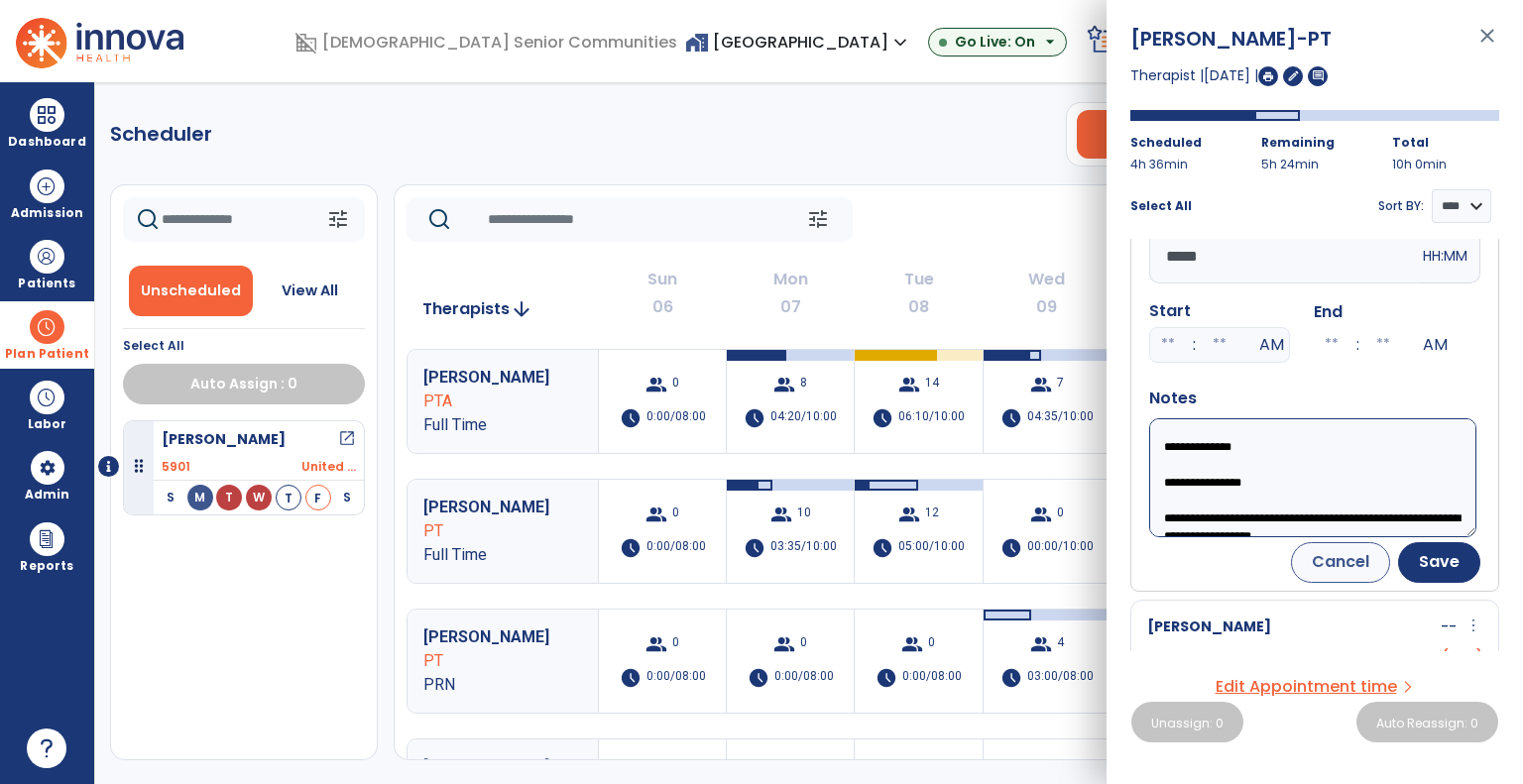 click on "**********" at bounding box center (1313, 478) 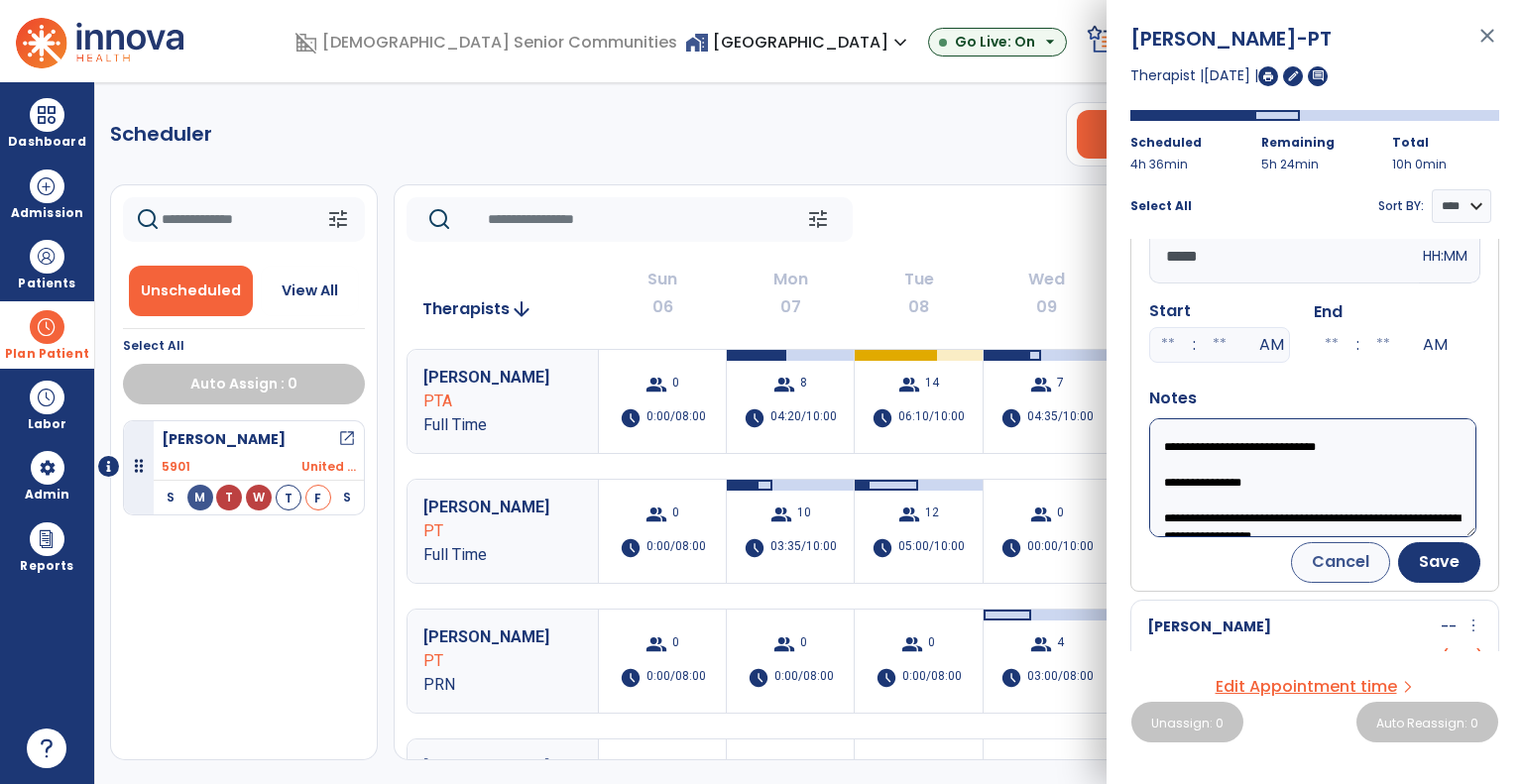 click on "**********" at bounding box center (1313, 478) 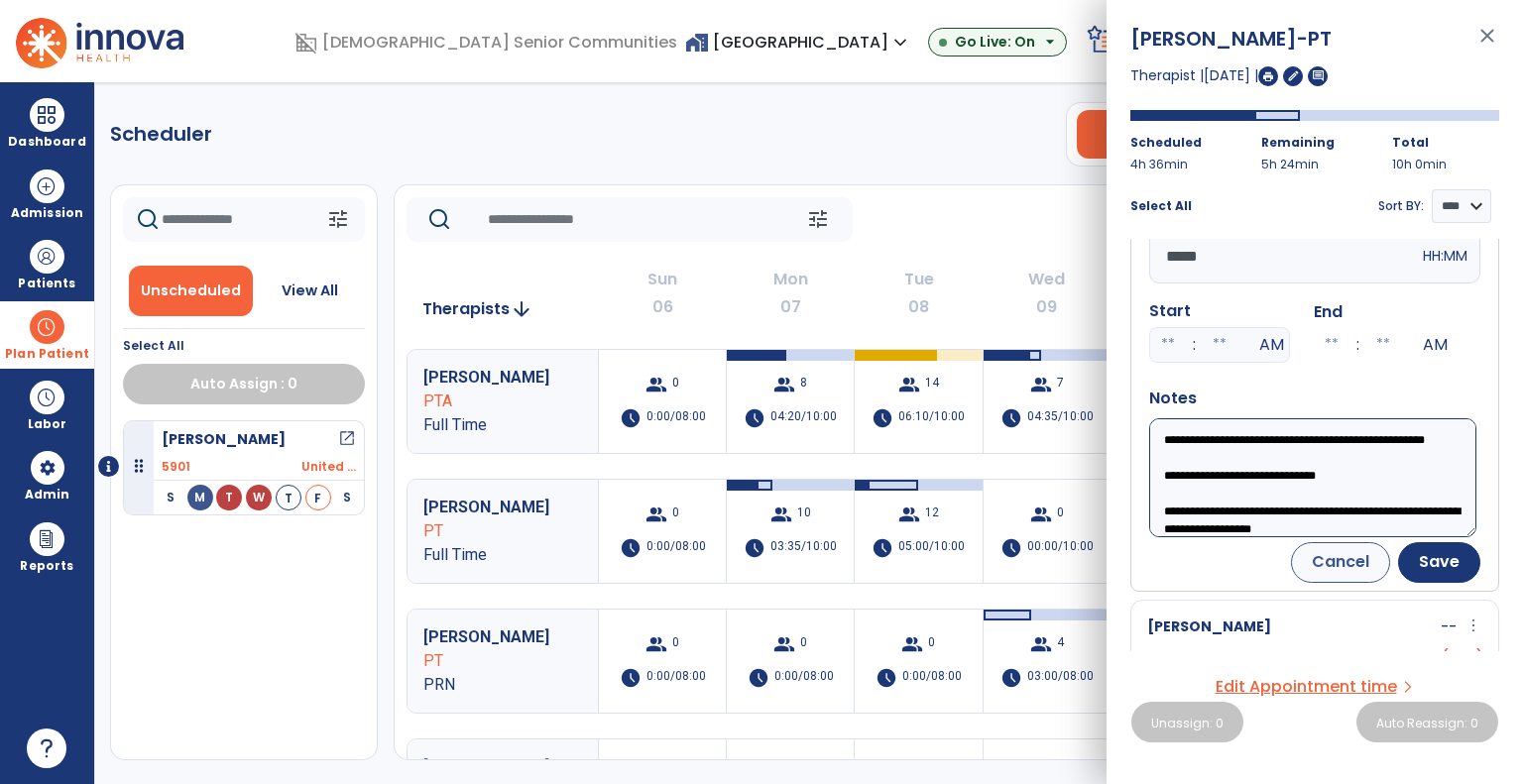 scroll, scrollTop: 71, scrollLeft: 0, axis: vertical 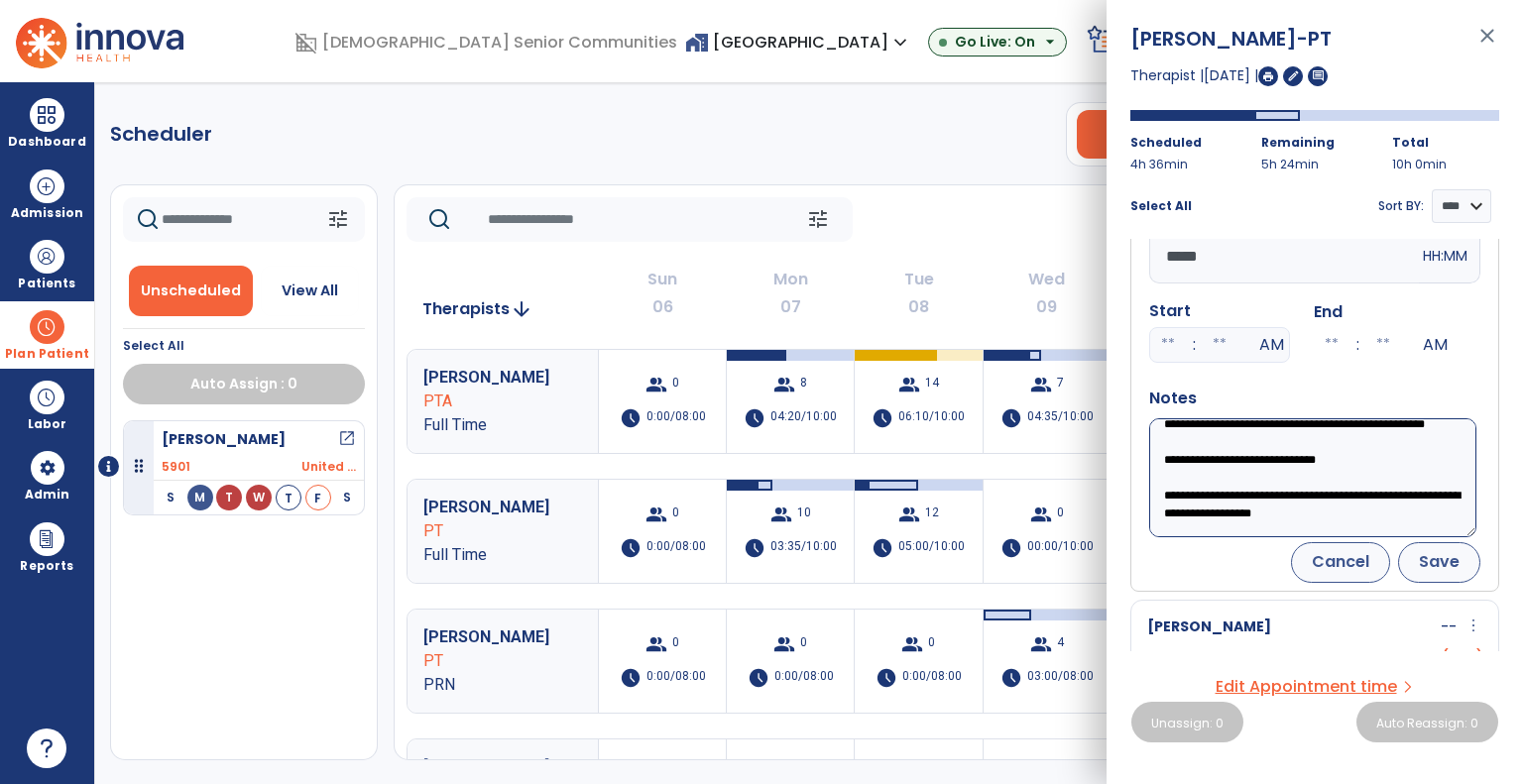 type on "**********" 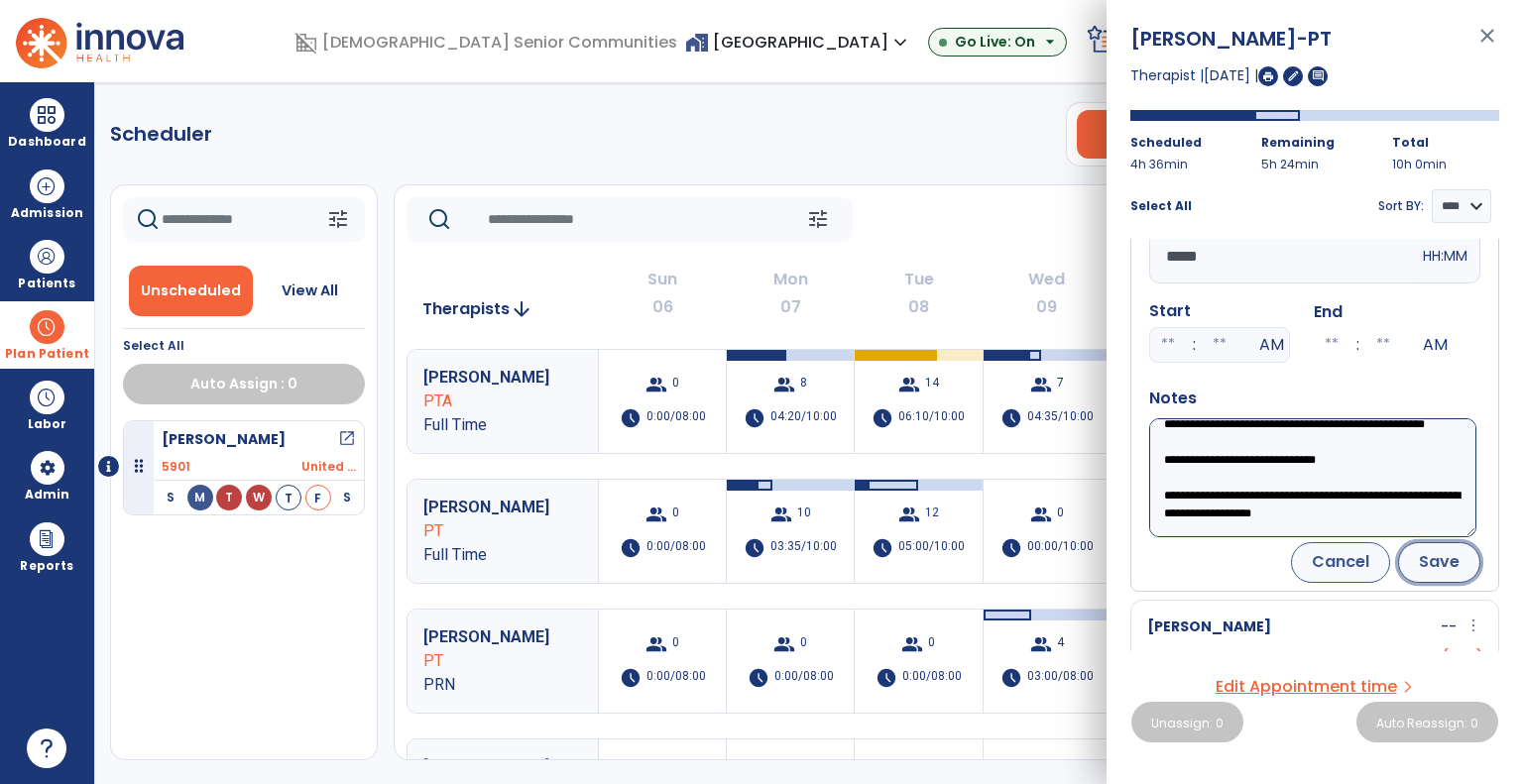 click on "Save" at bounding box center [1439, 562] 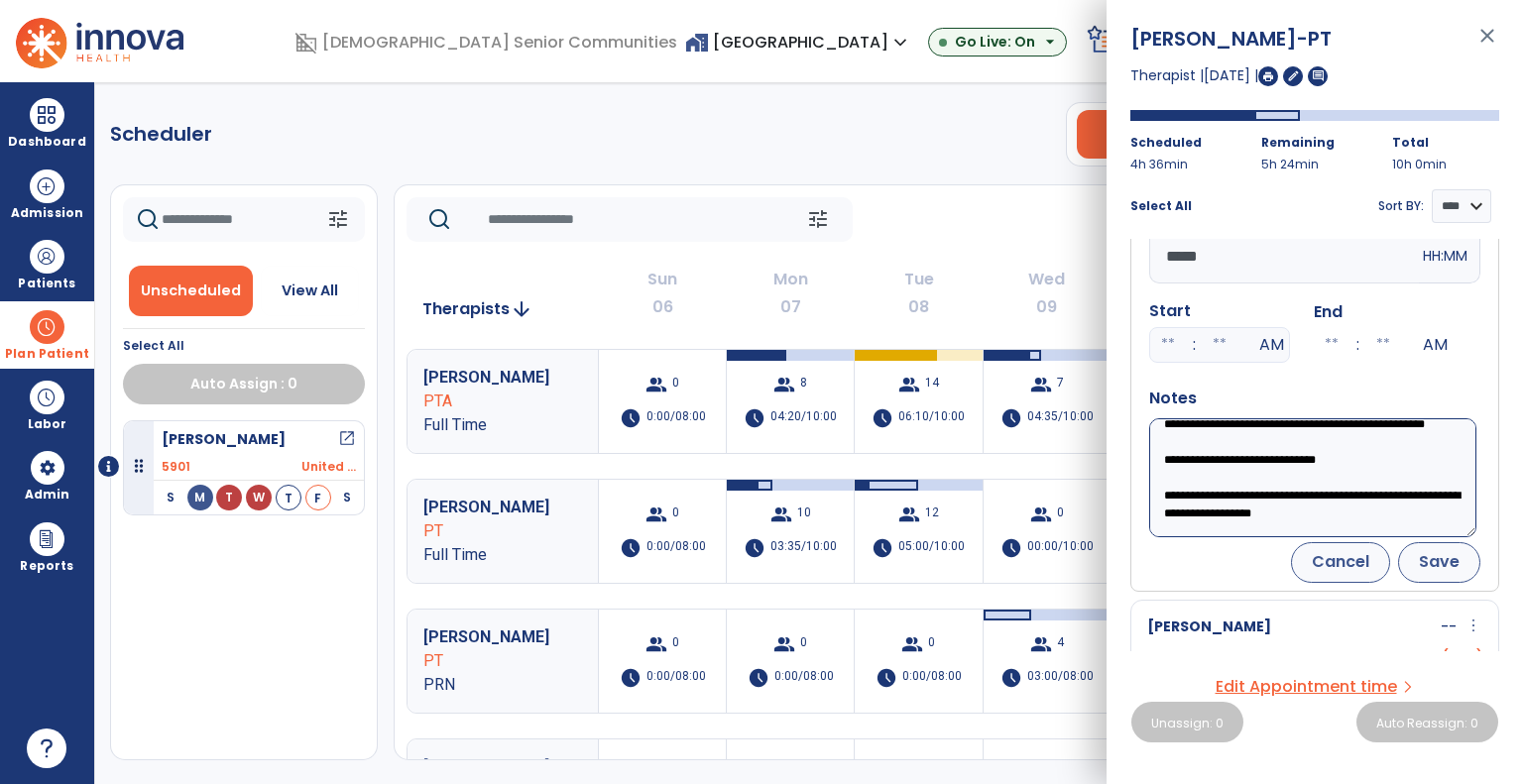 scroll, scrollTop: 79, scrollLeft: 0, axis: vertical 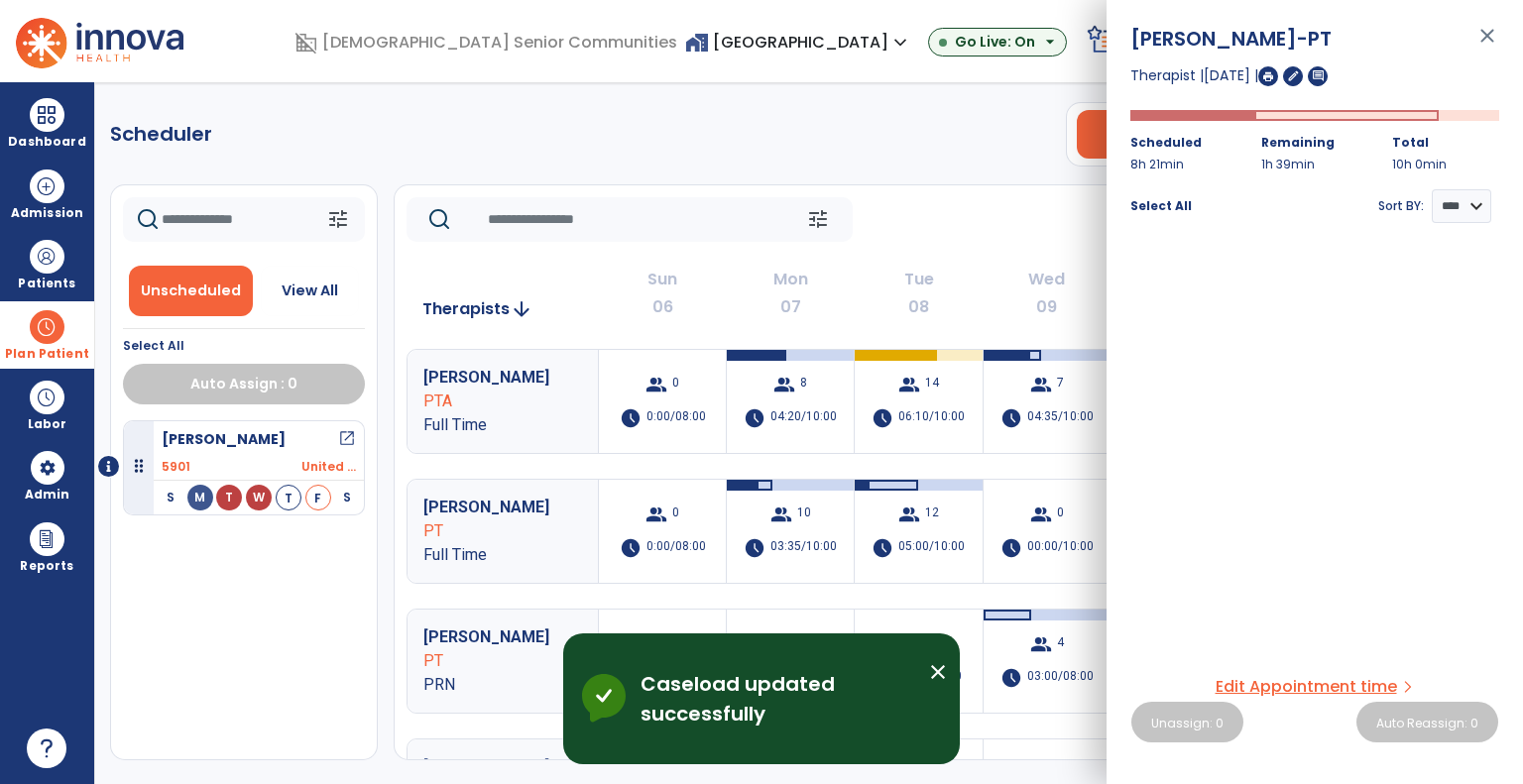 click on "Scheduler   PT   OT   ST  **** *** more_vert  Manage Labor   View All Therapists   Print" 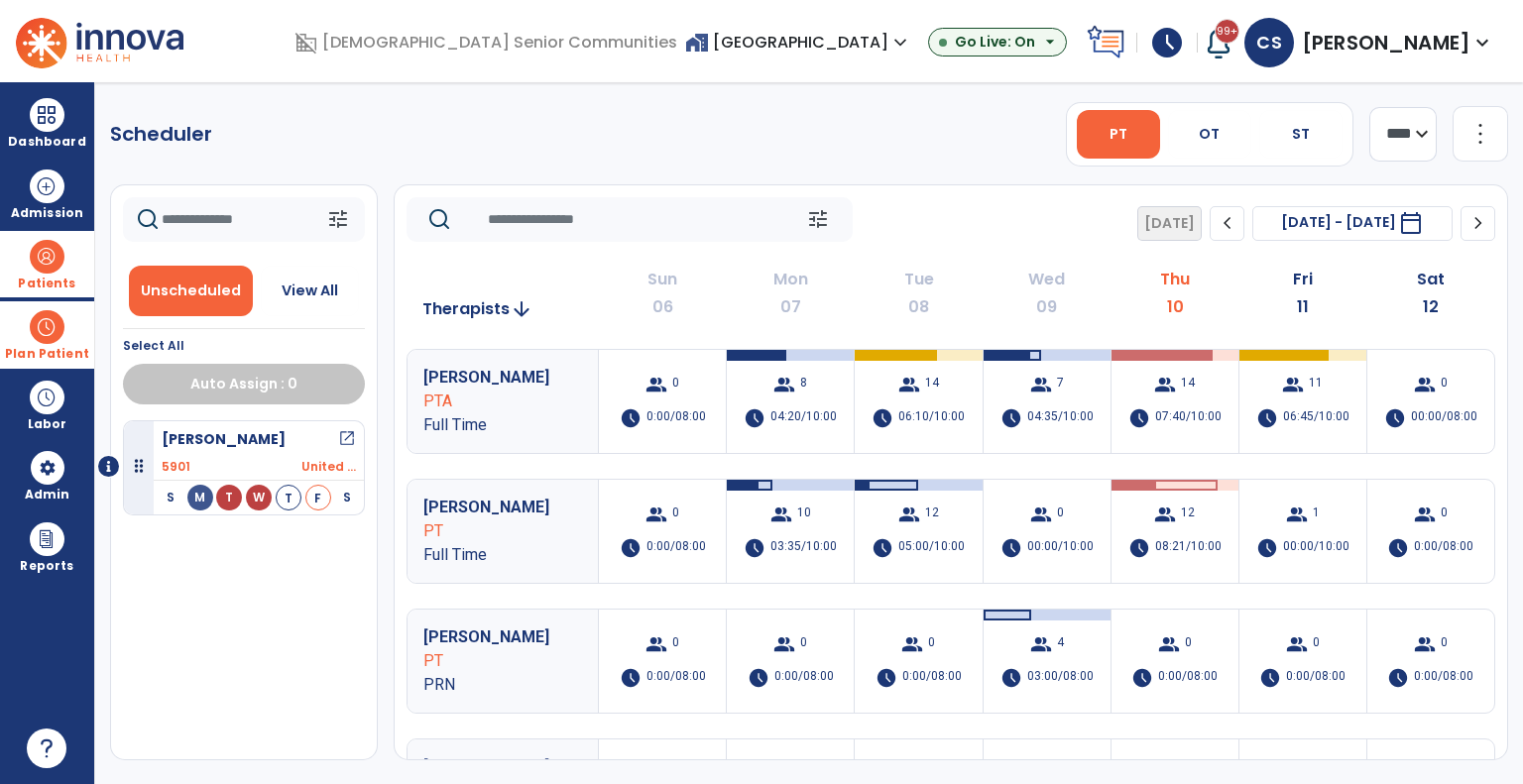 click on "Patients" at bounding box center (47, 264) 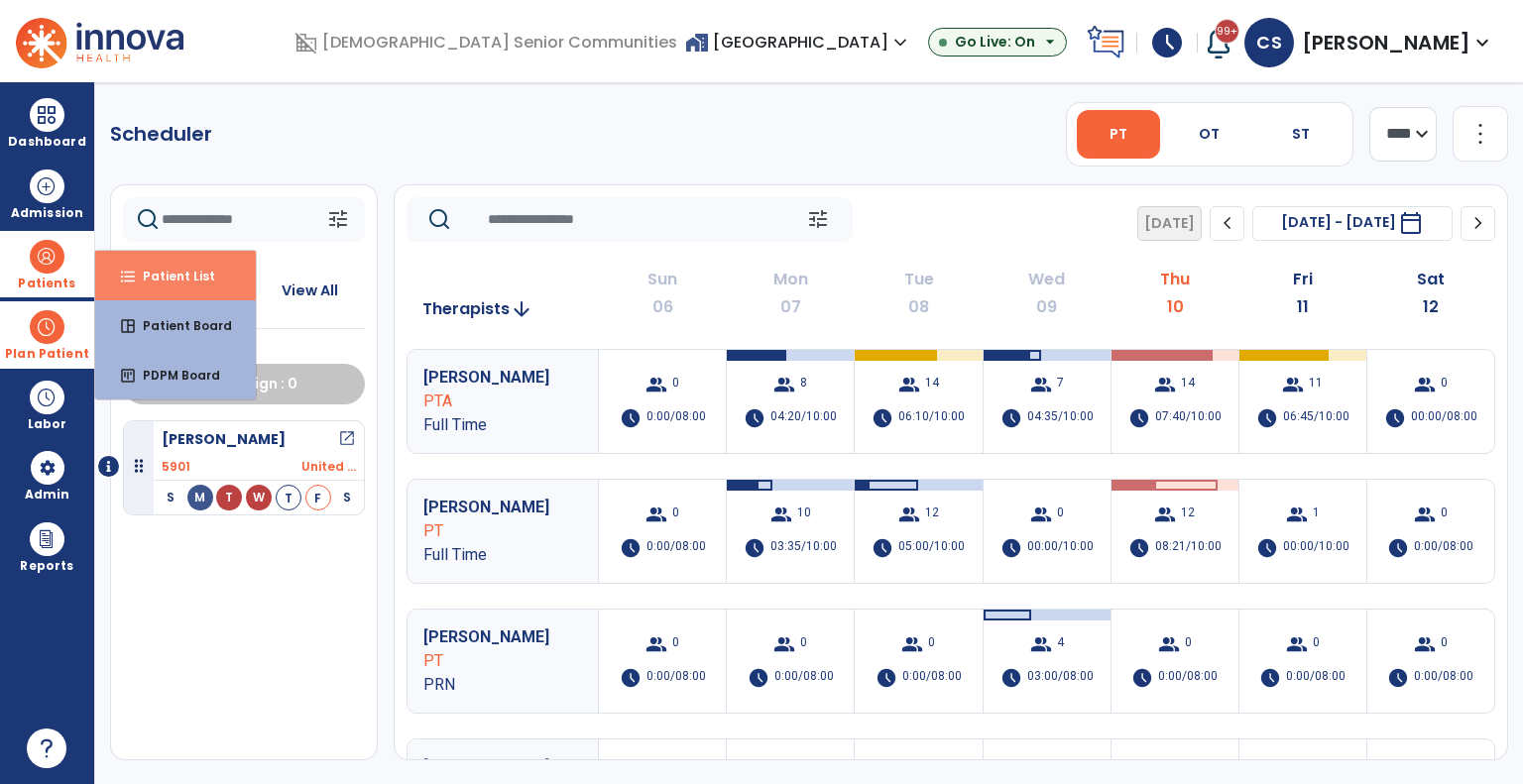 click on "Patient List" at bounding box center [171, 276] 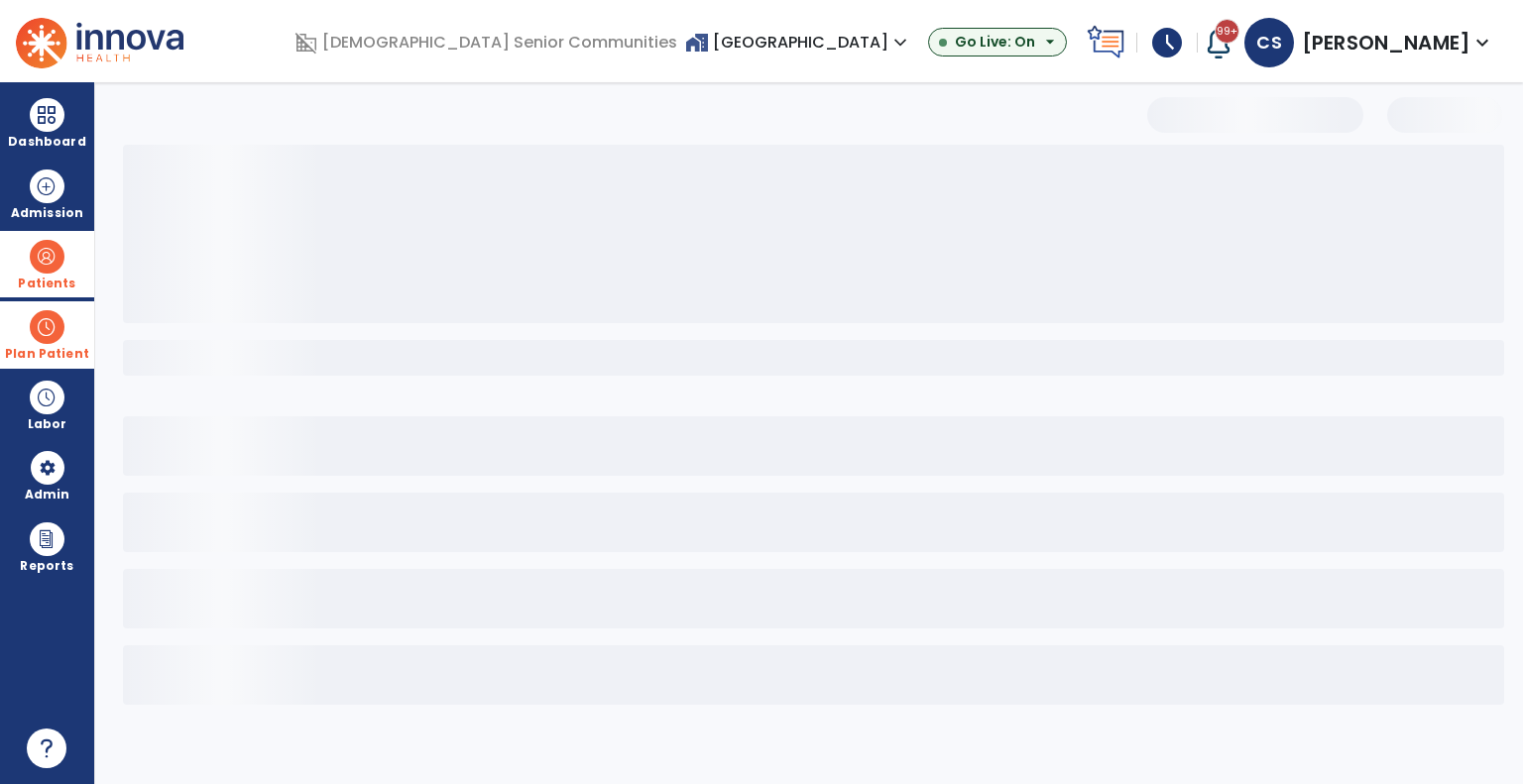 select on "***" 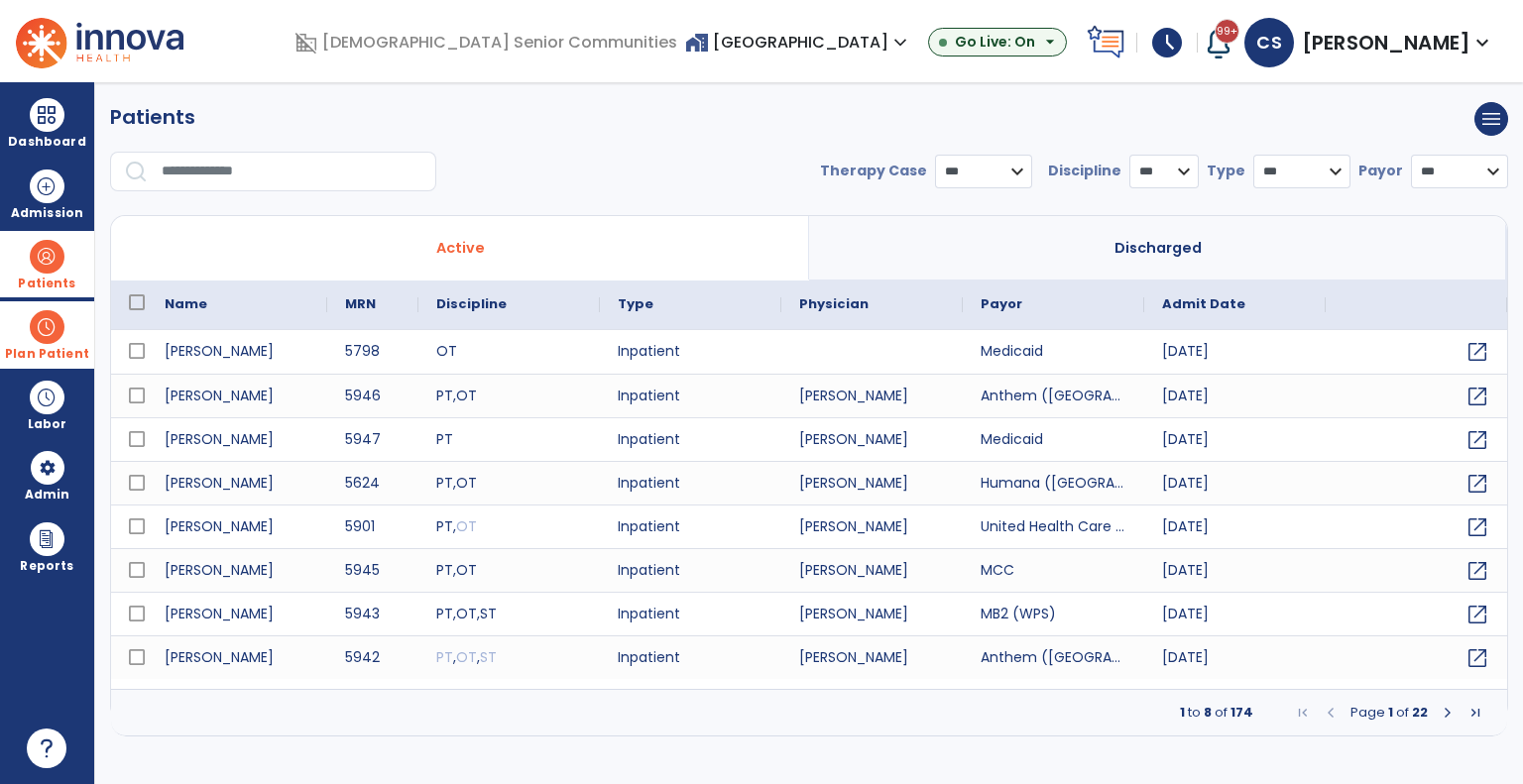 click at bounding box center (292, 171) 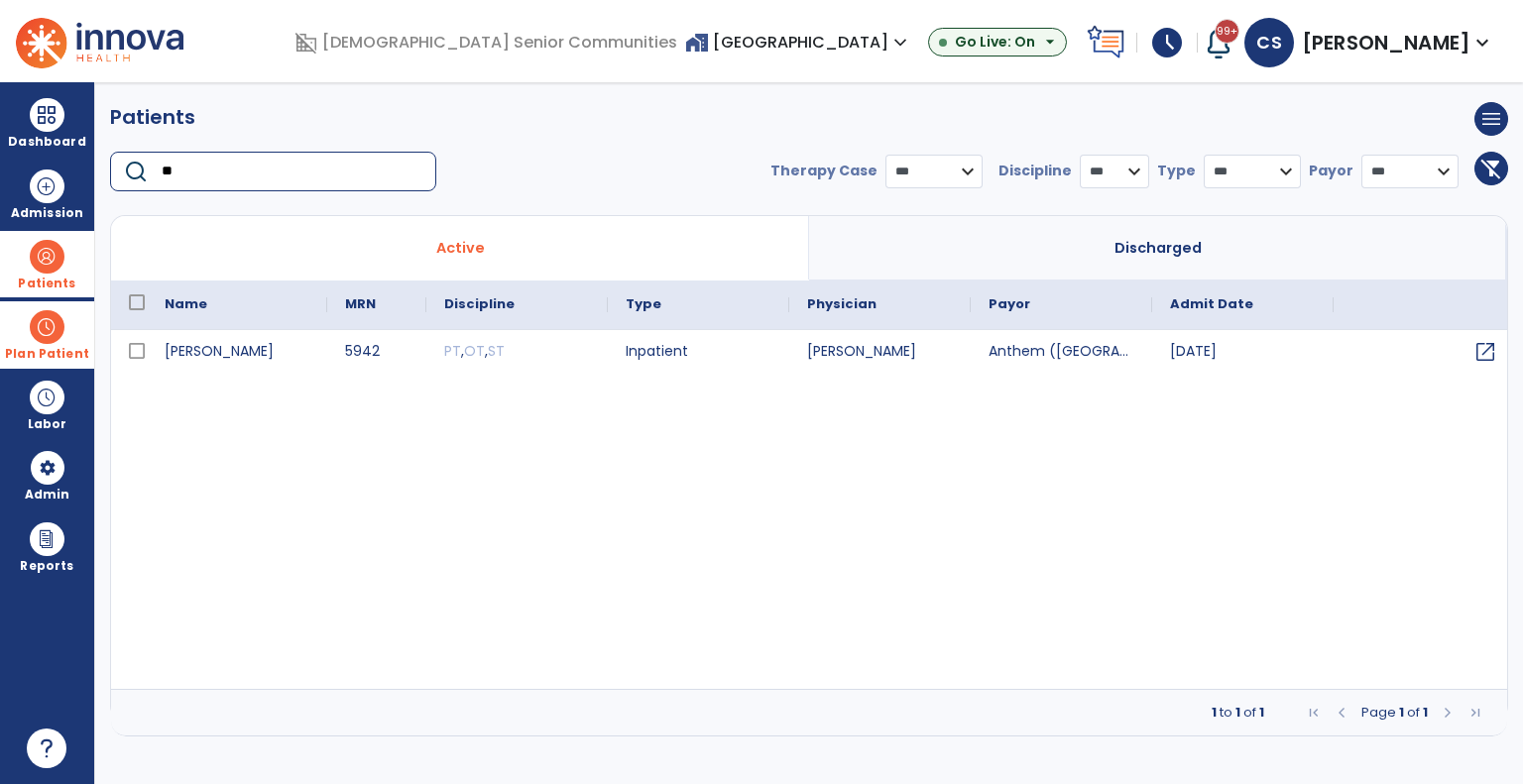 type on "*" 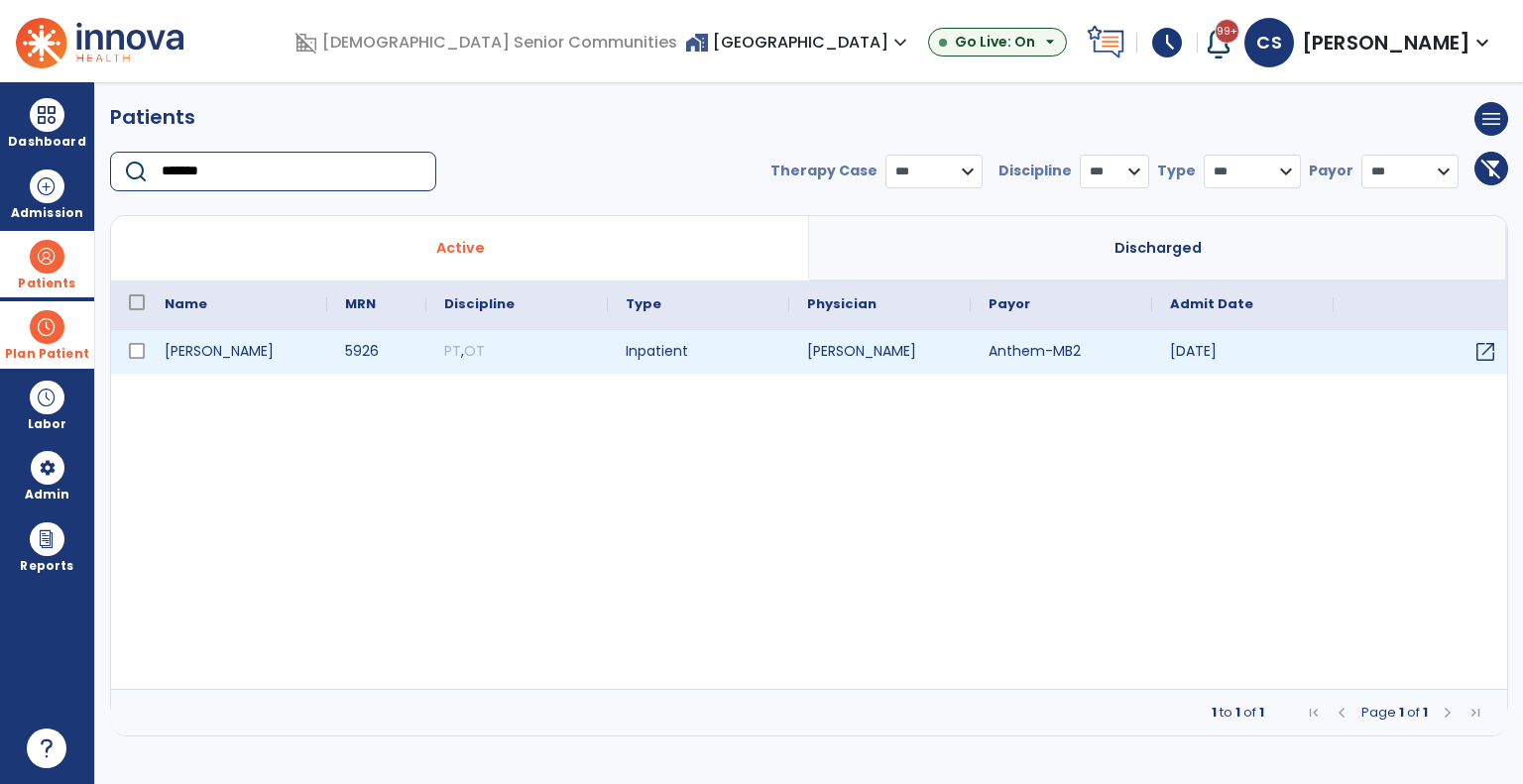 type on "*******" 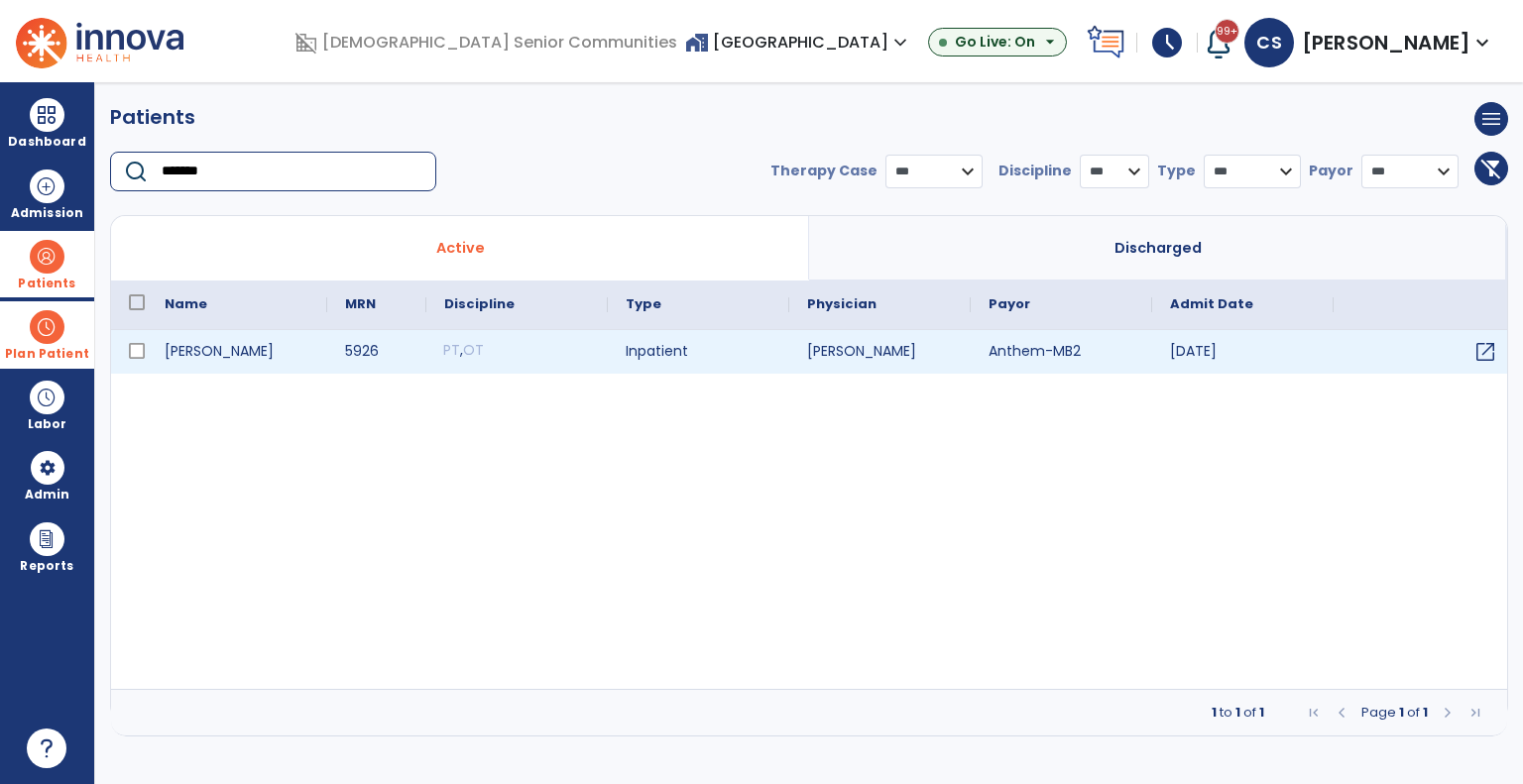 click on "PT , OT" at bounding box center (517, 352) 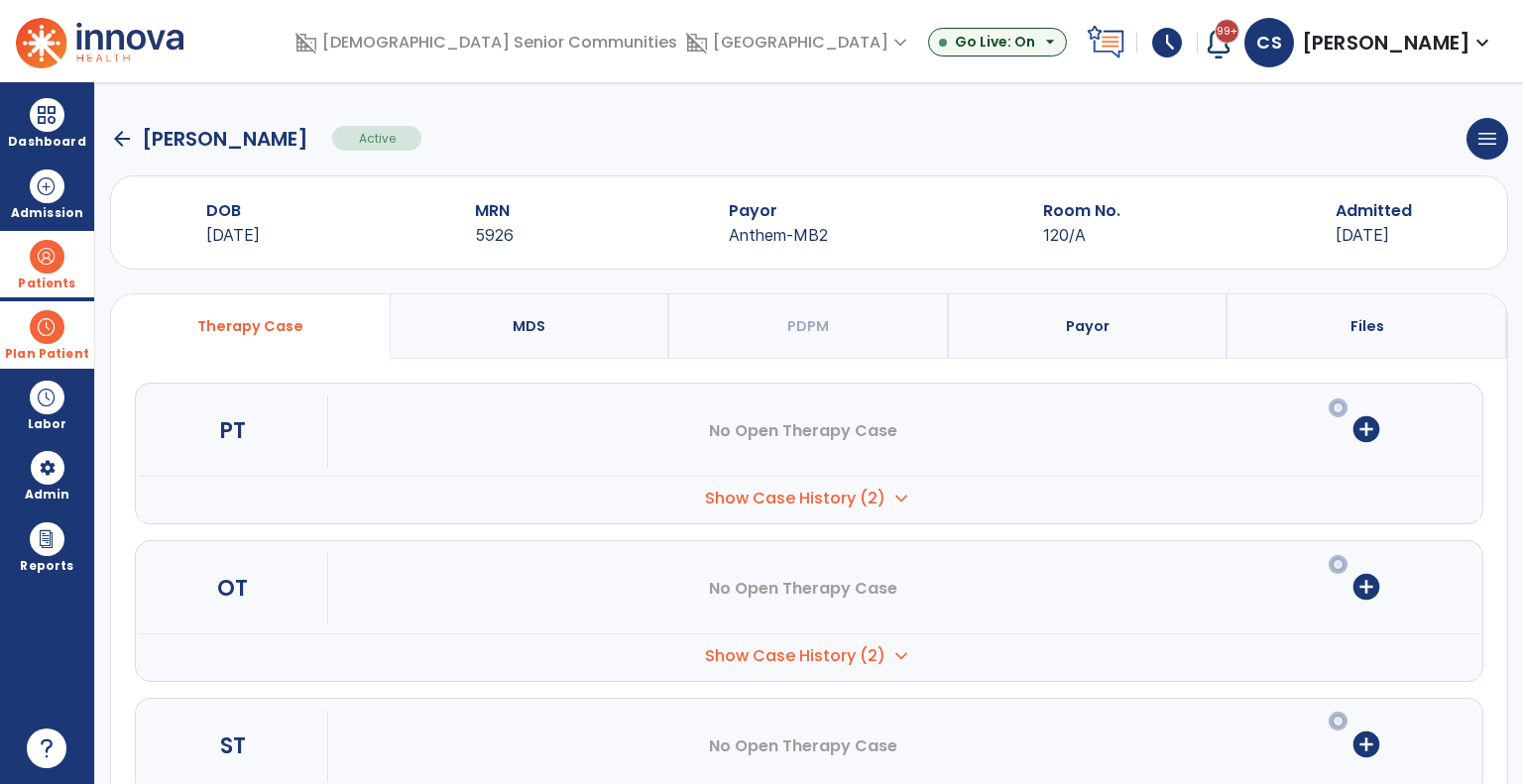 scroll, scrollTop: 56, scrollLeft: 0, axis: vertical 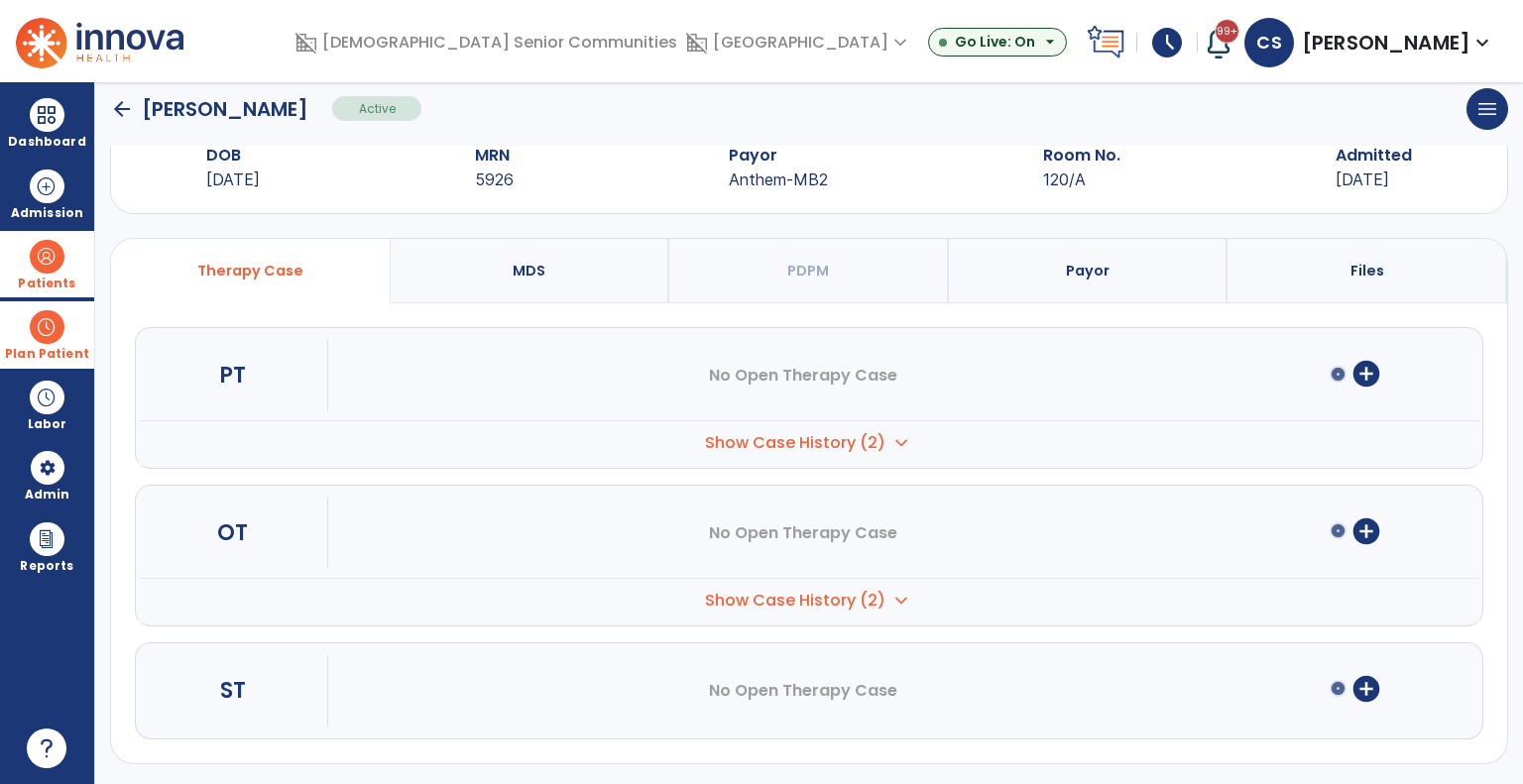 click on "Show Case History (2)" at bounding box center [795, 443] 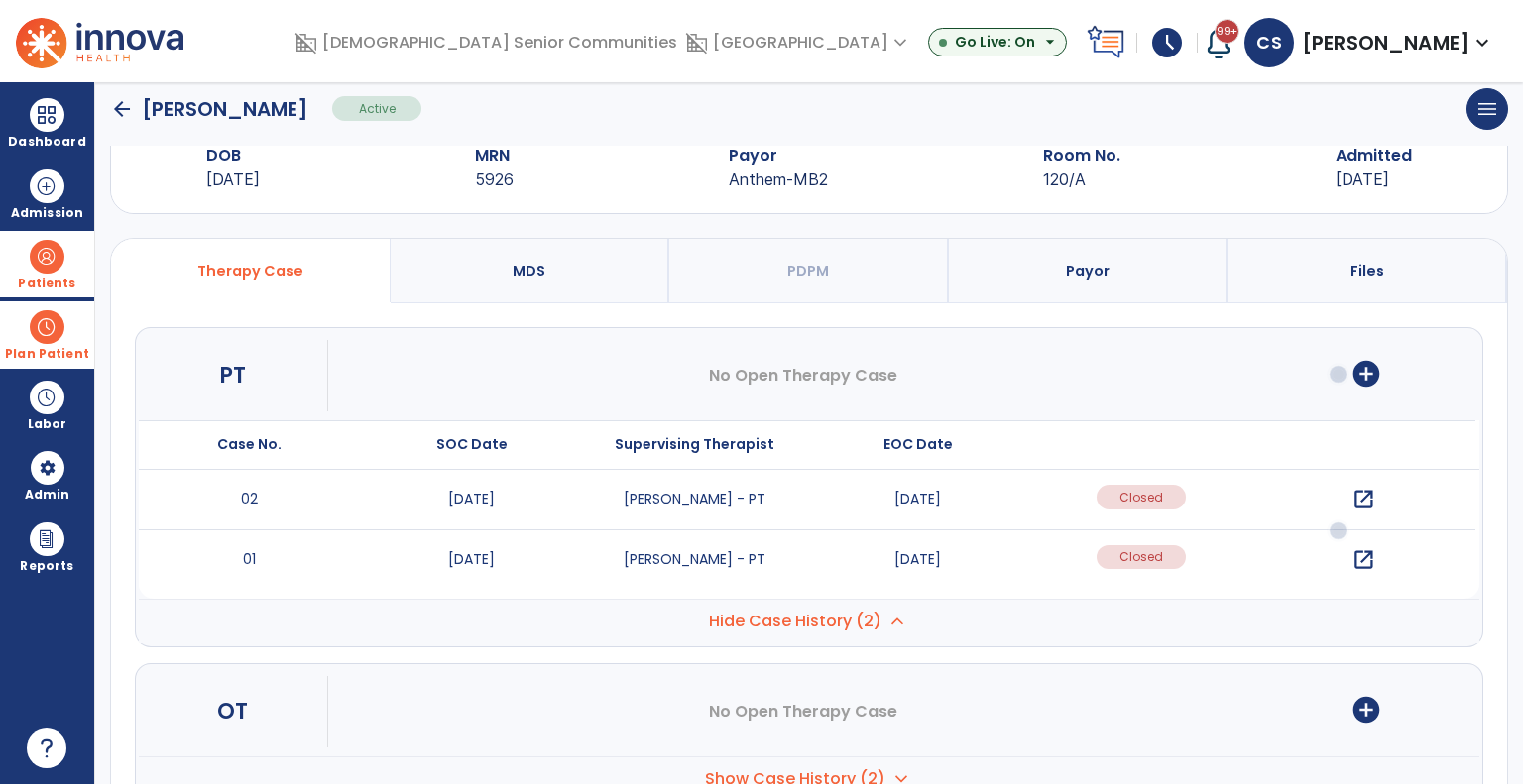 click on "Hide Case History (2)" at bounding box center [795, 621] 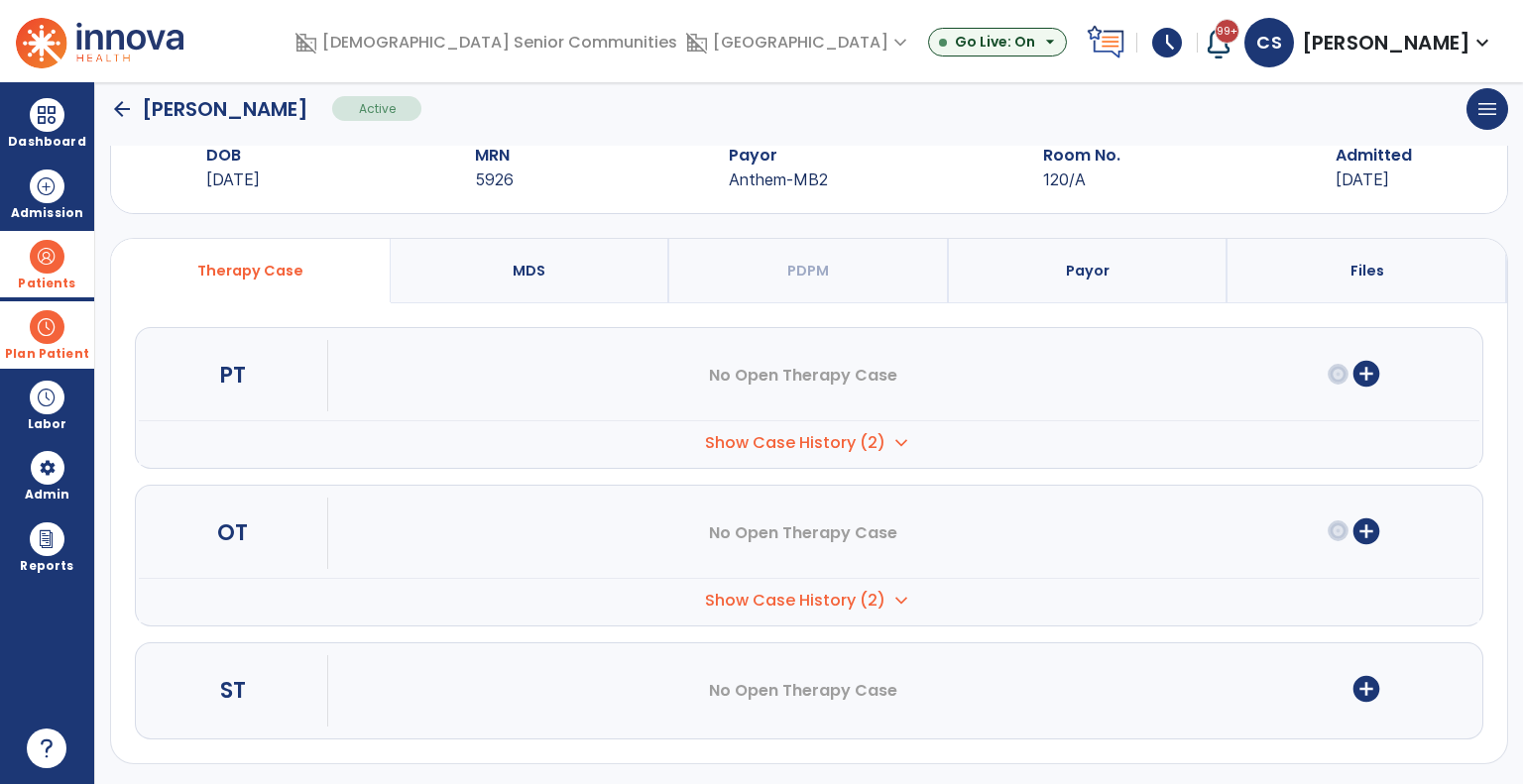 click on "Show Case History (2)     expand_more" at bounding box center (809, 442) 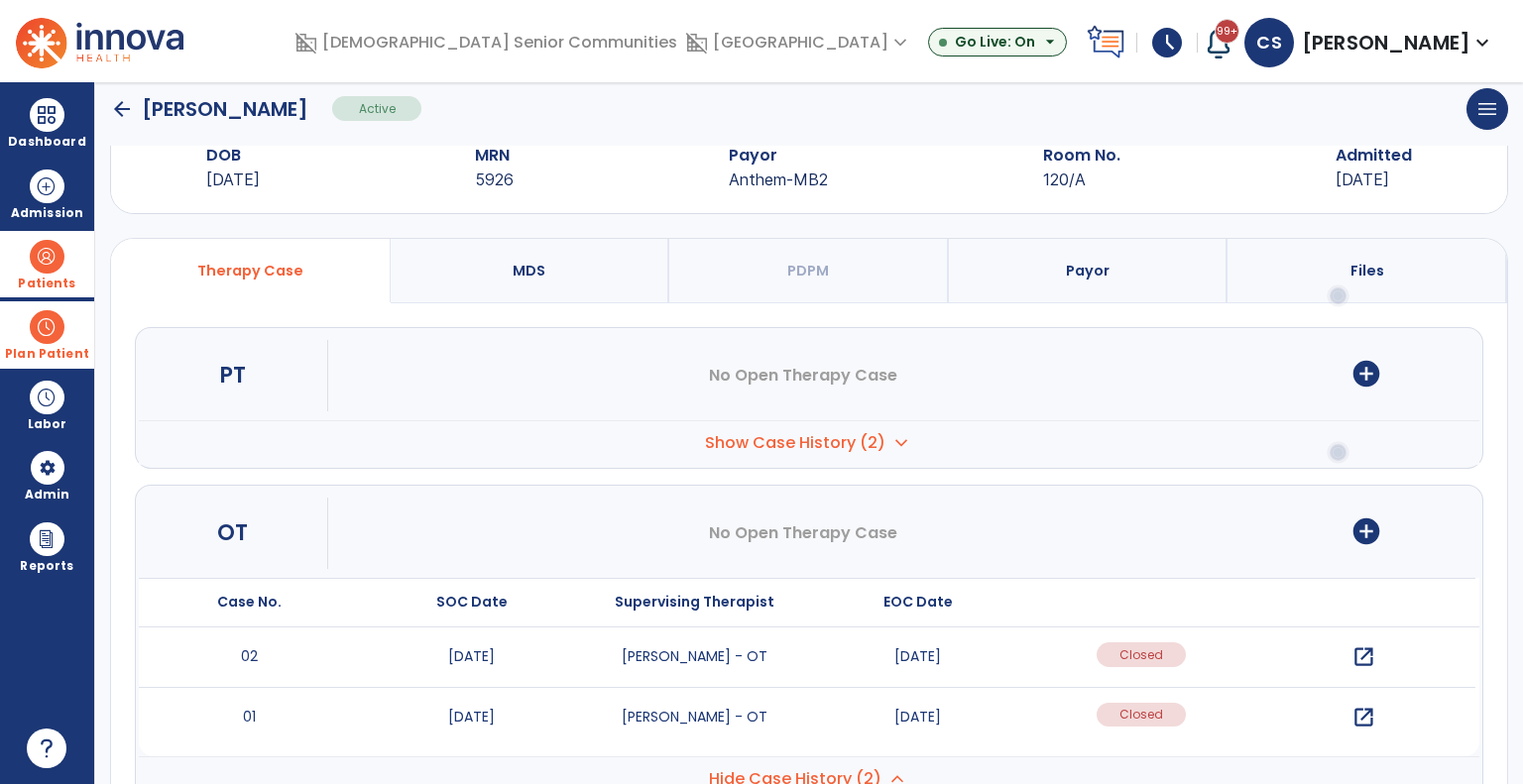 scroll, scrollTop: 155, scrollLeft: 0, axis: vertical 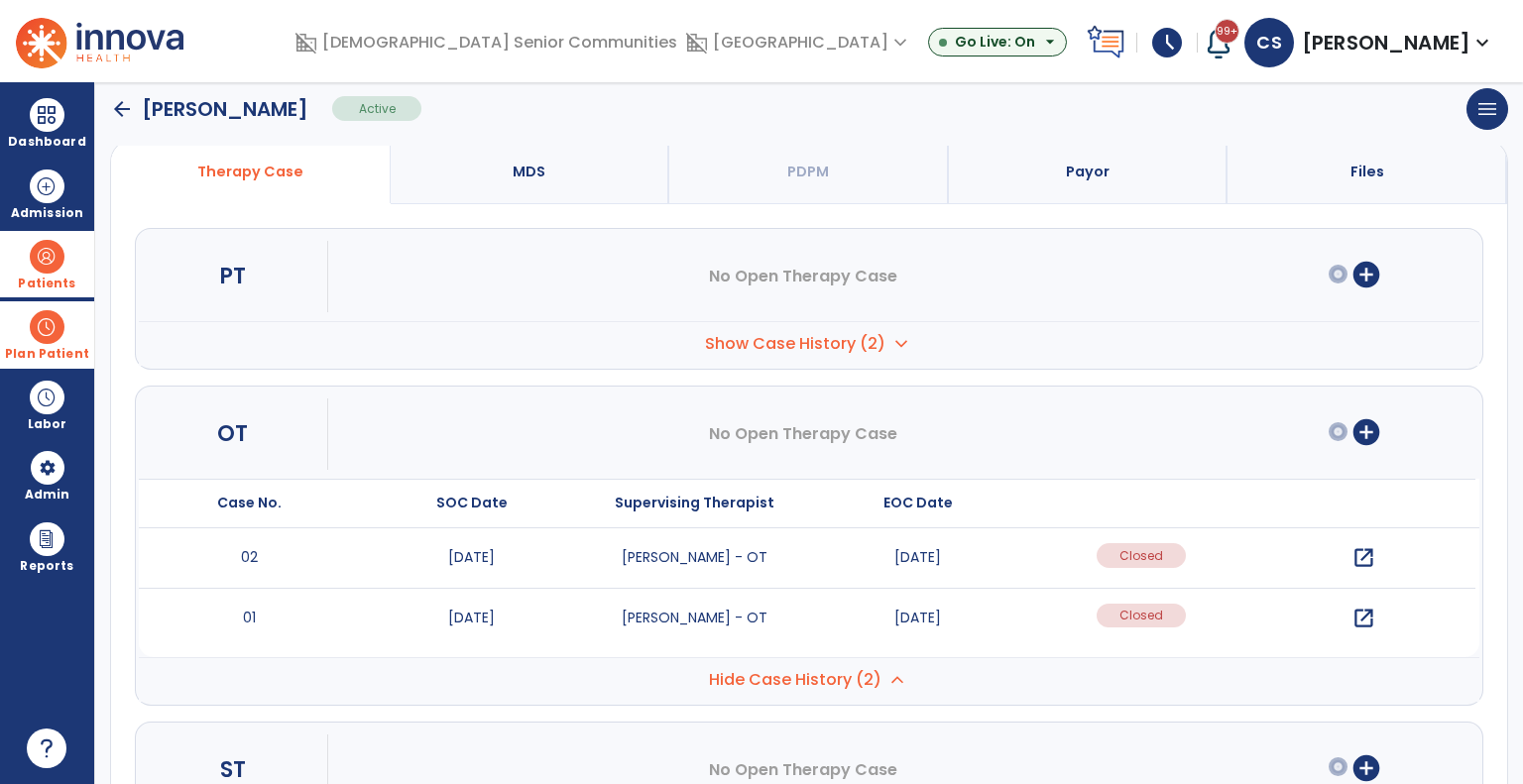 click on "Hide Case History (2)" at bounding box center (795, 344) 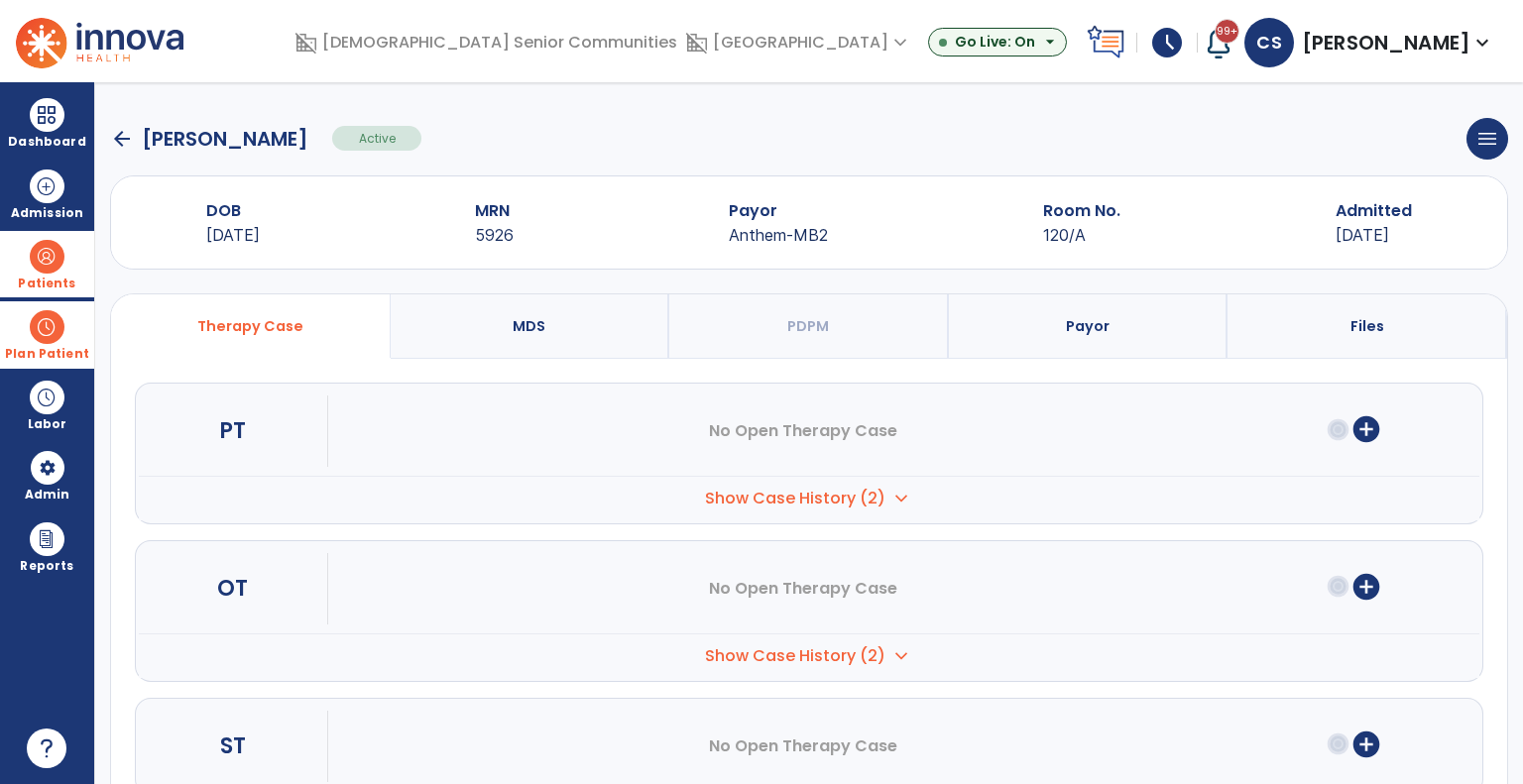 scroll, scrollTop: 0, scrollLeft: 0, axis: both 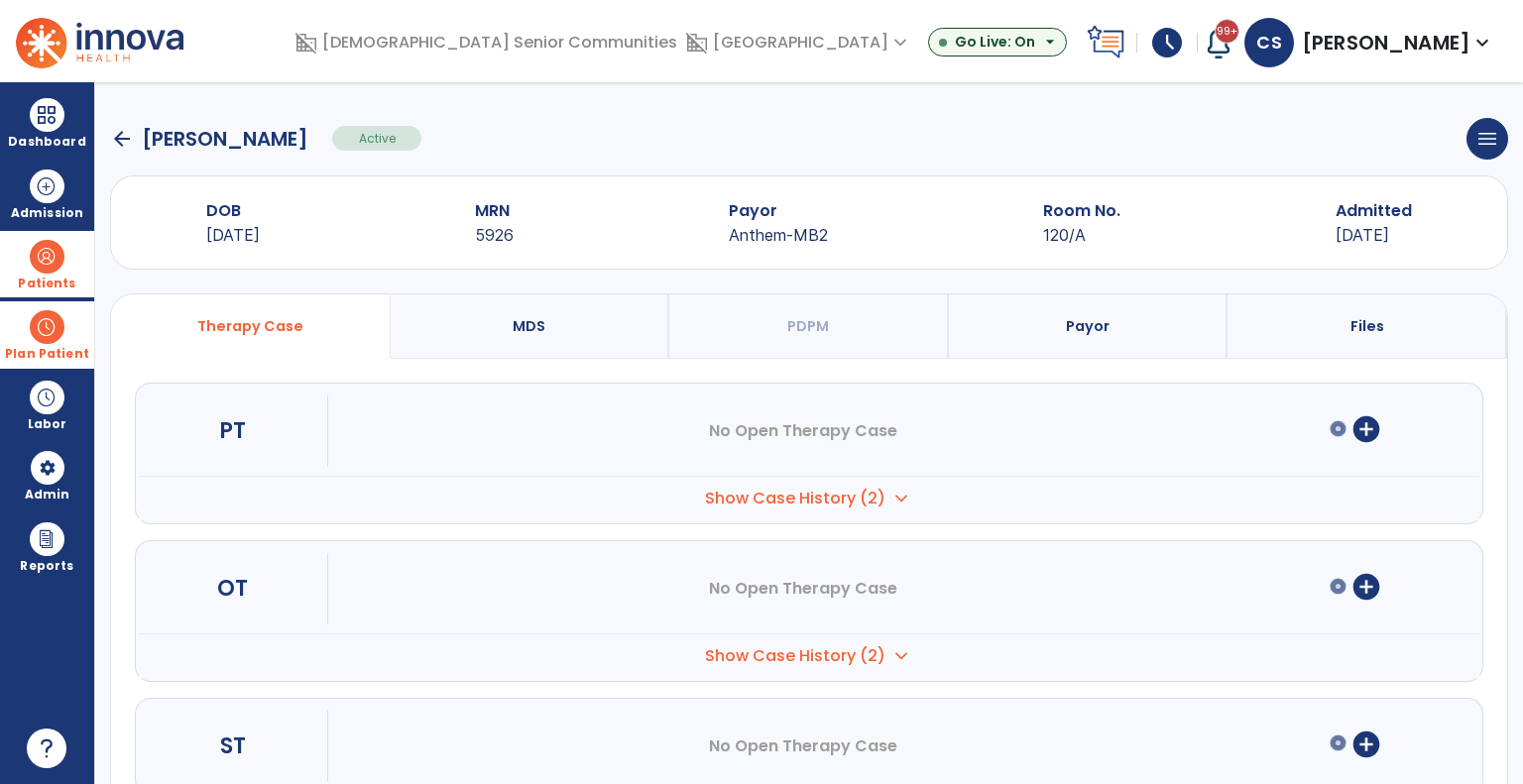 click at bounding box center [47, 327] 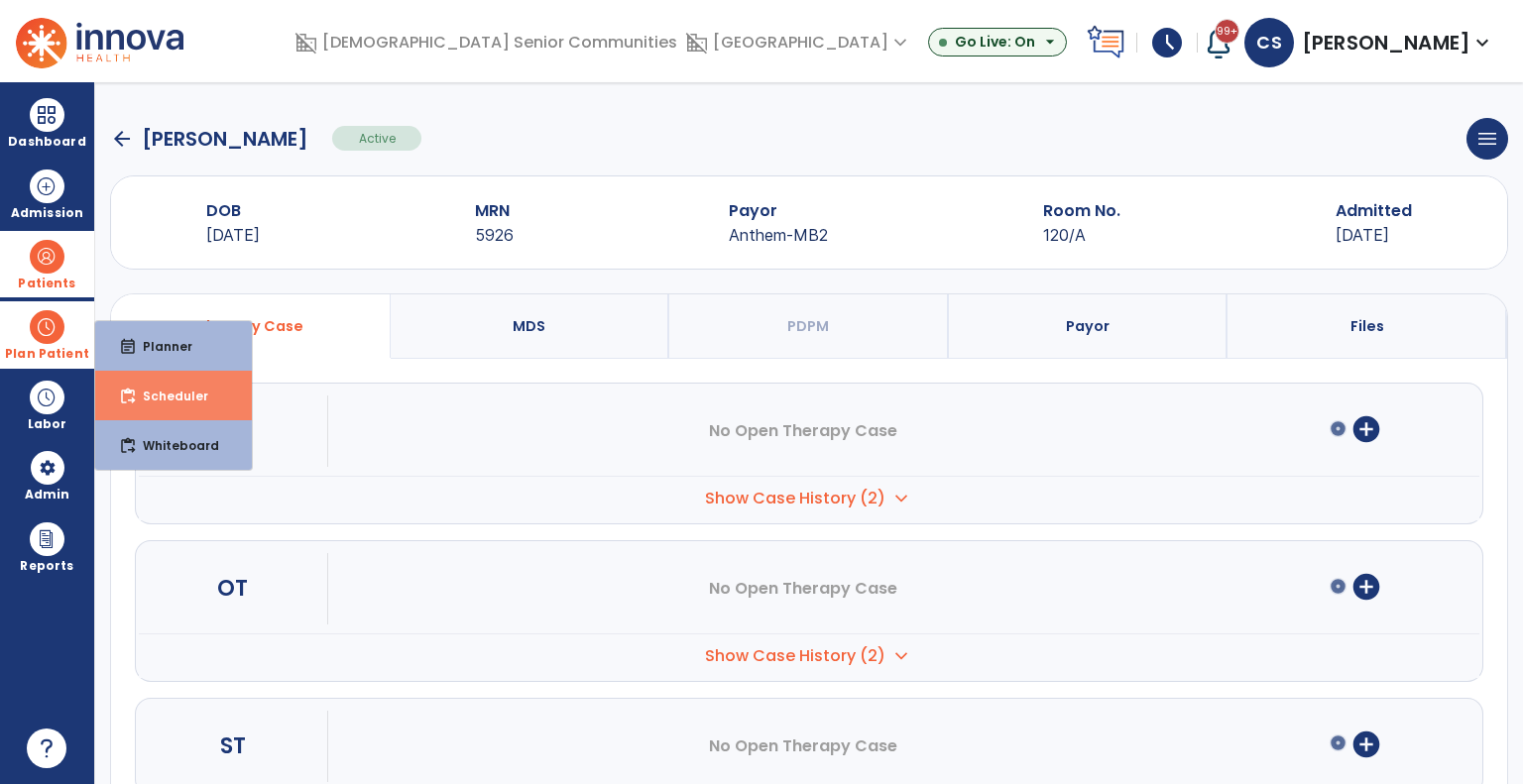 click on "content_paste_go" at bounding box center [128, 396] 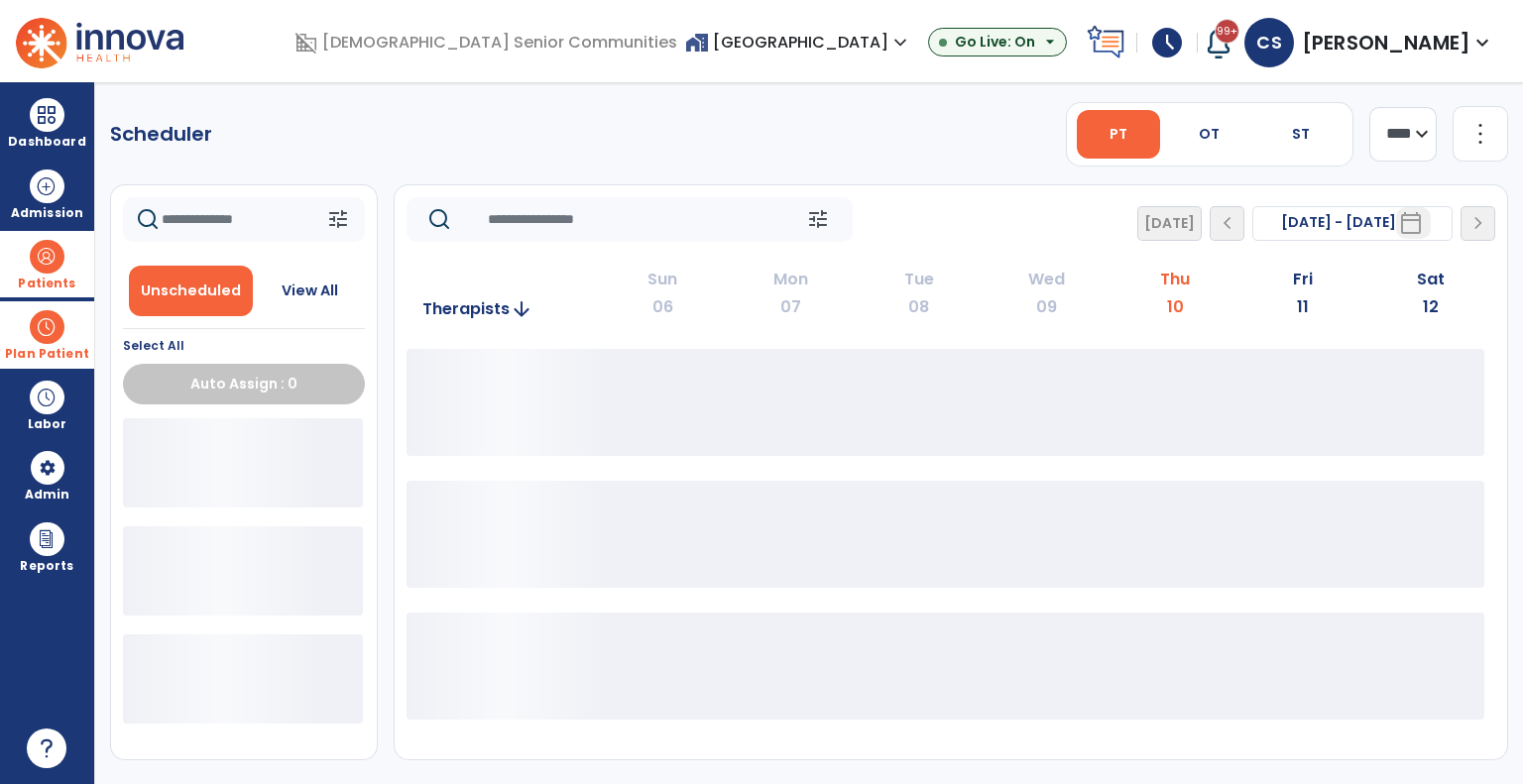 scroll, scrollTop: 0, scrollLeft: 0, axis: both 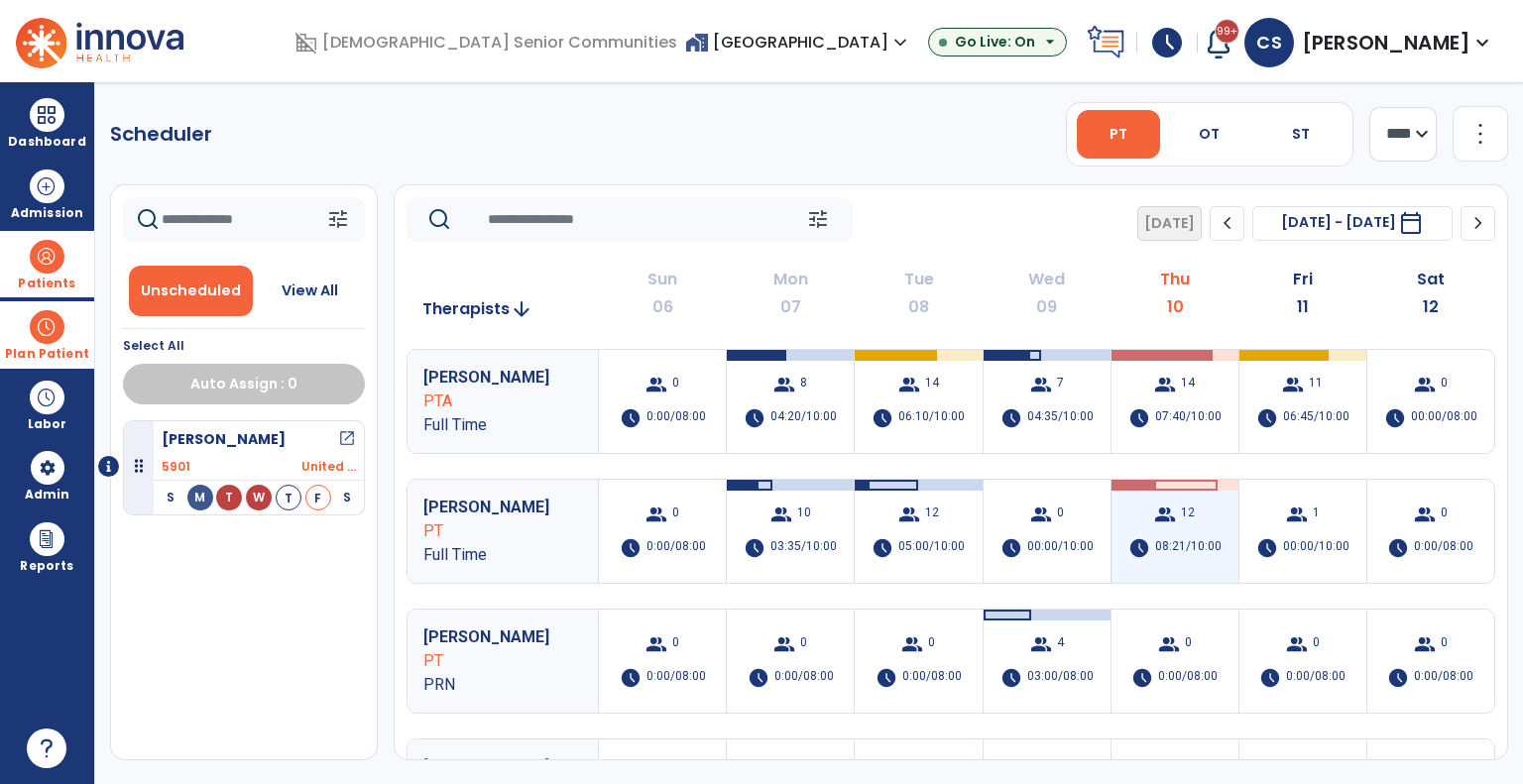click on "group  12  schedule  08:21/10:00" at bounding box center (1175, 531) 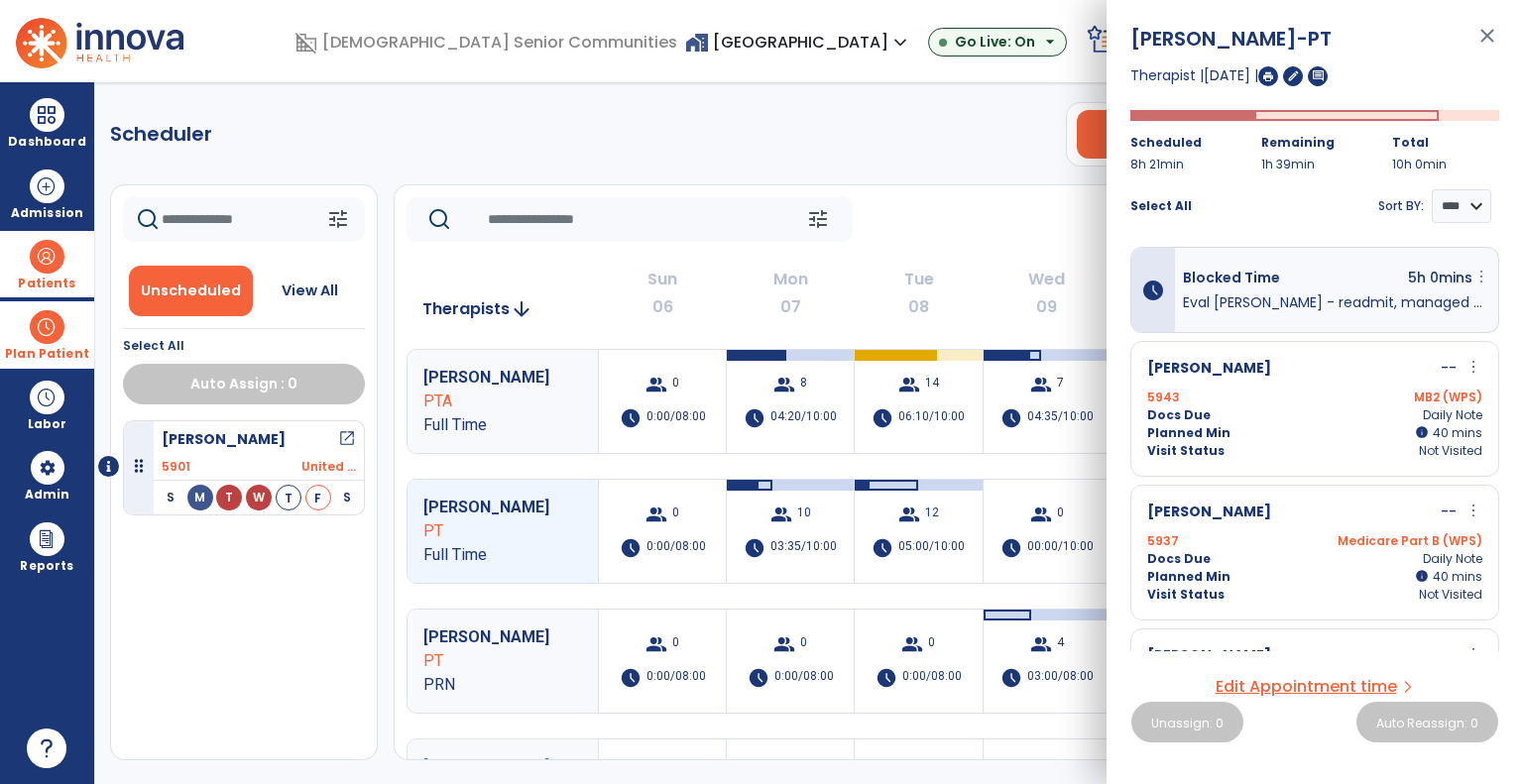 click on "more_vert" at bounding box center (1481, 277) 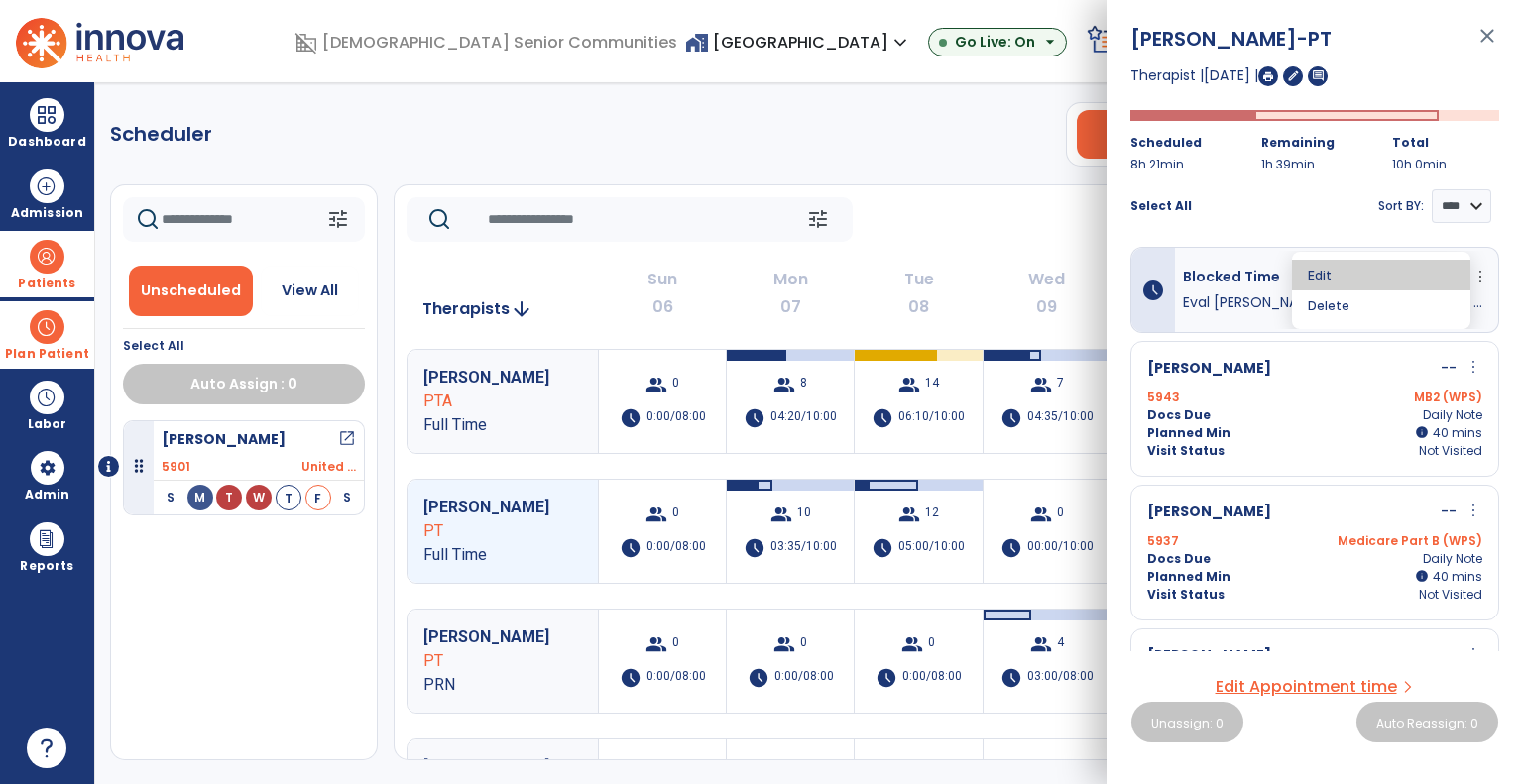 click on "Edit" at bounding box center (1381, 275) 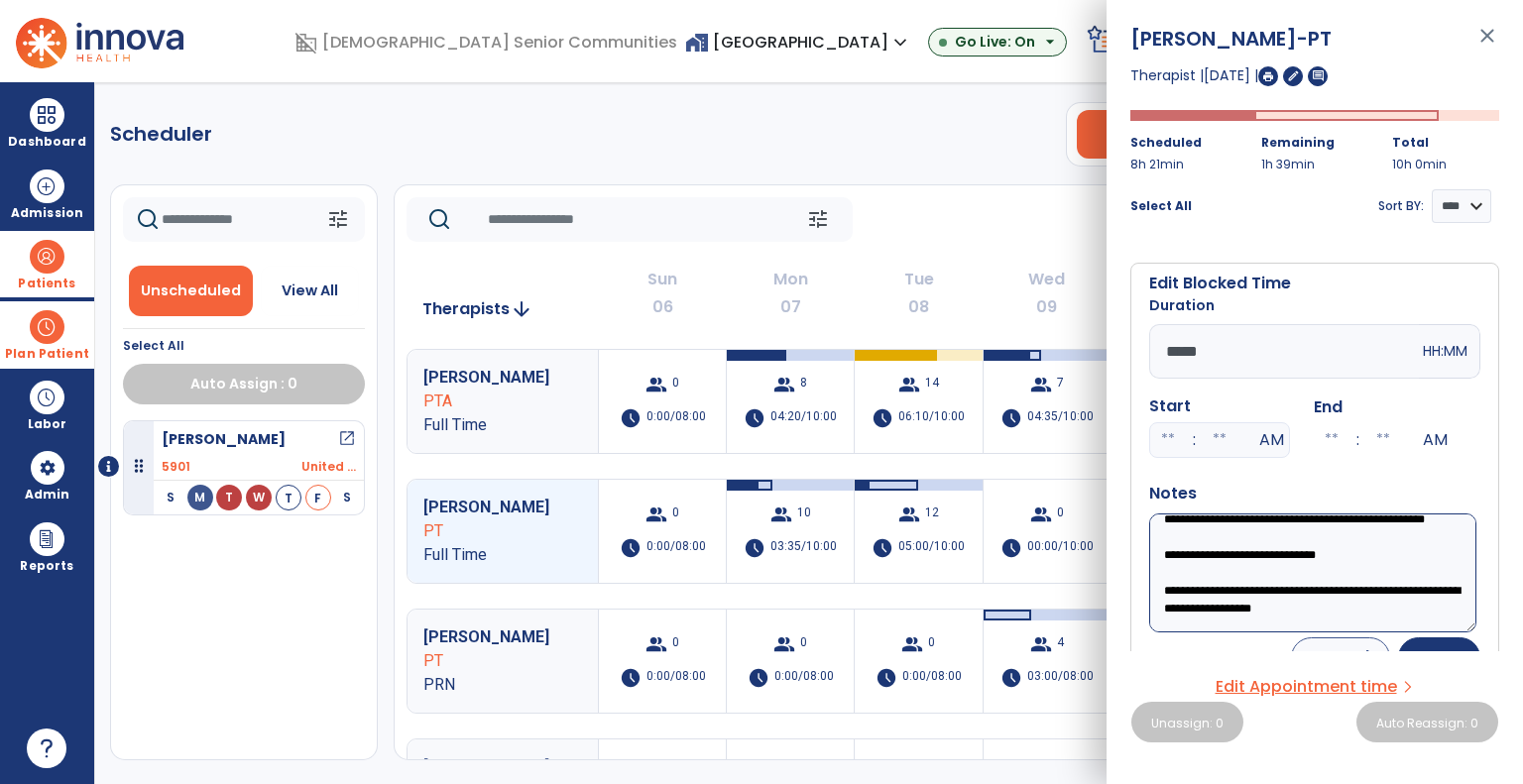 scroll, scrollTop: 0, scrollLeft: 0, axis: both 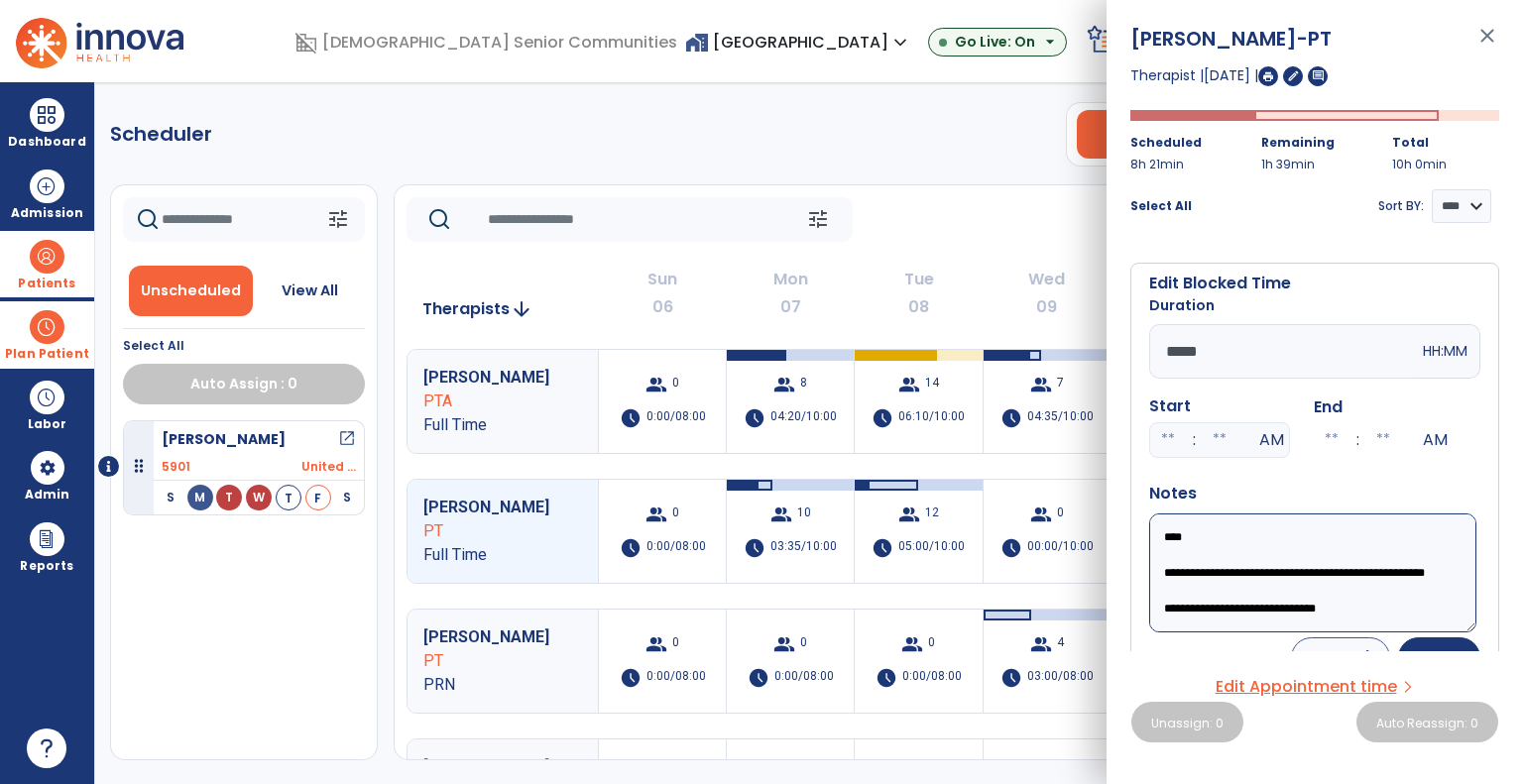 click on "*****" at bounding box center [1284, 351] 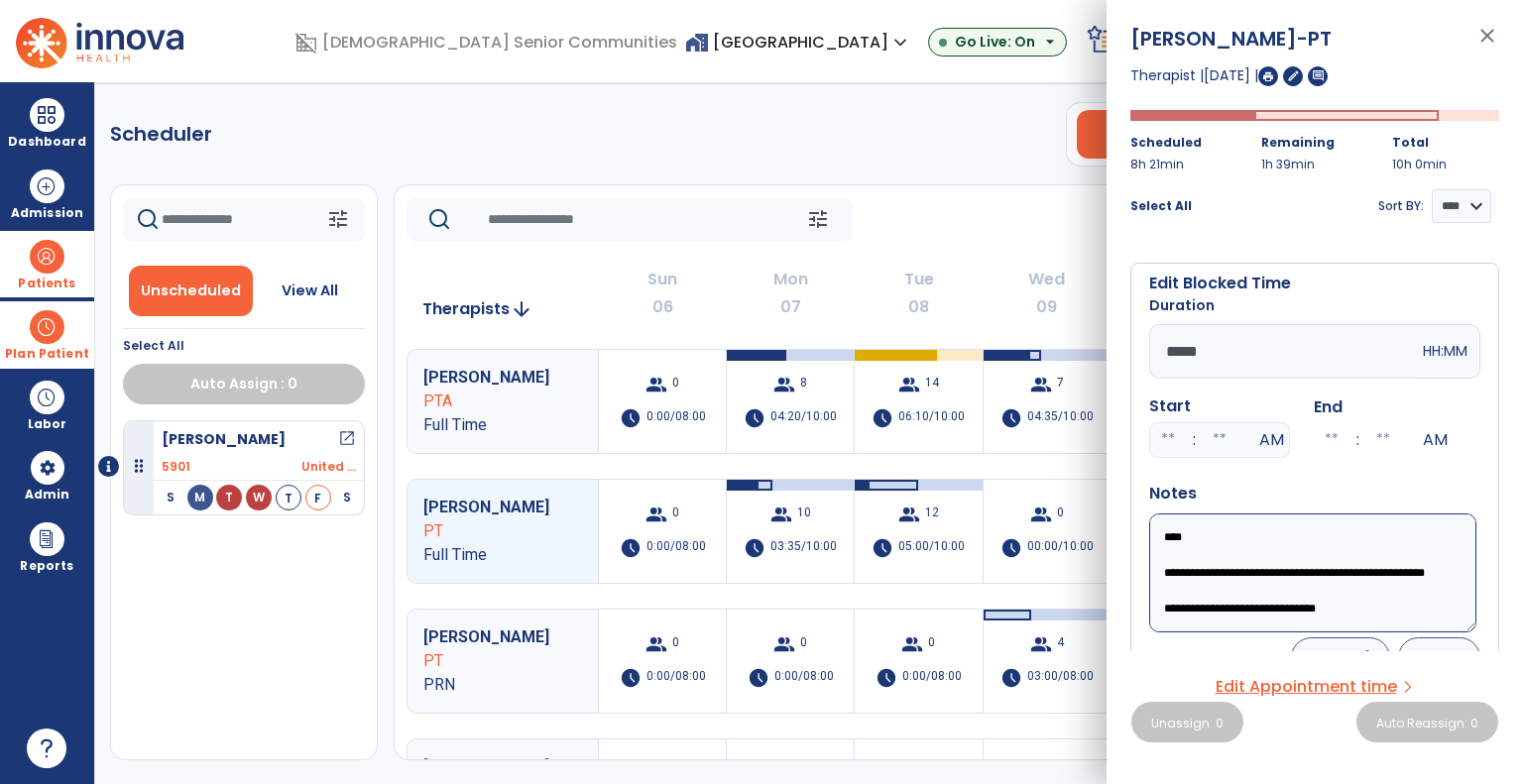 type on "*****" 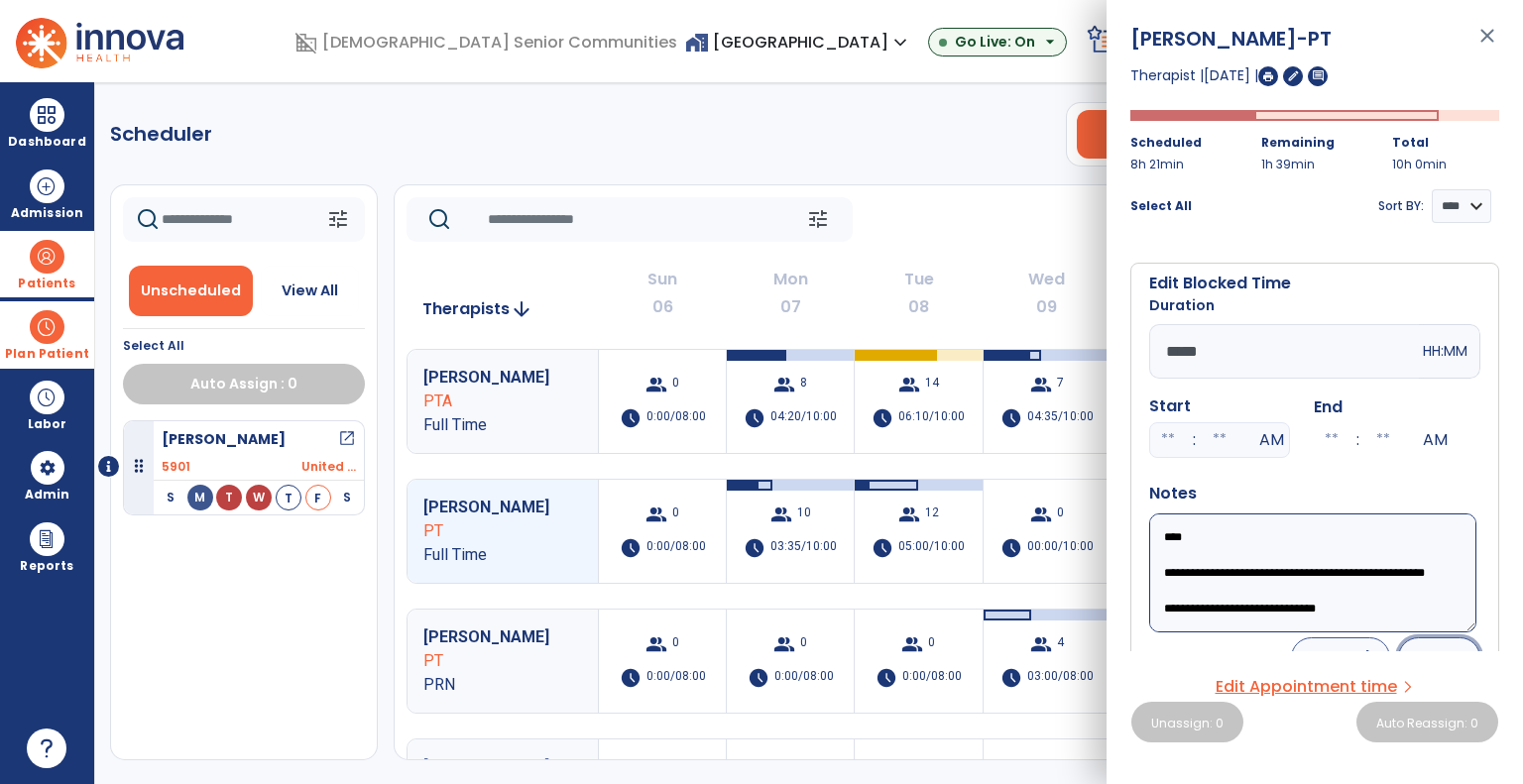 click on "Save" at bounding box center [1439, 657] 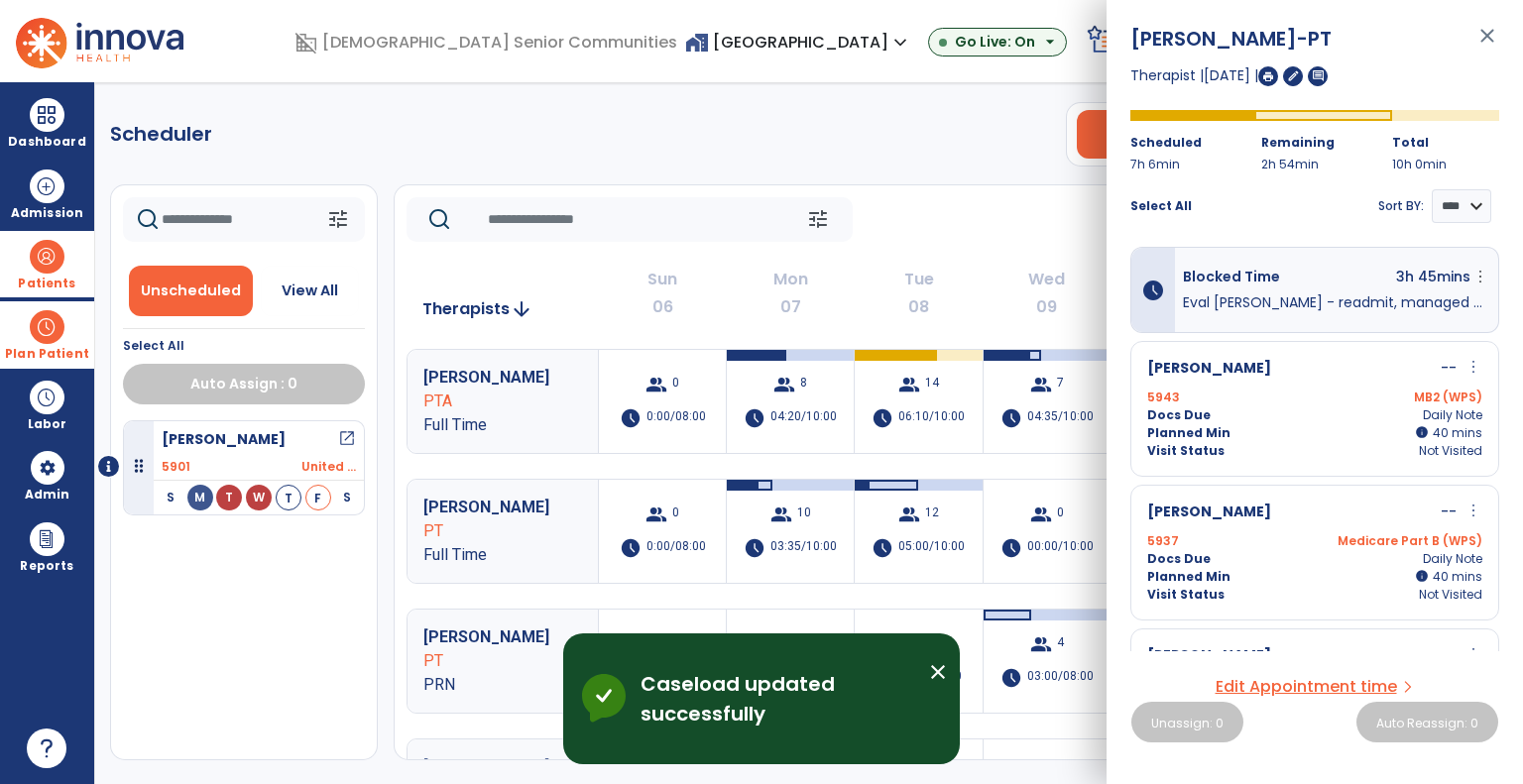 click on "tune   [DATE]  chevron_left [DATE] - [DATE]  *********  calendar_today  chevron_right" 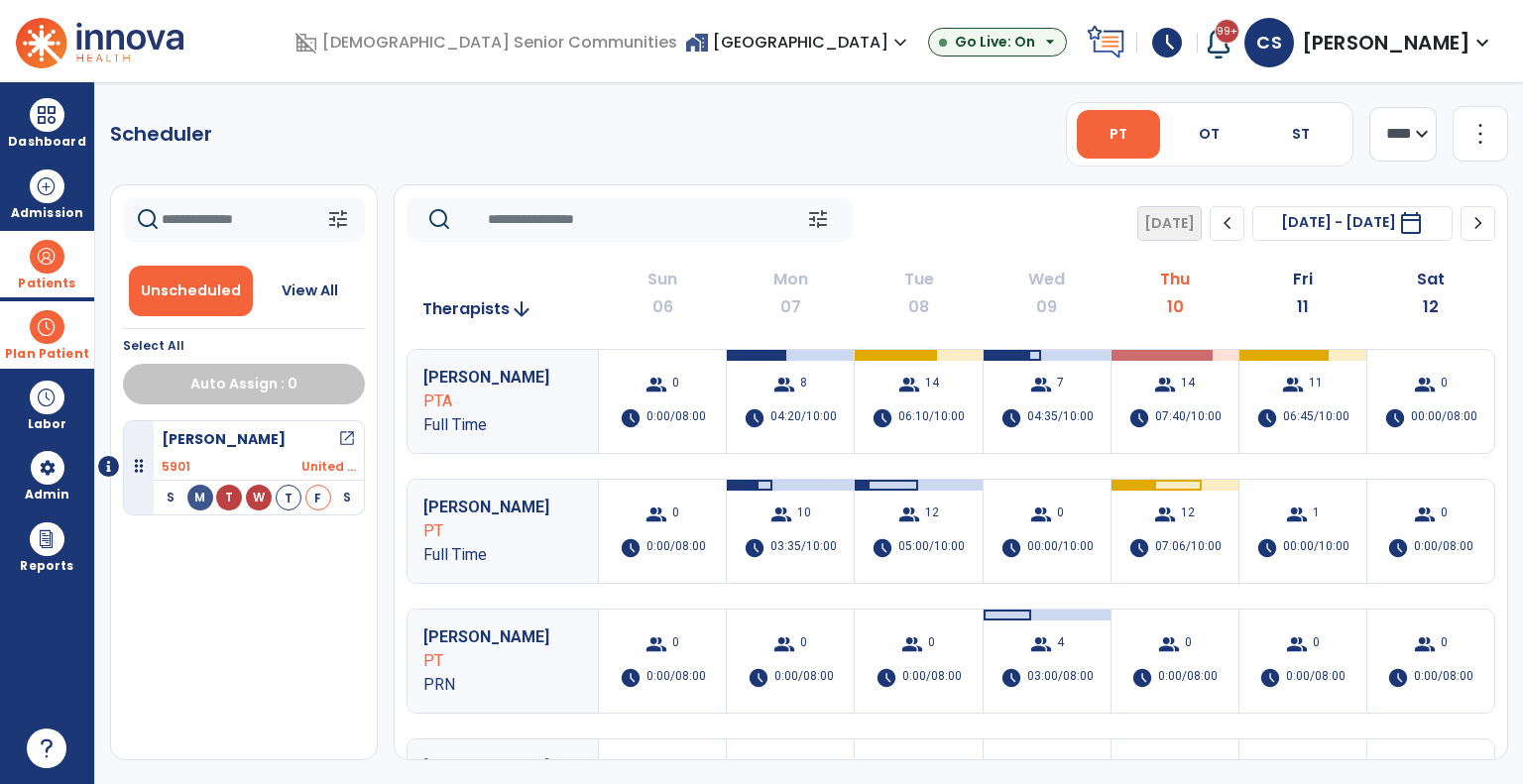 click on "group  12" at bounding box center (1174, 514) 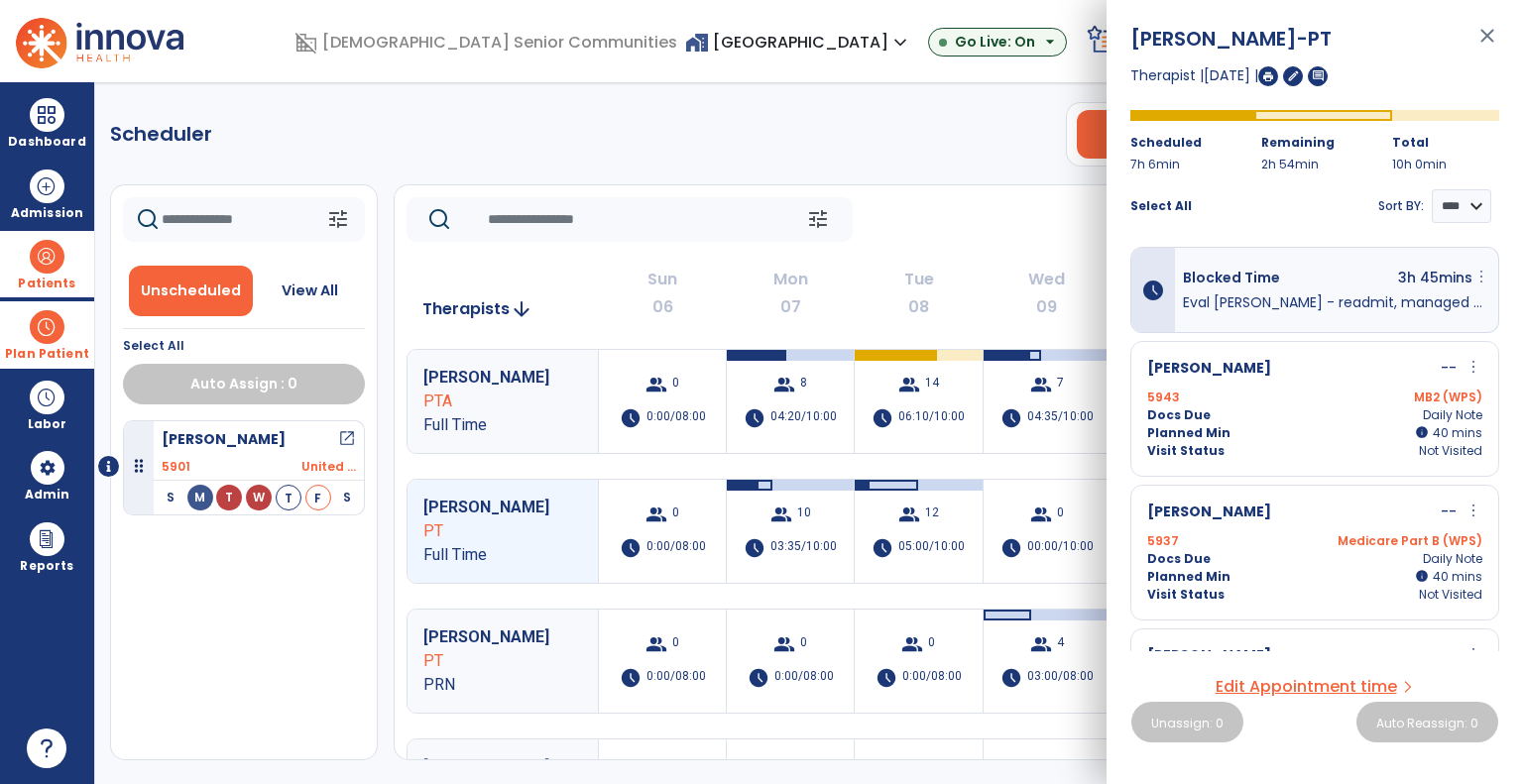 click on "more_vert" at bounding box center (1481, 277) 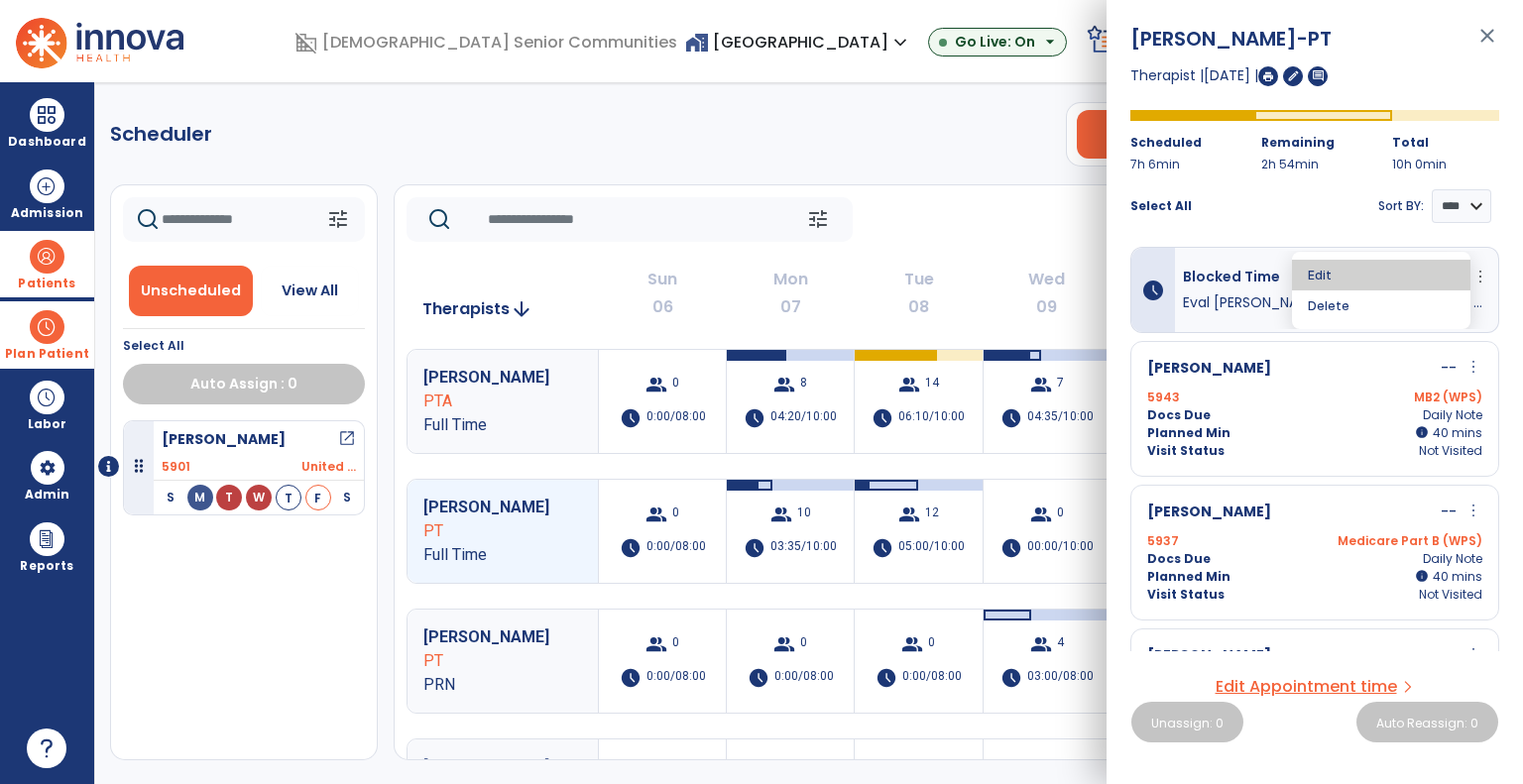 click on "Edit" at bounding box center (1381, 275) 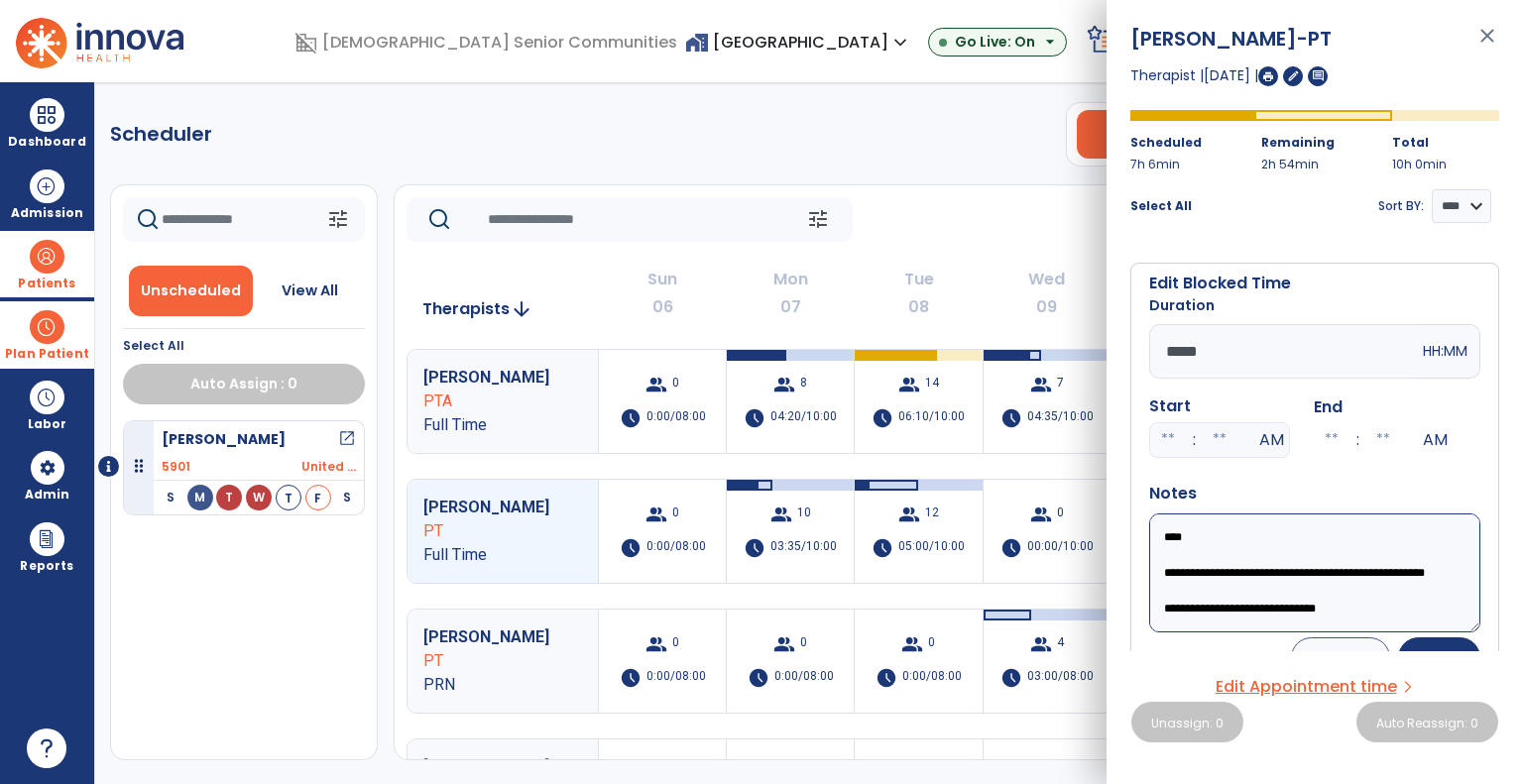 click on "**********" at bounding box center [1315, 573] 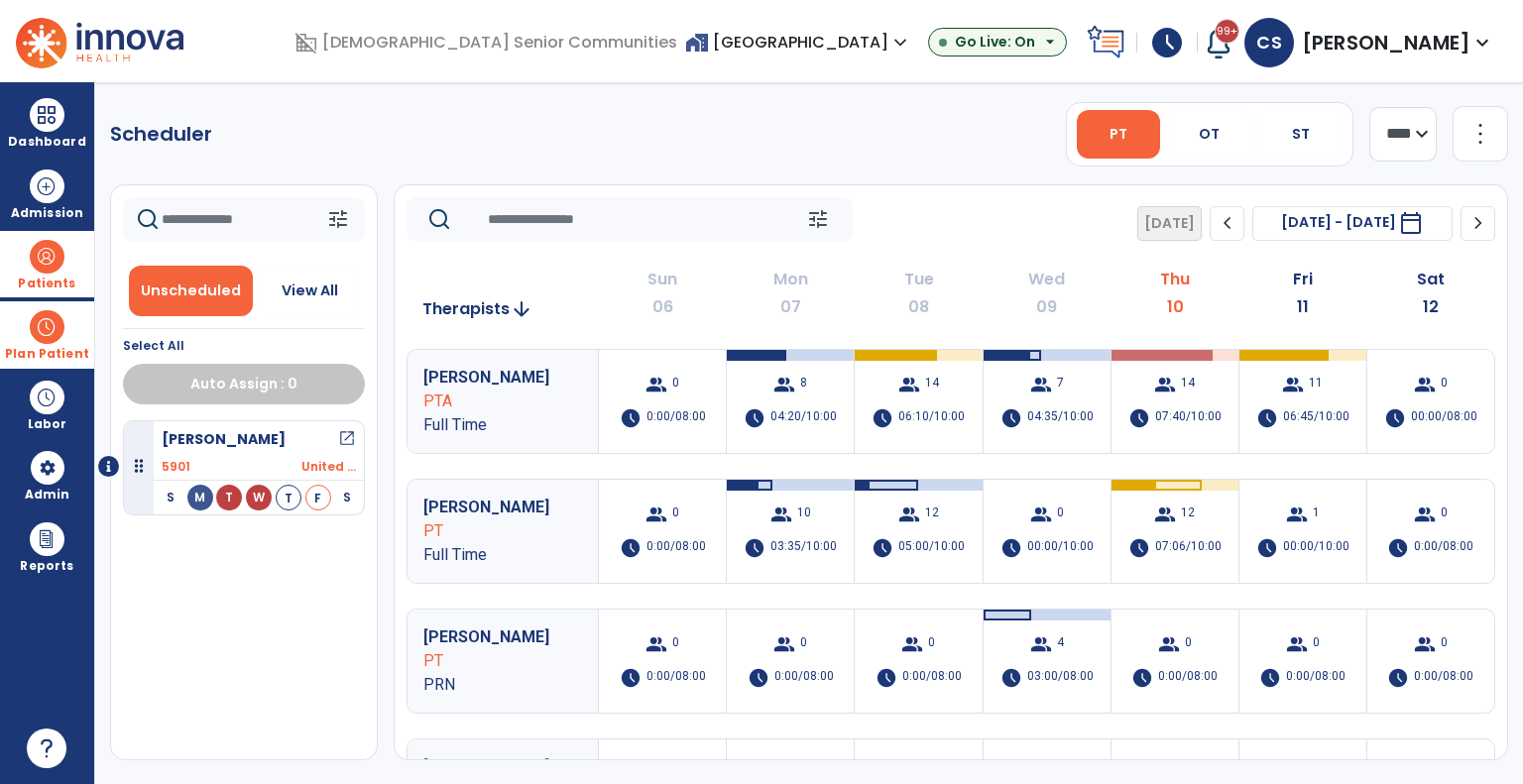 click on "Scheduler   PT   OT   ST  **** *** more_vert  Manage Labor   View All Therapists   Print" 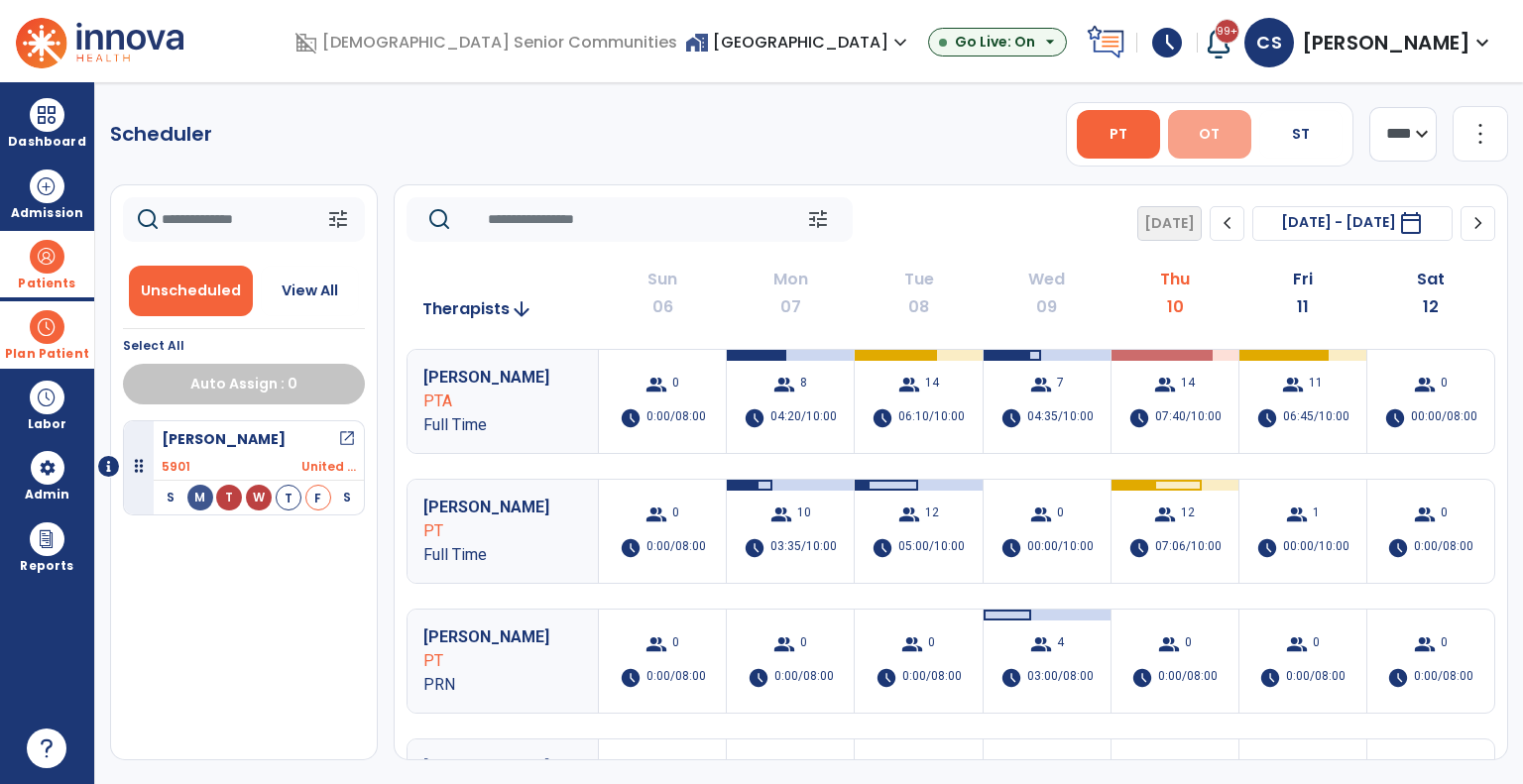 click on "OT" at bounding box center [1210, 134] 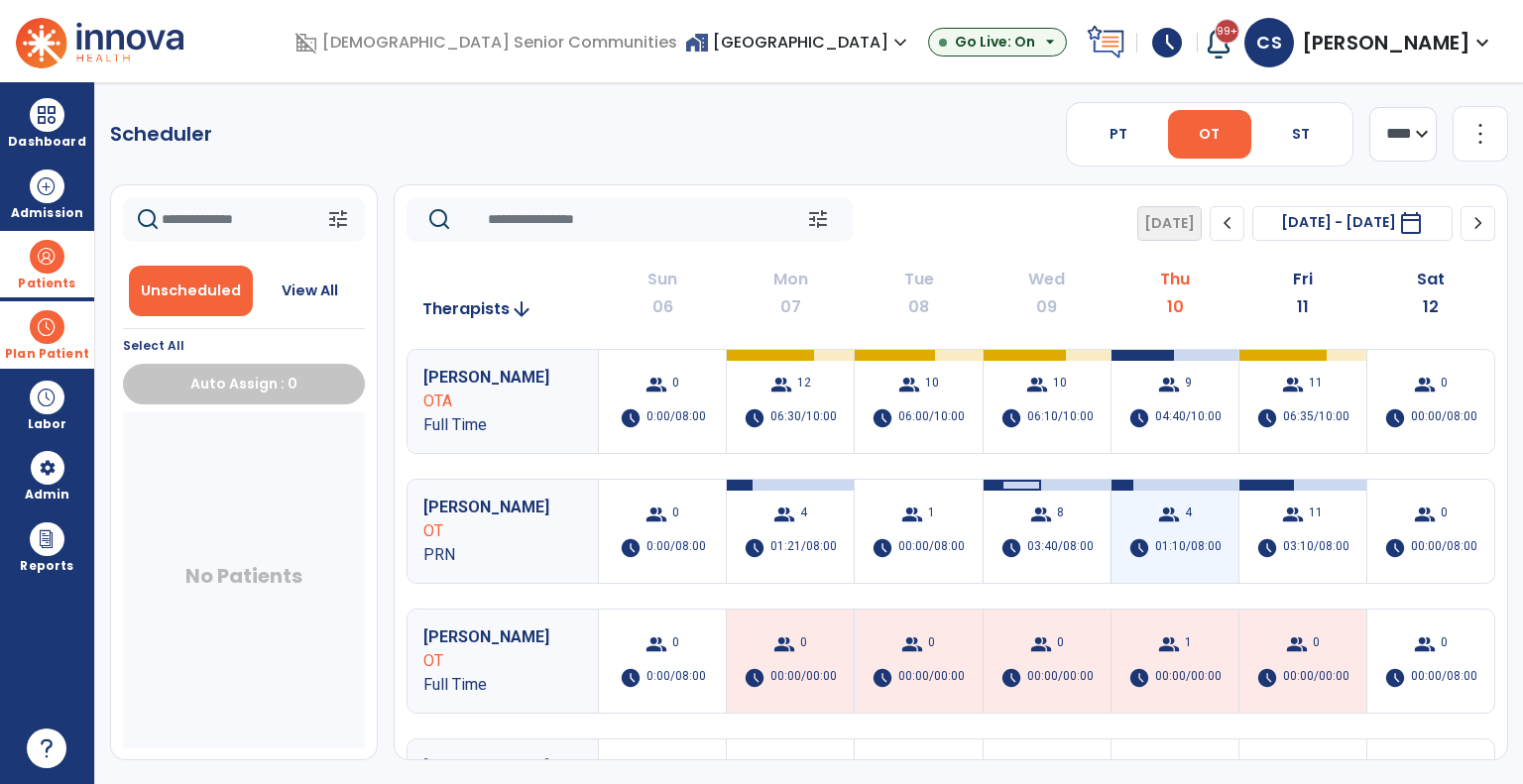 click on "group" at bounding box center [1169, 514] 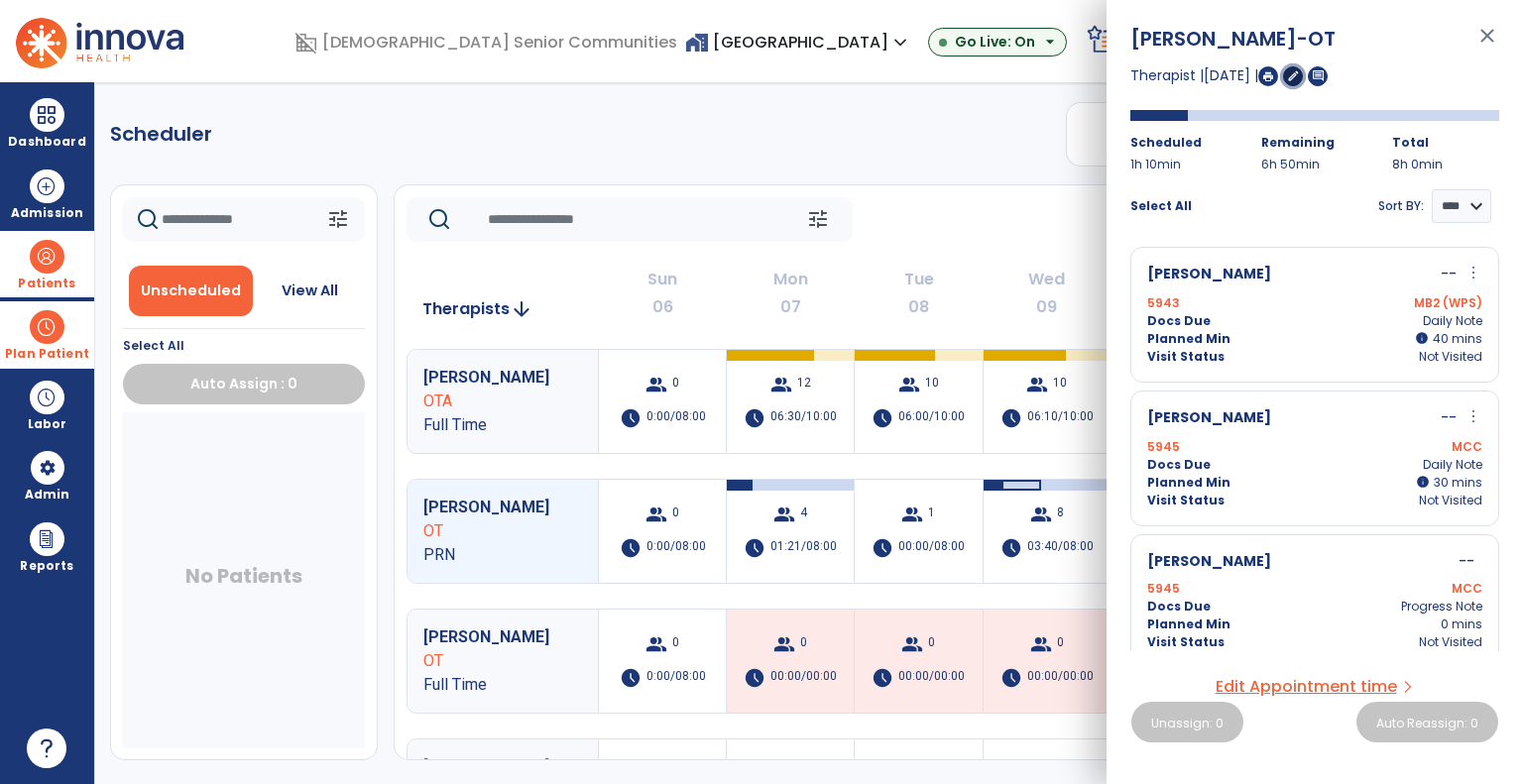 click on "edit" at bounding box center (1293, 75) 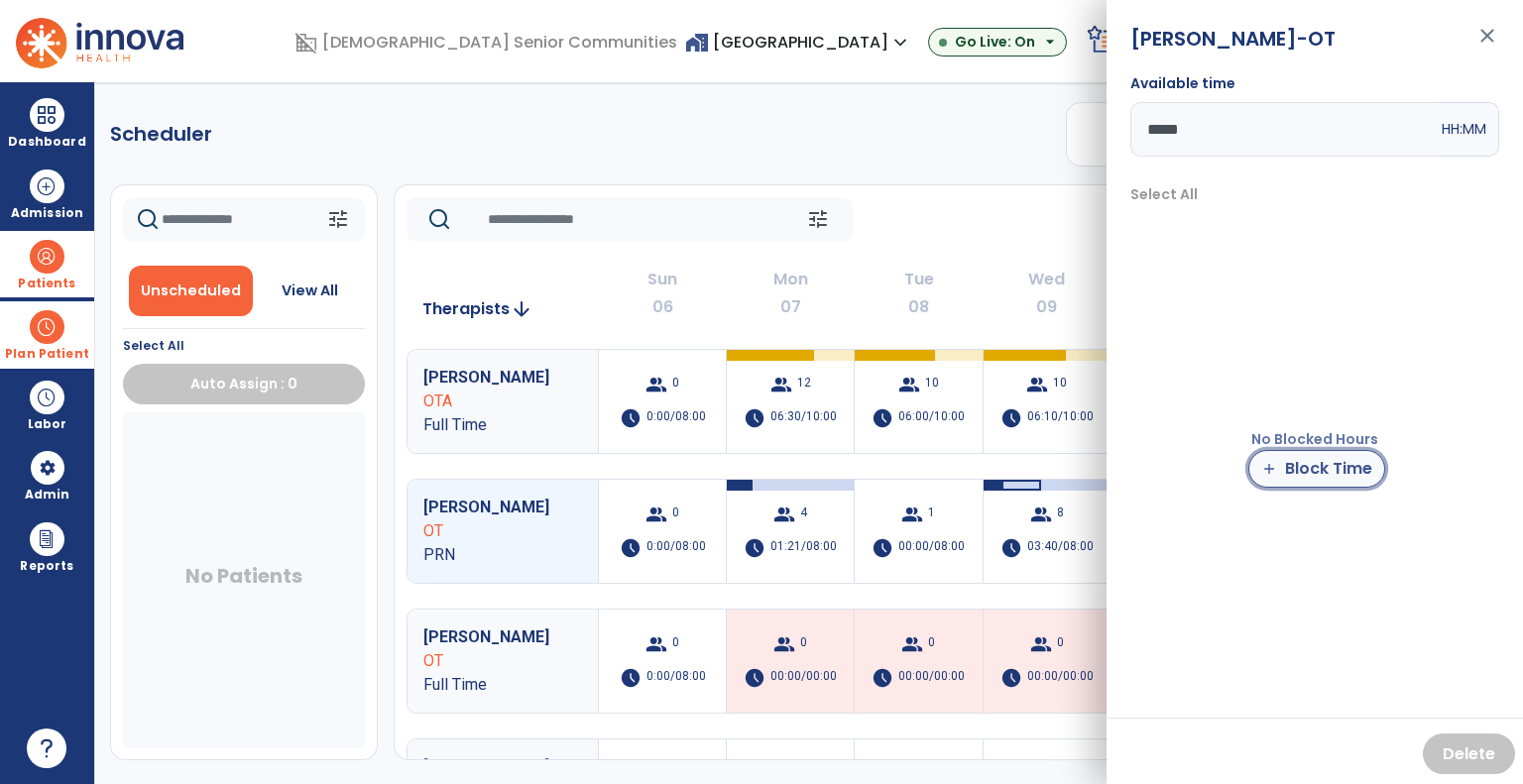 click on "add   Block Time" at bounding box center [1317, 469] 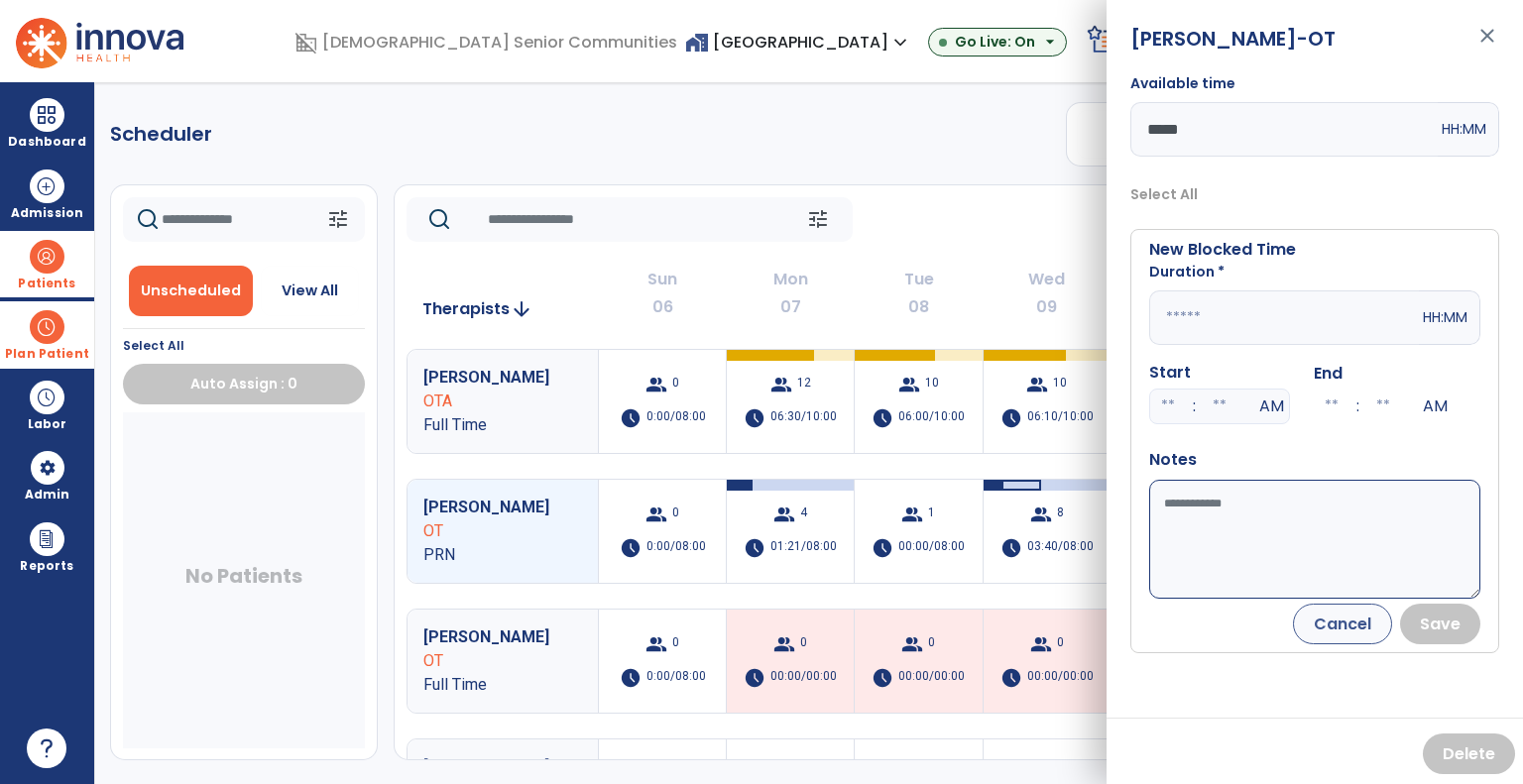 click at bounding box center (1284, 317) 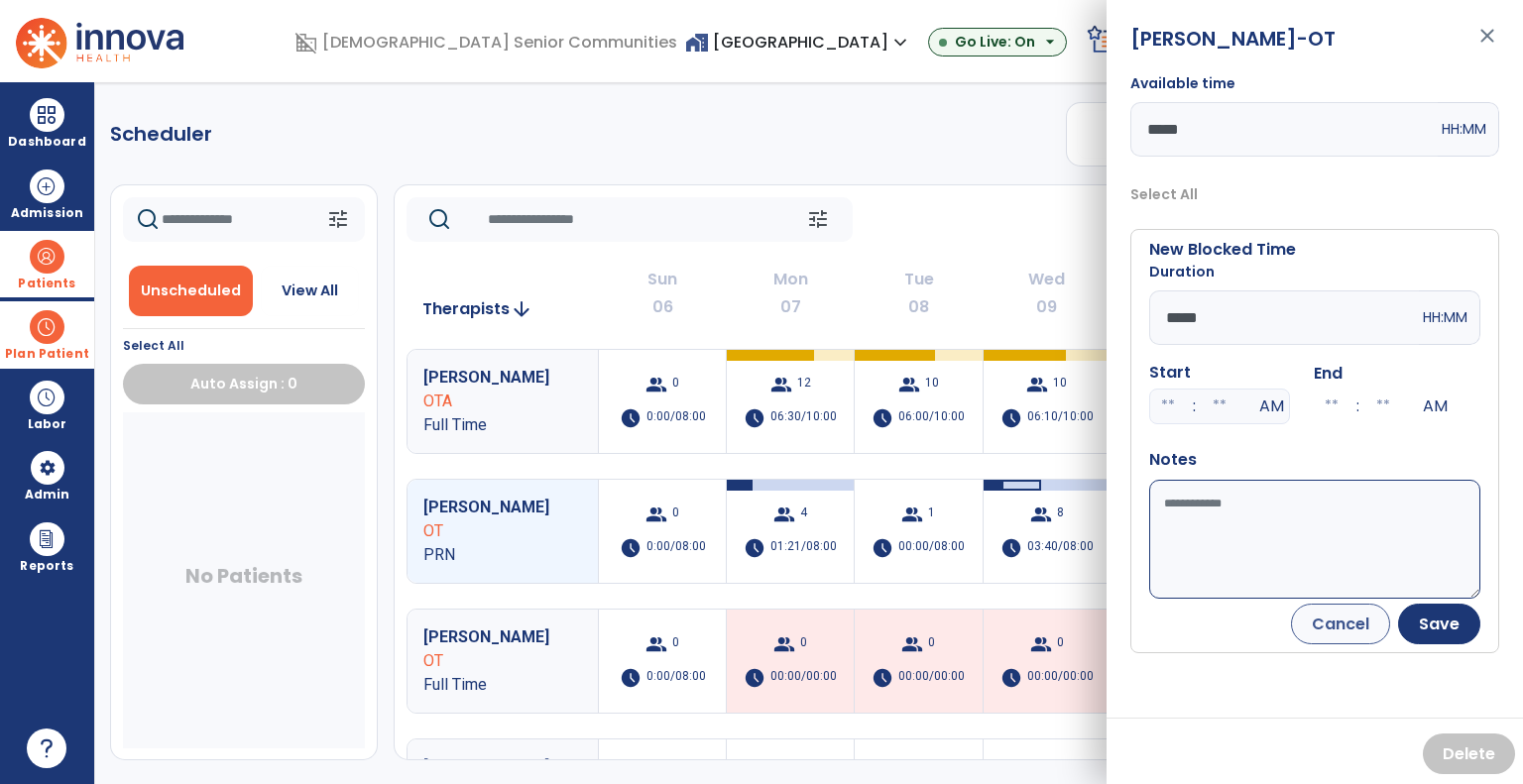 type on "*****" 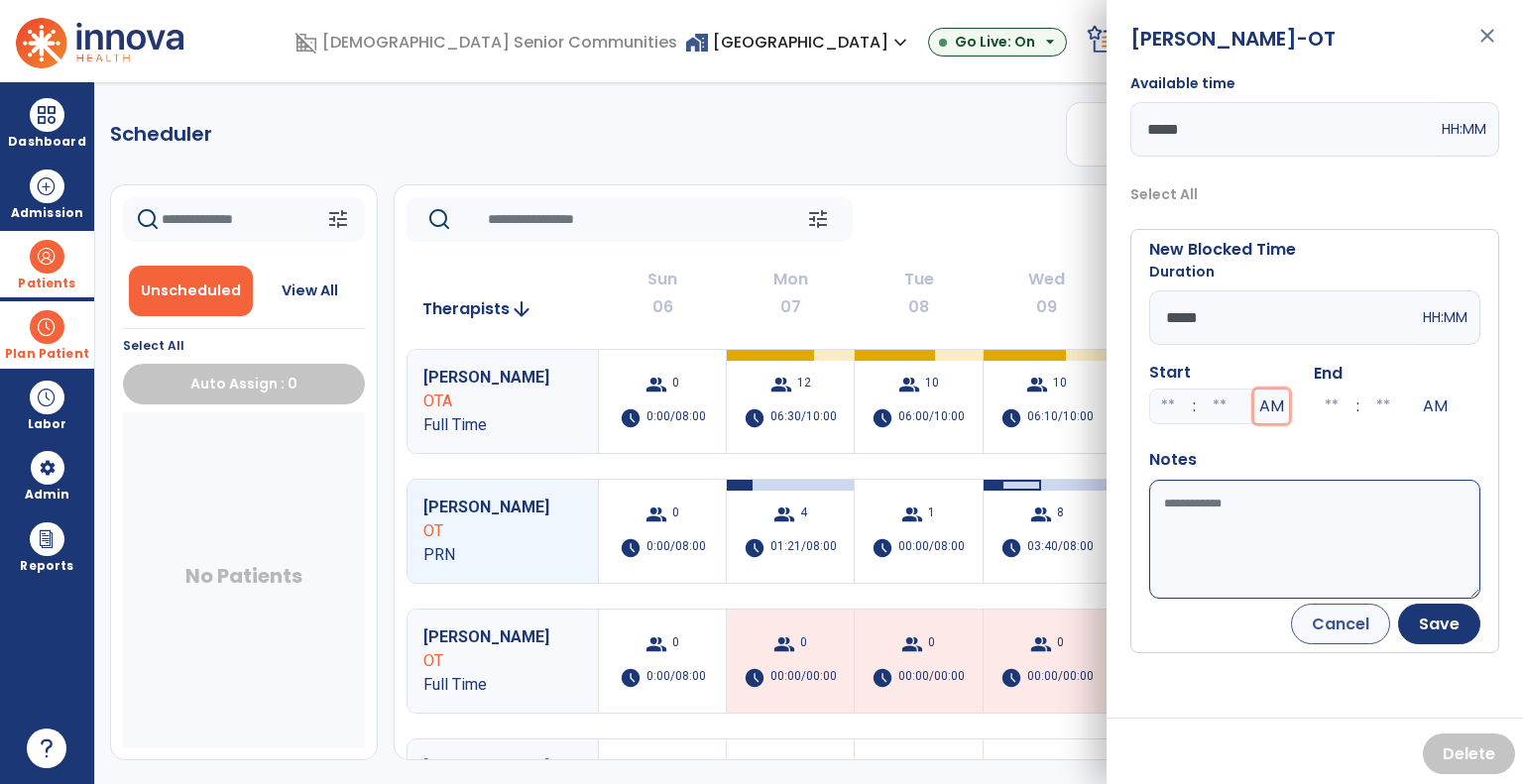 type 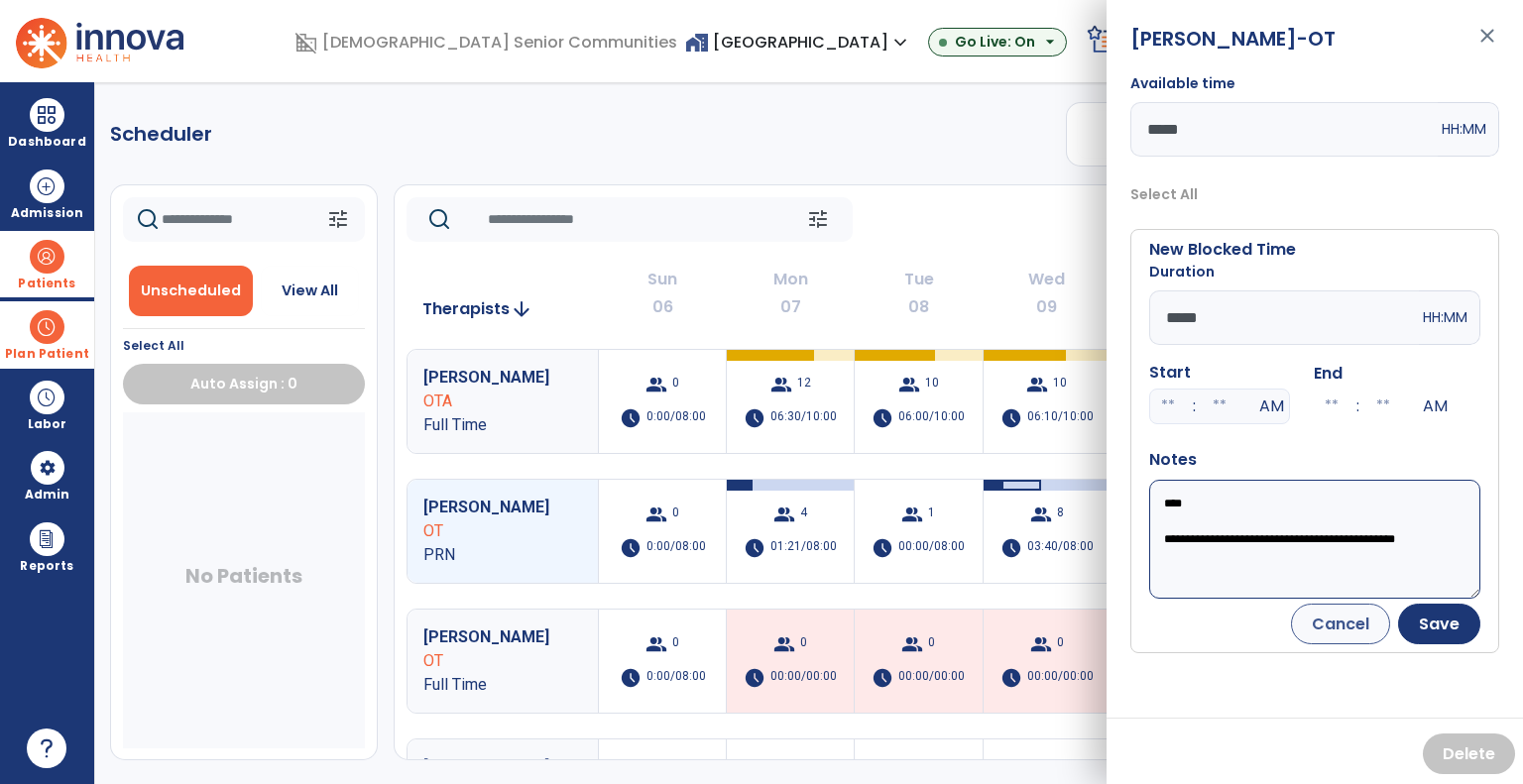 click on "**********" at bounding box center (1315, 539) 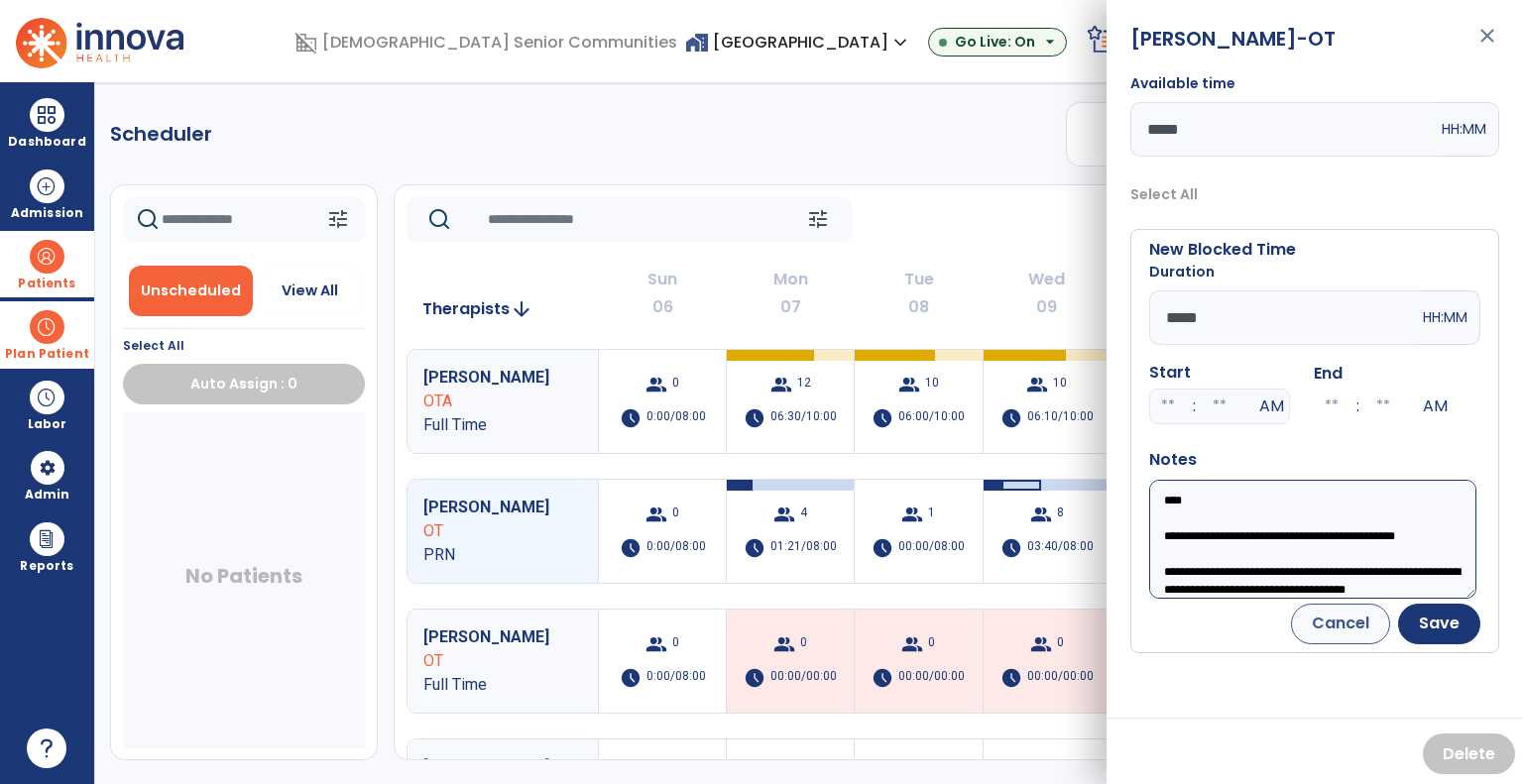 scroll, scrollTop: 20, scrollLeft: 0, axis: vertical 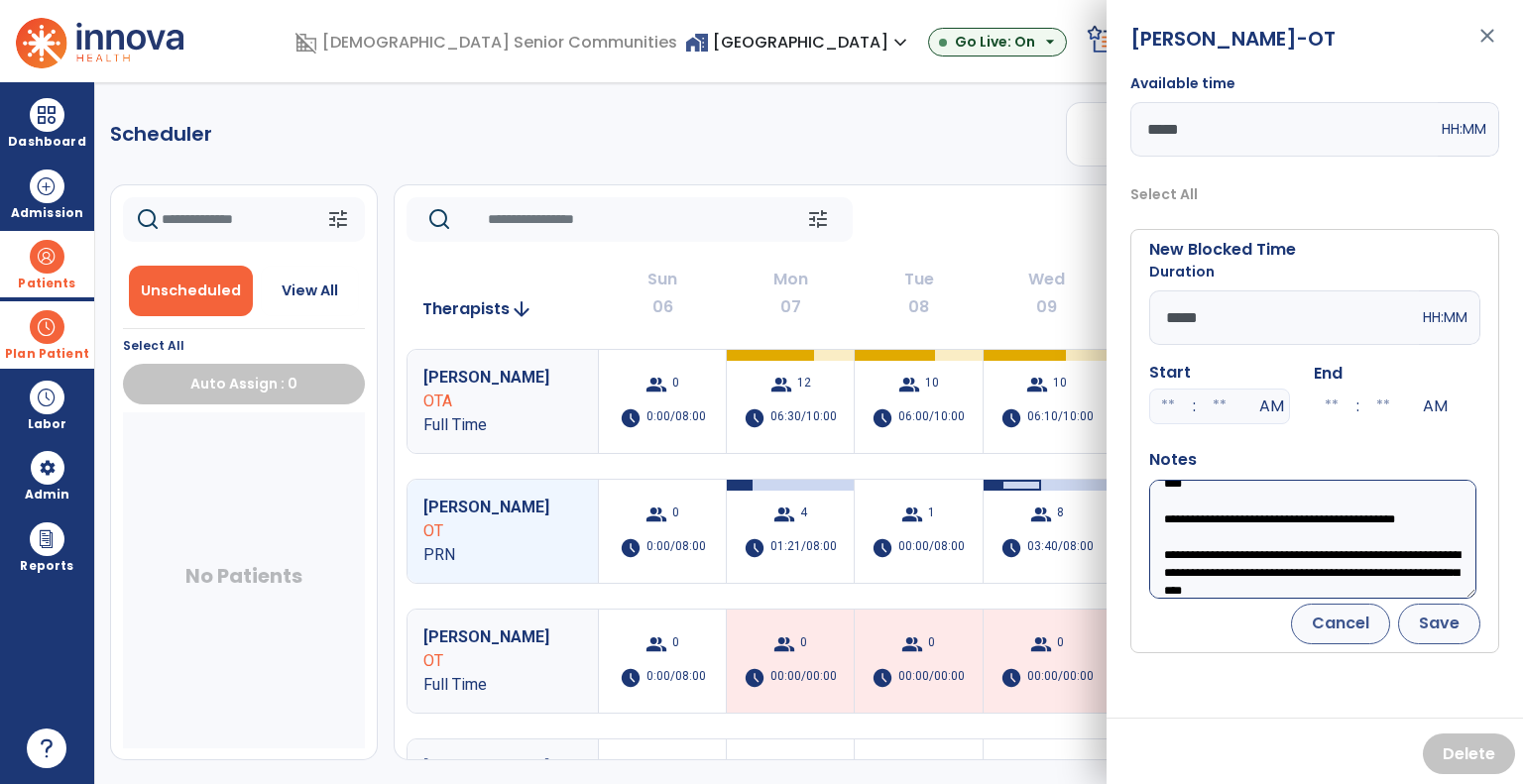 type on "**********" 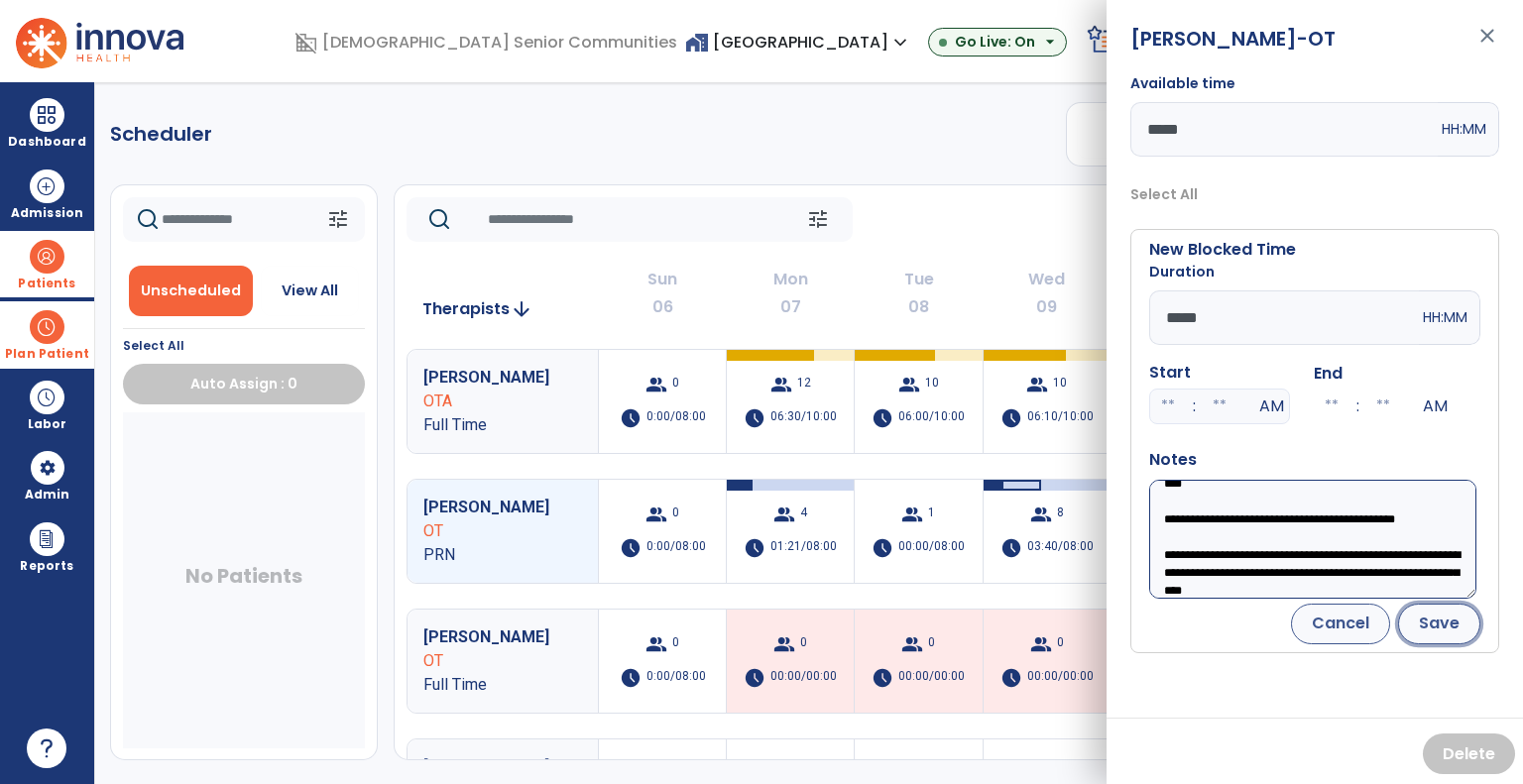 click on "Save" at bounding box center [1439, 623] 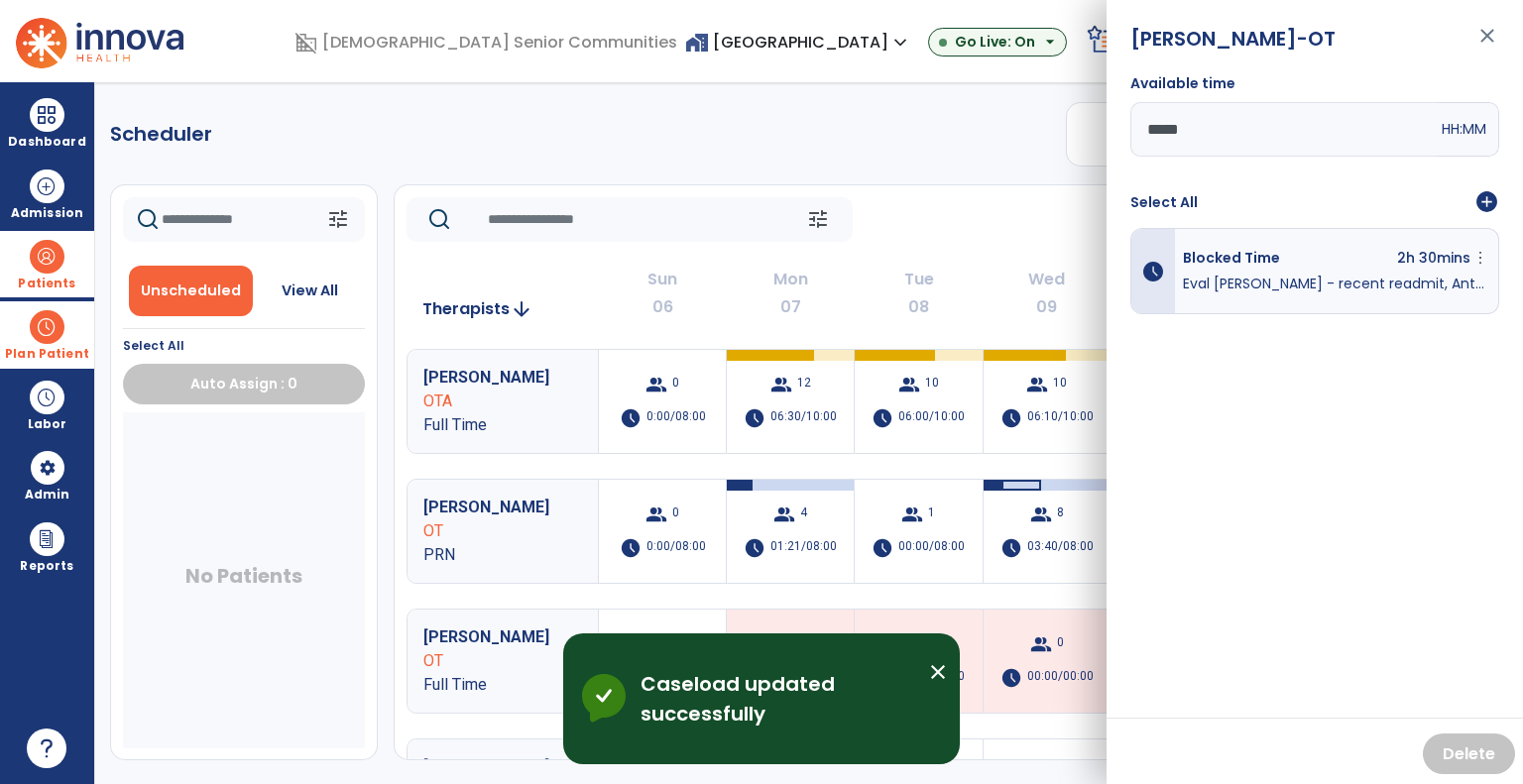 click on "tune   [DATE]  chevron_left [DATE] - [DATE]  *********  calendar_today  chevron_right" 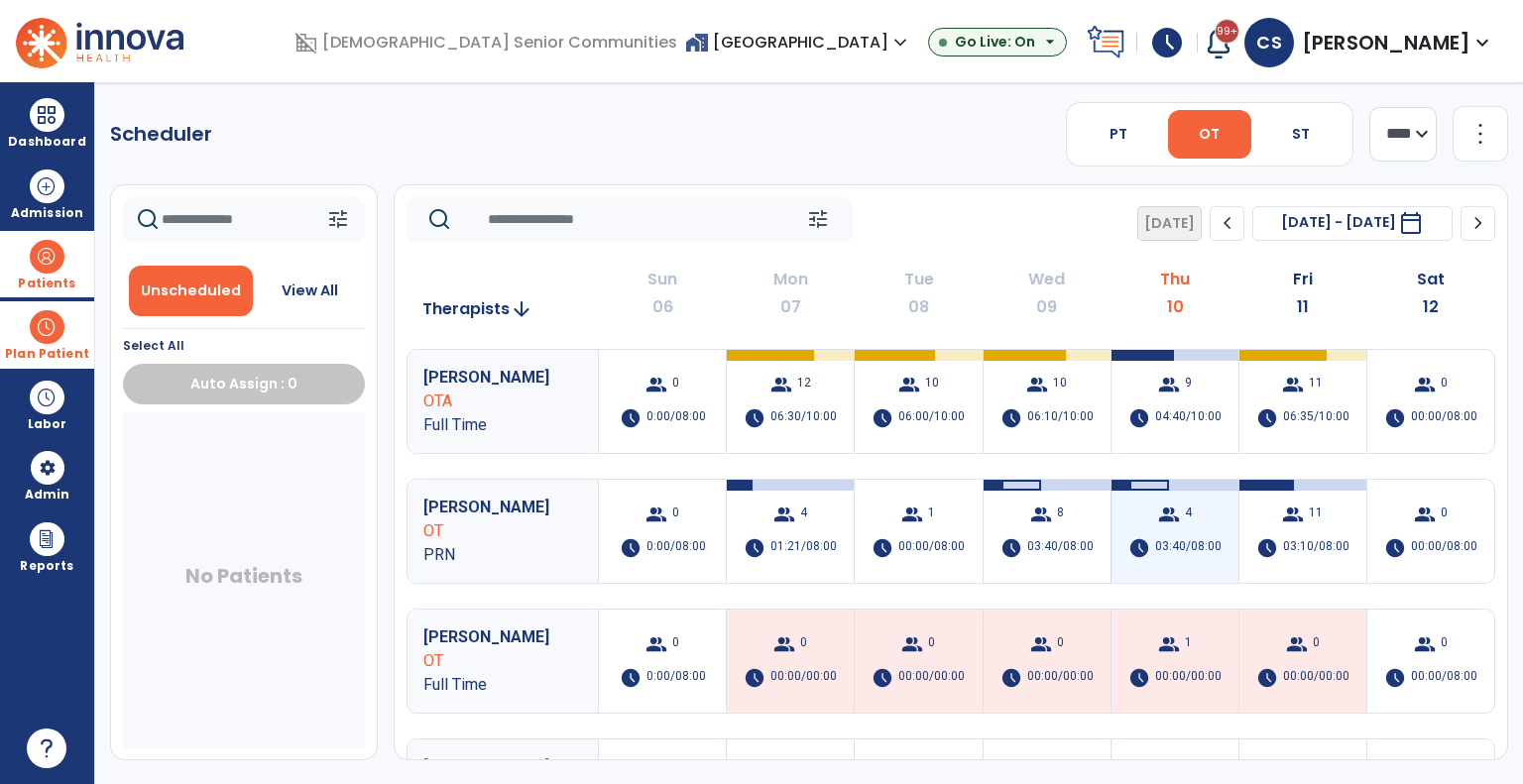 click on "group  4  schedule  03:40/08:00" at bounding box center (1175, 531) 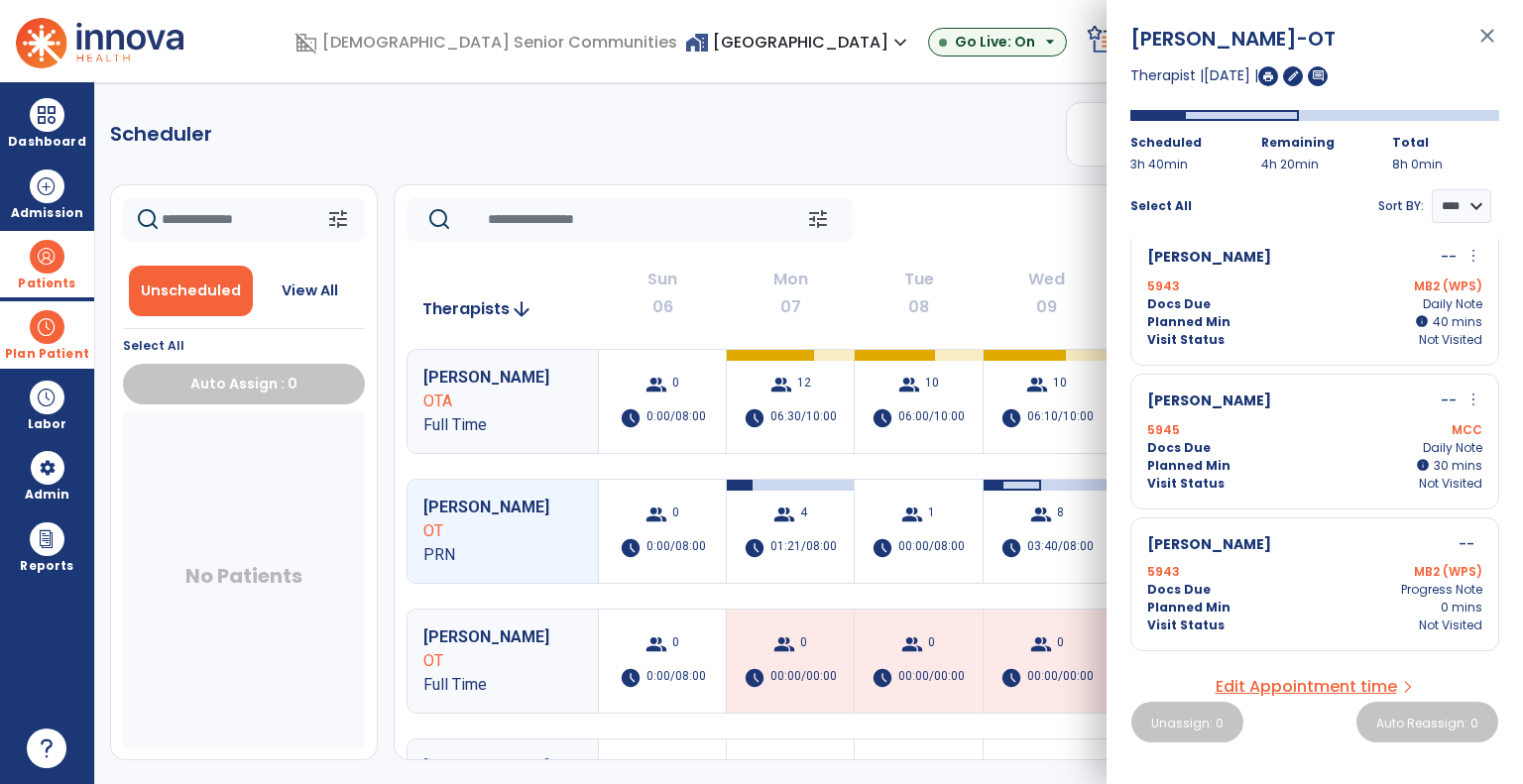 scroll, scrollTop: 0, scrollLeft: 0, axis: both 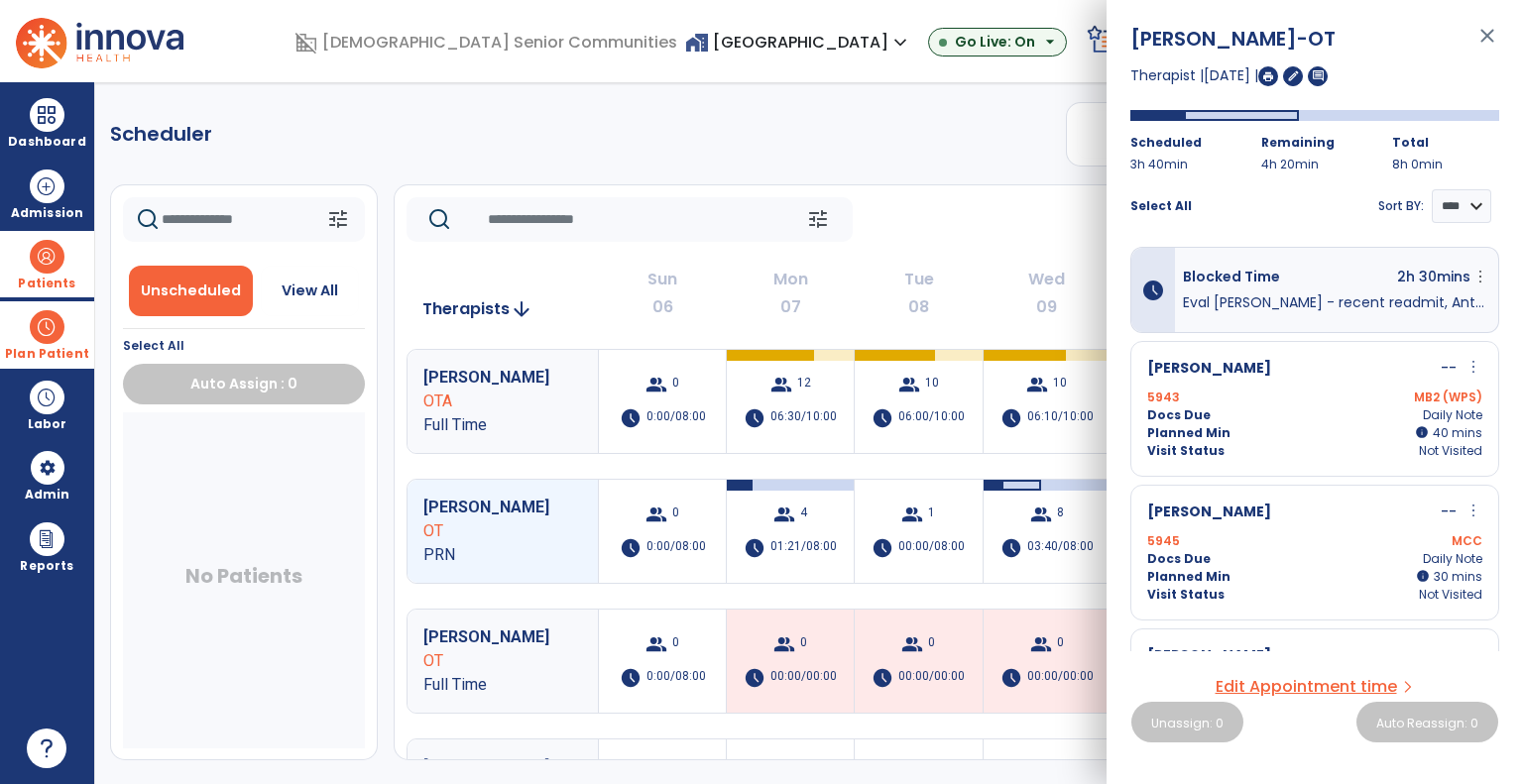 click on "tune   [DATE]  chevron_left [DATE] - [DATE]  *********  calendar_today  chevron_right" 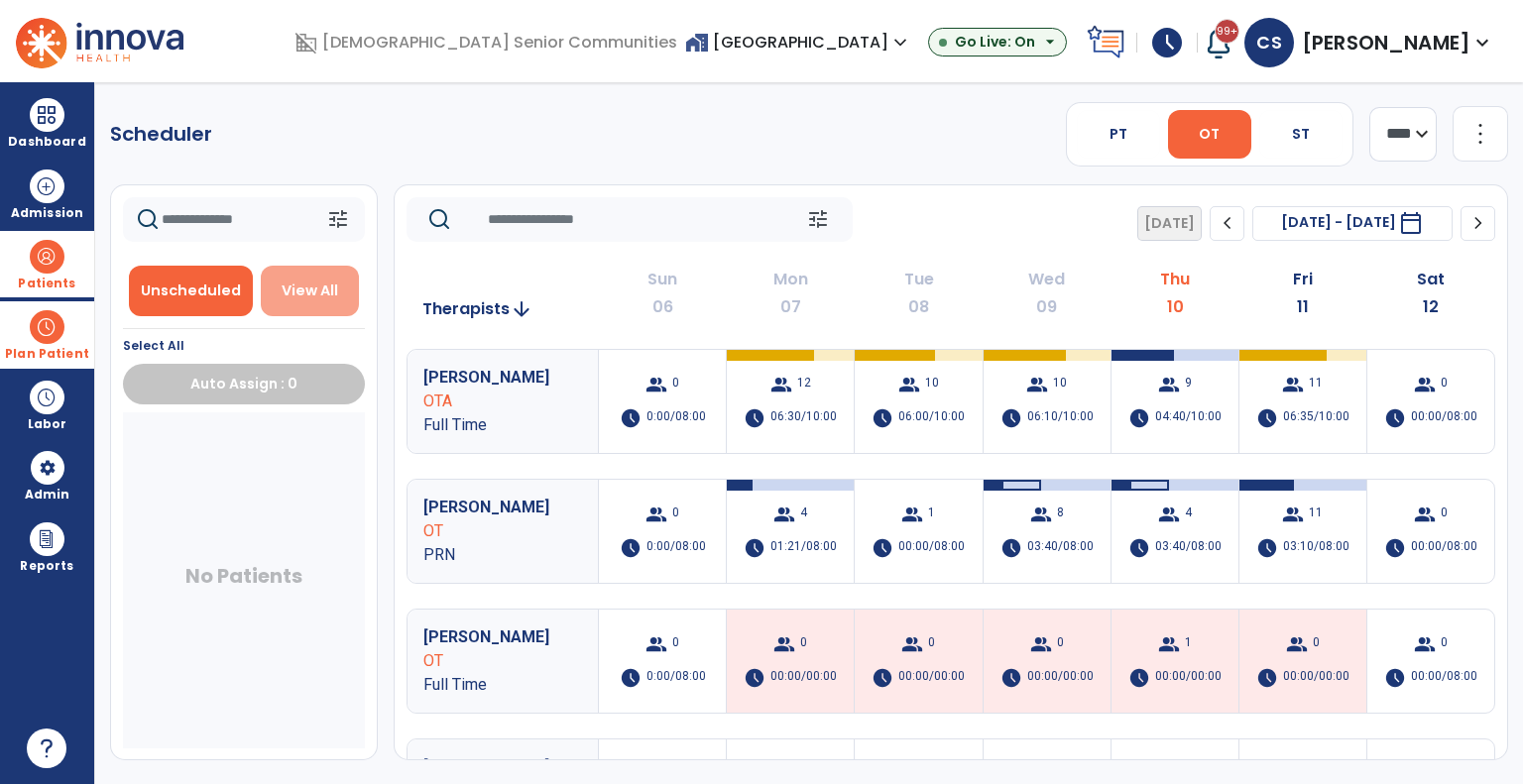 click on "View All" at bounding box center [310, 290] 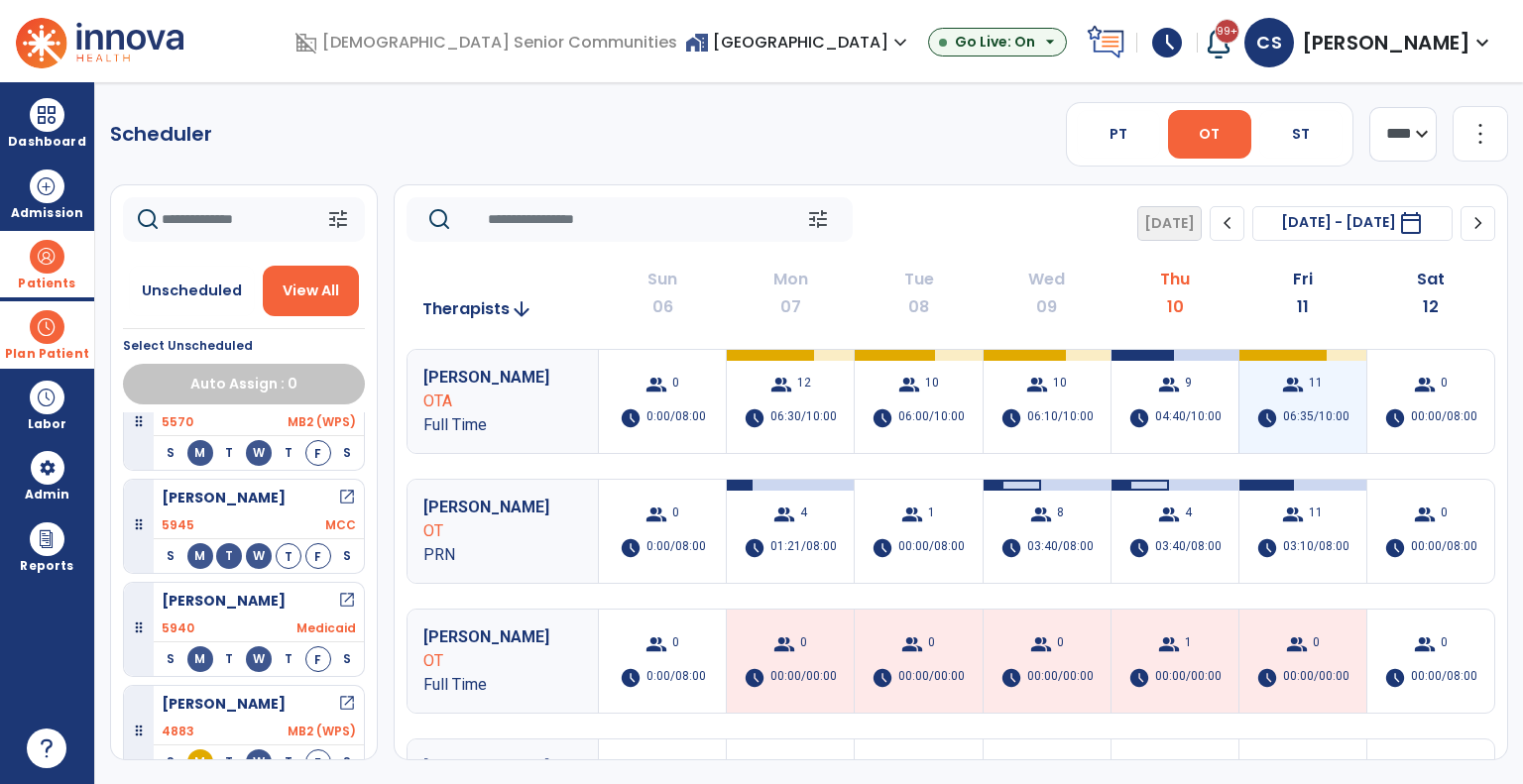 click on "06:35/10:00" at bounding box center (1316, 418) 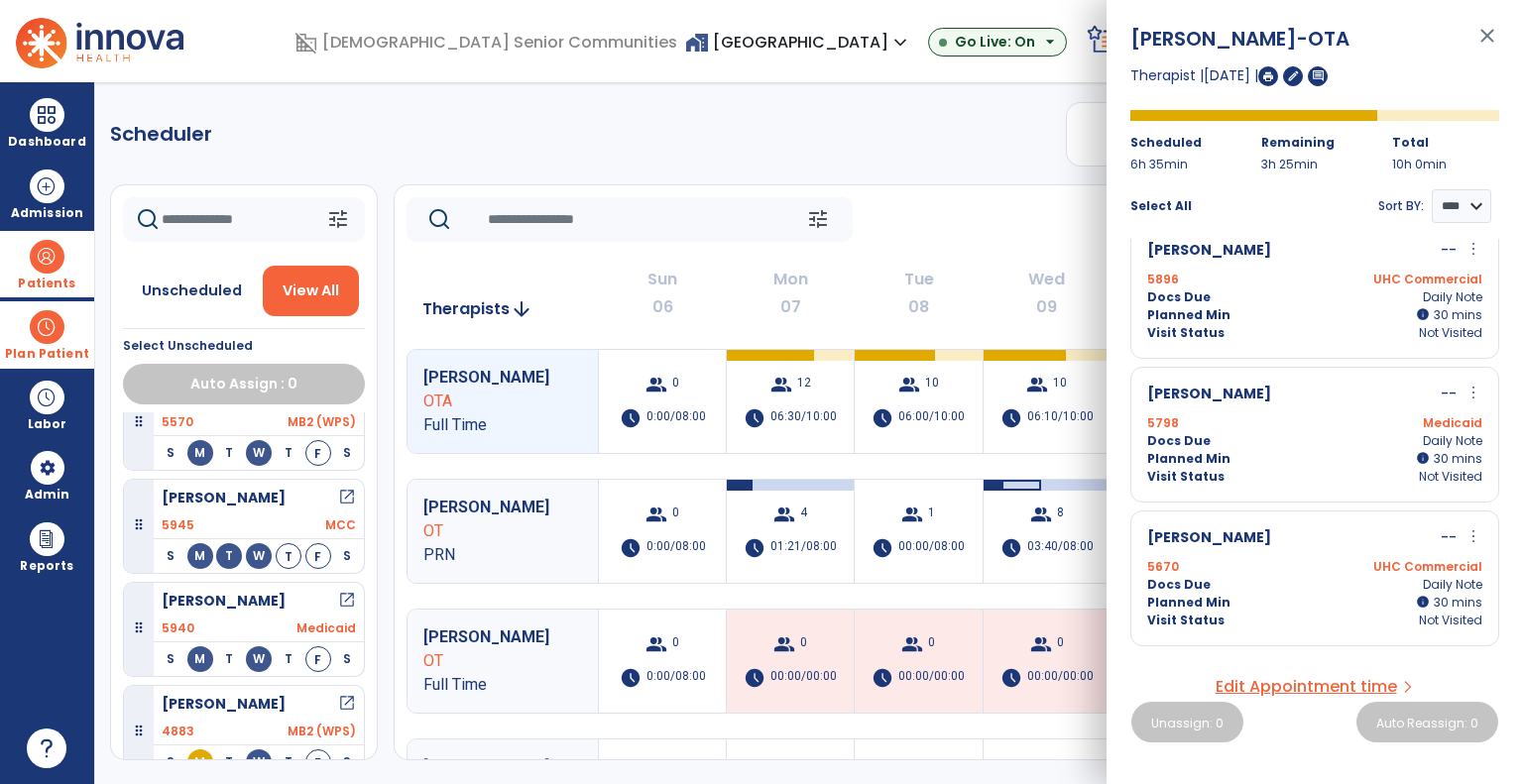 scroll, scrollTop: 1162, scrollLeft: 0, axis: vertical 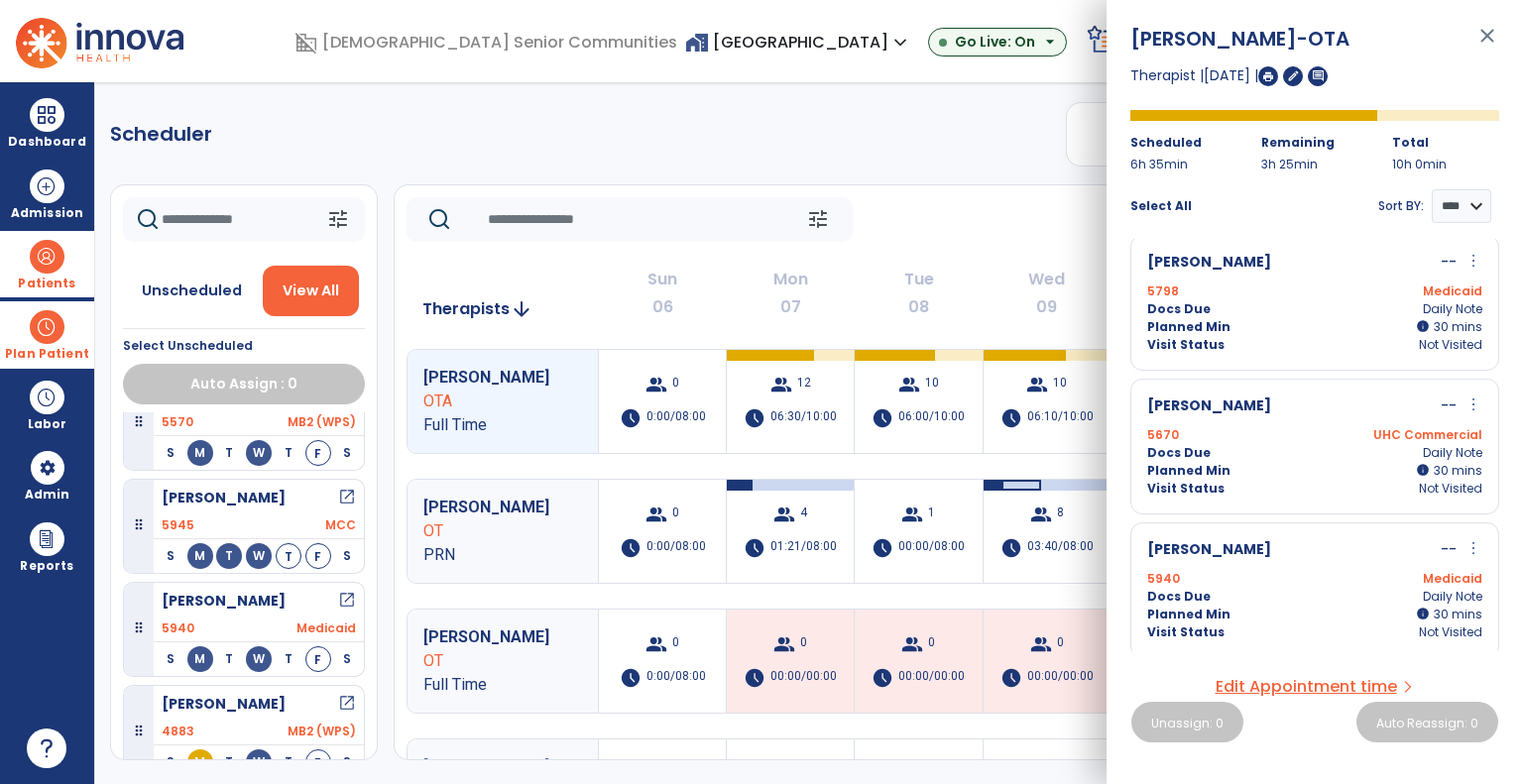 click on "more_vert" at bounding box center [1473, 548] 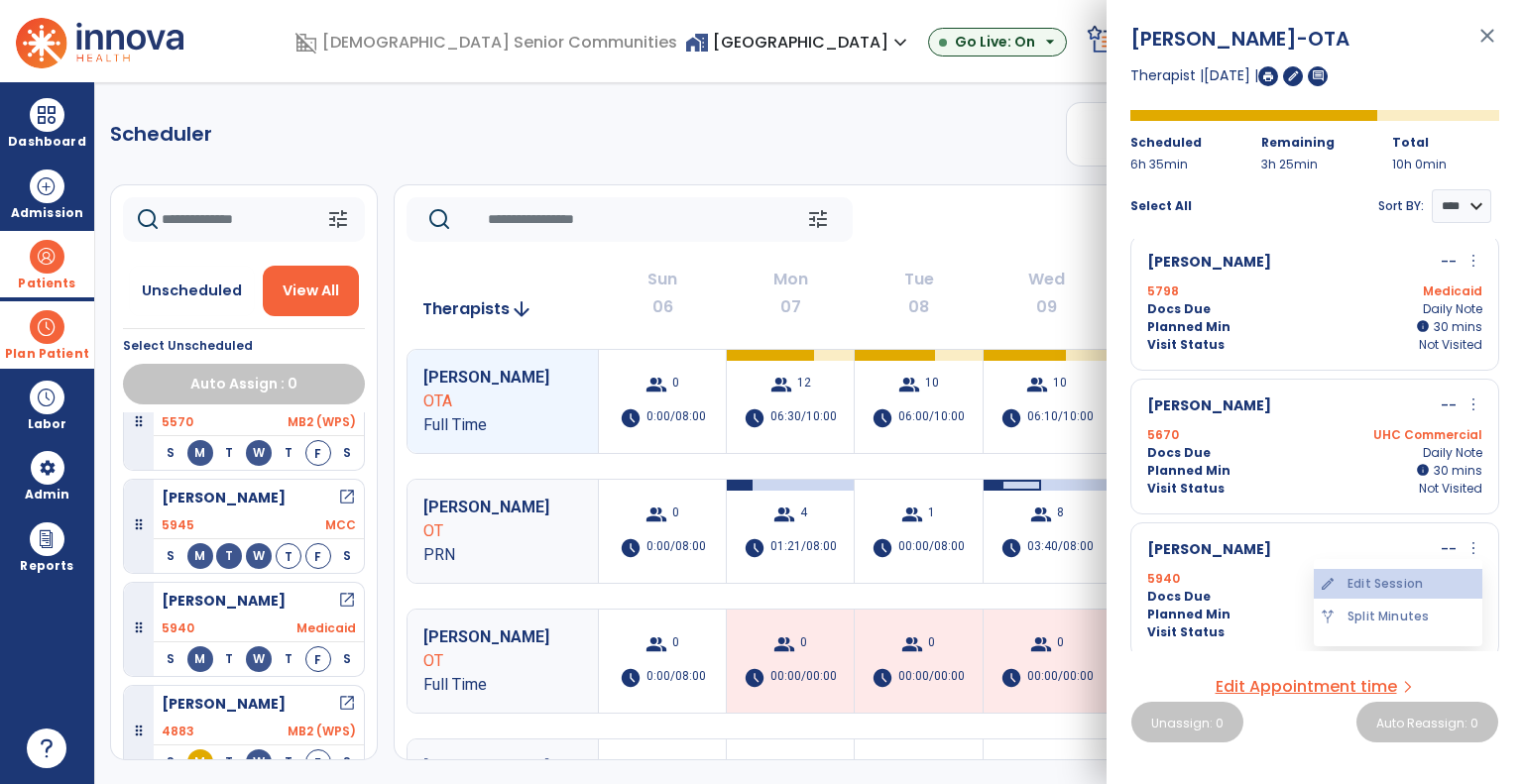 click on "edit   Edit Session" at bounding box center (1398, 584) 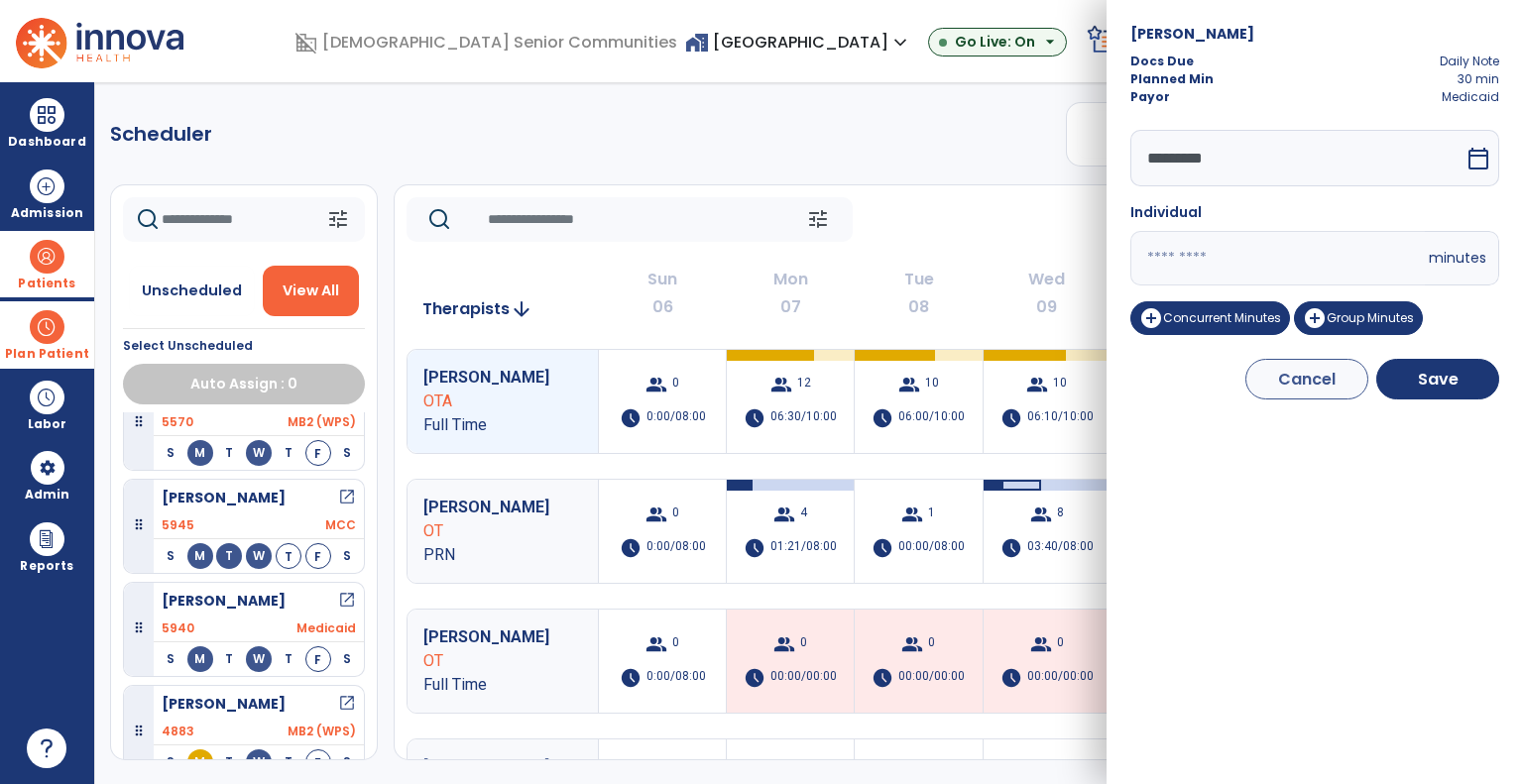 click on "*********" at bounding box center [1297, 158] 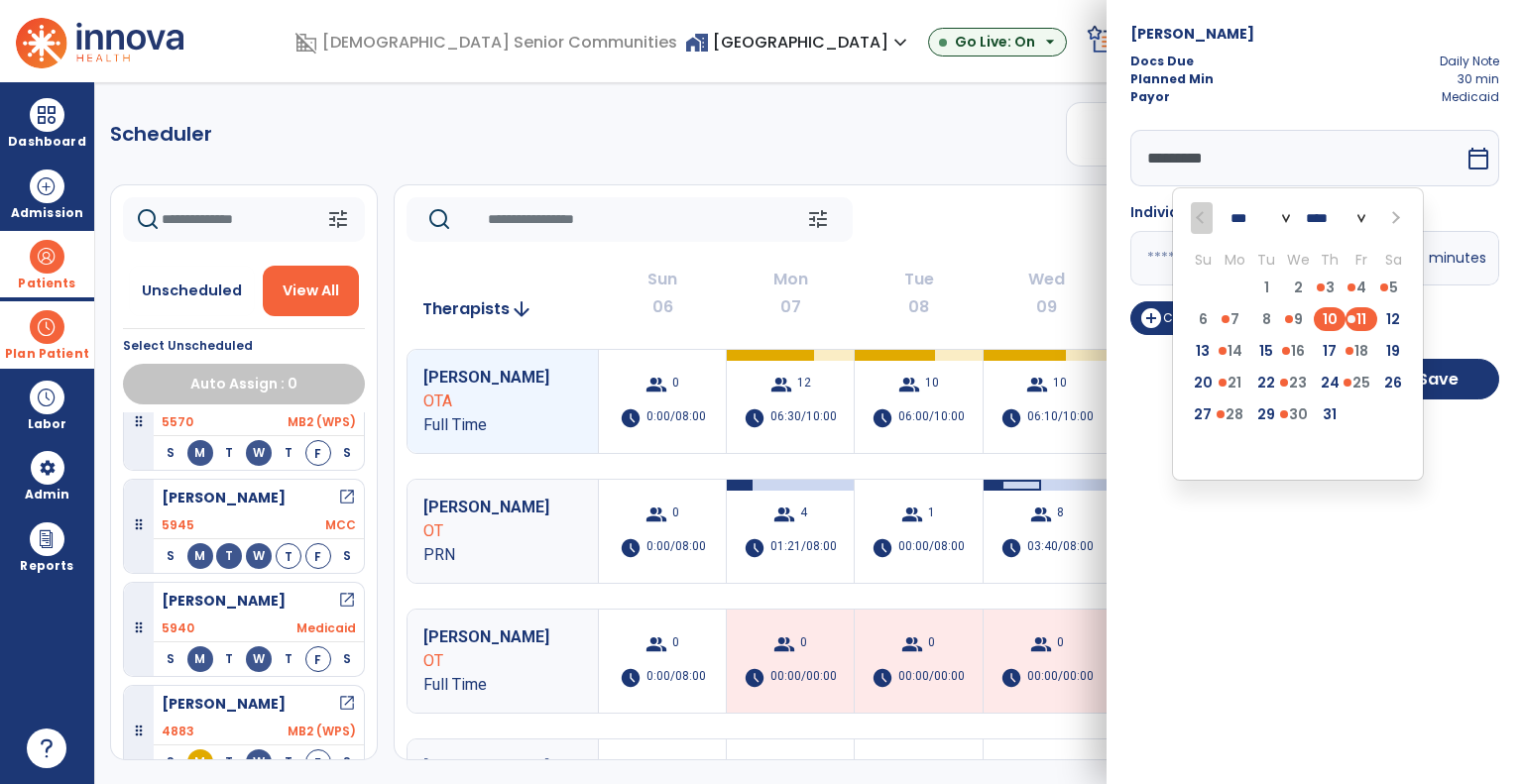 click on "10" at bounding box center (1330, 319) 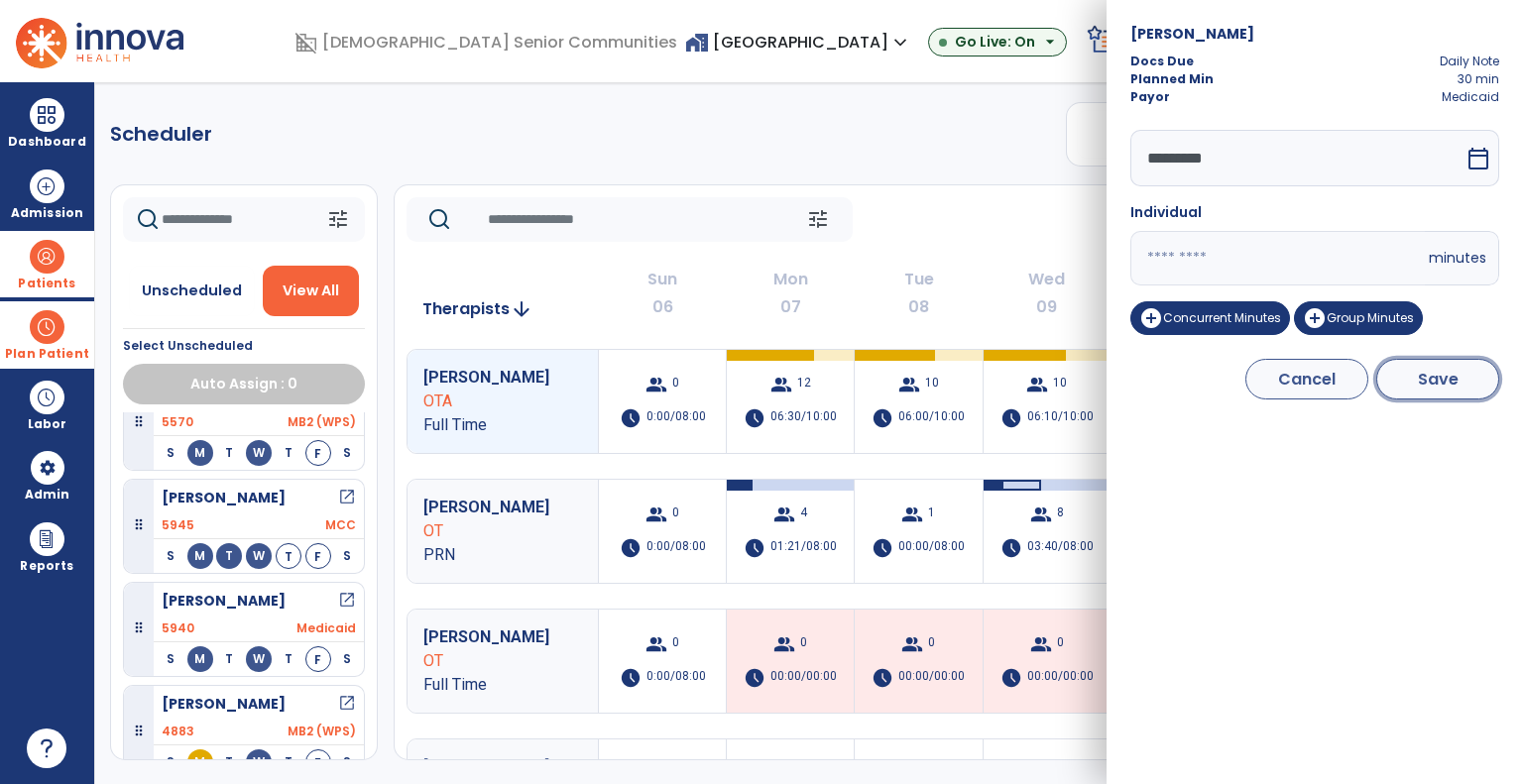 click on "Save" at bounding box center (1438, 379) 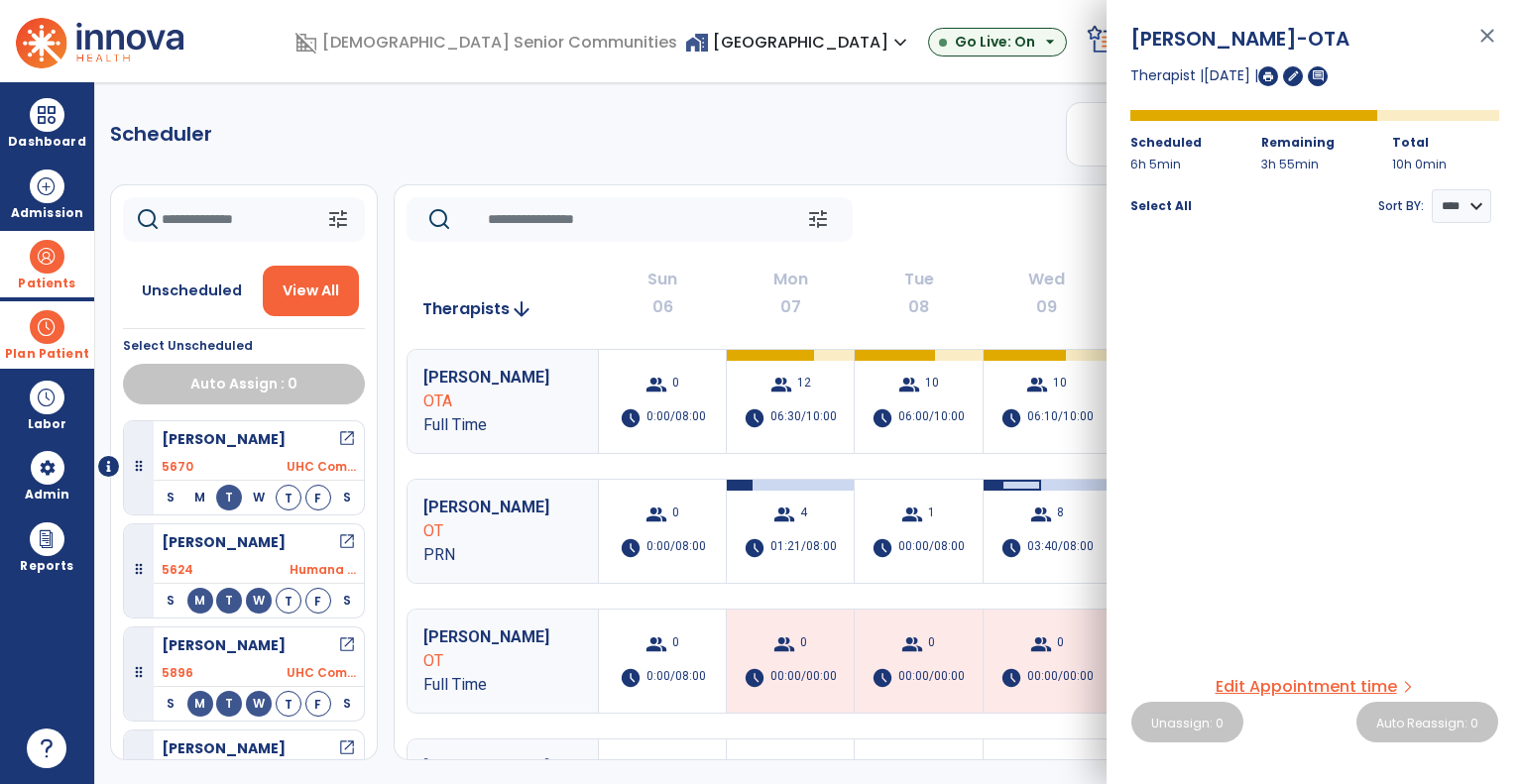 click on "tune   [DATE]  chevron_left [DATE] - [DATE]  *********  calendar_today  chevron_right" 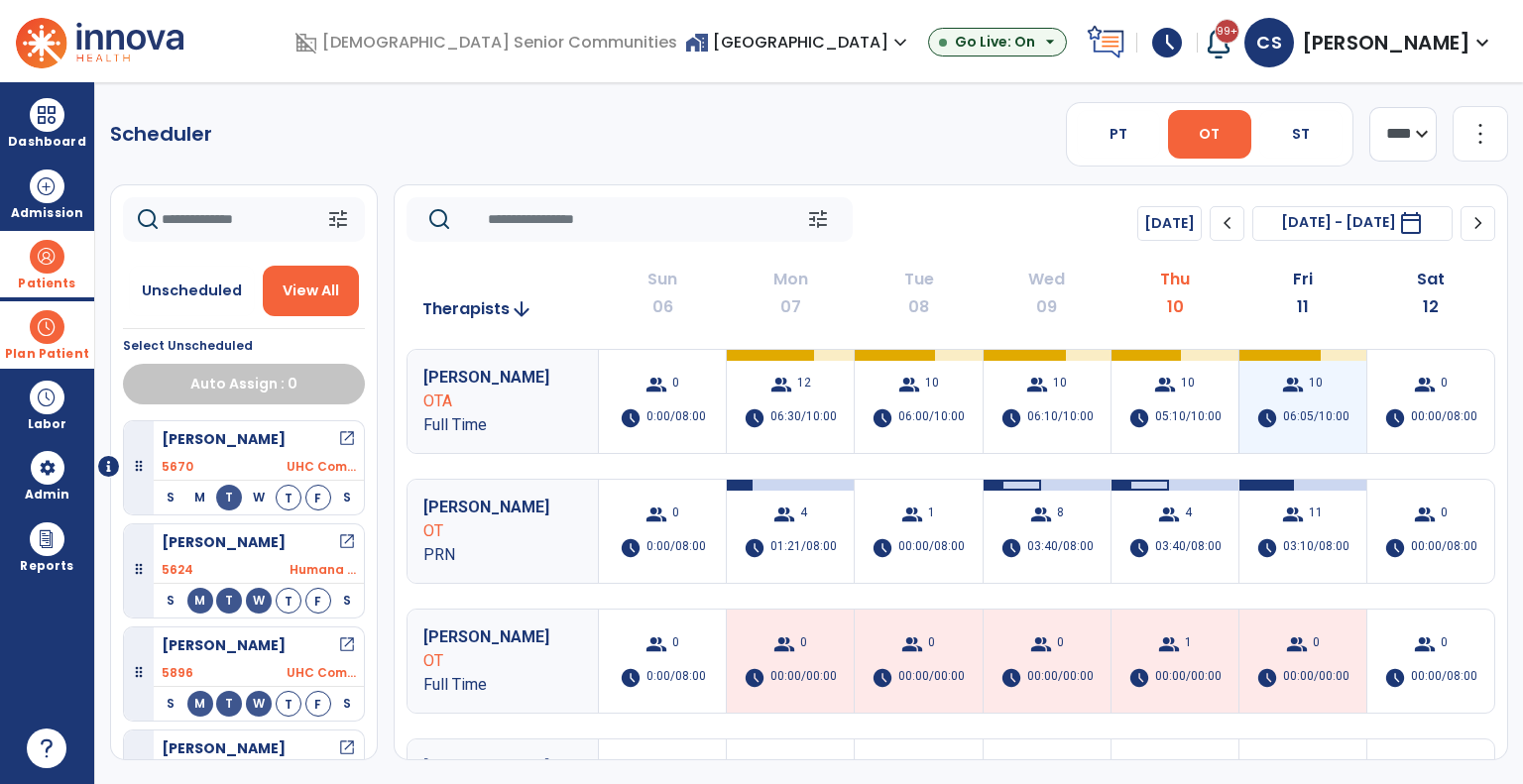 click on "group  10  schedule  06:05/10:00" at bounding box center (1303, 401) 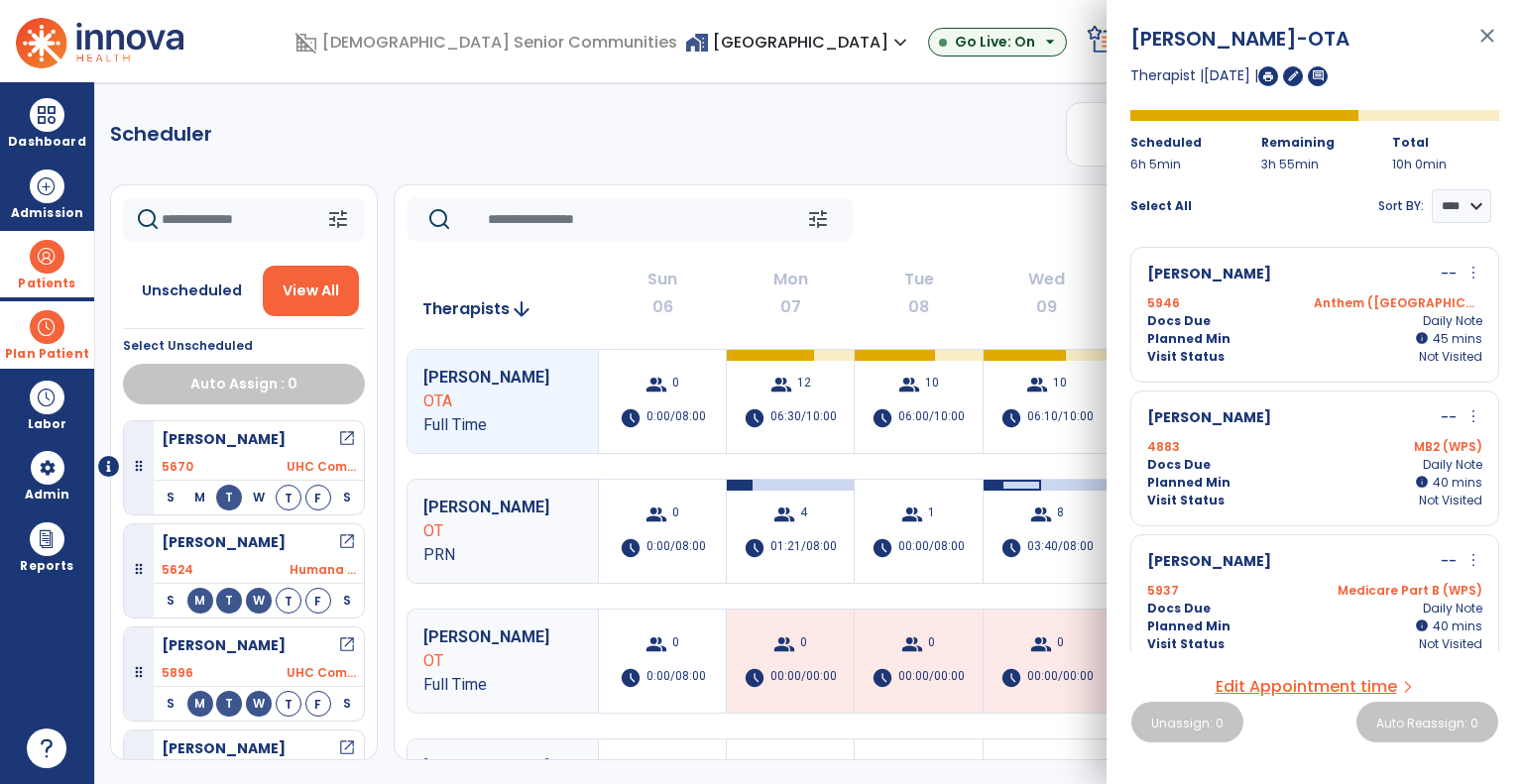 click on "more_vert" at bounding box center (1473, 416) 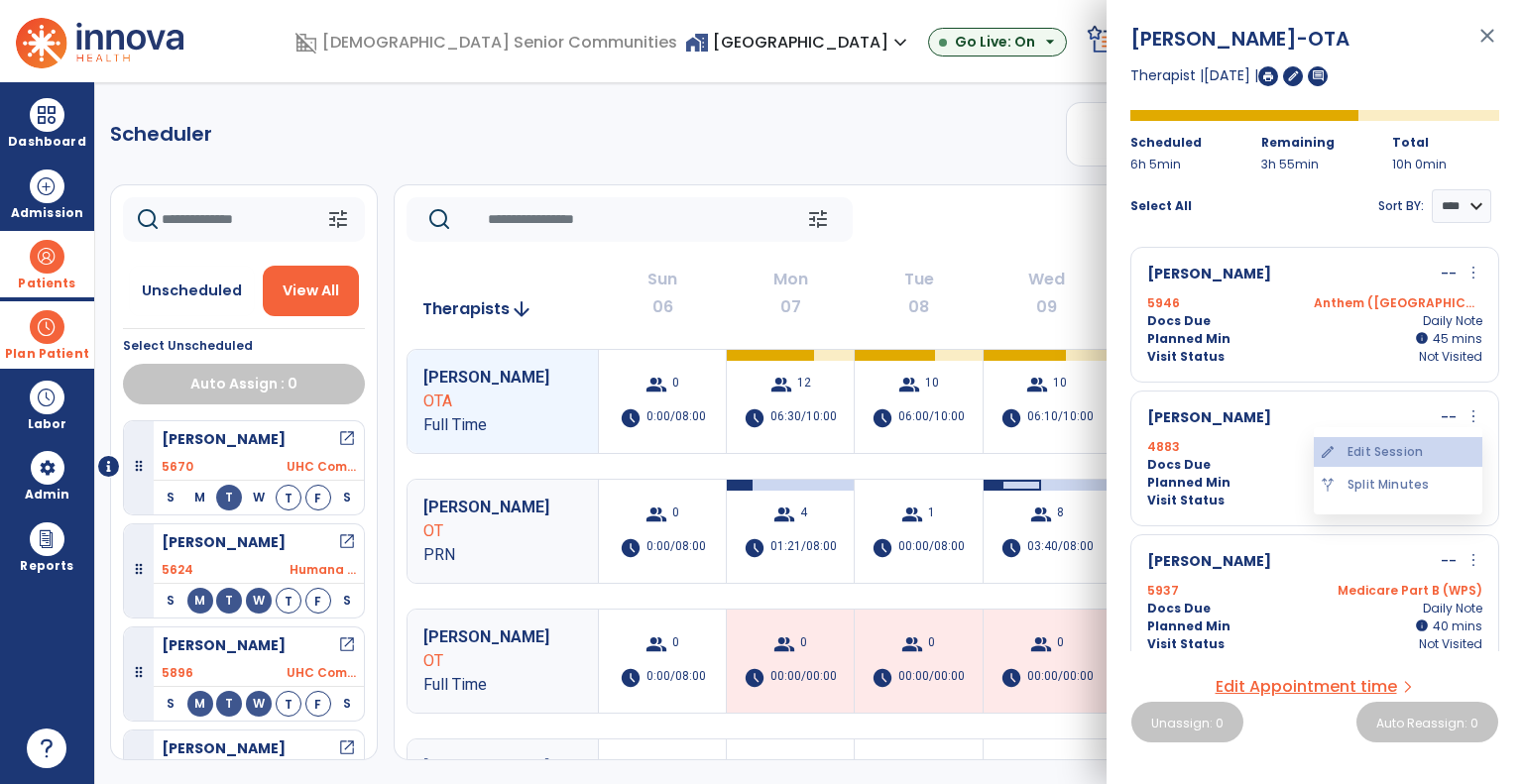 click on "edit   Edit Session" at bounding box center (1398, 452) 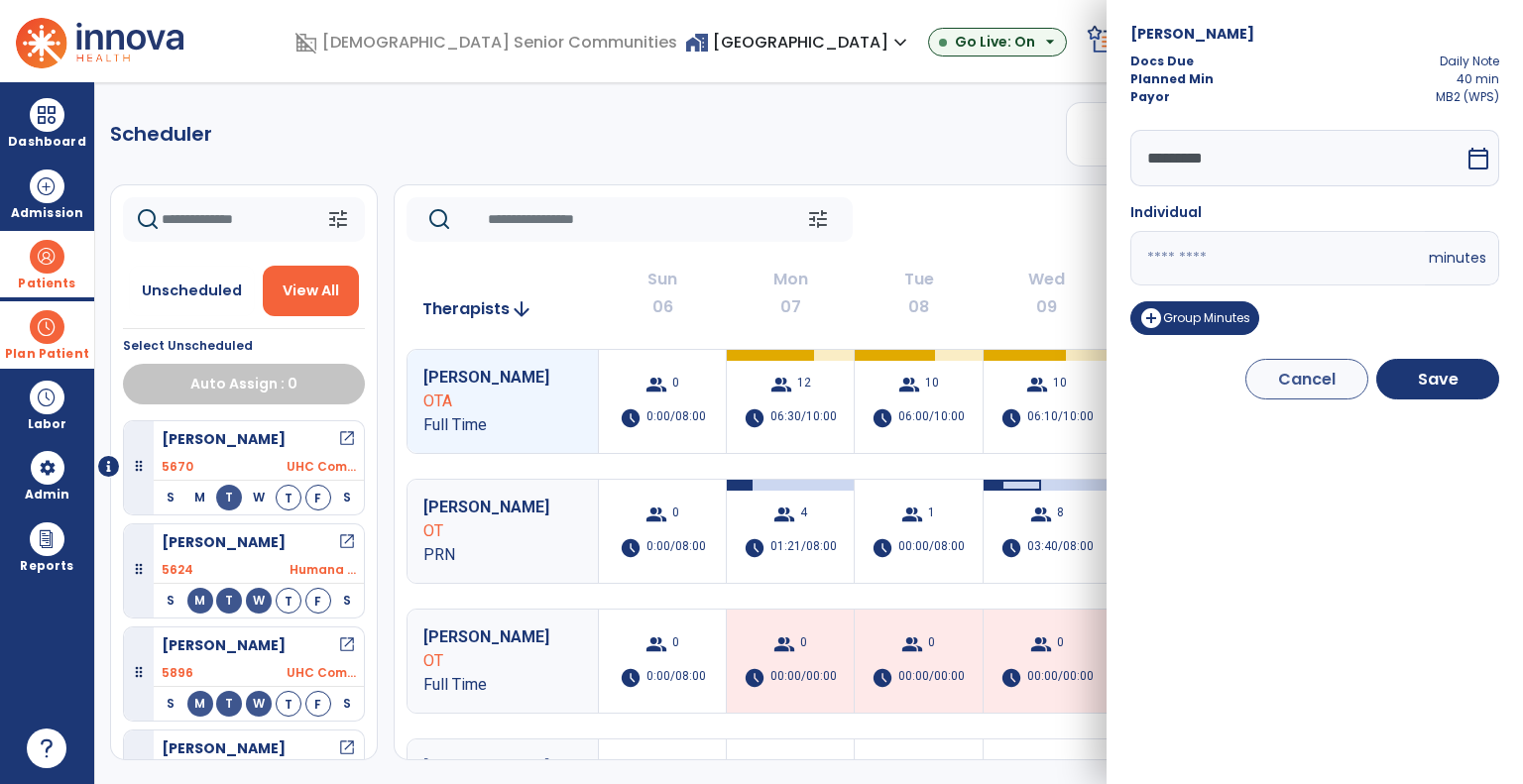 click on "*********" at bounding box center [1297, 158] 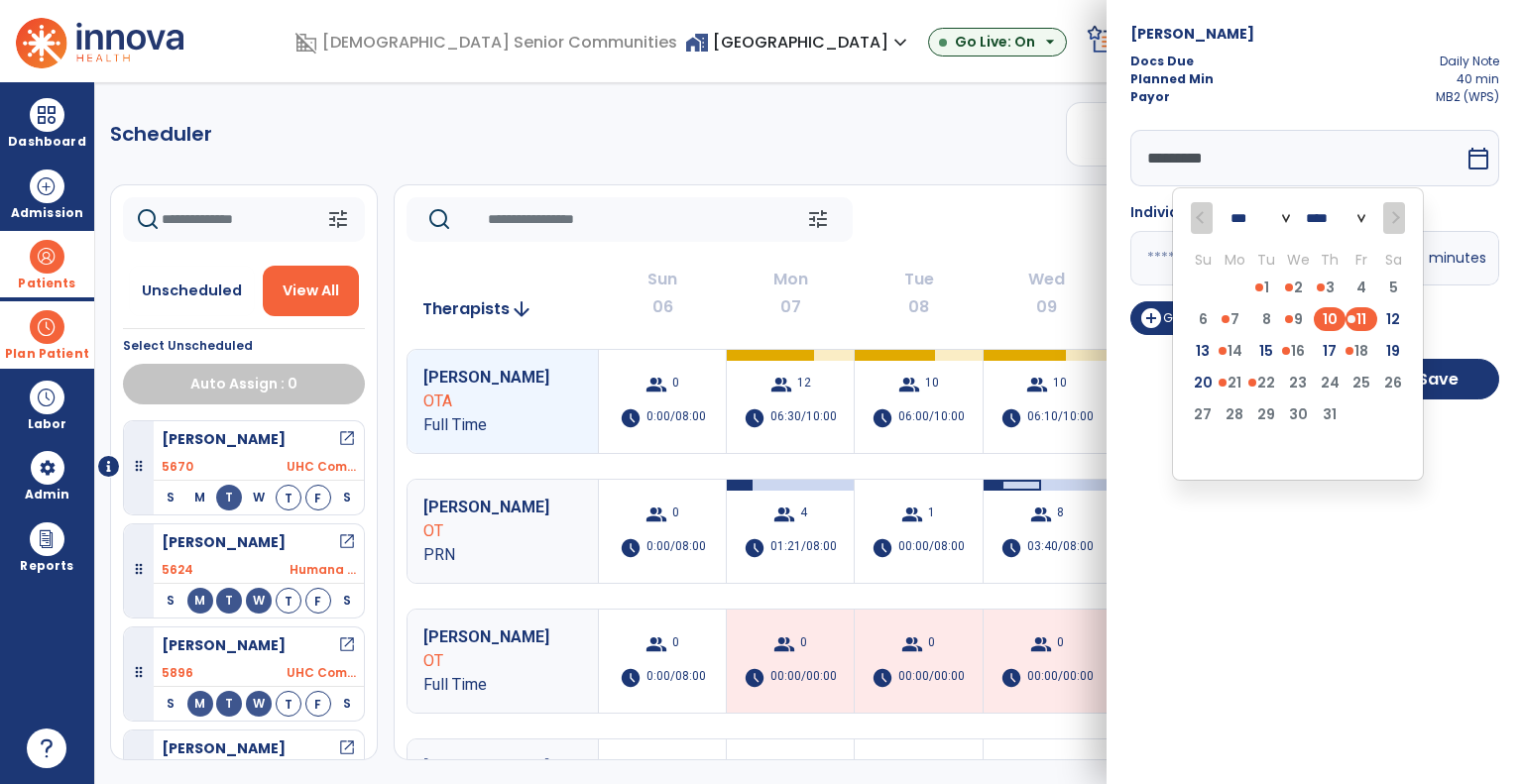 click on "10" at bounding box center [1330, 319] 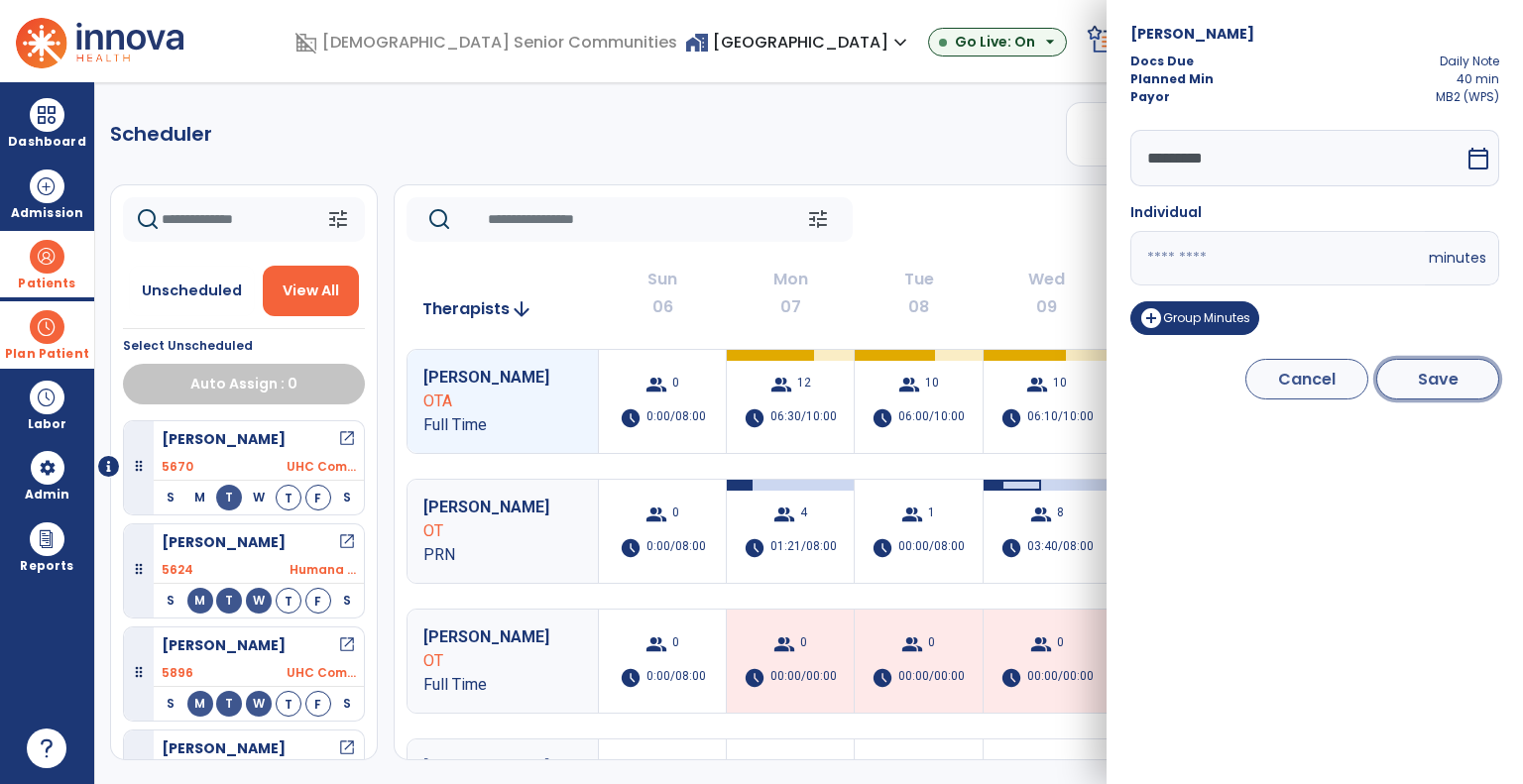 click on "Save" at bounding box center [1438, 379] 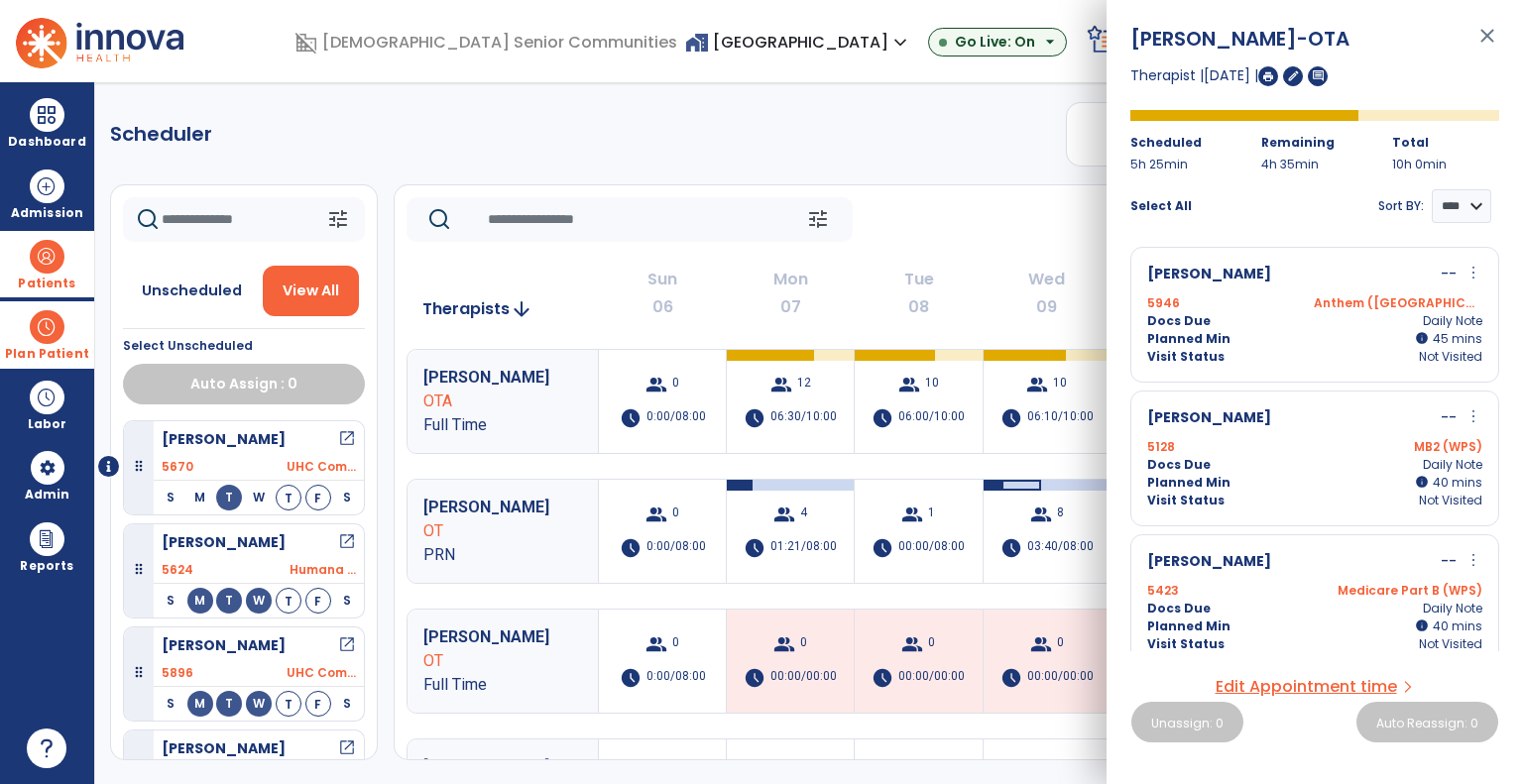 click on "tune   [DATE]  chevron_left [DATE] - [DATE]  *********  calendar_today  chevron_right" 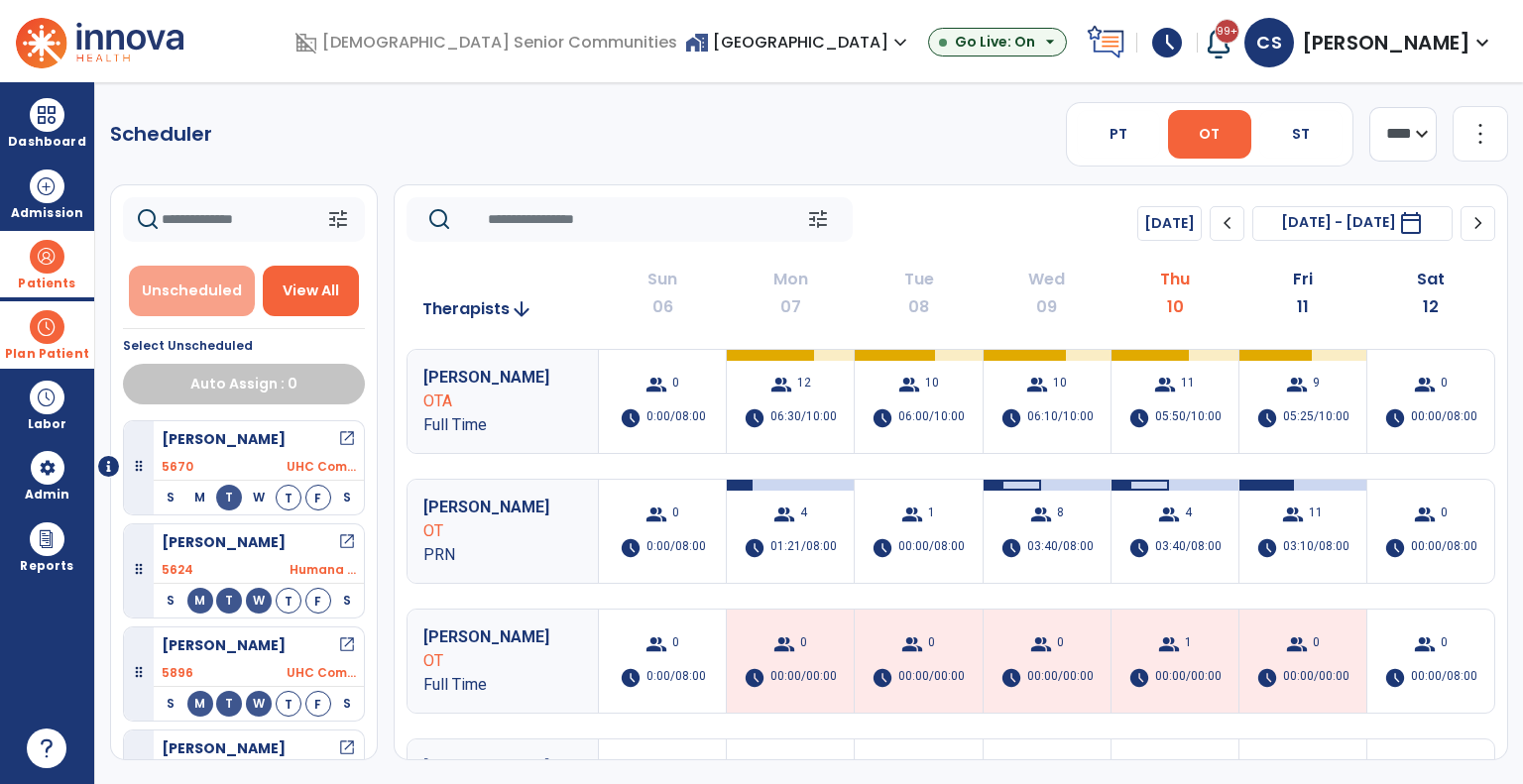 click on "Unscheduled" at bounding box center [191, 290] 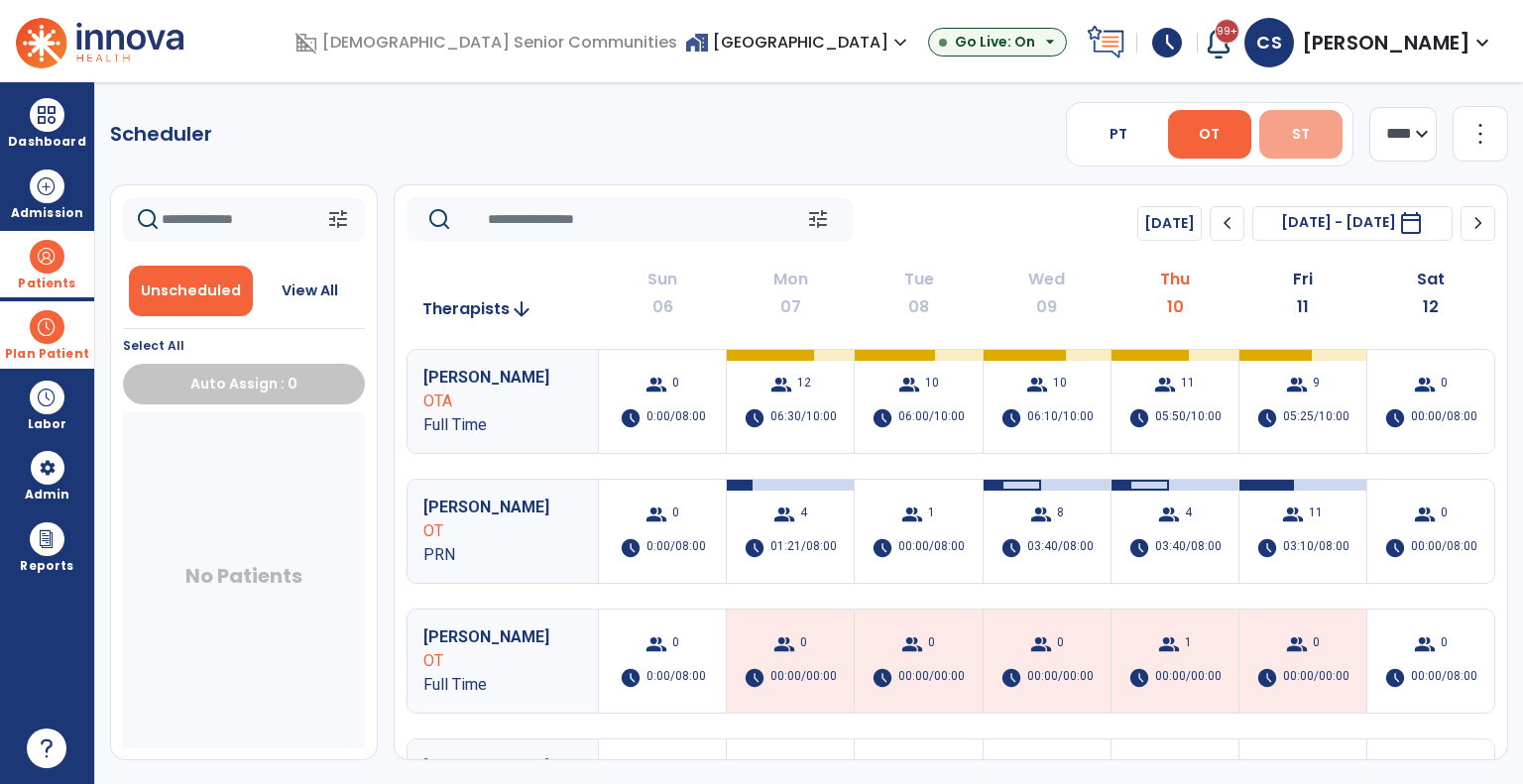 click on "ST" at bounding box center [1301, 134] 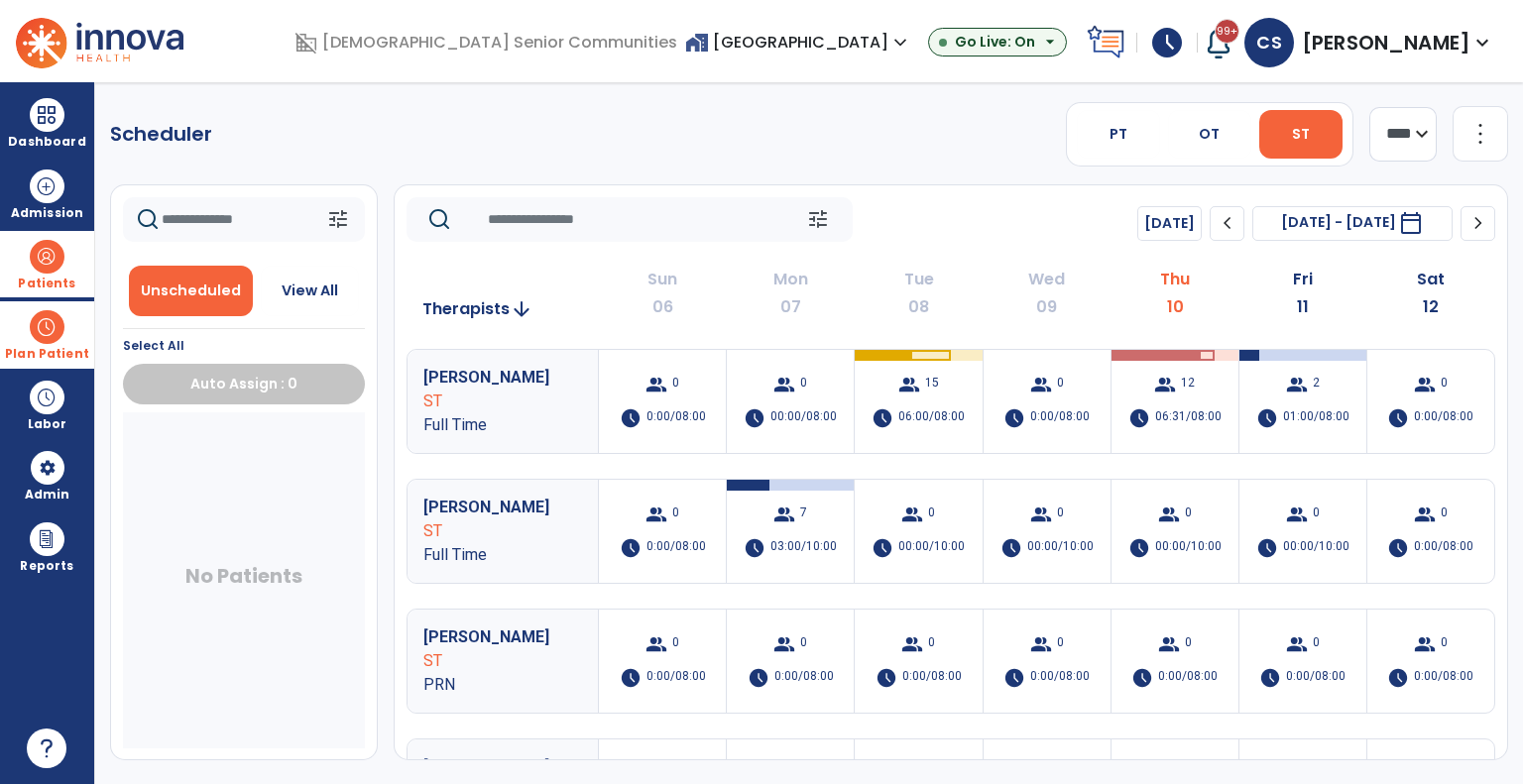 click on "Scheduler   PT   OT   ST  **** *** more_vert  Manage Labor   View All Therapists   Print" 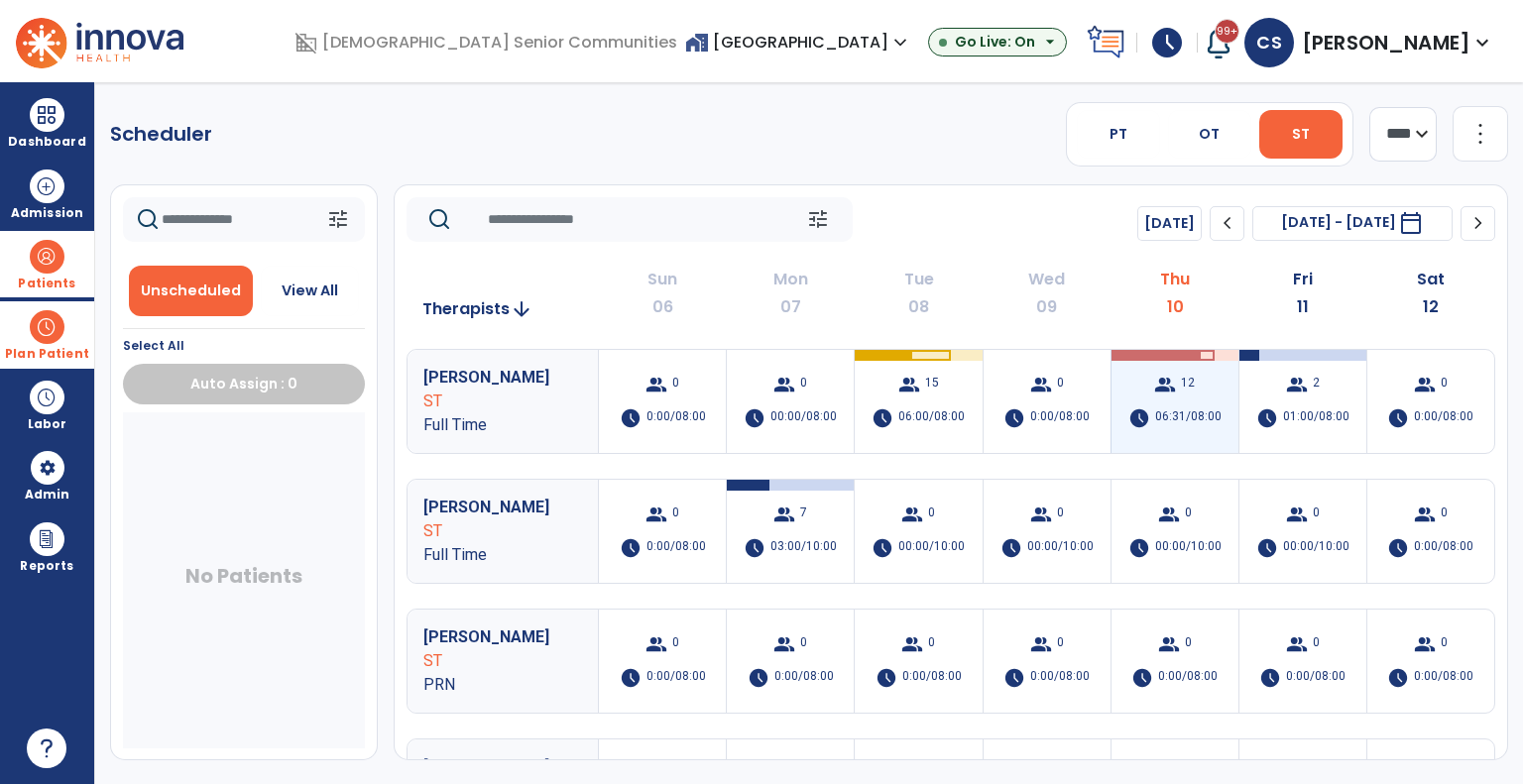 click on "group" at bounding box center (1165, 385) 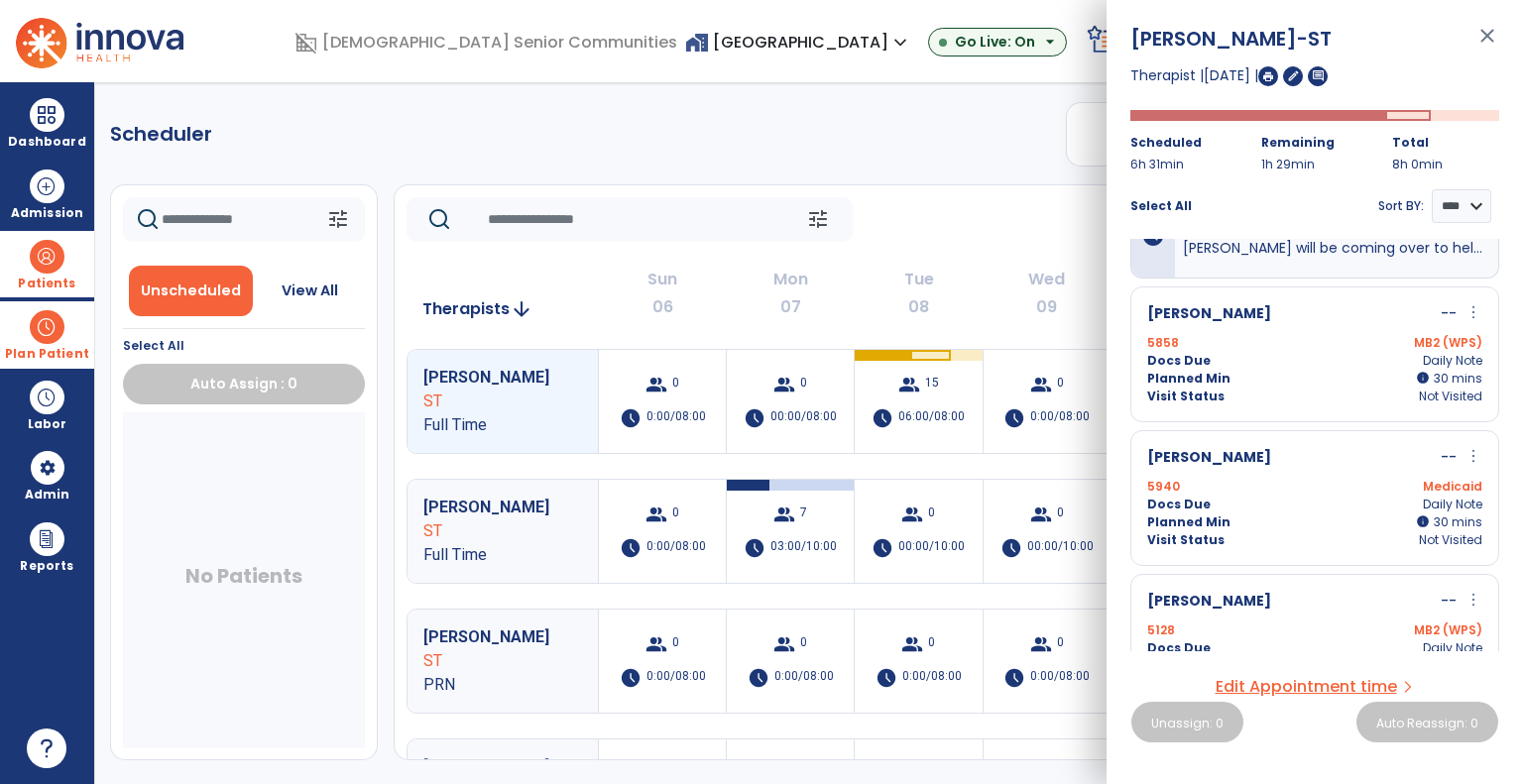 scroll, scrollTop: 0, scrollLeft: 0, axis: both 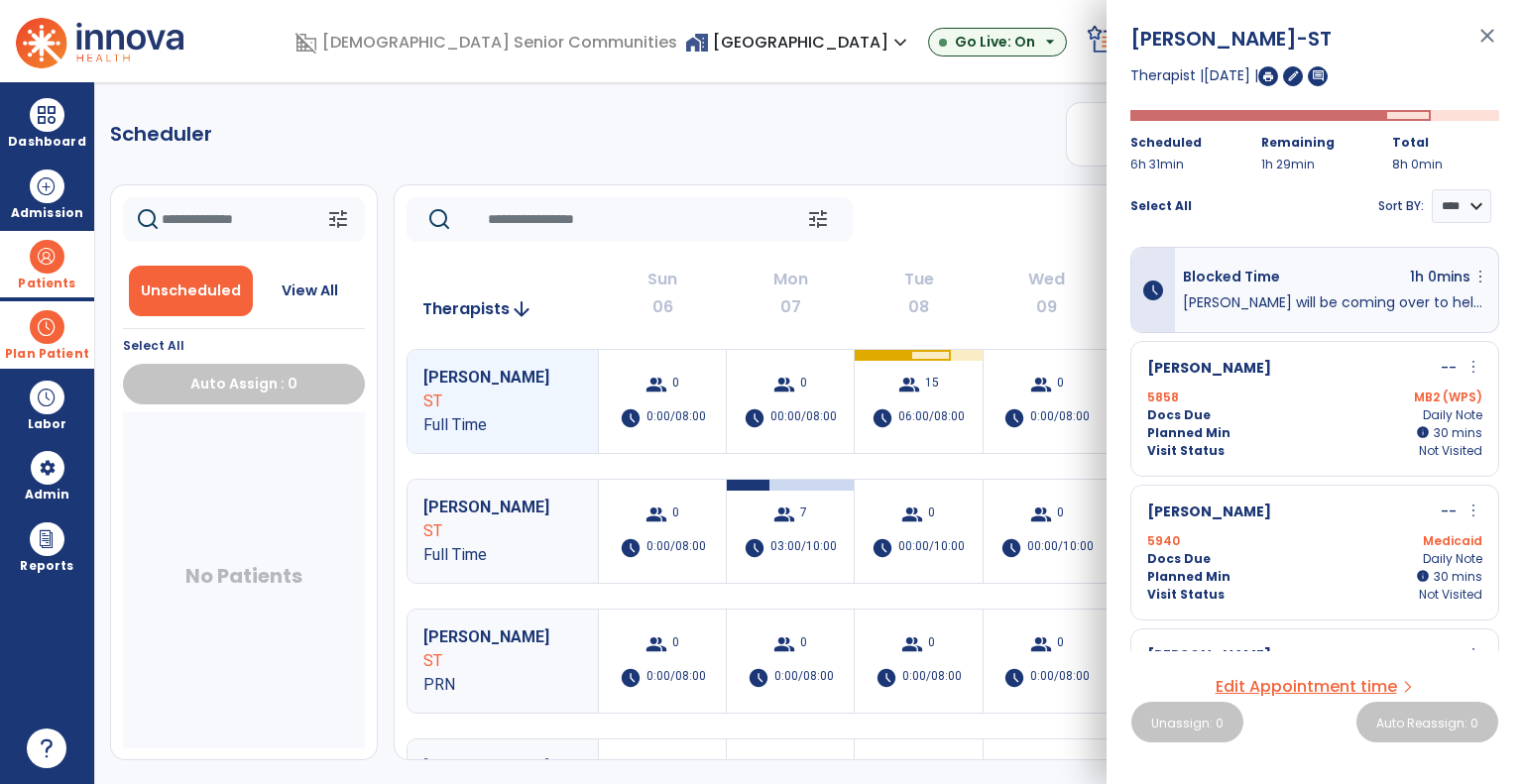 click on "Scheduler   PT   OT   ST  **** *** more_vert  Manage Labor   View All Therapists   Print   tune   Unscheduled   View All  Select All  Auto Assign : 0  No Patients  tune   [DATE]  chevron_left [DATE] - [DATE]  *********  calendar_today  chevron_right   Therapists  arrow_downward Sun  06  Mon  07  Tue  08  Wed  09  Thu  10  Fri  11  Sat  12  [PERSON_NAME] ST Full Time  group  0  schedule  0:00/08:00  group  0  schedule  00:00/08:00   group  15  schedule  06:00/08:00   group  0  schedule  0:00/08:00  group  12  schedule  06:31/08:00   group  2  schedule  01:00/08:00   group  0  schedule  0:00/08:00 [PERSON_NAME] ST Full Time  group  0  schedule  0:00/08:00  group  7  schedule  03:00/10:00   group  0  schedule  00:00/10:00   group  0  schedule  00:00/10:00   group  0  schedule  00:00/10:00   group  0  schedule  00:00/10:00   group  0  schedule  0:00/08:00 [PERSON_NAME] ST PRN  group  0  schedule  0:00/08:00  group  0  schedule  0:00/08:00  group  0  schedule  0:00/08:00  group  0  schedule  0 0" at bounding box center [809, 433] 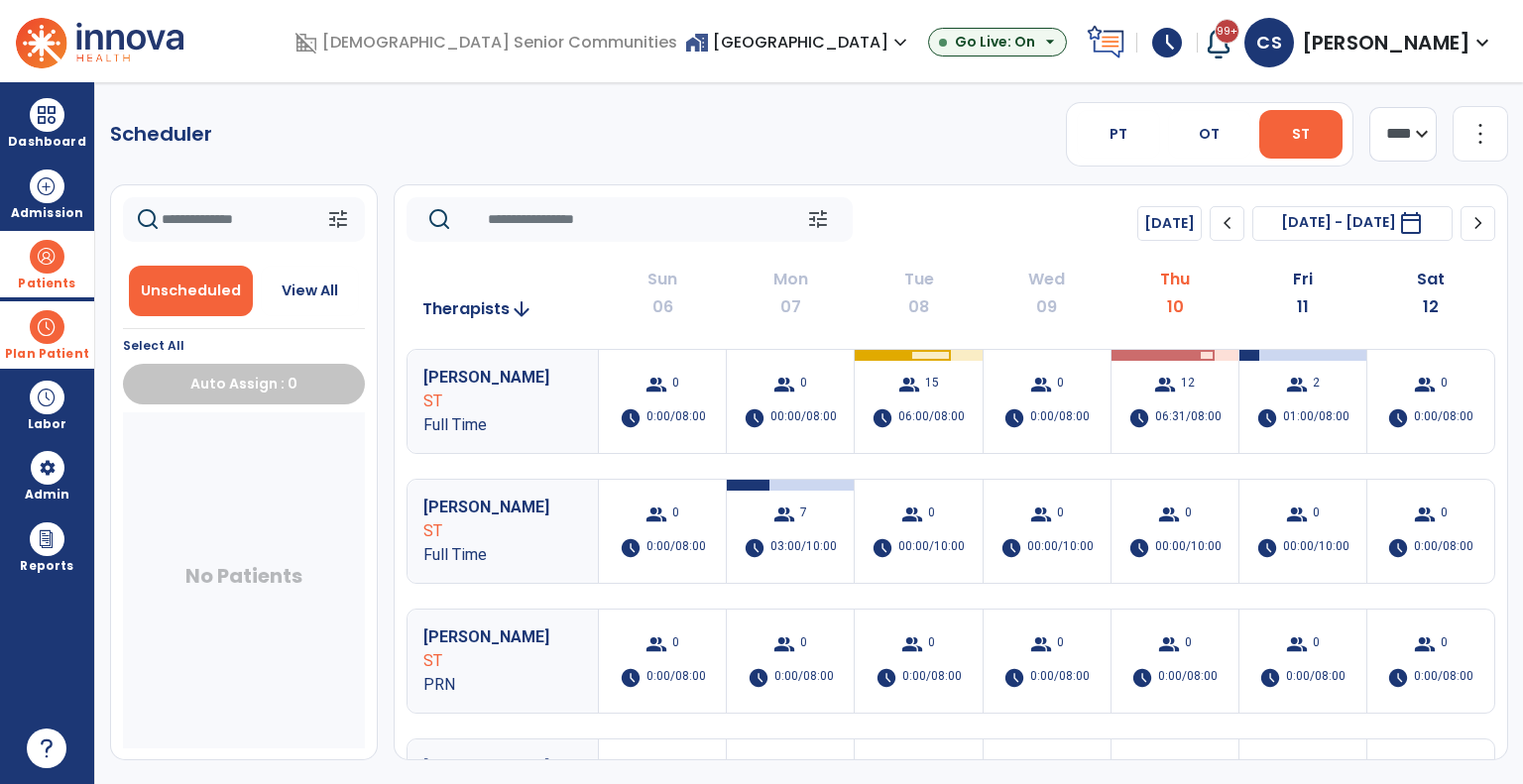 click on "home_work   [GEOGRAPHIC_DATA]   expand_more" at bounding box center [798, 42] 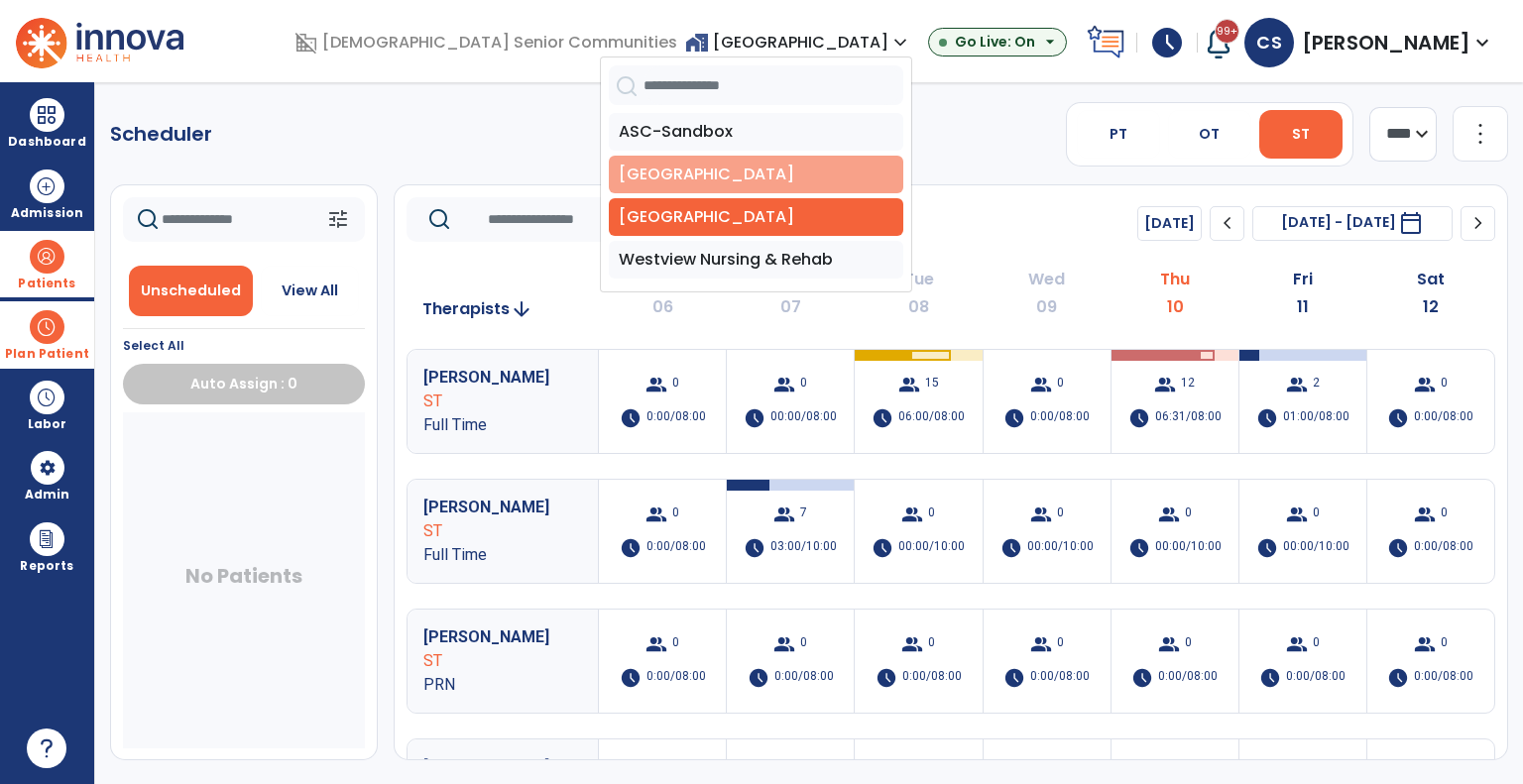 click on "[GEOGRAPHIC_DATA]" at bounding box center (756, 174) 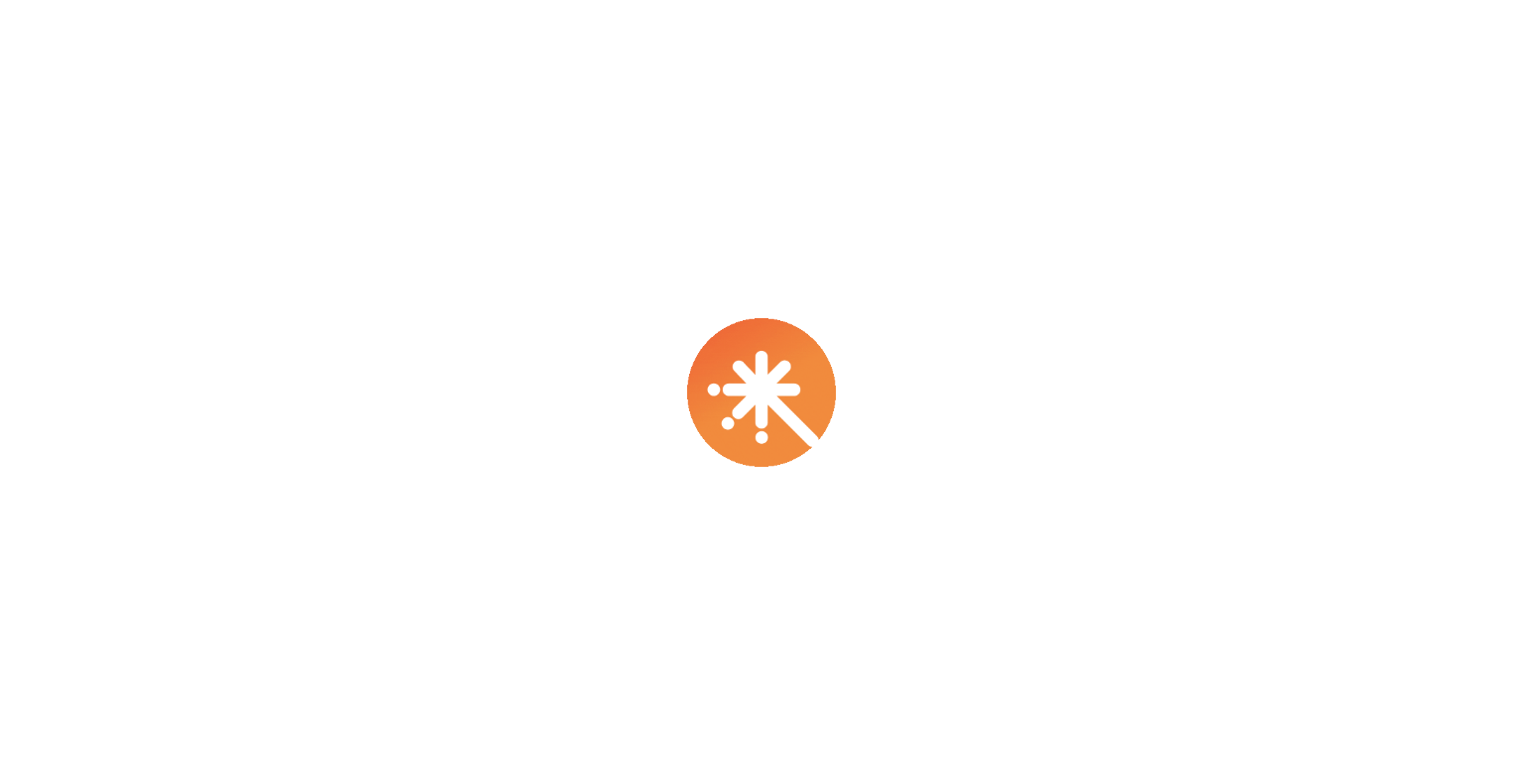 scroll, scrollTop: 0, scrollLeft: 0, axis: both 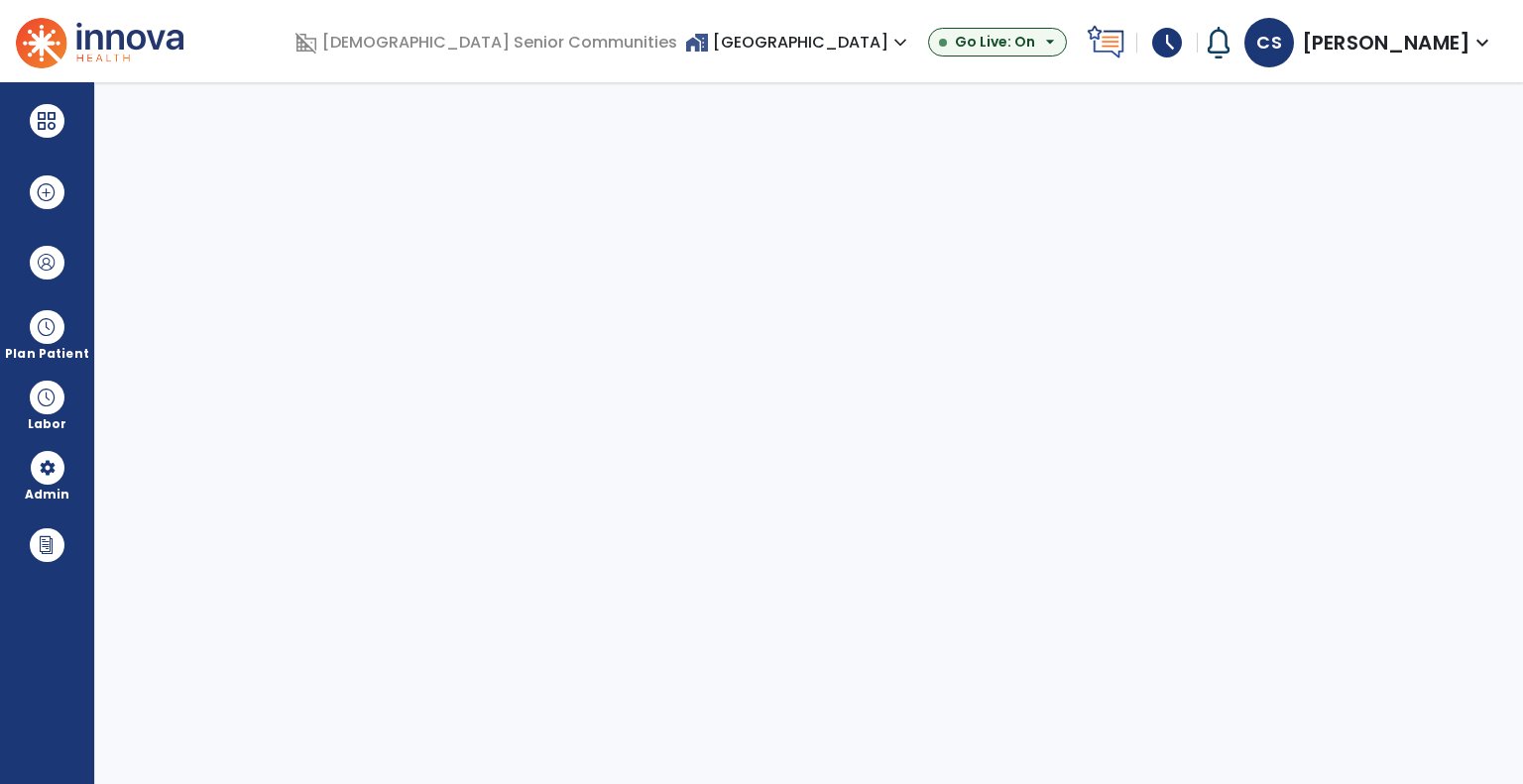 select on "***" 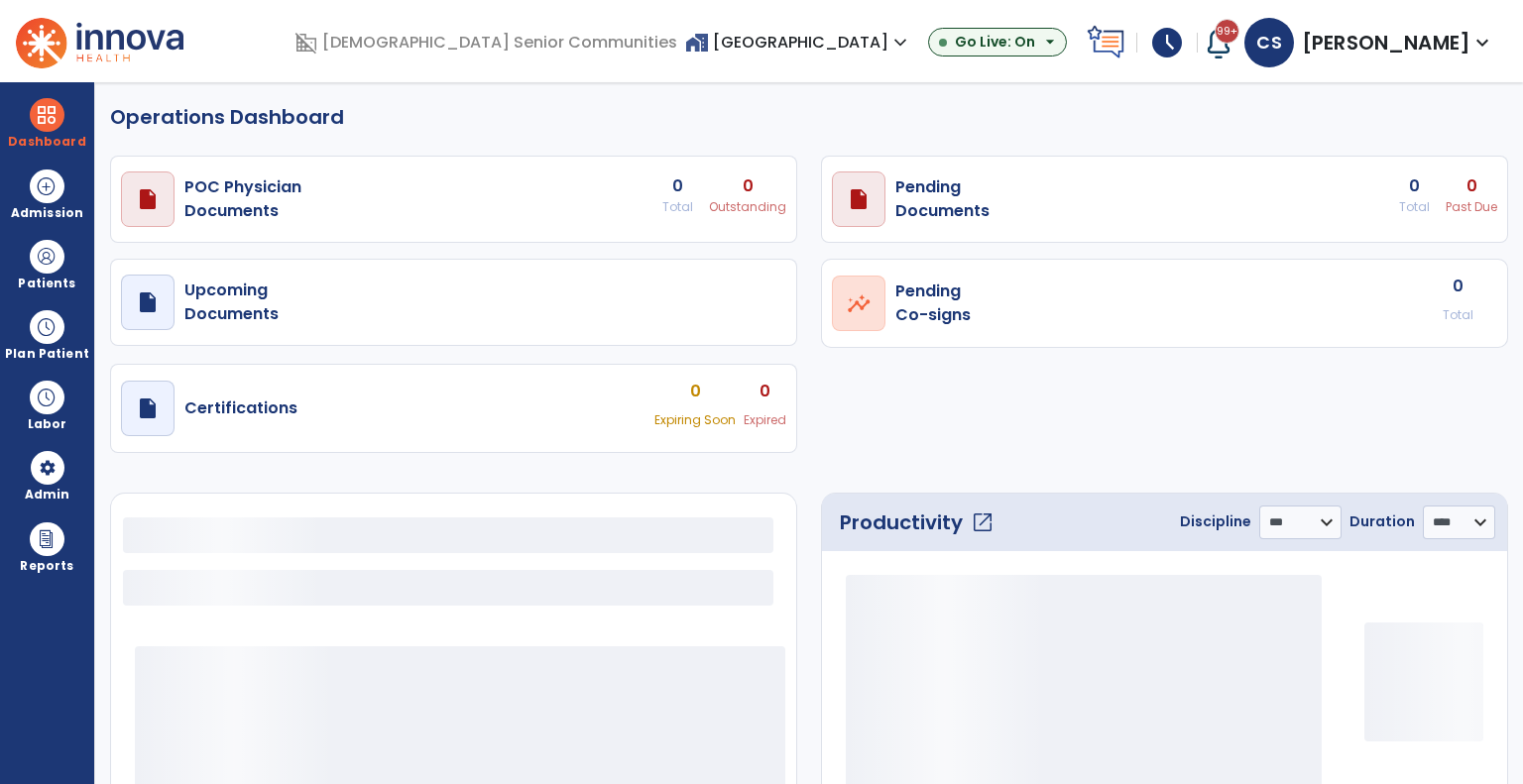 select on "***" 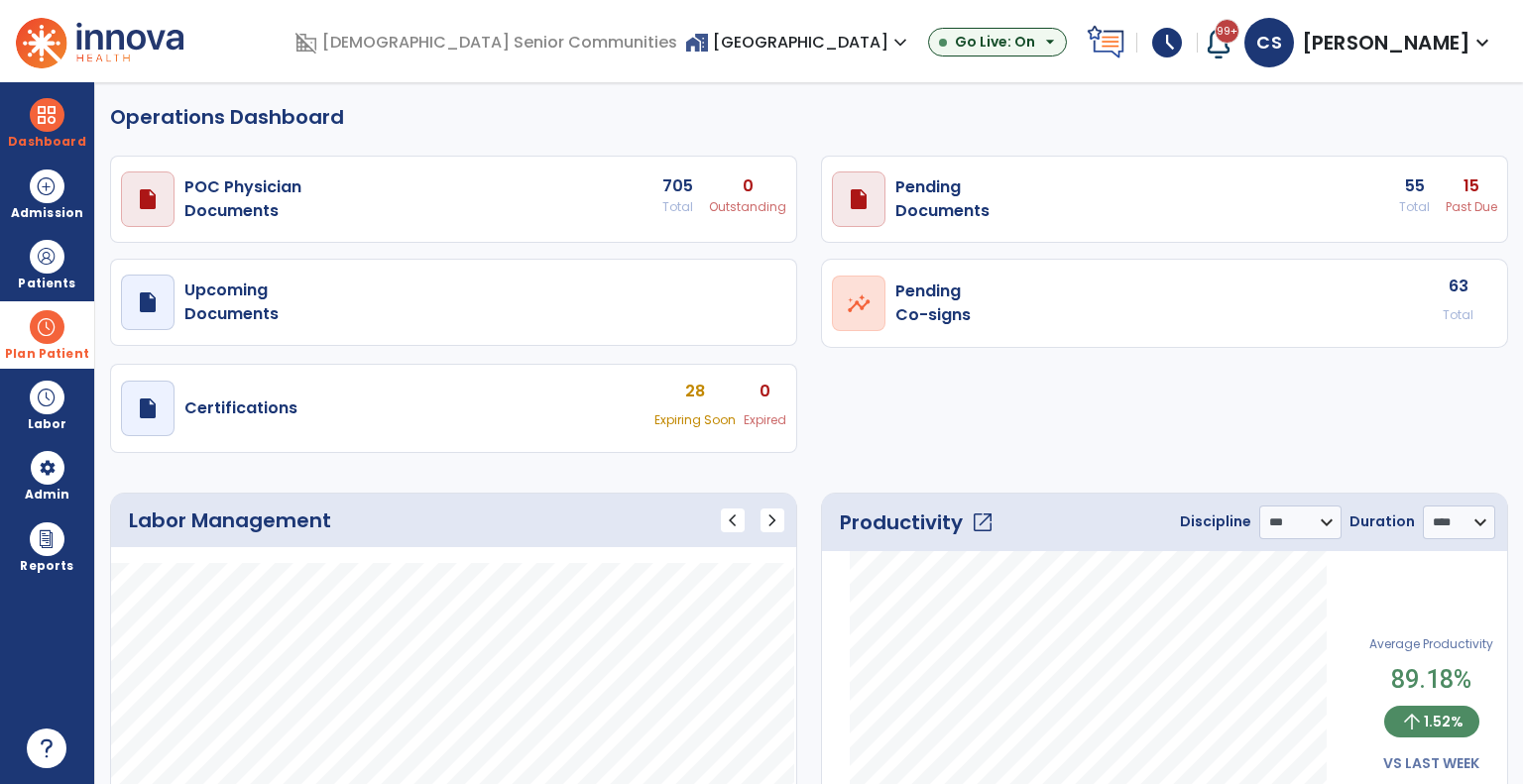 click at bounding box center [47, 327] 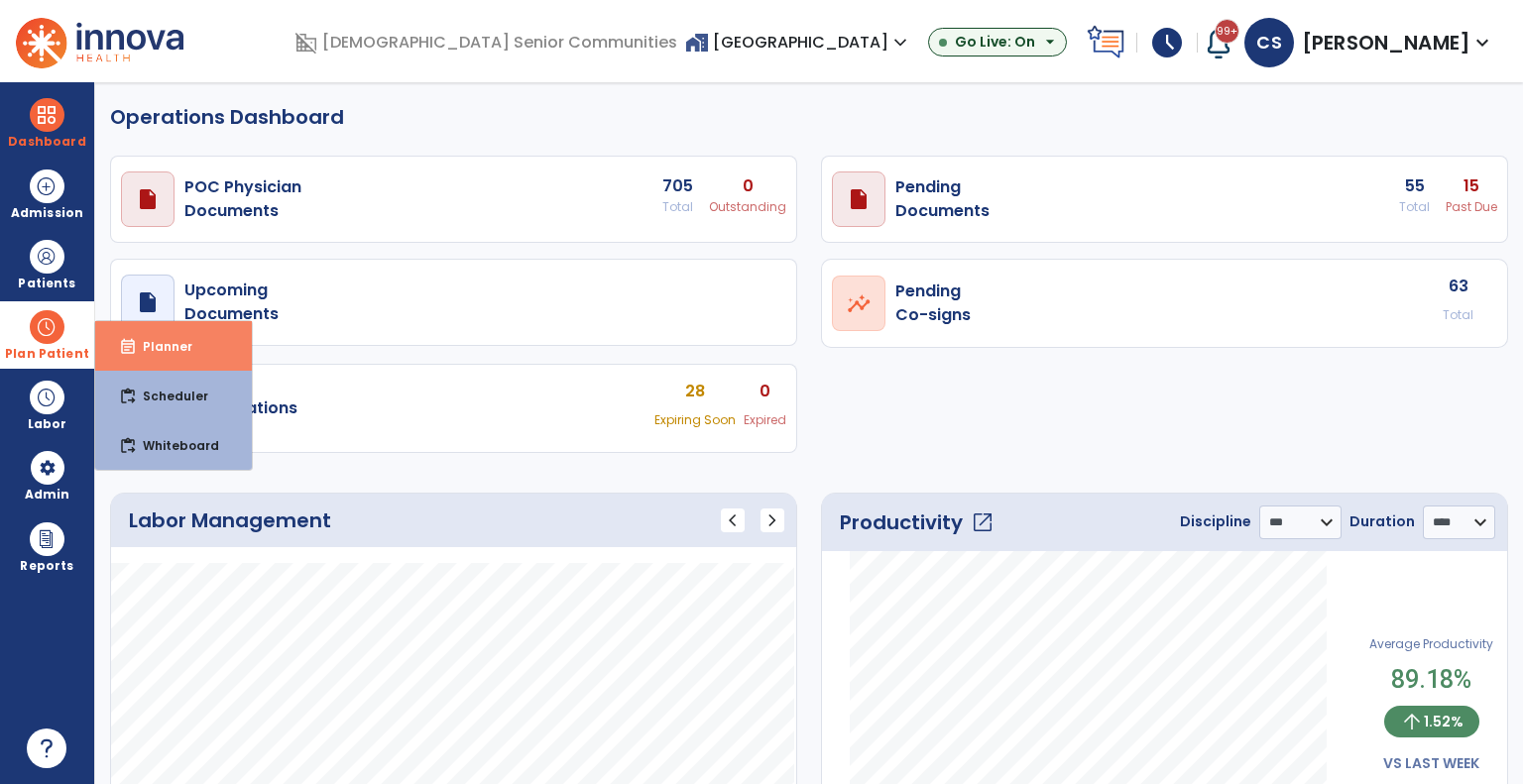 click on "event_note  Planner" at bounding box center (174, 346) 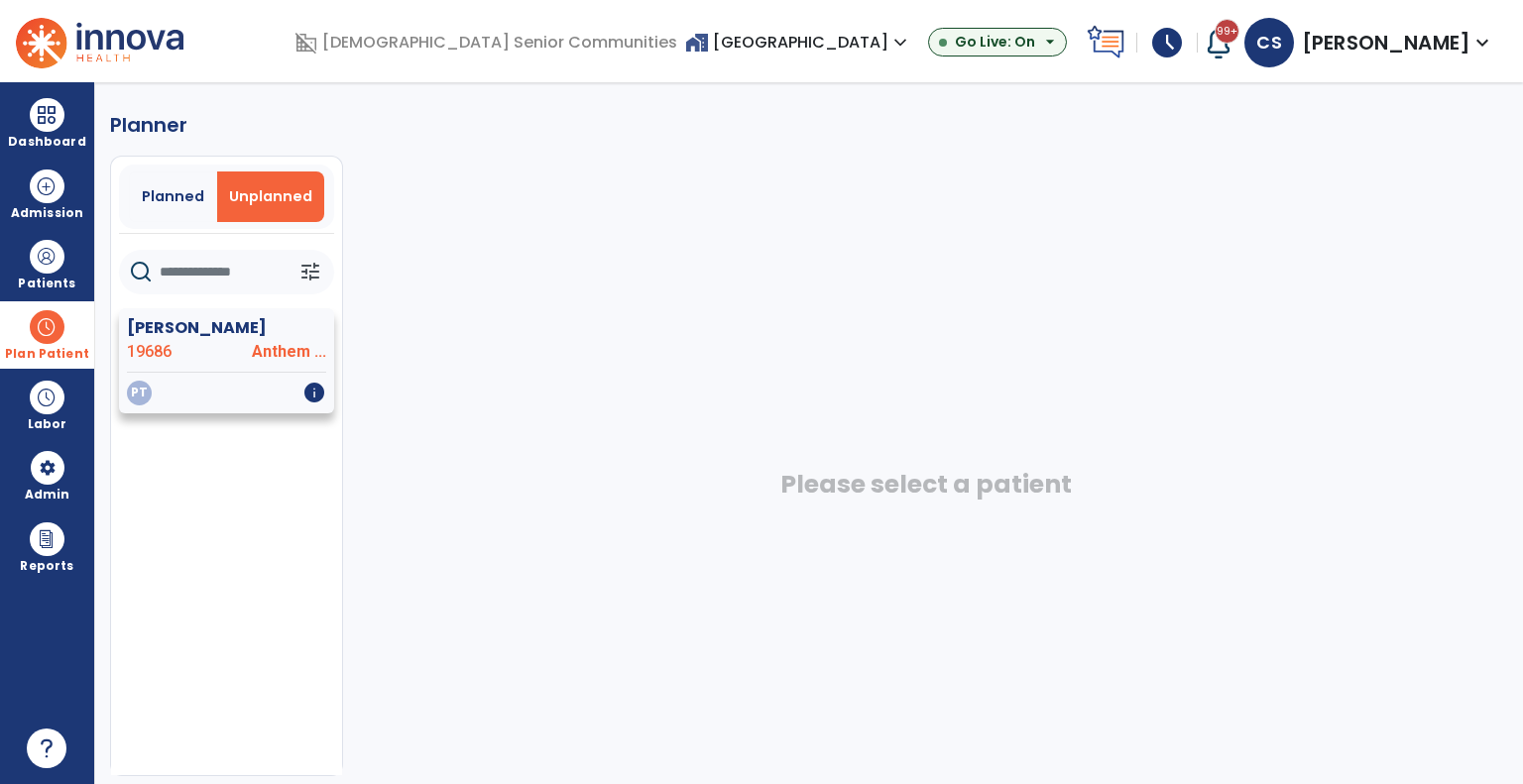 click on "Gibson, Richard  19686 Anthem ..." 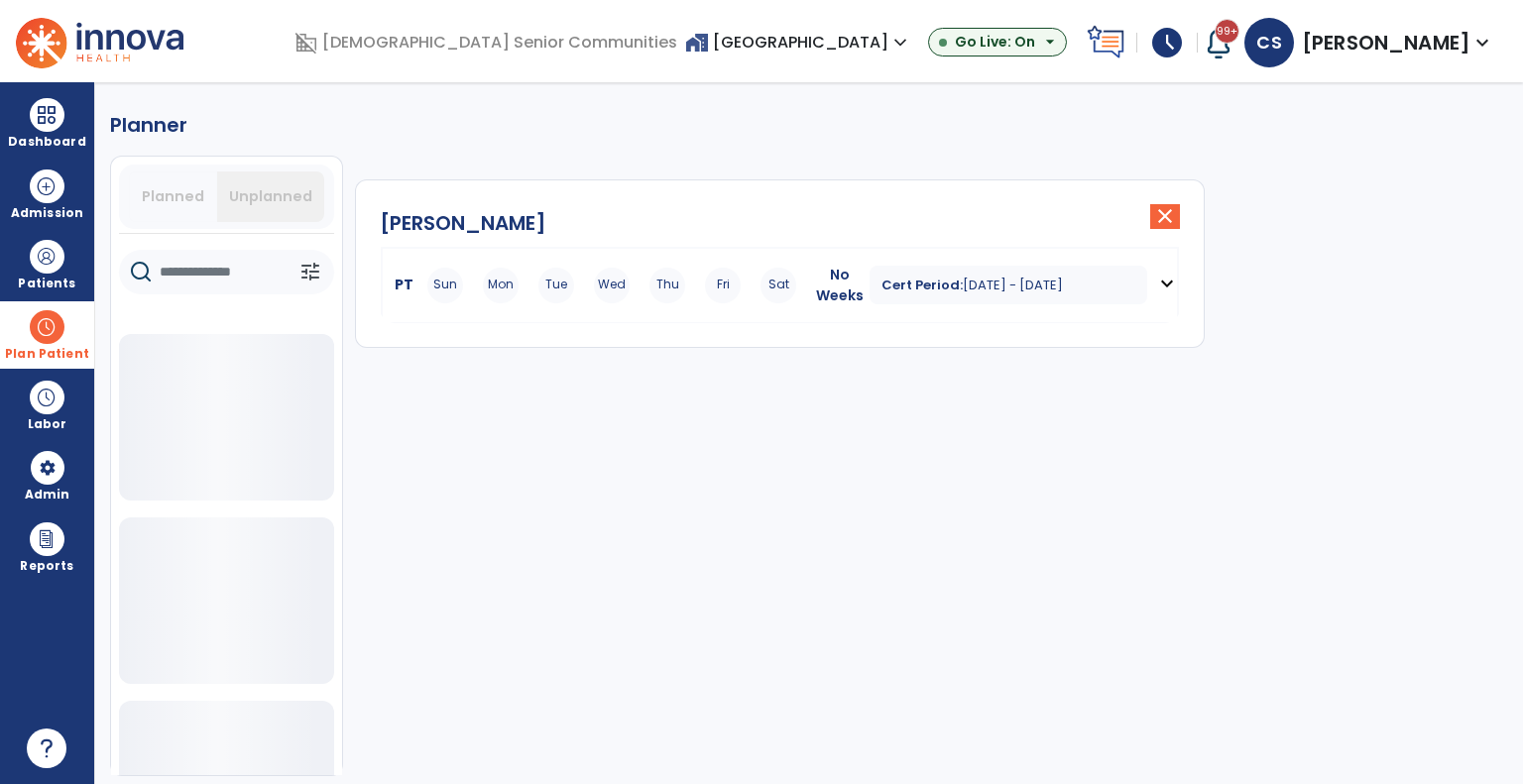 click on "expand_more" at bounding box center [1167, 284] 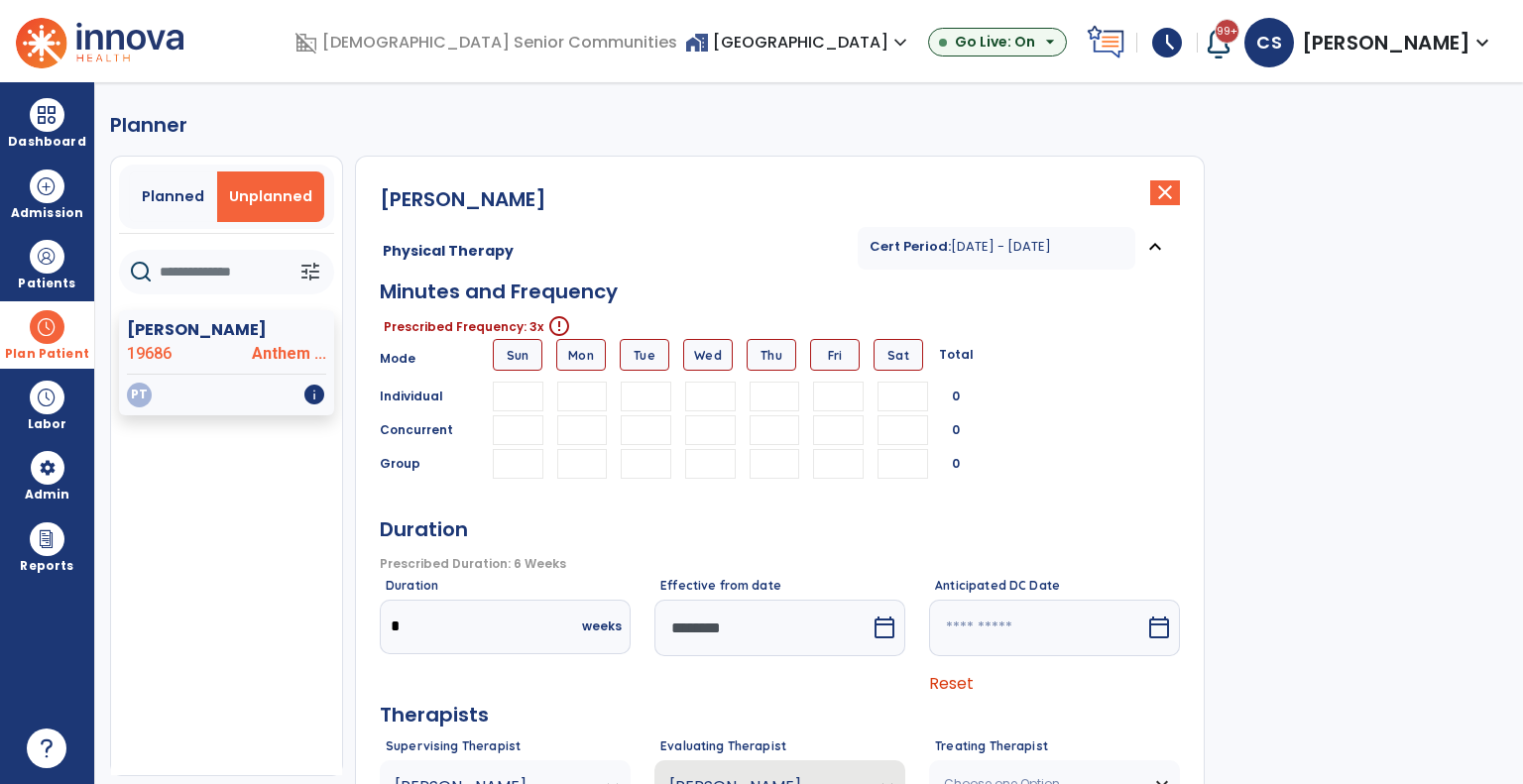 click at bounding box center (582, 396) 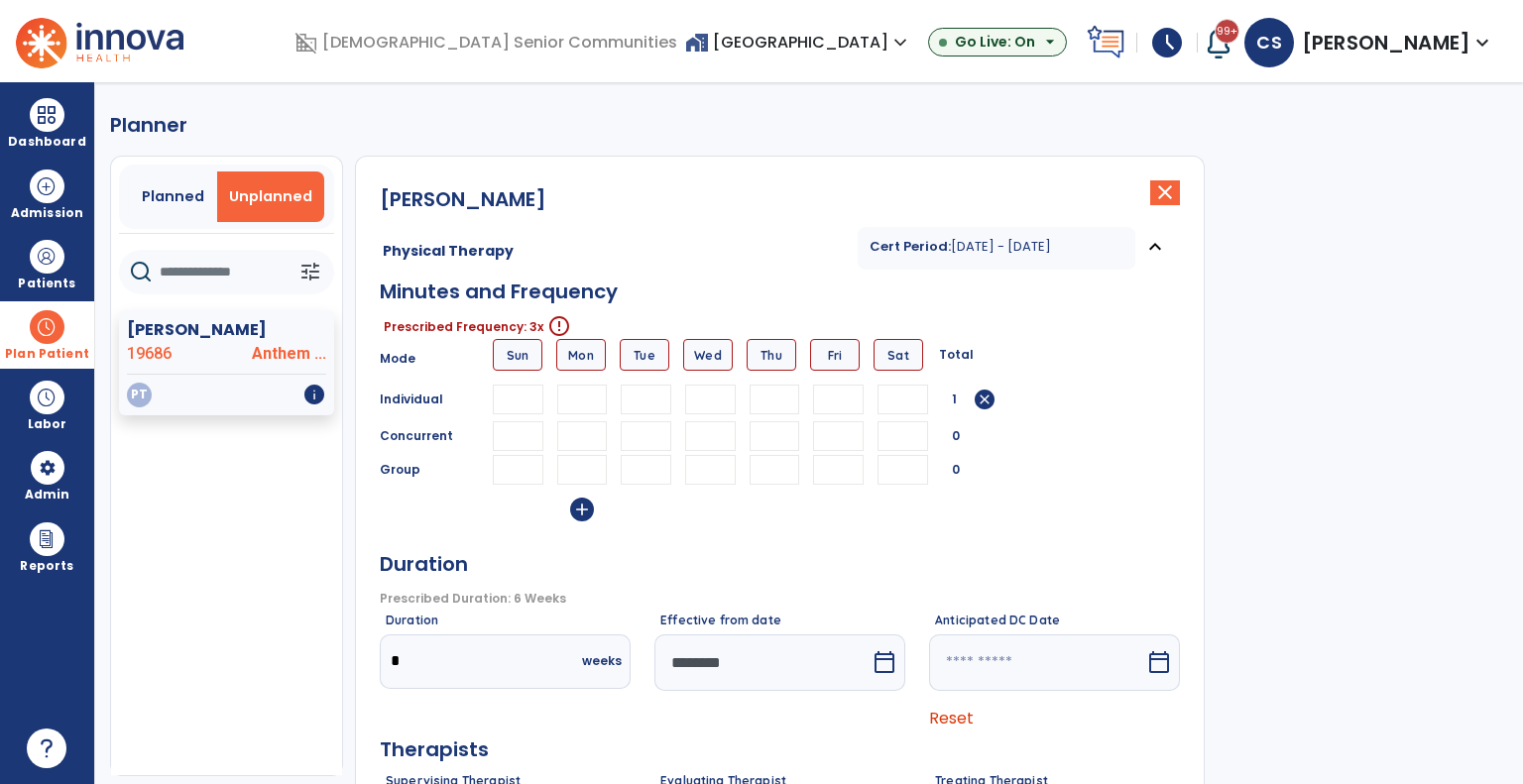 type on "*" 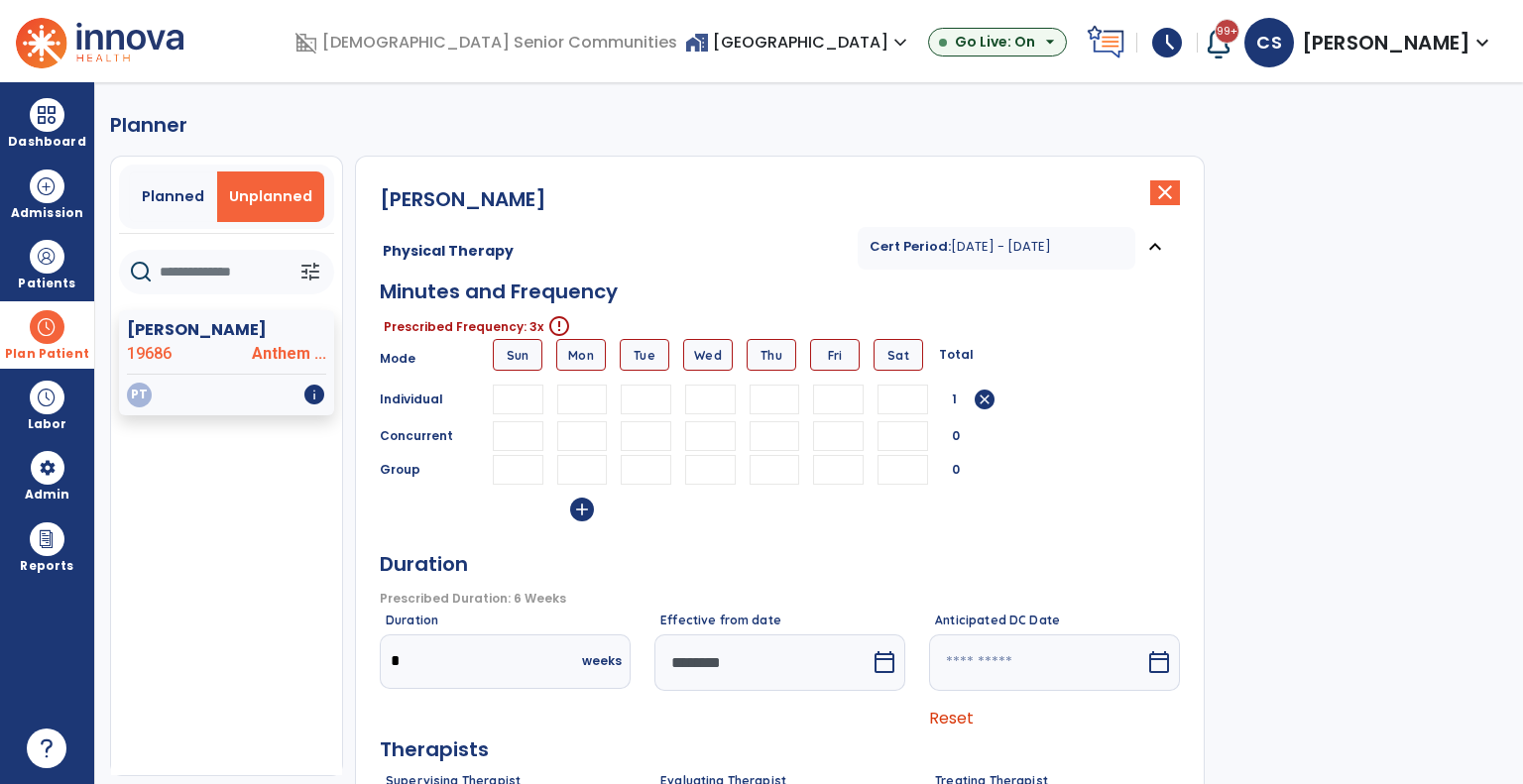 type on "*" 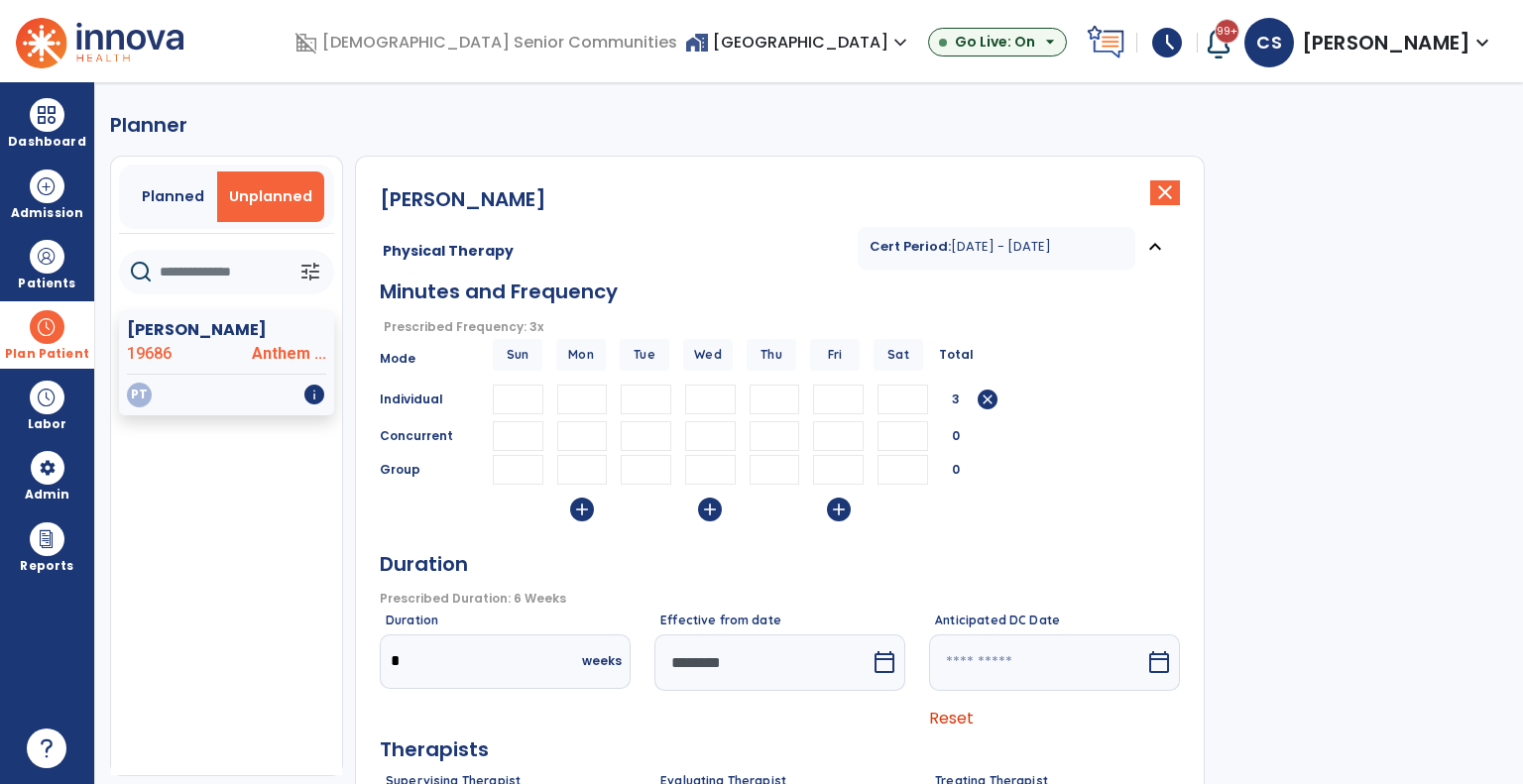 type on "*" 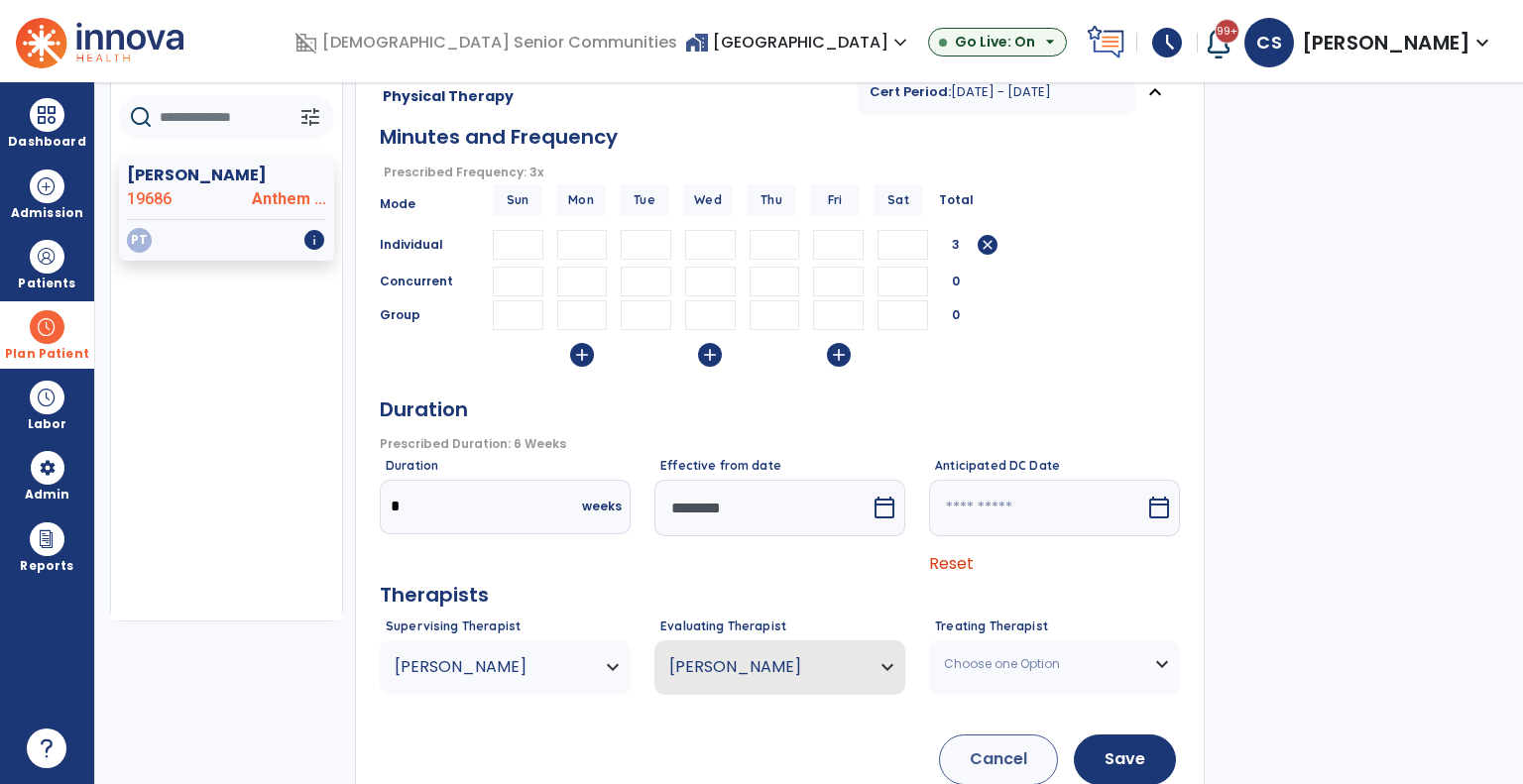 scroll, scrollTop: 157, scrollLeft: 0, axis: vertical 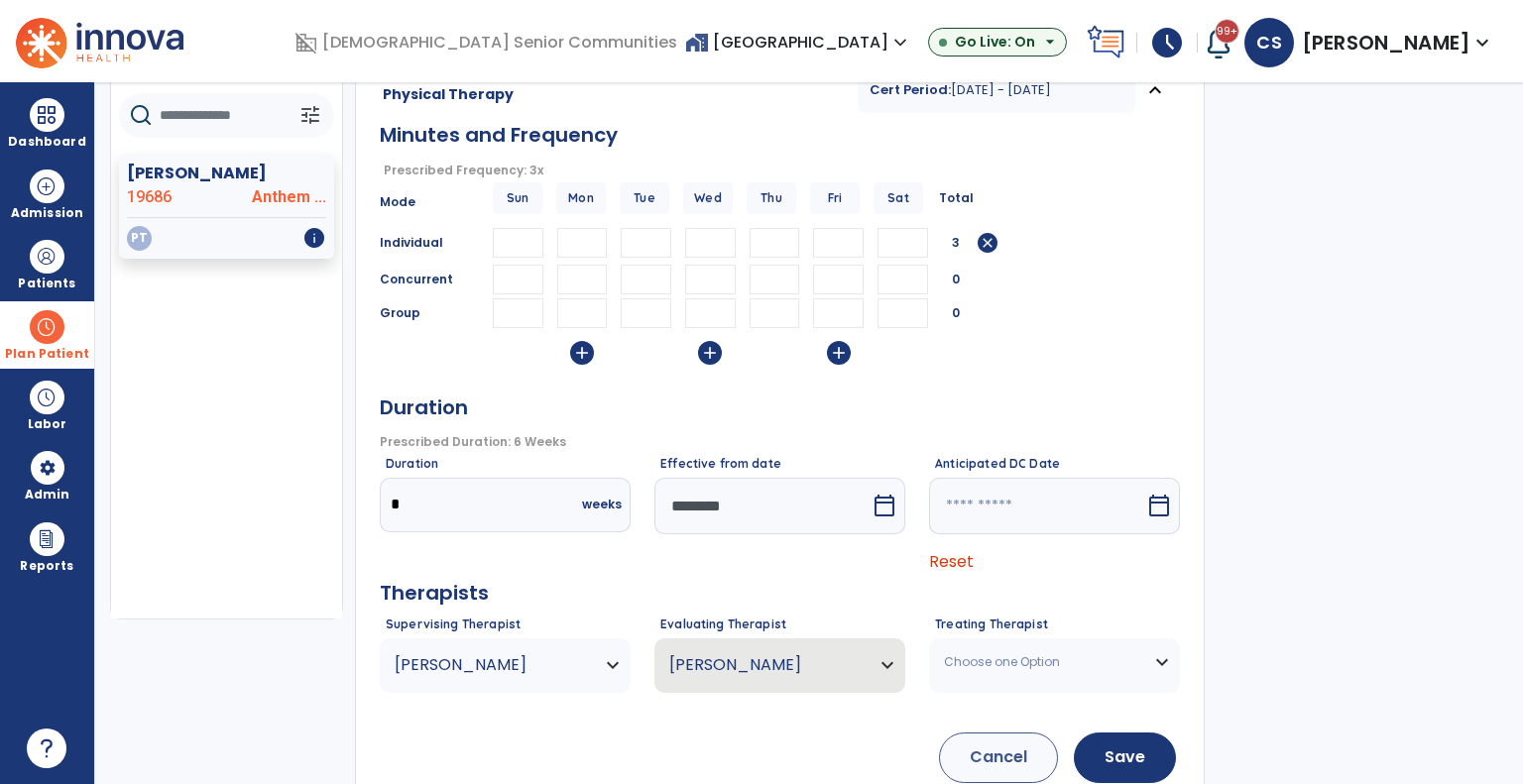 click on "********" at bounding box center (762, 505) 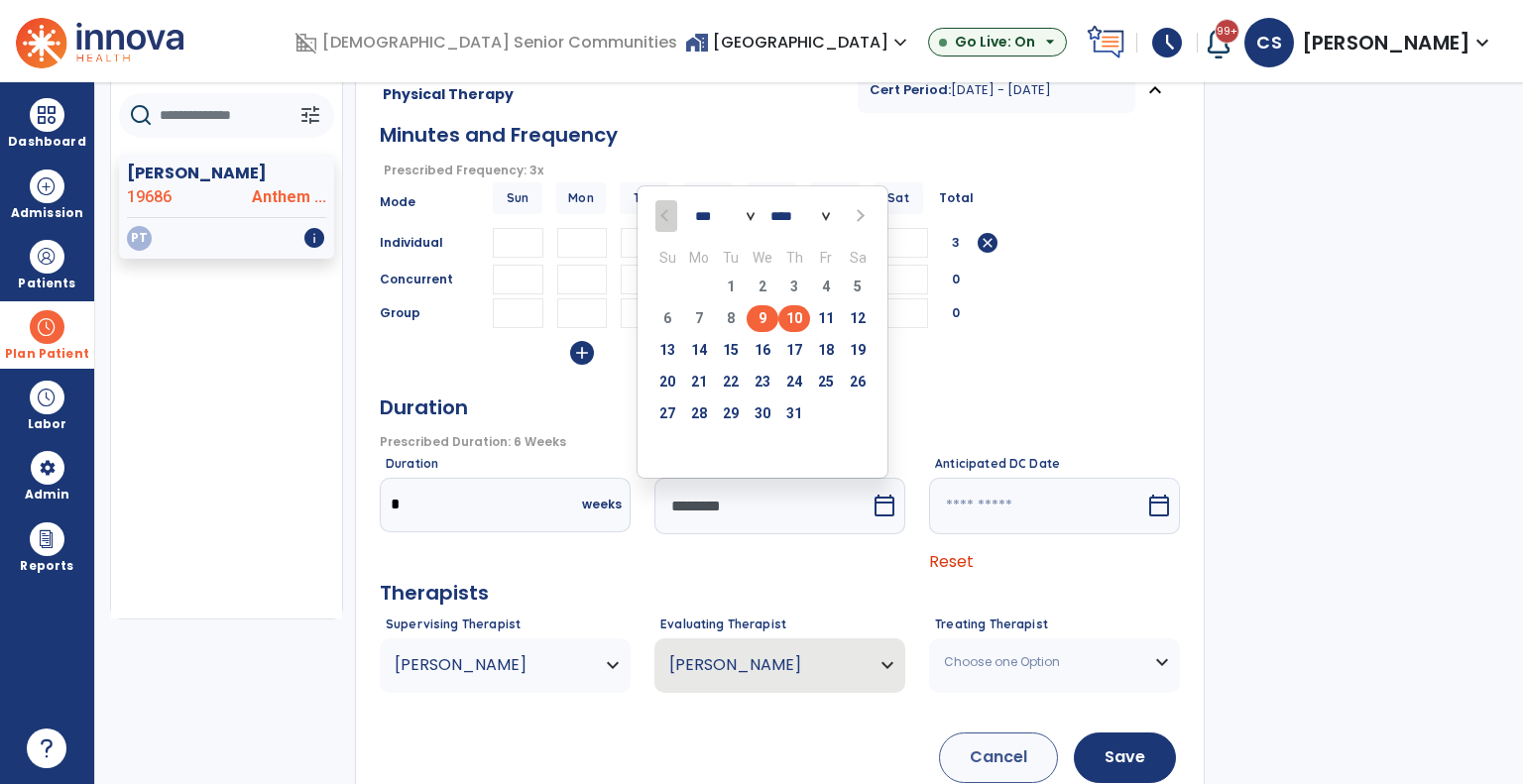 click on "10" at bounding box center (794, 318) 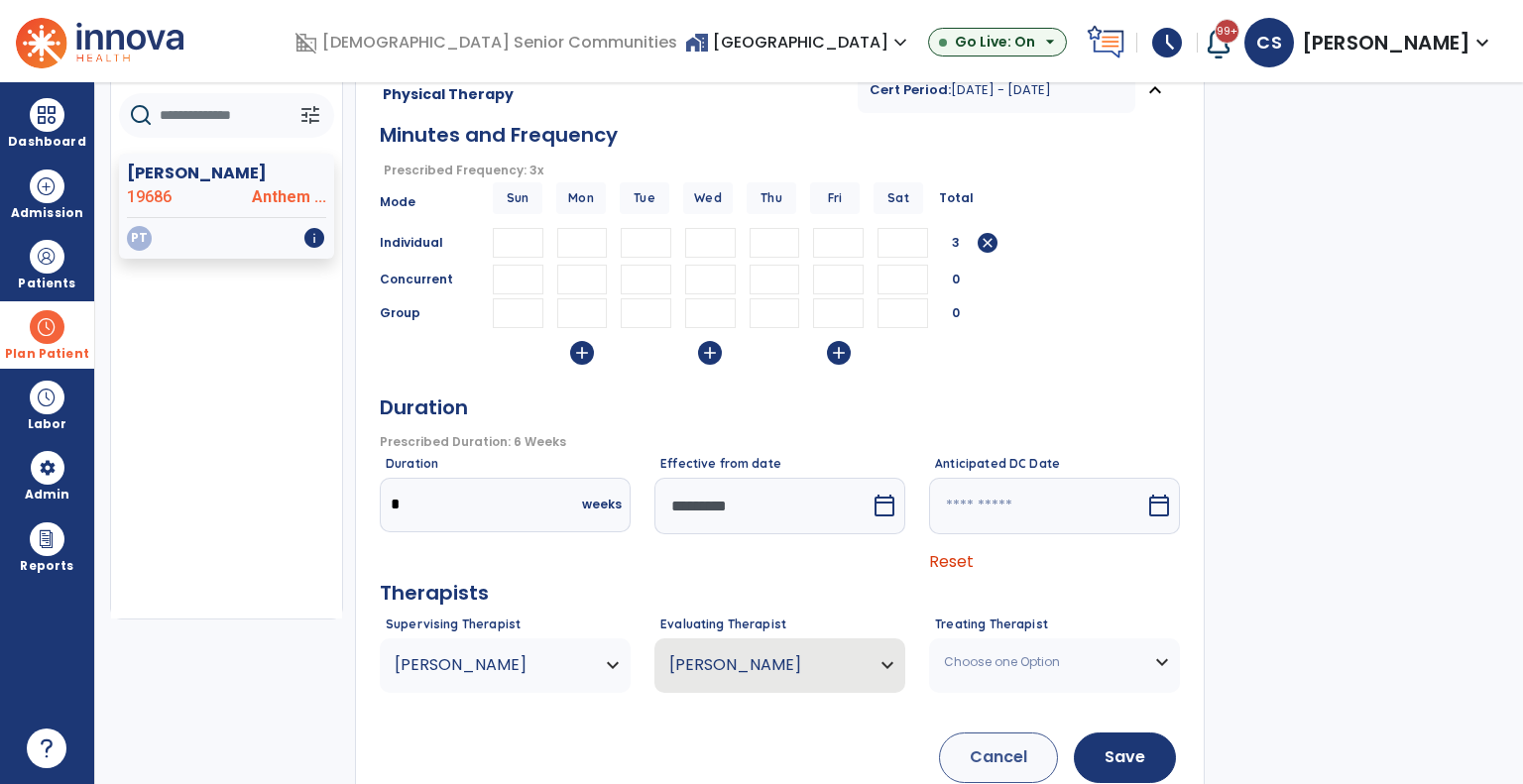 click on "Choose one Option" at bounding box center (1042, 662) 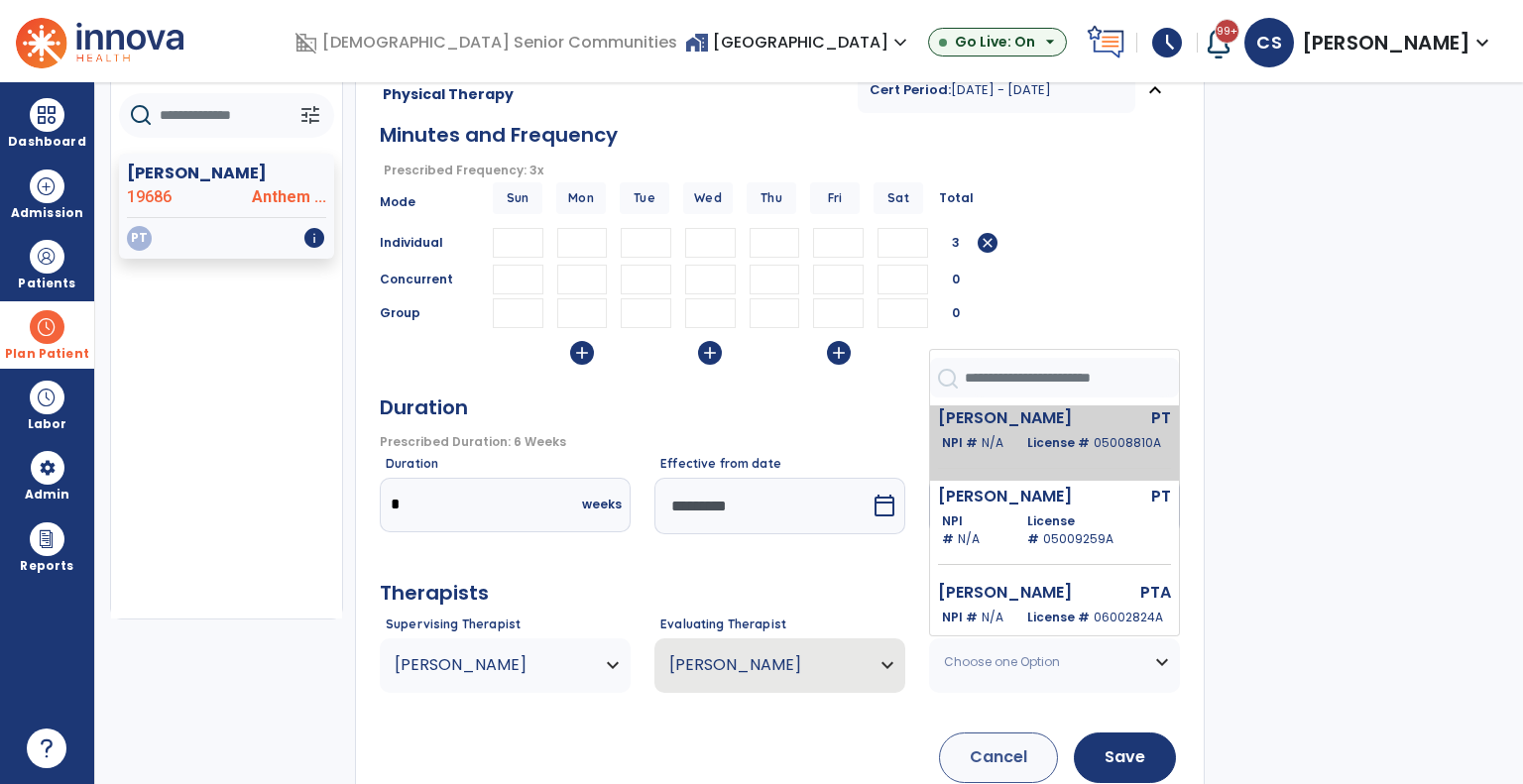 scroll, scrollTop: 144, scrollLeft: 0, axis: vertical 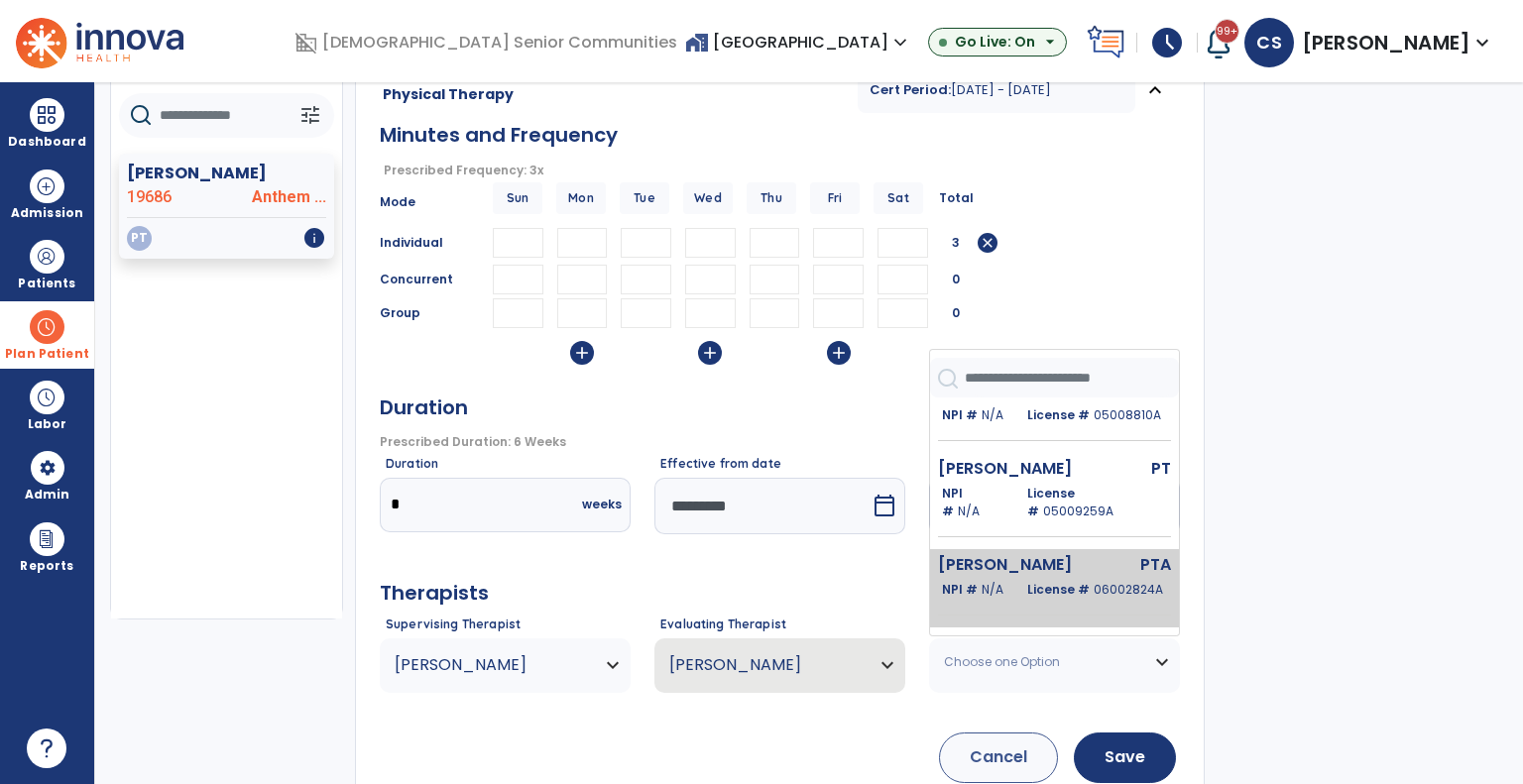 click on "License #  06002824A" at bounding box center [1095, 590] 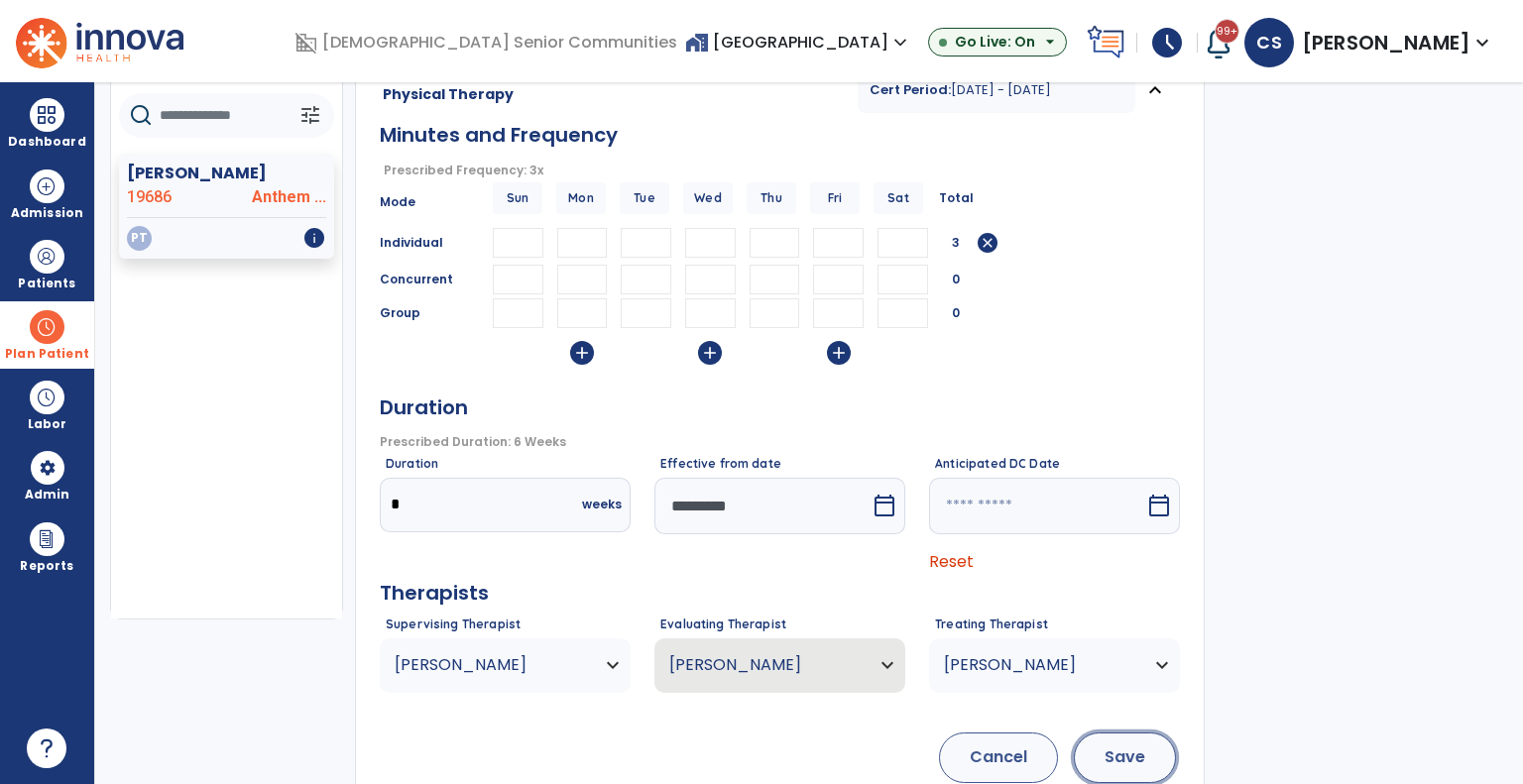 click on "Save" at bounding box center [1124, 757] 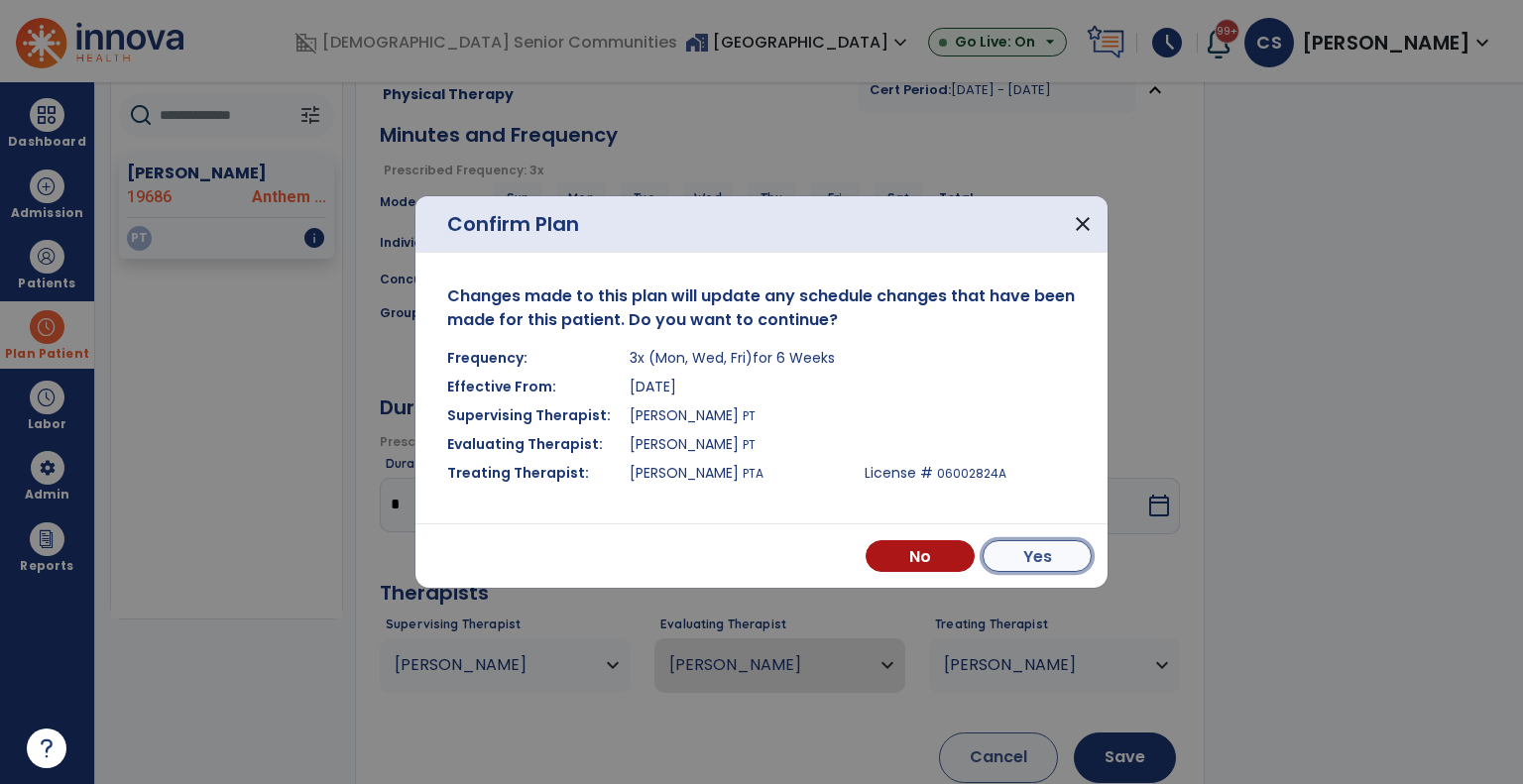 click on "Yes" at bounding box center [1037, 556] 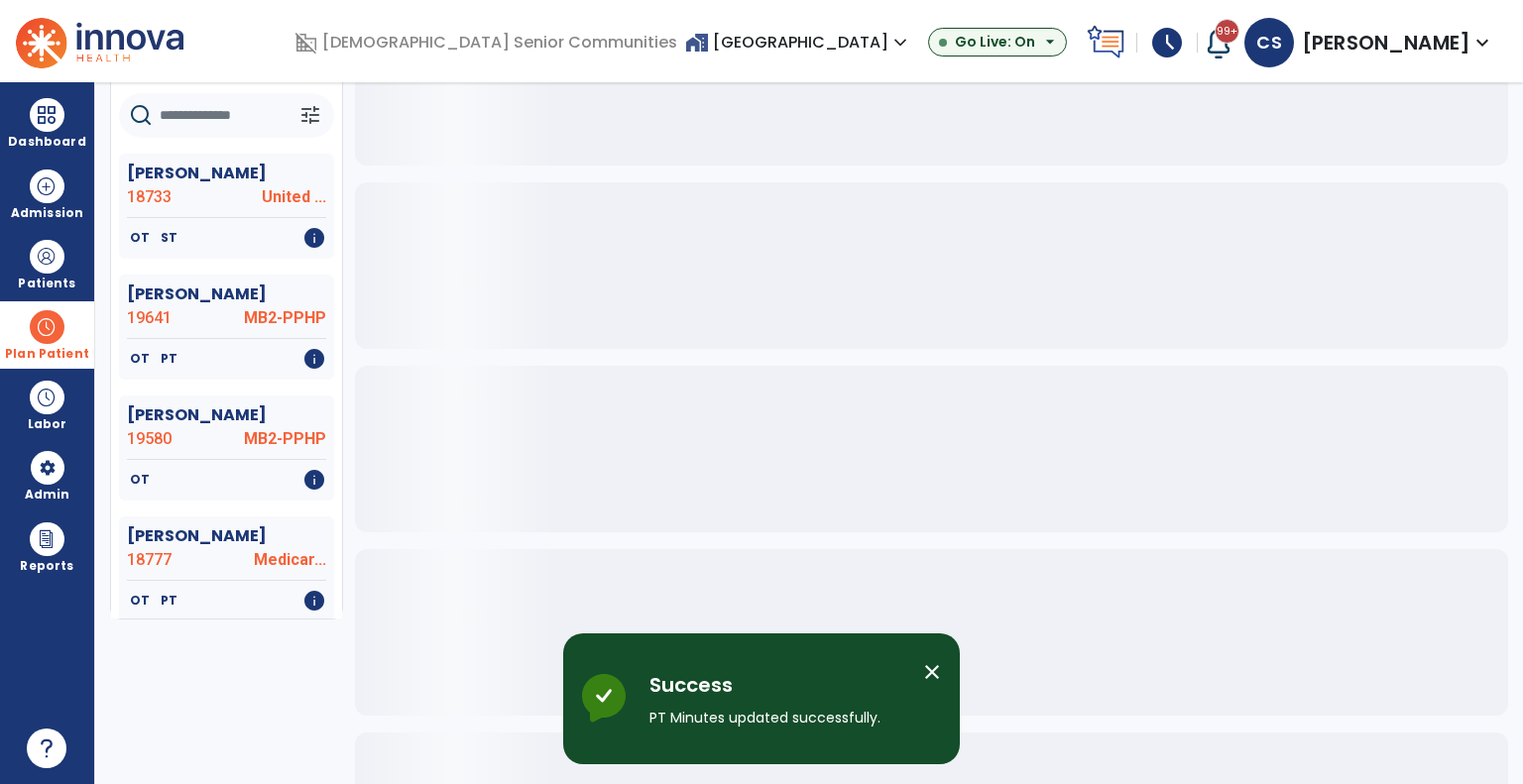 click at bounding box center [47, 327] 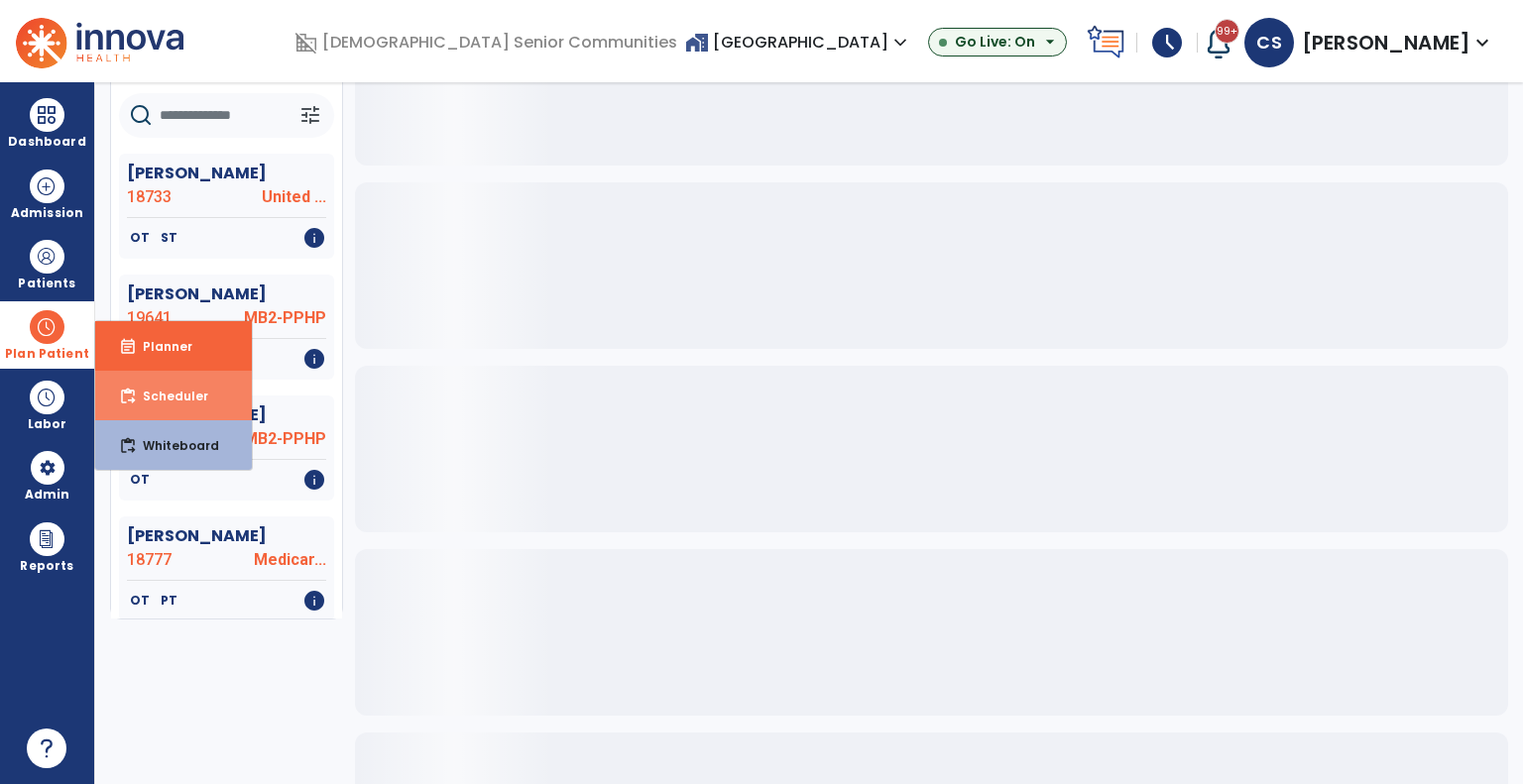 click on "Scheduler" at bounding box center [168, 395] 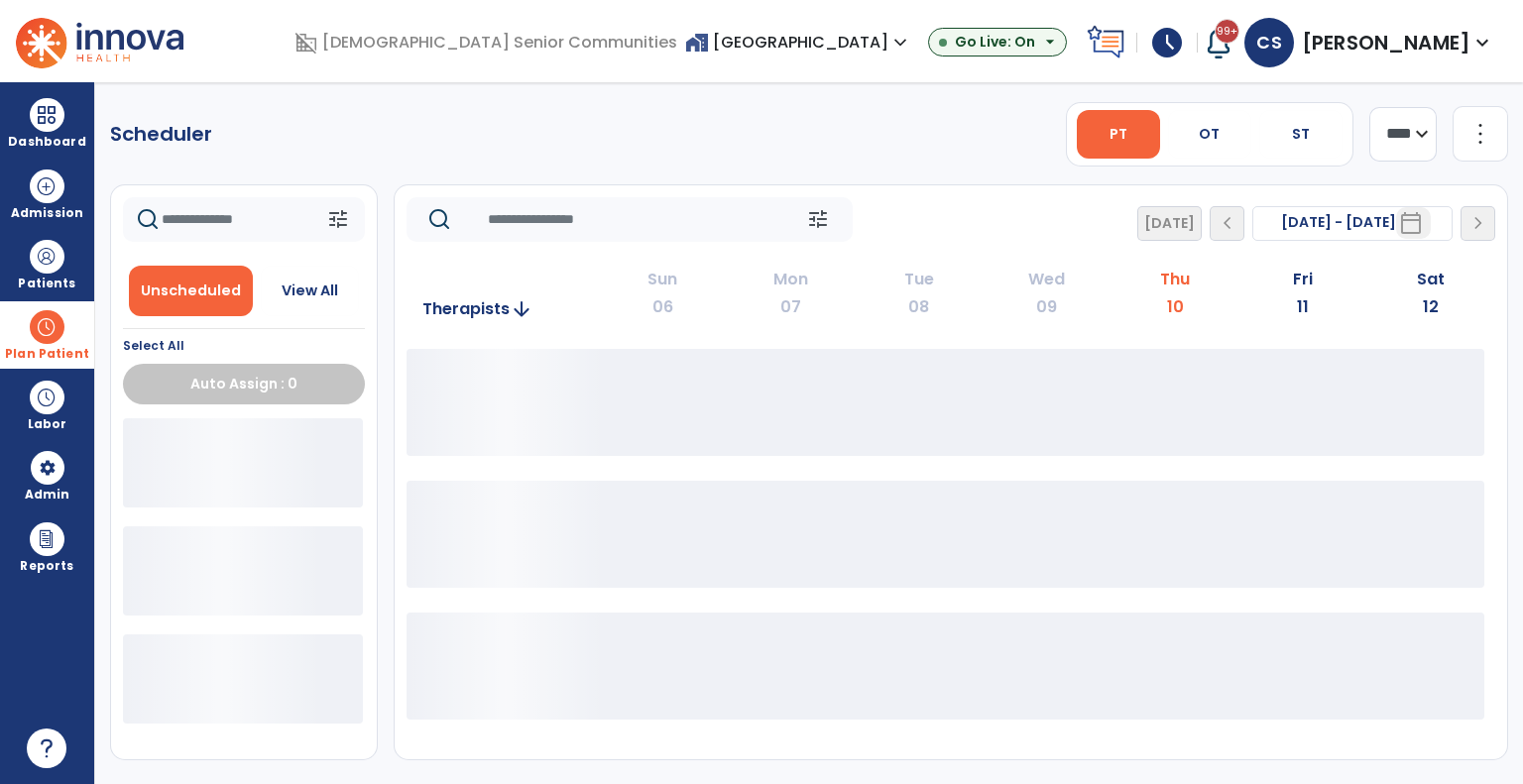 scroll, scrollTop: 0, scrollLeft: 0, axis: both 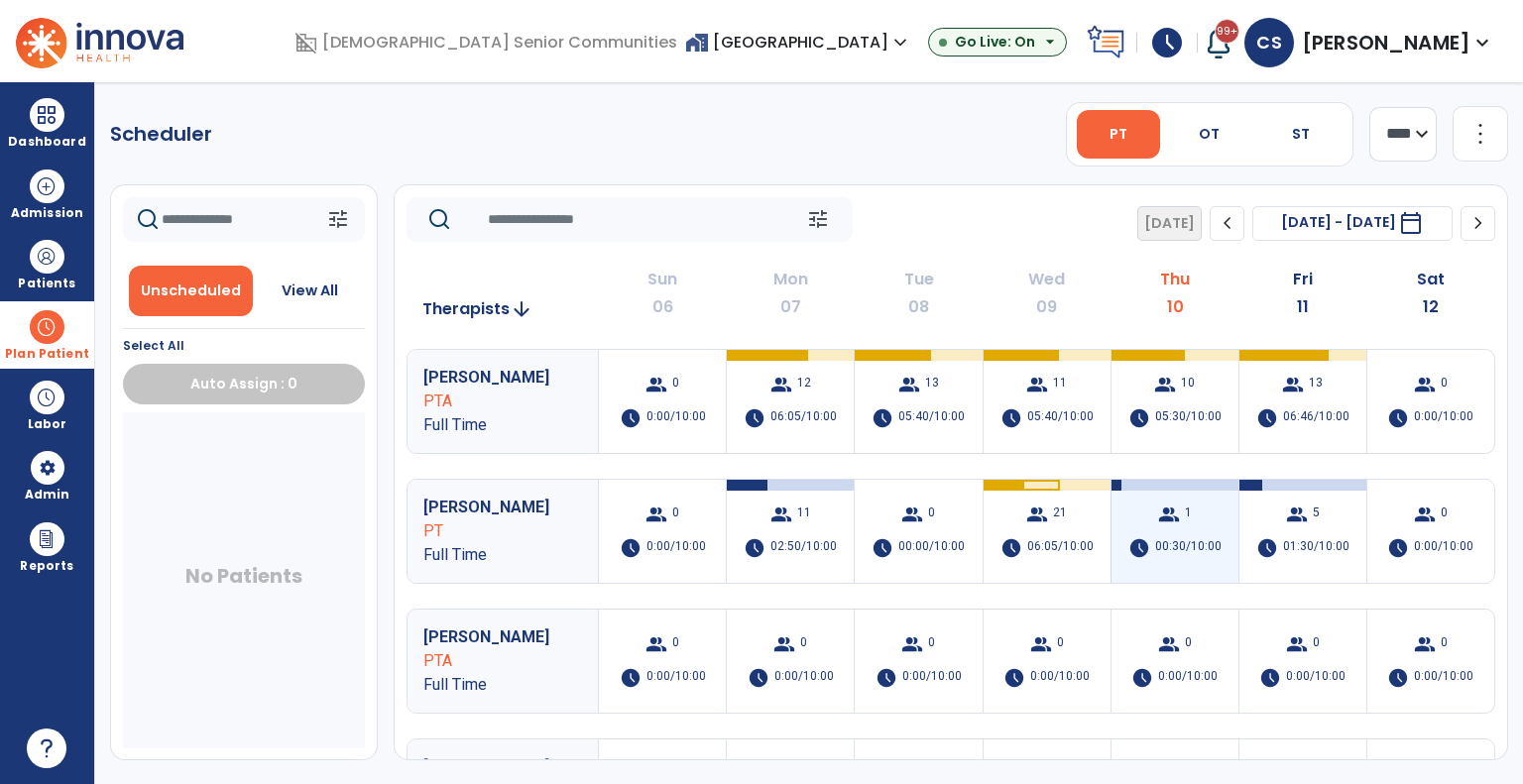 click on "group  1  schedule  00:30/10:00" at bounding box center [1175, 531] 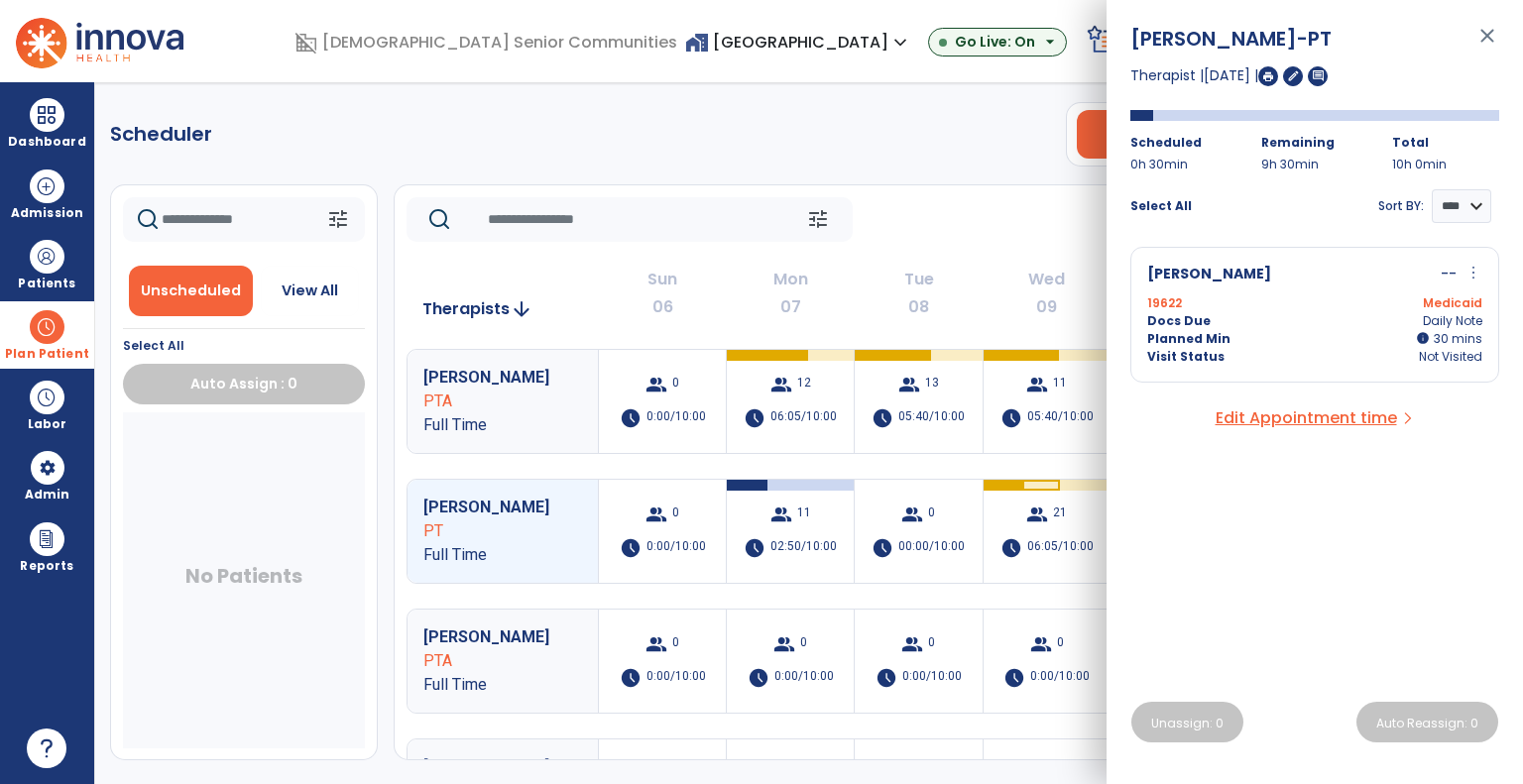click on "Docs Due Daily Note" at bounding box center (1315, 321) 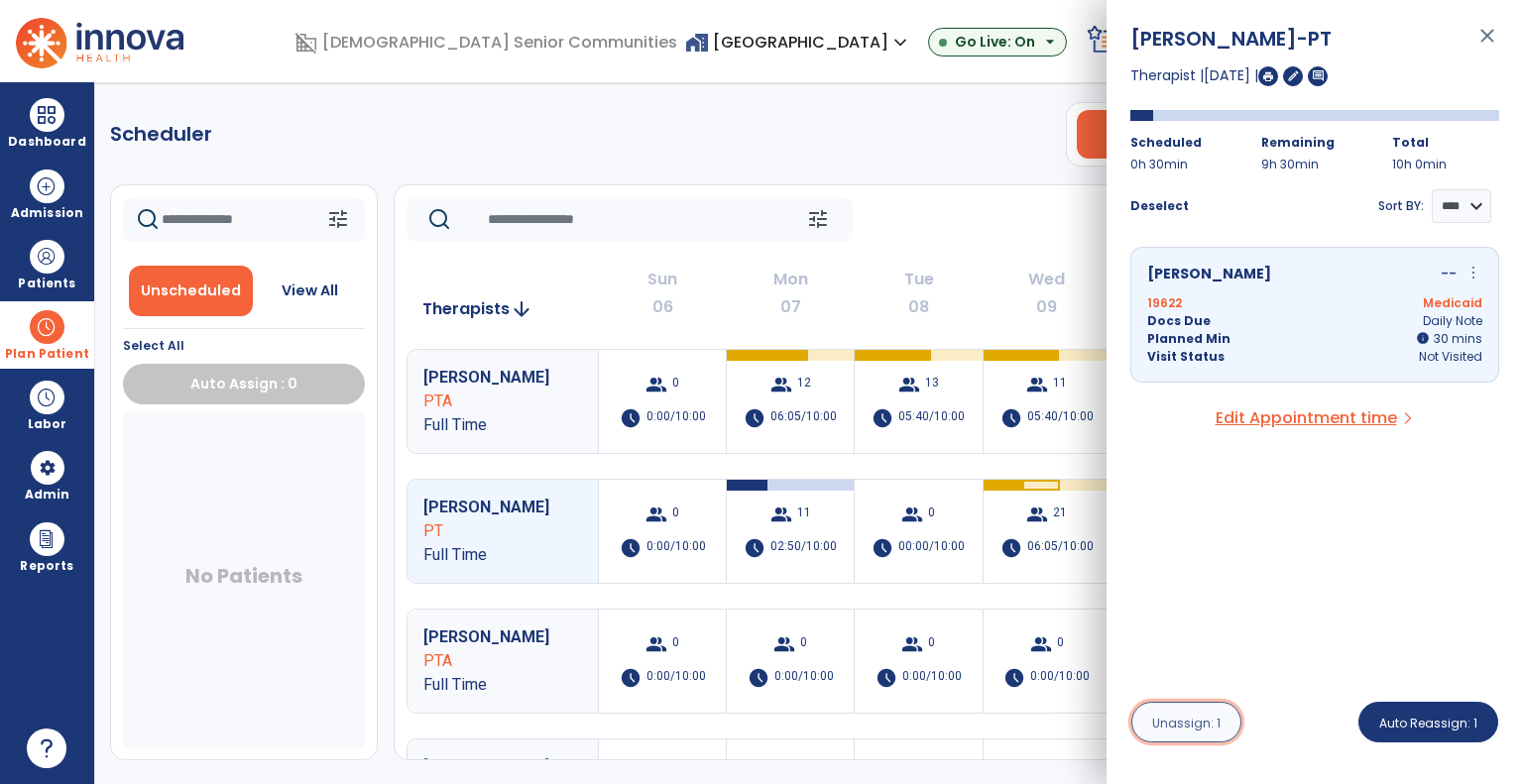 click on "Unassign: 1" at bounding box center [1186, 723] 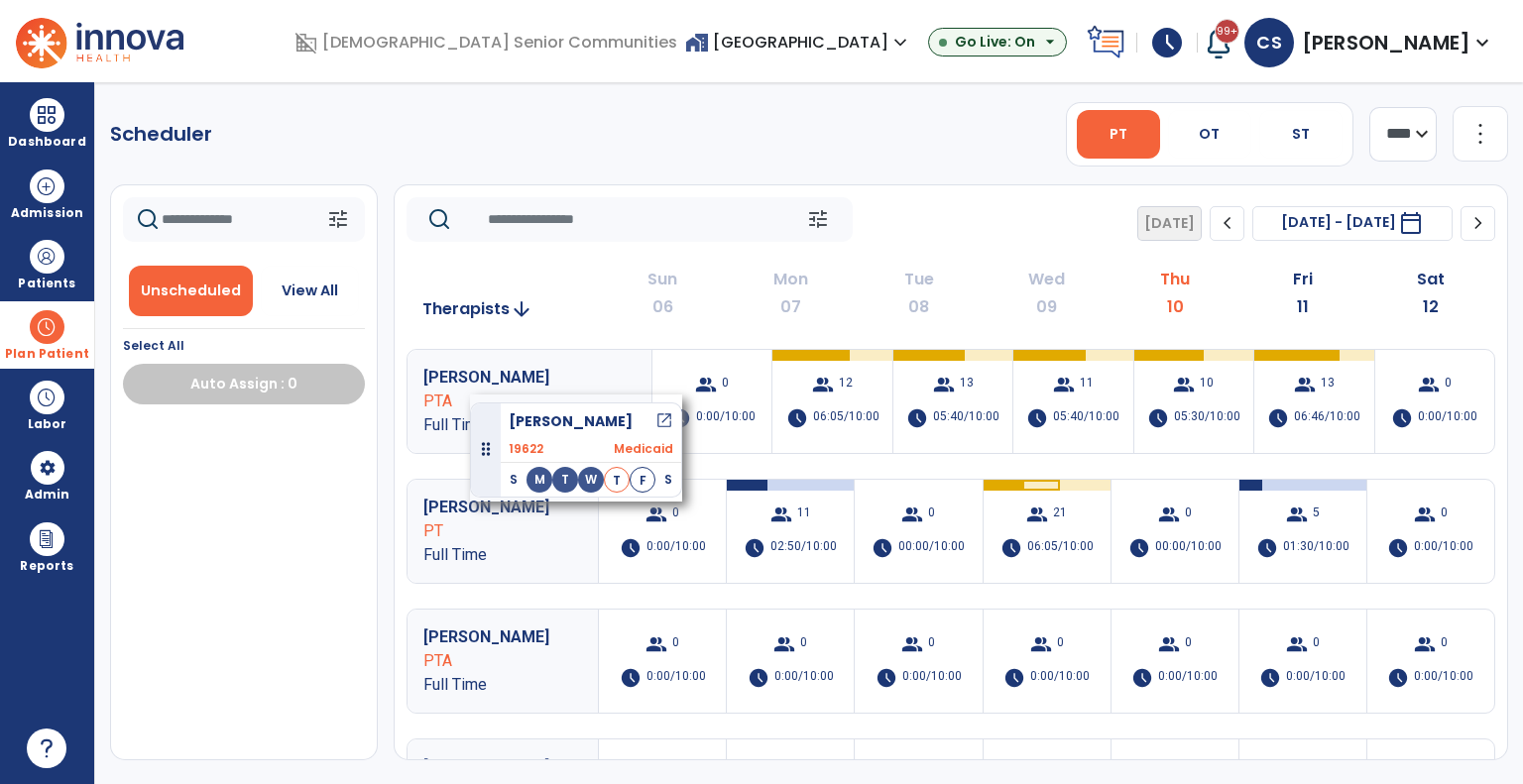 drag, startPoint x: 132, startPoint y: 467, endPoint x: 473, endPoint y: 393, distance: 348.937 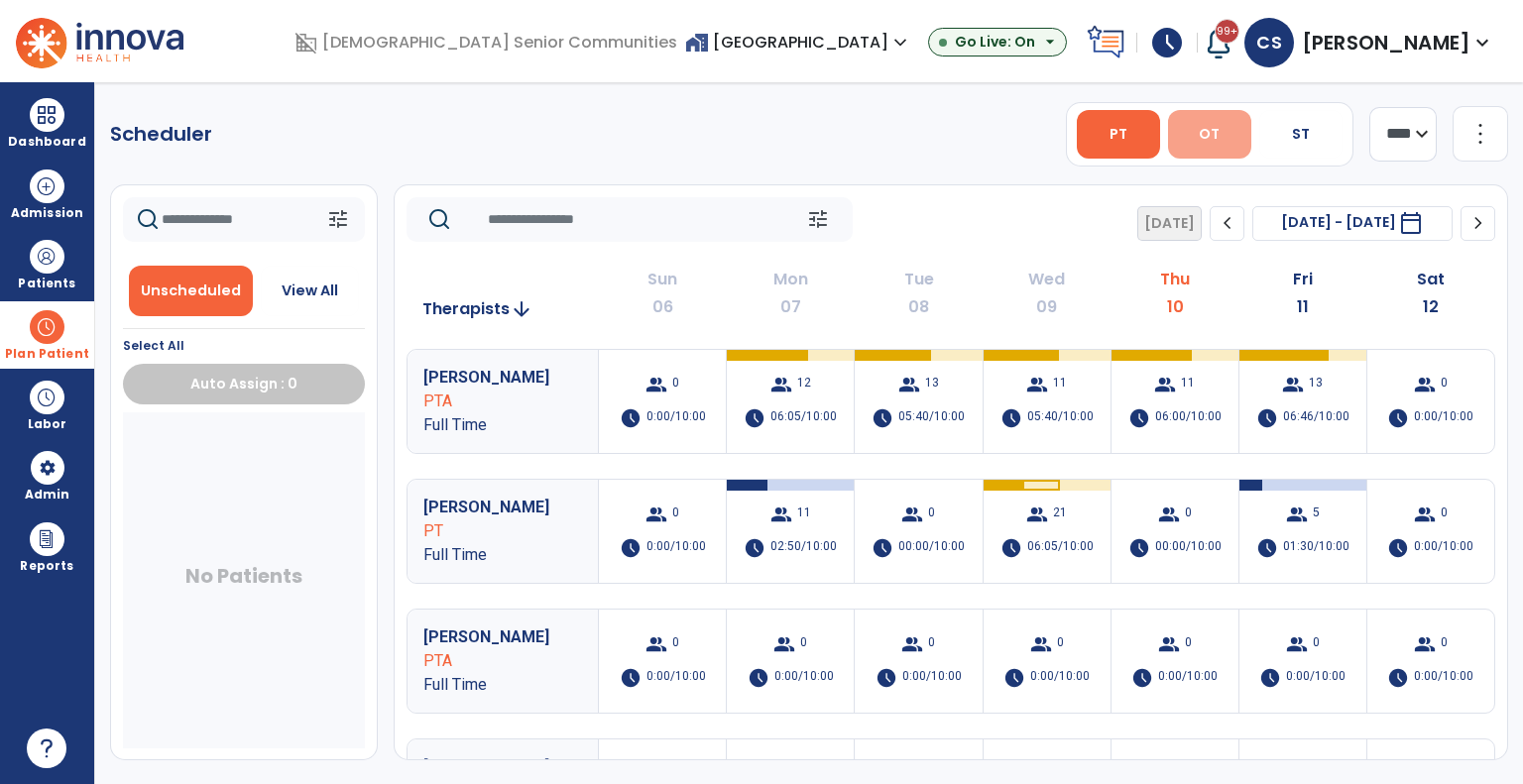 click on "OT" at bounding box center [1209, 134] 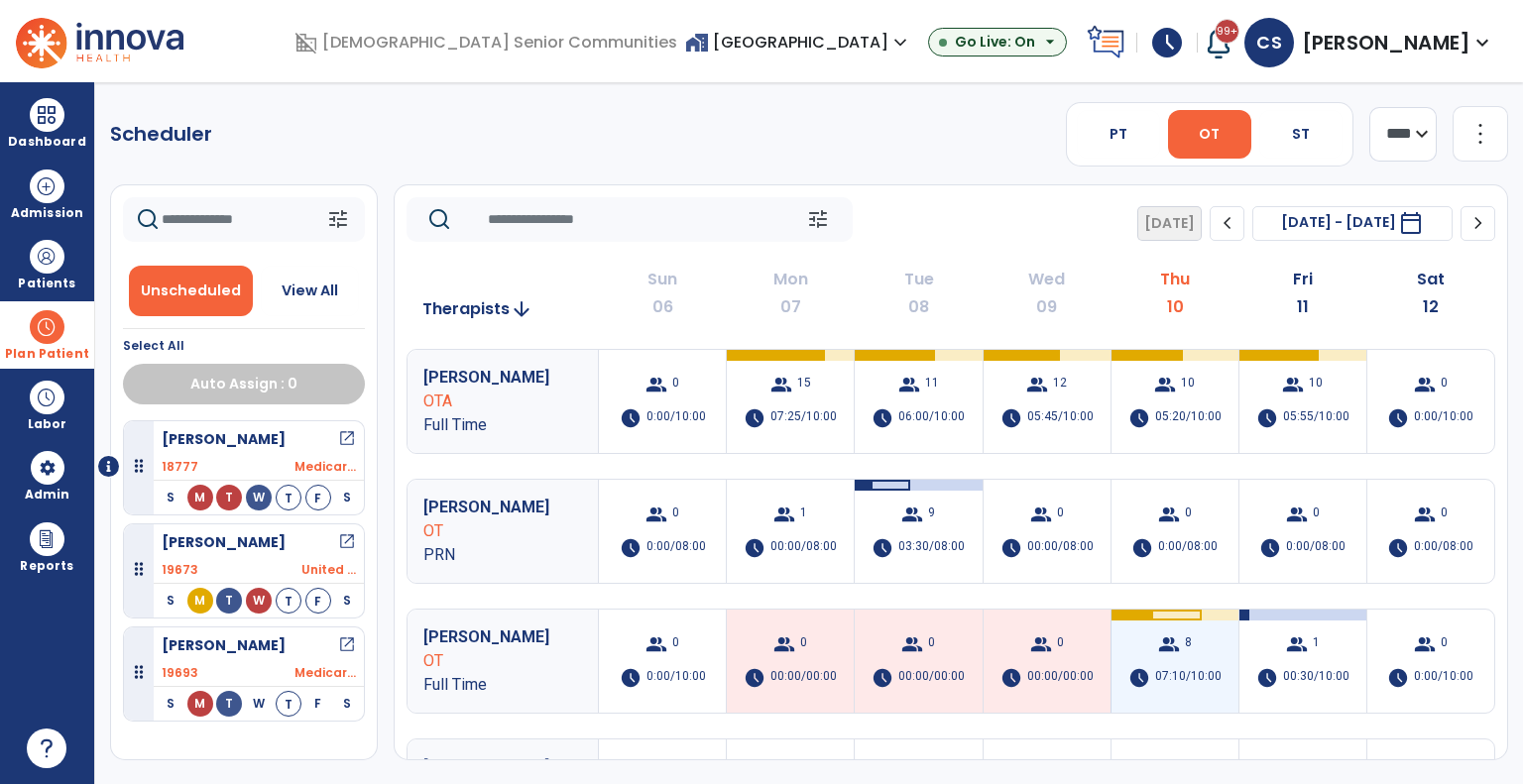 click on "group  8  schedule  07:10/10:00" at bounding box center [1175, 661] 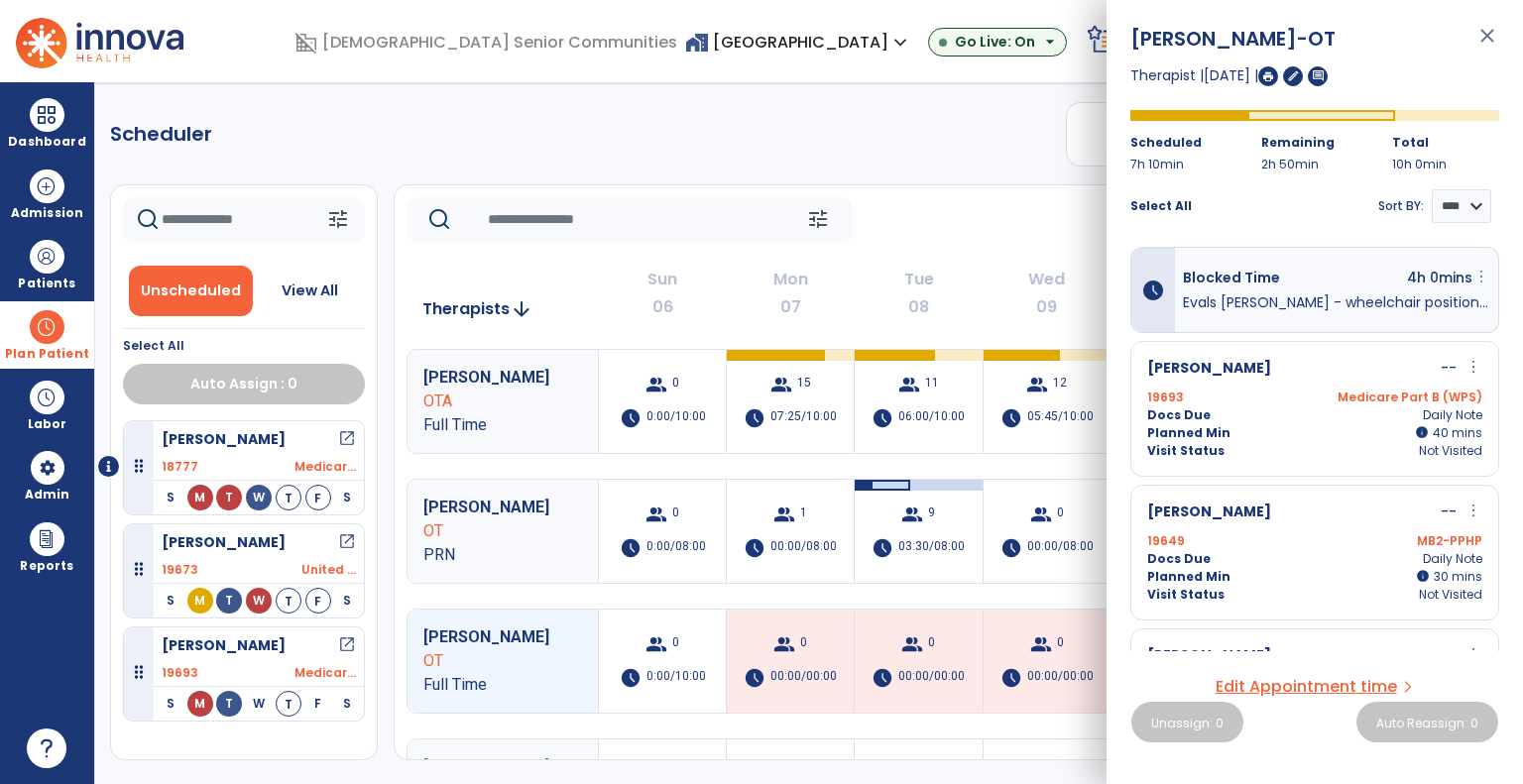 click on "more_vert" at bounding box center (1481, 277) 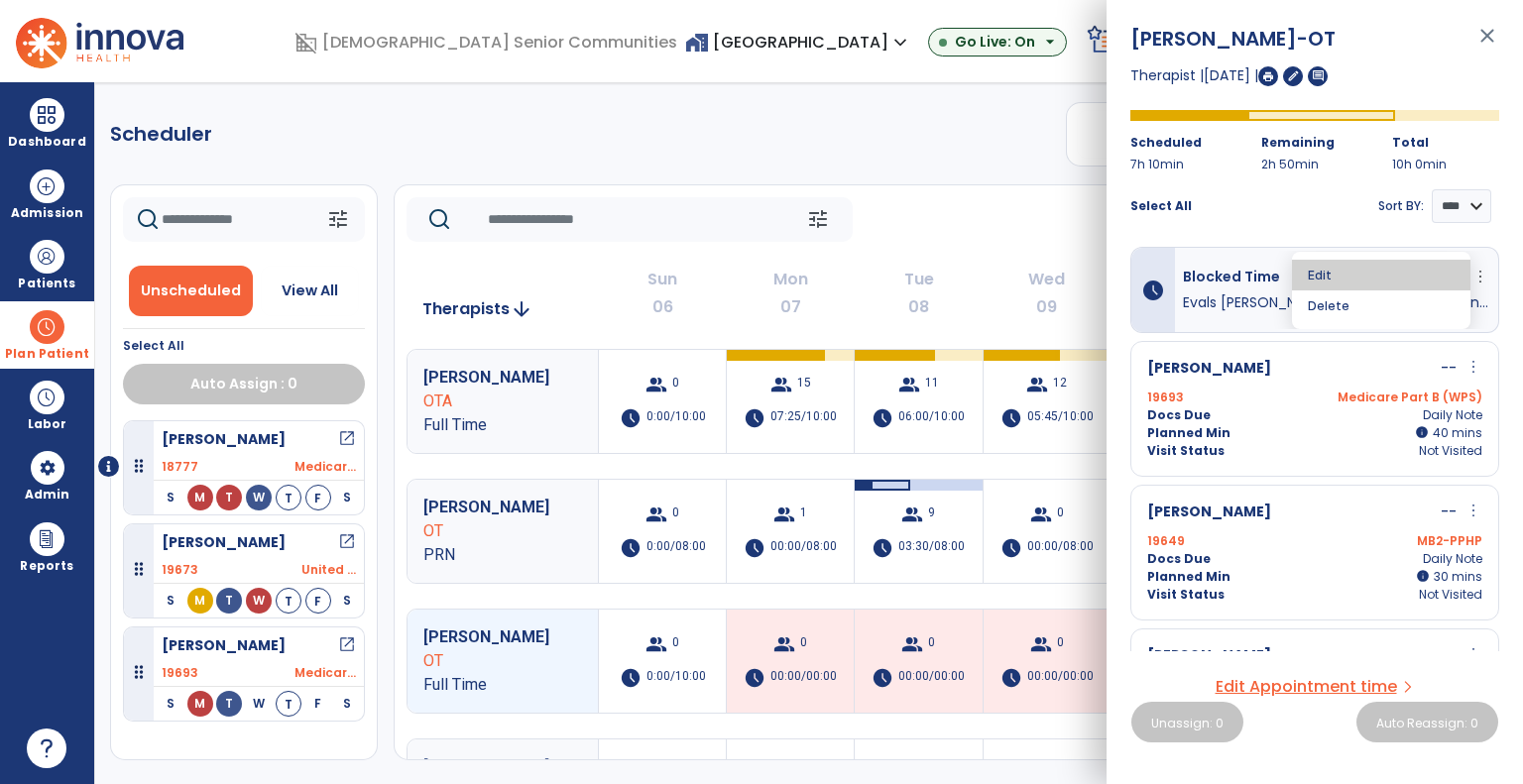 click on "Edit" at bounding box center (1381, 275) 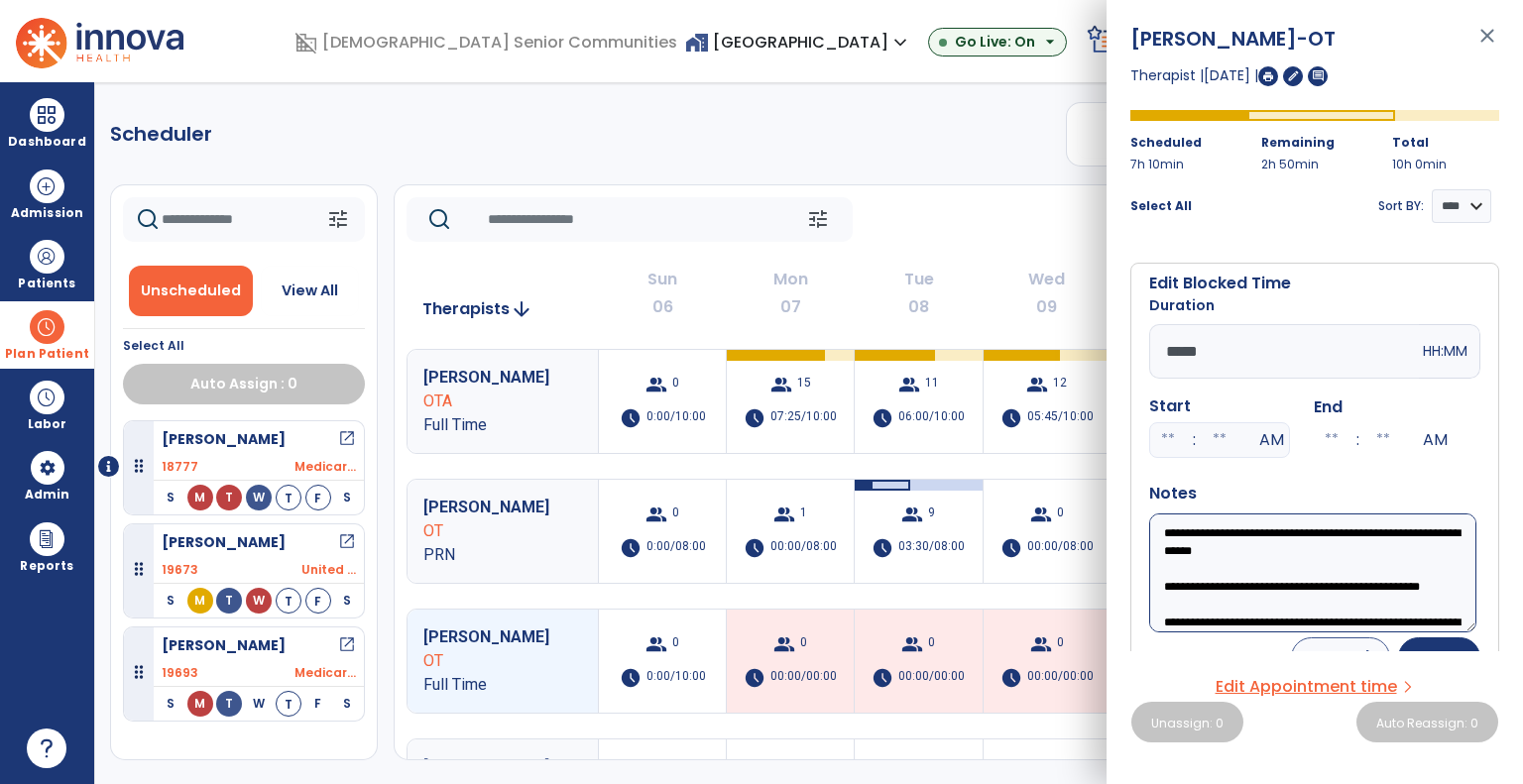 scroll, scrollTop: 49, scrollLeft: 0, axis: vertical 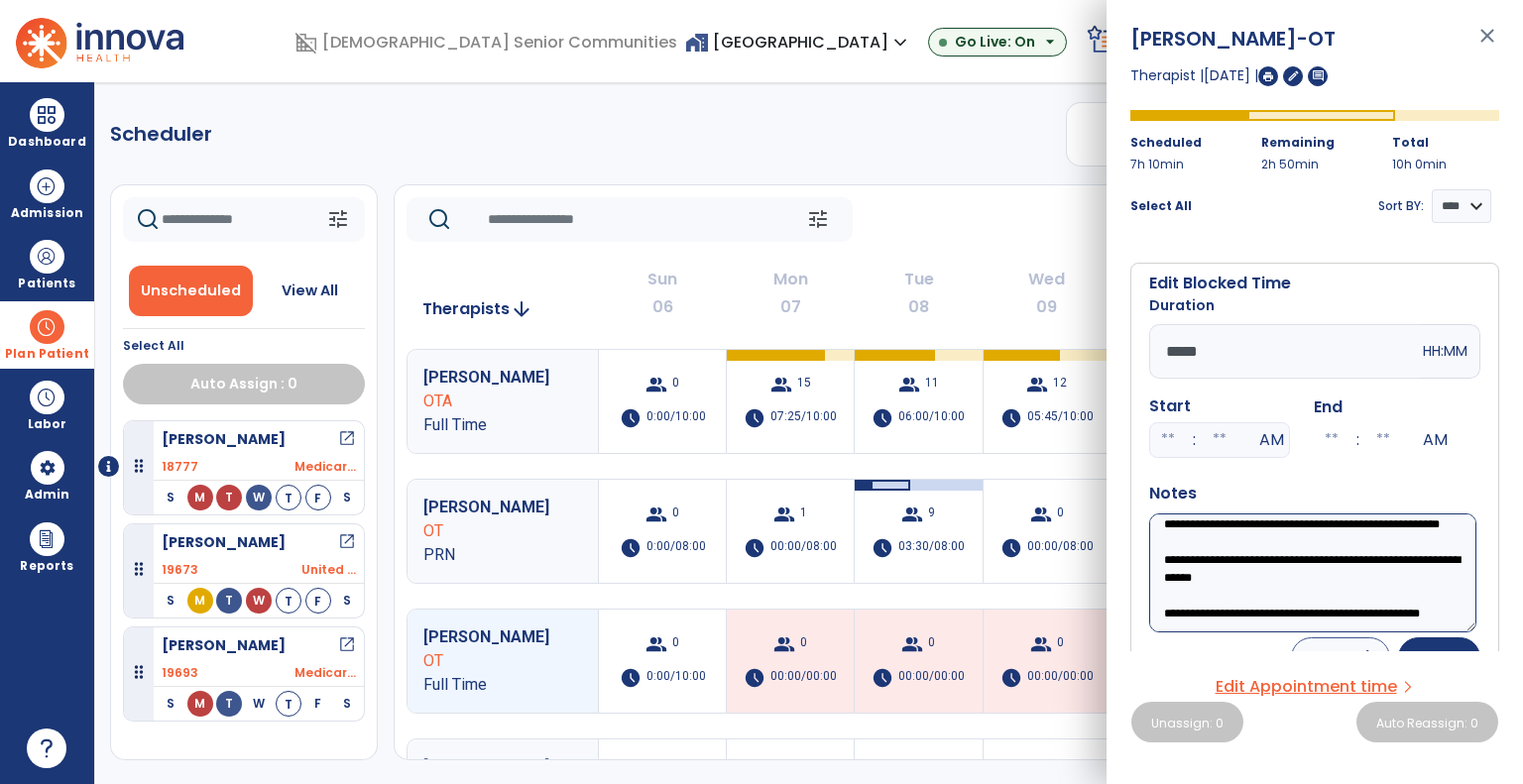 click on "tune   [DATE]  chevron_left [DATE] - [DATE]  *********  calendar_today  chevron_right" 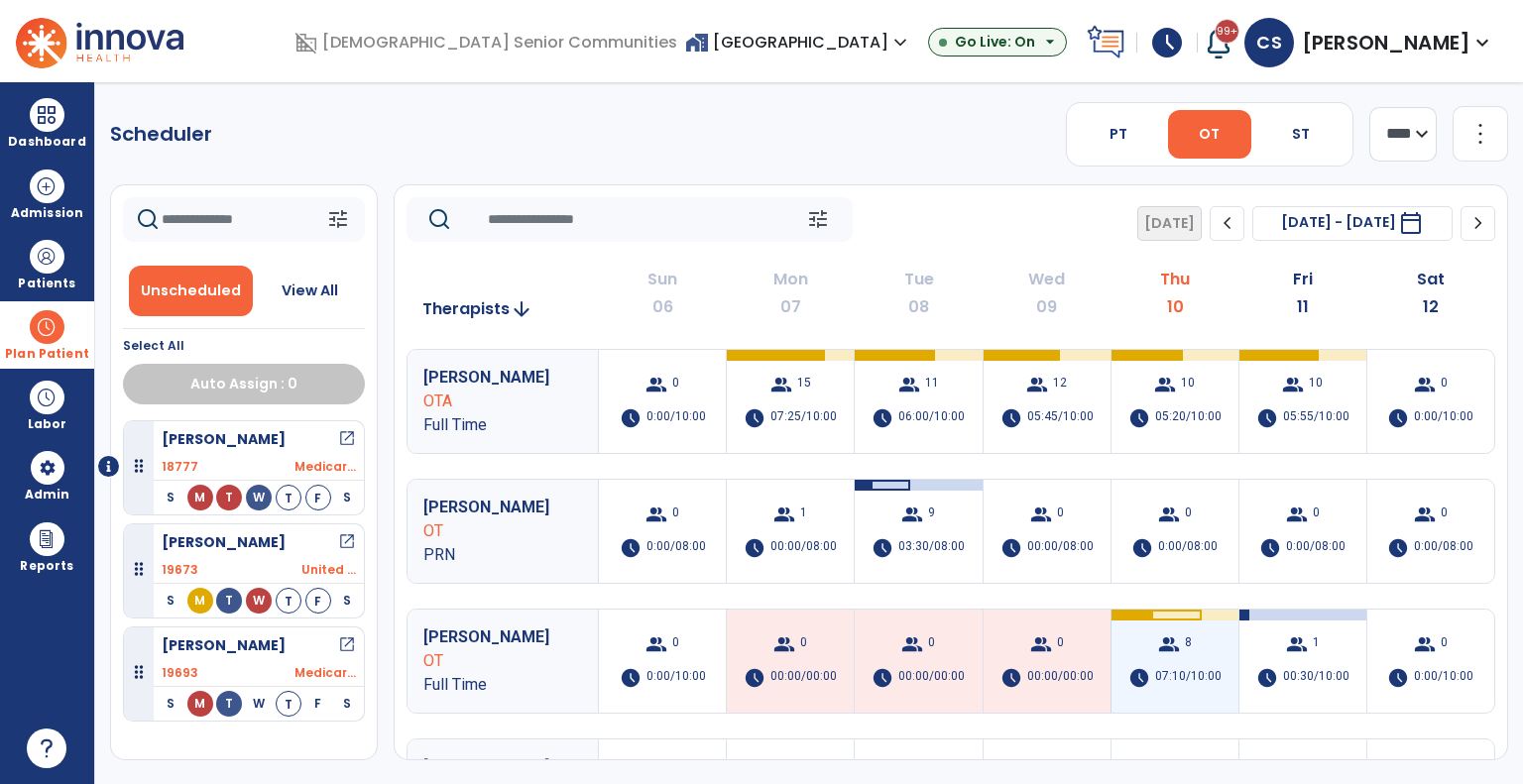 click on "group  8  schedule  07:10/10:00" at bounding box center [1175, 661] 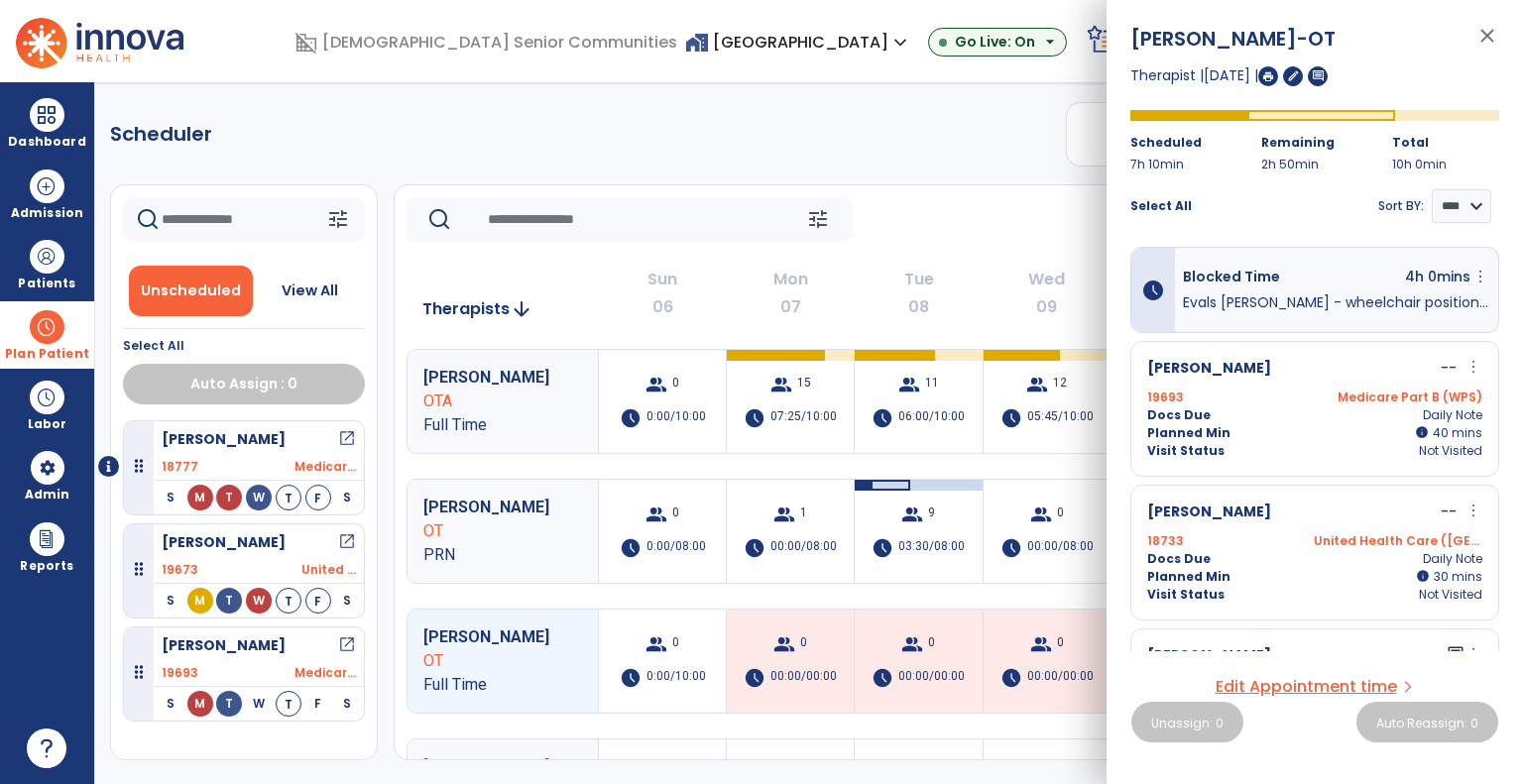 click on "Scheduler   PT   OT   ST  **** *** more_vert  Manage Labor   View All Therapists   Print   tune   Unscheduled   View All  Select All  Auto Assign : 0   Calhoun, Richard   open_in_new  18777 Medicar...  S M T W T F S Friday Visit Status:  Scheduled  Docs Due: Daily Note Planned min 00:40 Therapist  Powell, Paige   OTA      Cotto, Sixto   open_in_new  19673 United ...  S M T W T F S  Linder, Tonya   open_in_new  19693 Medicar...  S M T W T F S  tune   Today  chevron_left Jul 6, 2025 - Jul 12, 2025  *********  calendar_today  chevron_right   Therapists  arrow_downward Sun  06  Mon  07  Tue  08  Wed  09  Thu  10  Fri  11  Sat  12  Powell, Paige OTA Full Time  group  0  schedule  0:00/10:00  group  15  schedule  07:25/10:00   group  11  schedule  06:00/10:00   group  12  schedule  05:45/10:00   group  10  schedule  05:20/10:00   group  10  schedule  05:55/10:00   group  0  schedule  0:00/10:00 Chandler, Melissa OT PRN  group  0  schedule  0:00/08:00  group  1  schedule  00:00/08:00   group  9  schedule   group" at bounding box center (809, 433) 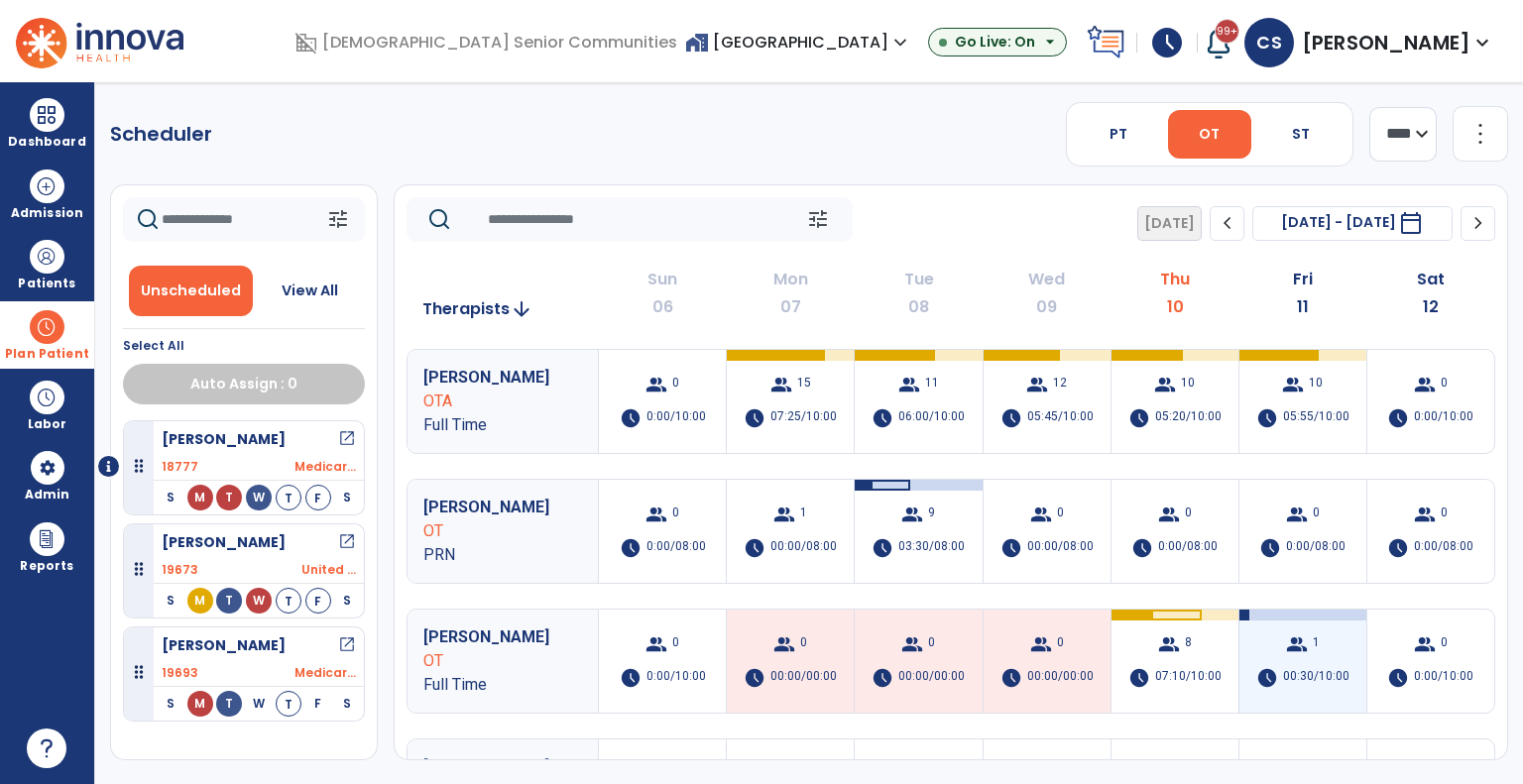 click at bounding box center [1303, 615] 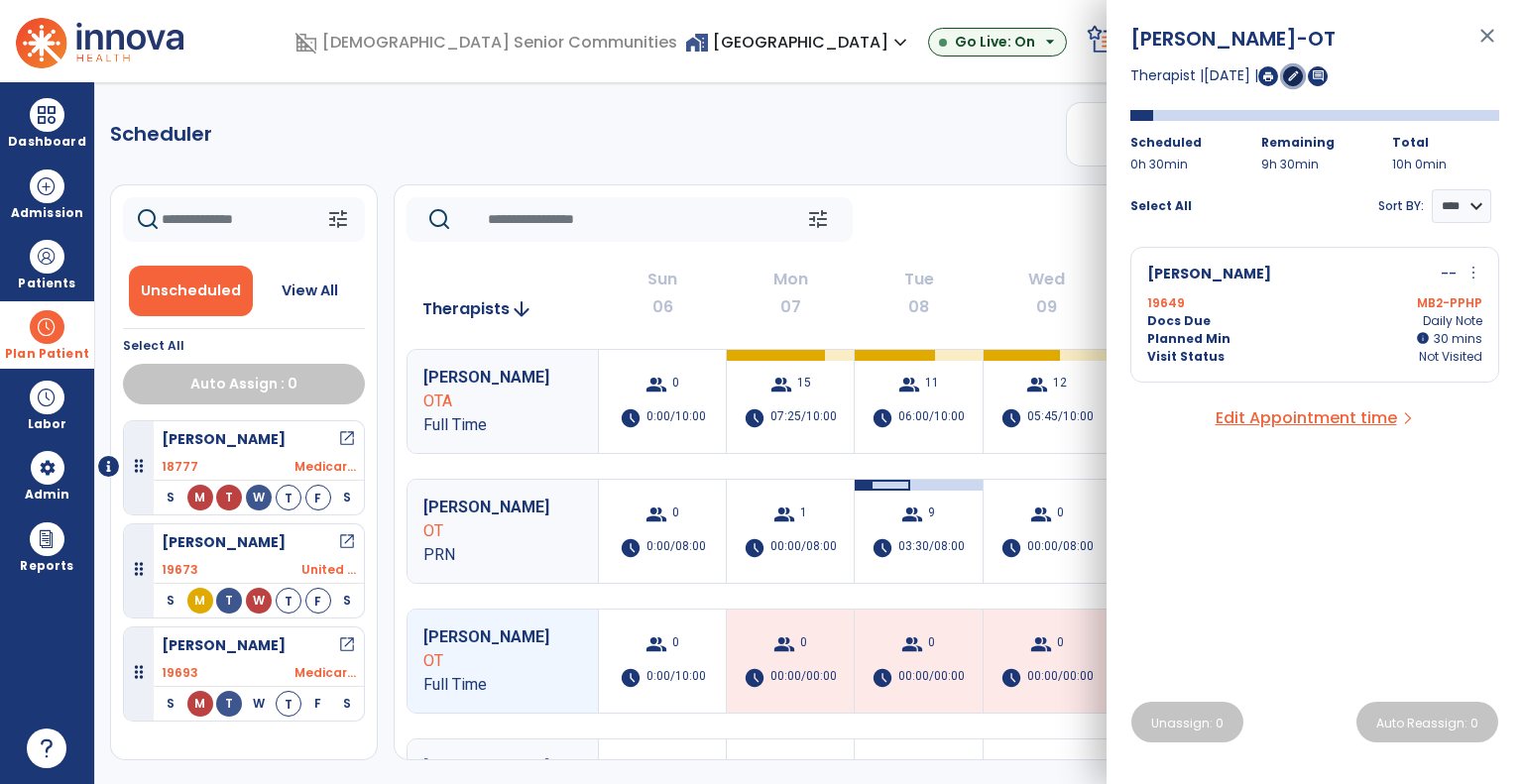 click on "edit" at bounding box center (1293, 75) 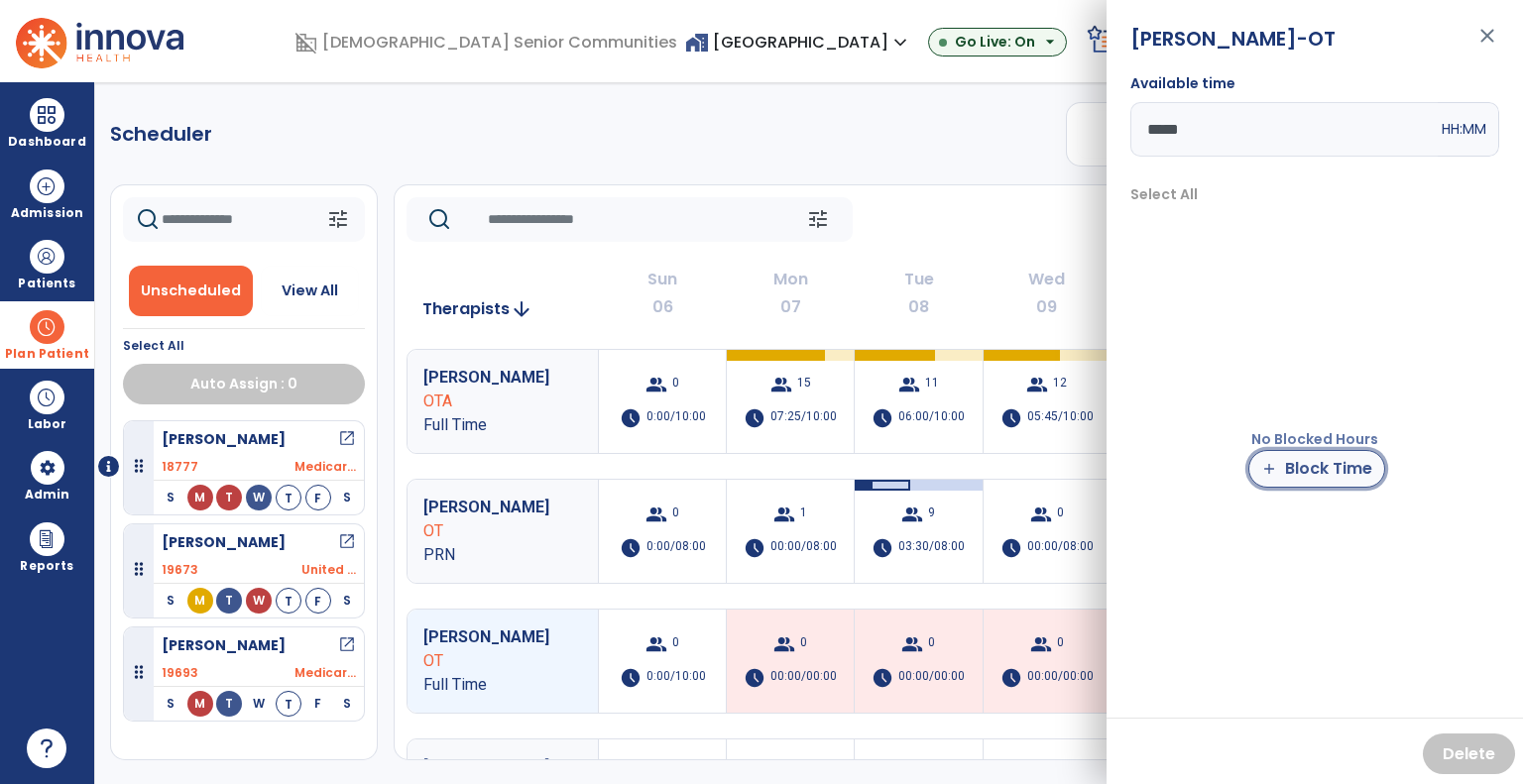 click on "add" at bounding box center (1269, 469) 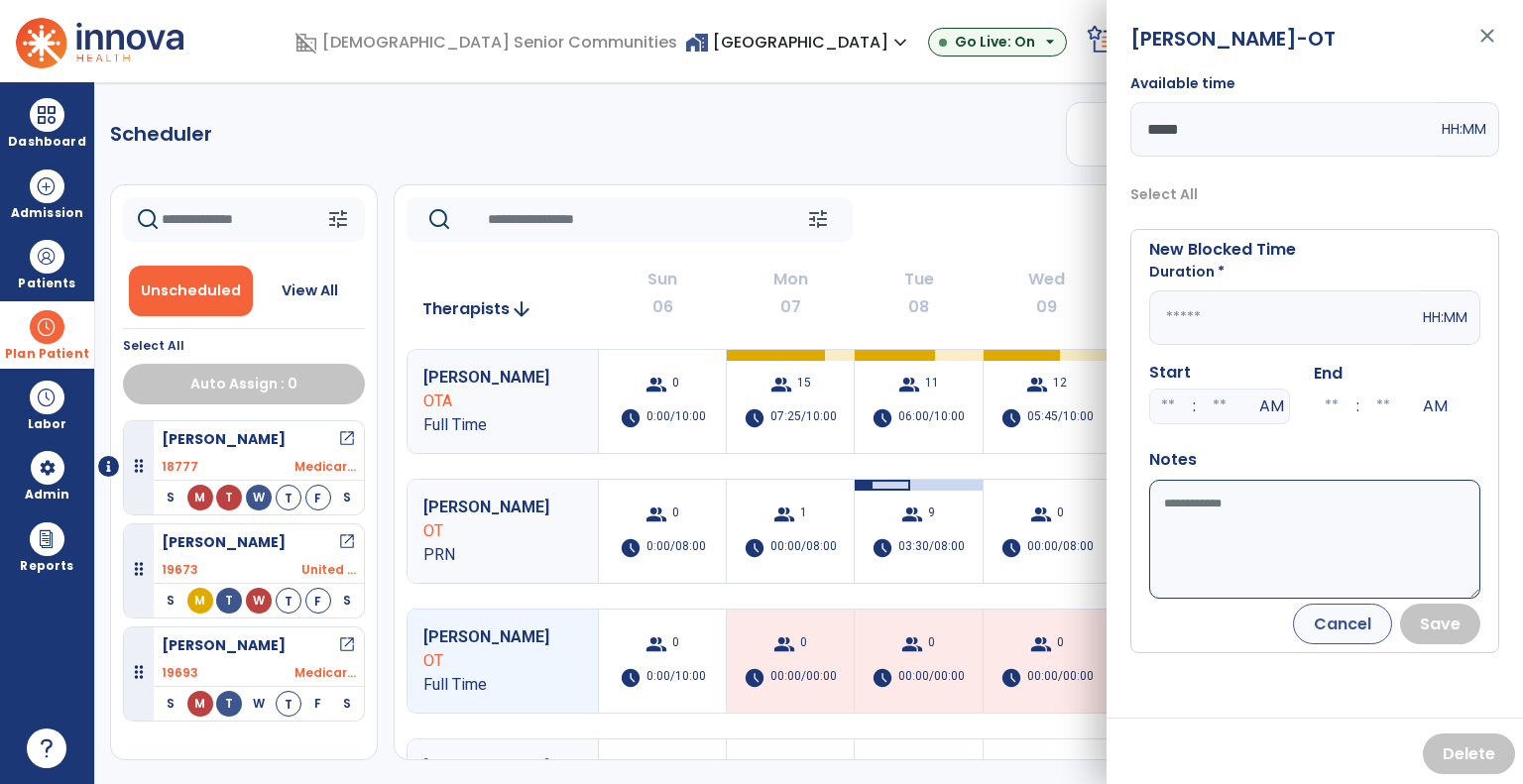 click at bounding box center (1284, 317) 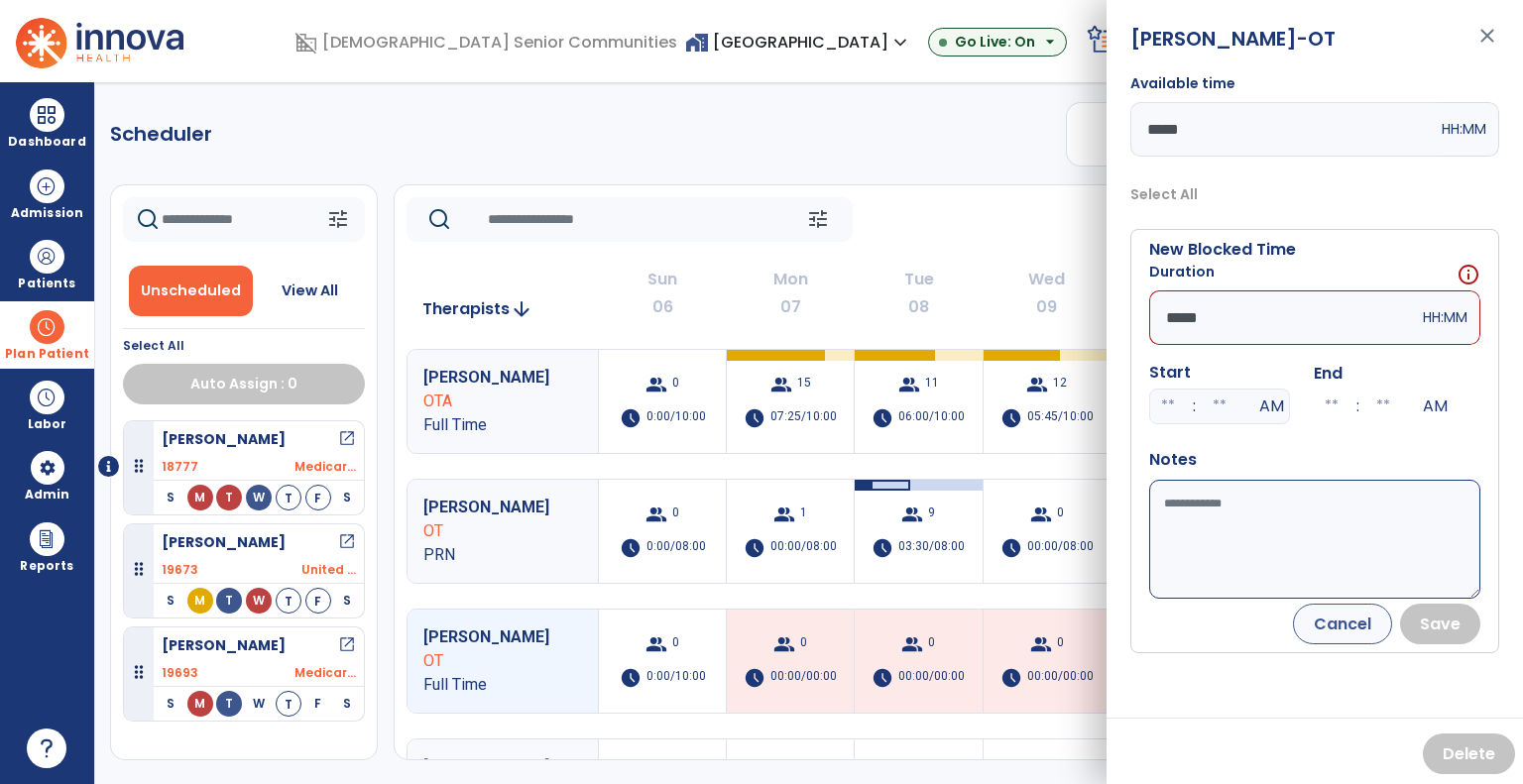 type on "*****" 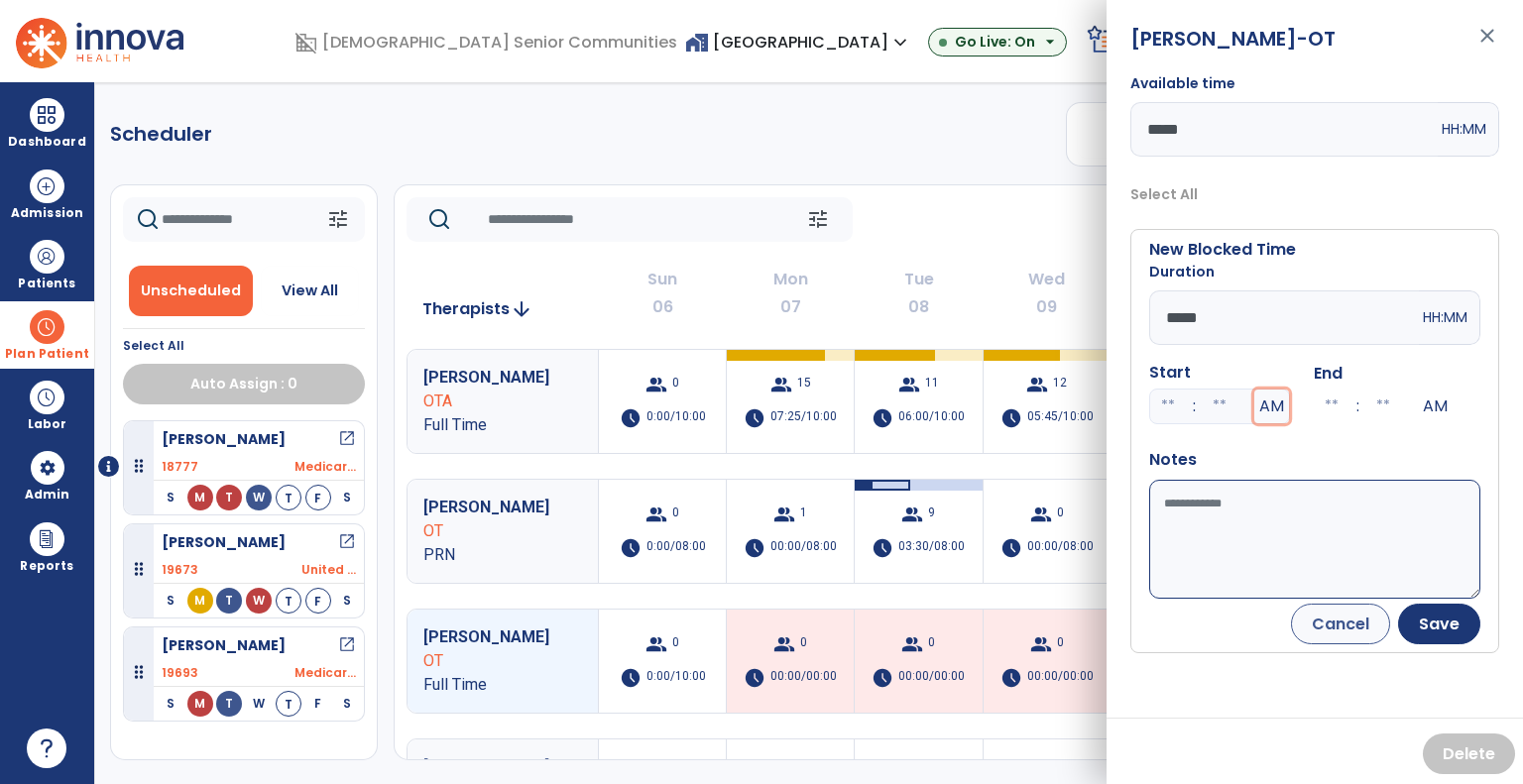 type 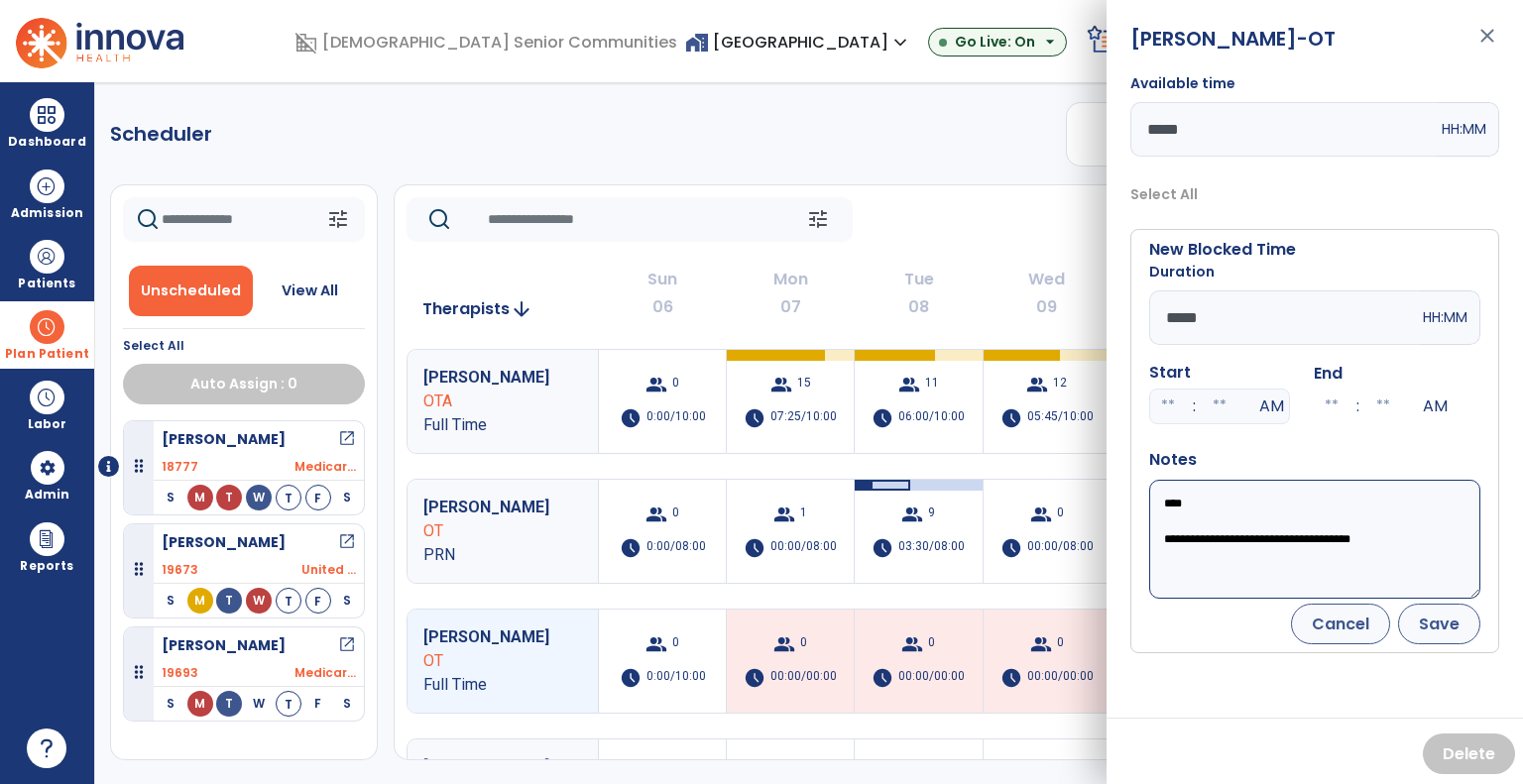 type on "**********" 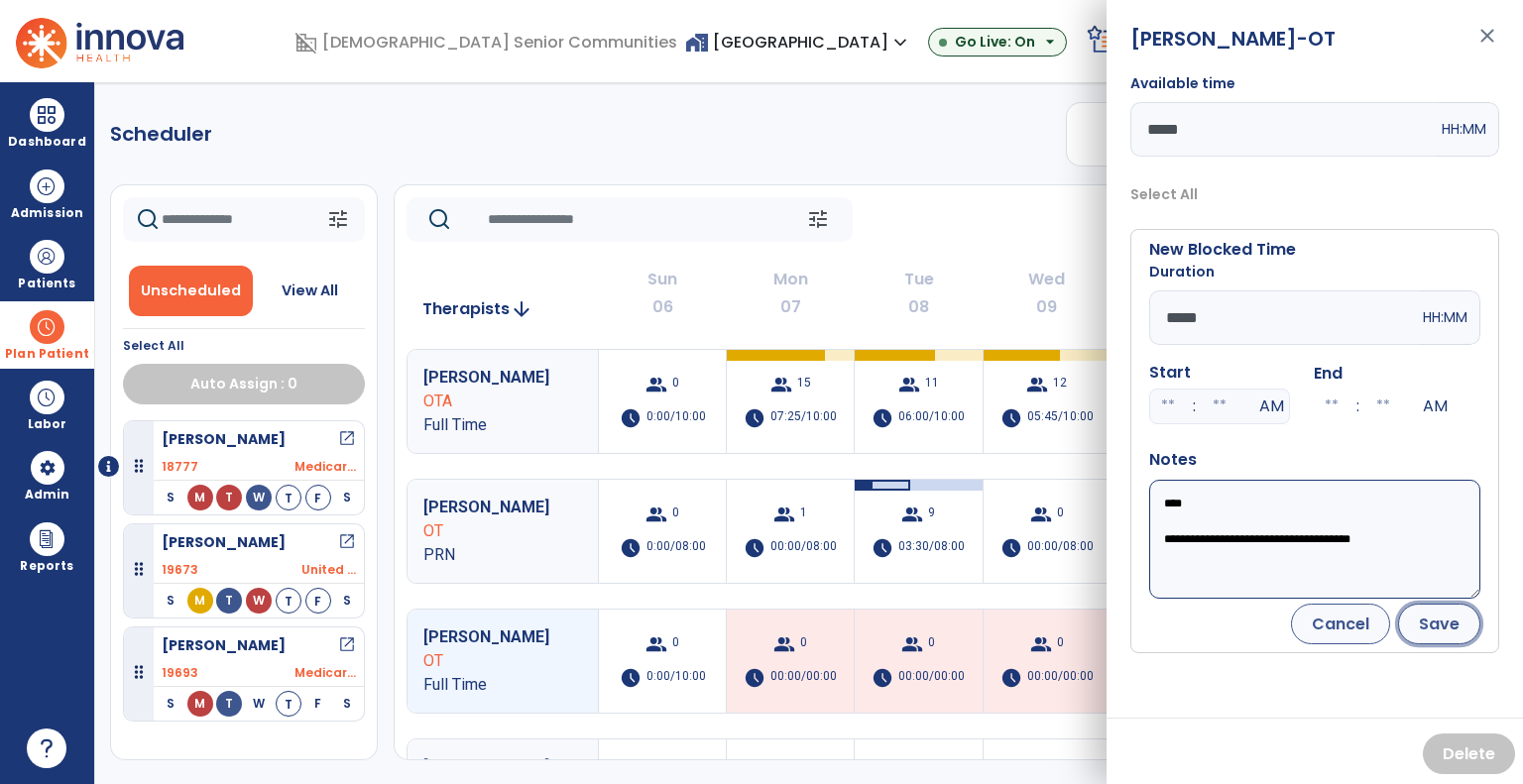 click on "Save" at bounding box center [1439, 623] 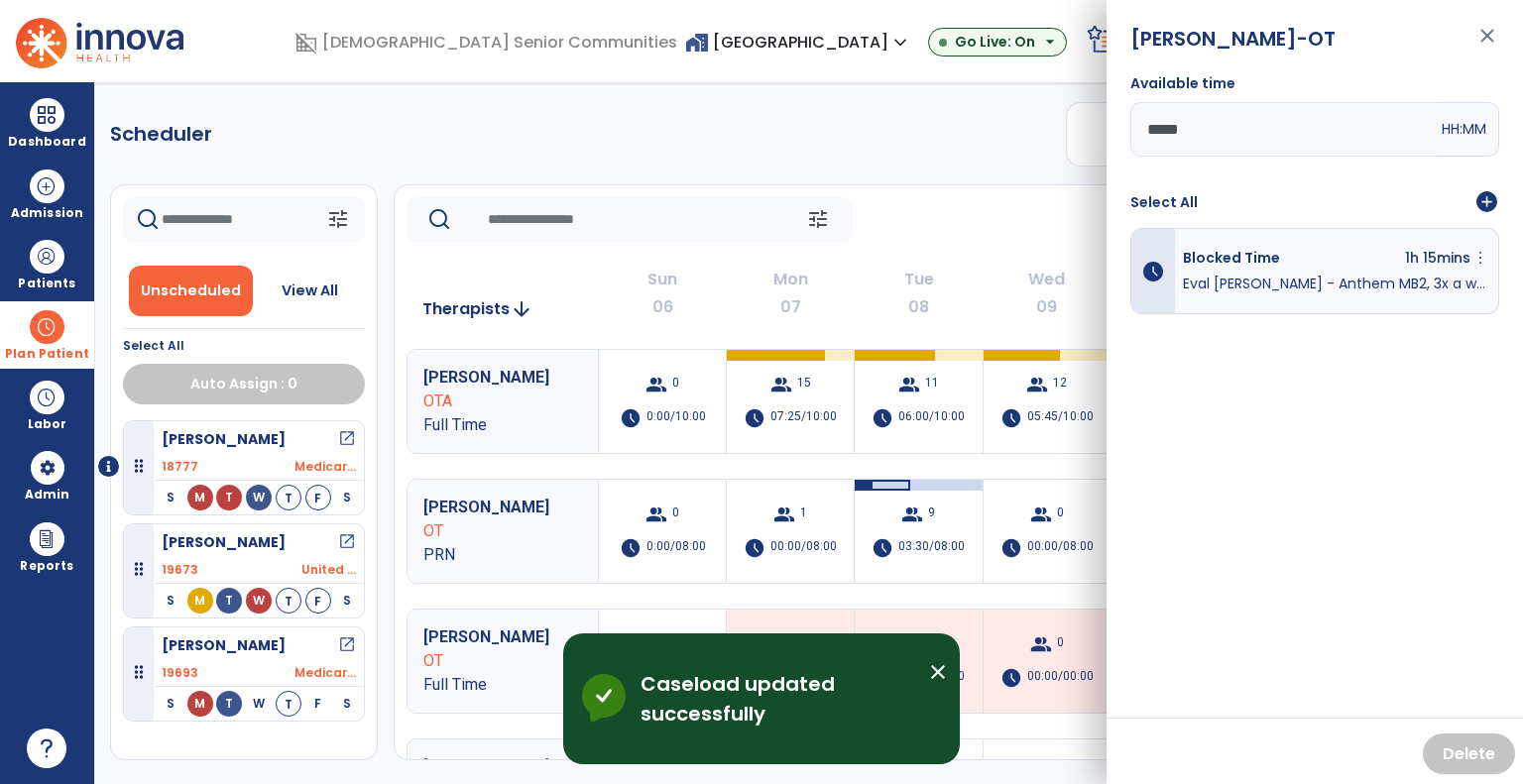 click on "tune   [DATE]  chevron_left [DATE] - [DATE]  *********  calendar_today  chevron_right" 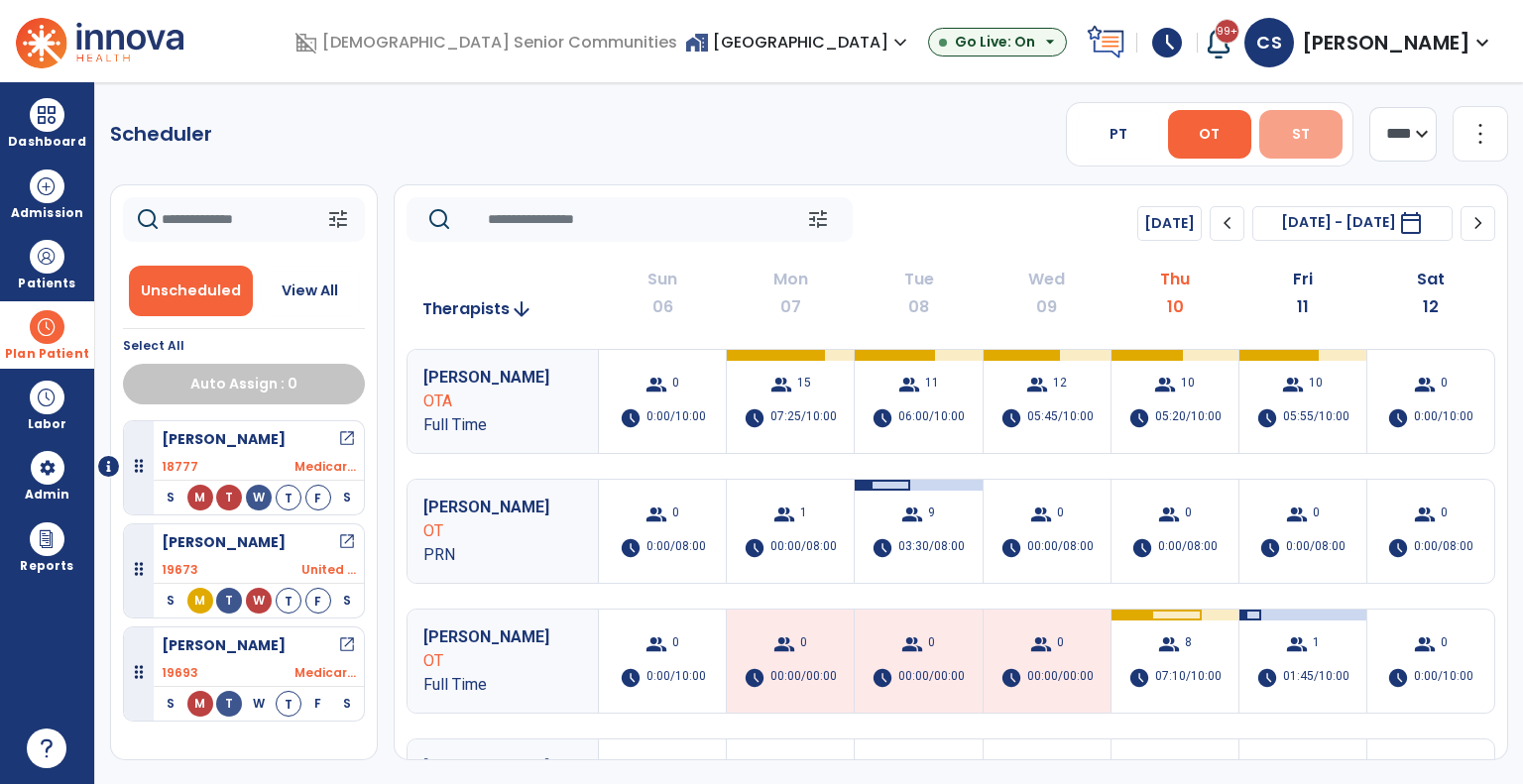 click on "ST" at bounding box center [1301, 134] 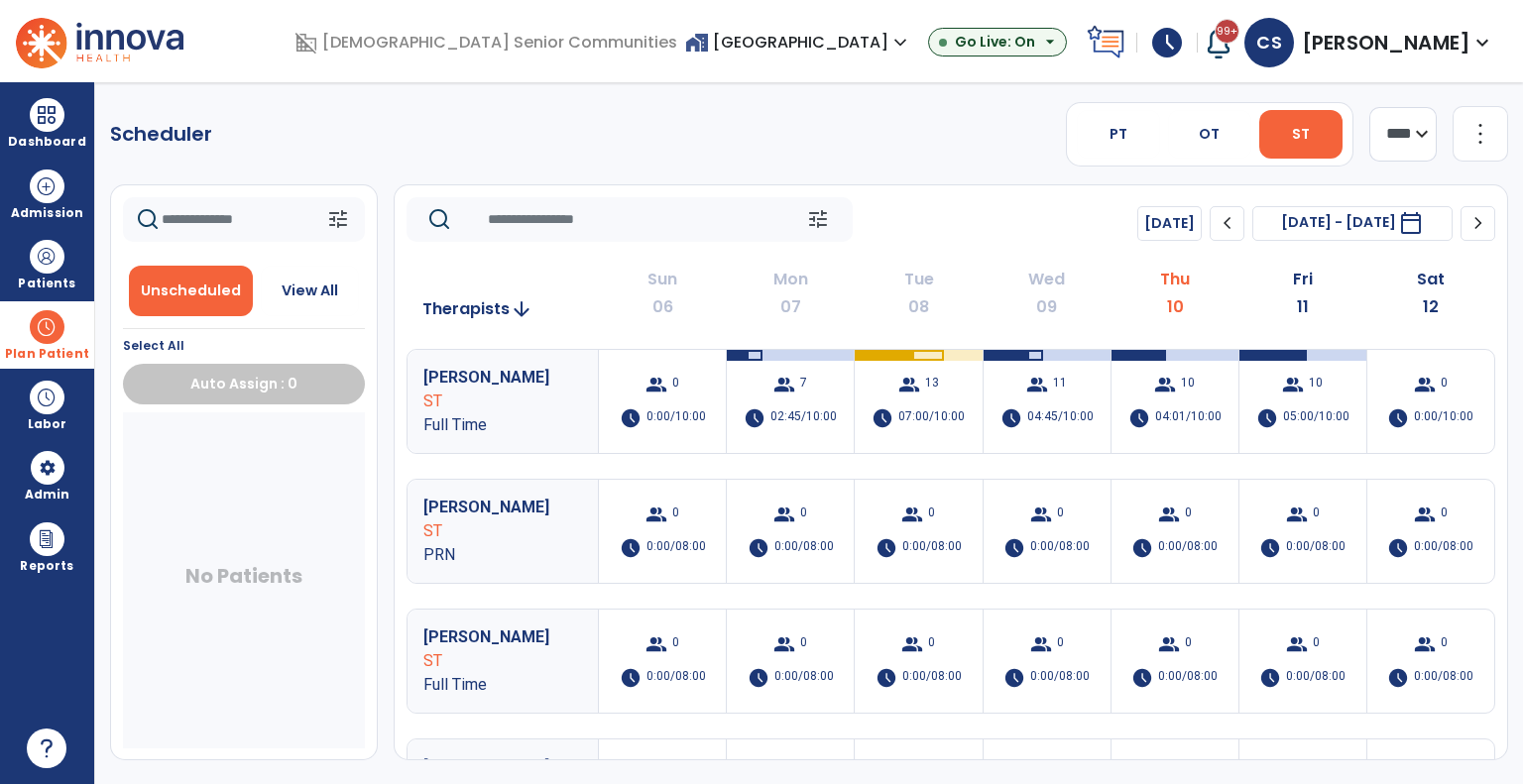 click on "Scheduler   PT   OT   ST  **** *** more_vert  Manage Labor   View All Therapists   Print   tune   Unscheduled   View All  Select All  Auto Assign : 0  No Patients  tune   Today  chevron_left Jul 6, 2025 - Jul 12, 2025  *********  calendar_today  chevron_right   Therapists  arrow_downward Sun  06  Mon  07  Tue  08  Wed  09  Thu  10  Fri  11  Sat  12  Leonard, Kaylee ST Full Time  group  0  schedule  0:00/10:00  group  7  schedule  02:45/10:00   group  13  schedule  07:00/10:00   group  11  schedule  04:45/10:00   group  10  schedule  04:01/10:00   group  10  schedule  05:00/10:00   group  0  schedule  0:00/10:00 Durchholz, Kelsey ST PRN  group  0  schedule  0:00/08:00  group  0  schedule  0:00/08:00  group  0  schedule  0:00/08:00  group  0  schedule  0:00/08:00  group  0  schedule  0:00/08:00  group  0  schedule  0:00/08:00  group  0  schedule  0:00/08:00 Sutton, Christopher ST Full Time  group  0  schedule  0:00/08:00  group  0  schedule  0:00/08:00  group  0  schedule  0:00/08:00  group  0  schedule  0 0" at bounding box center [809, 433] 